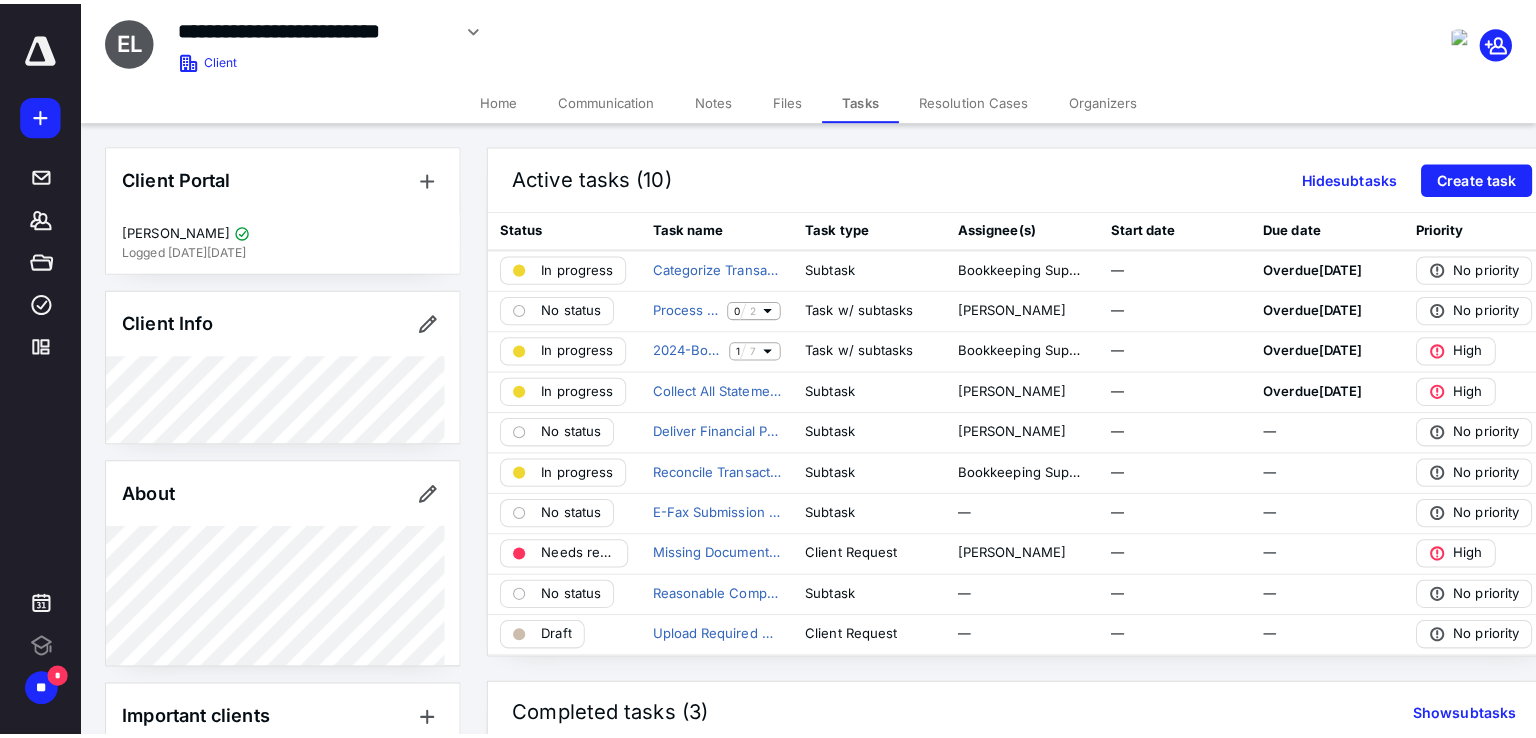 scroll, scrollTop: 0, scrollLeft: 0, axis: both 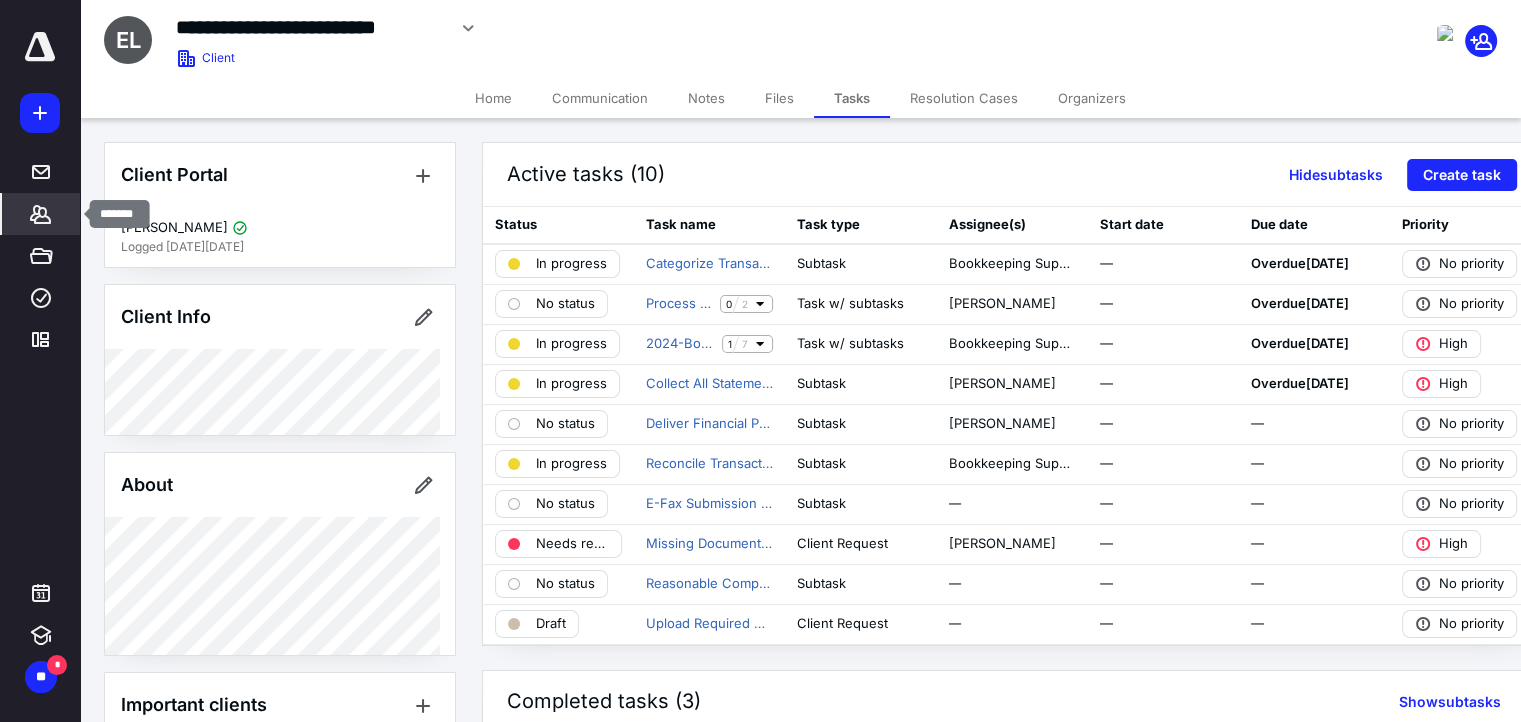 click 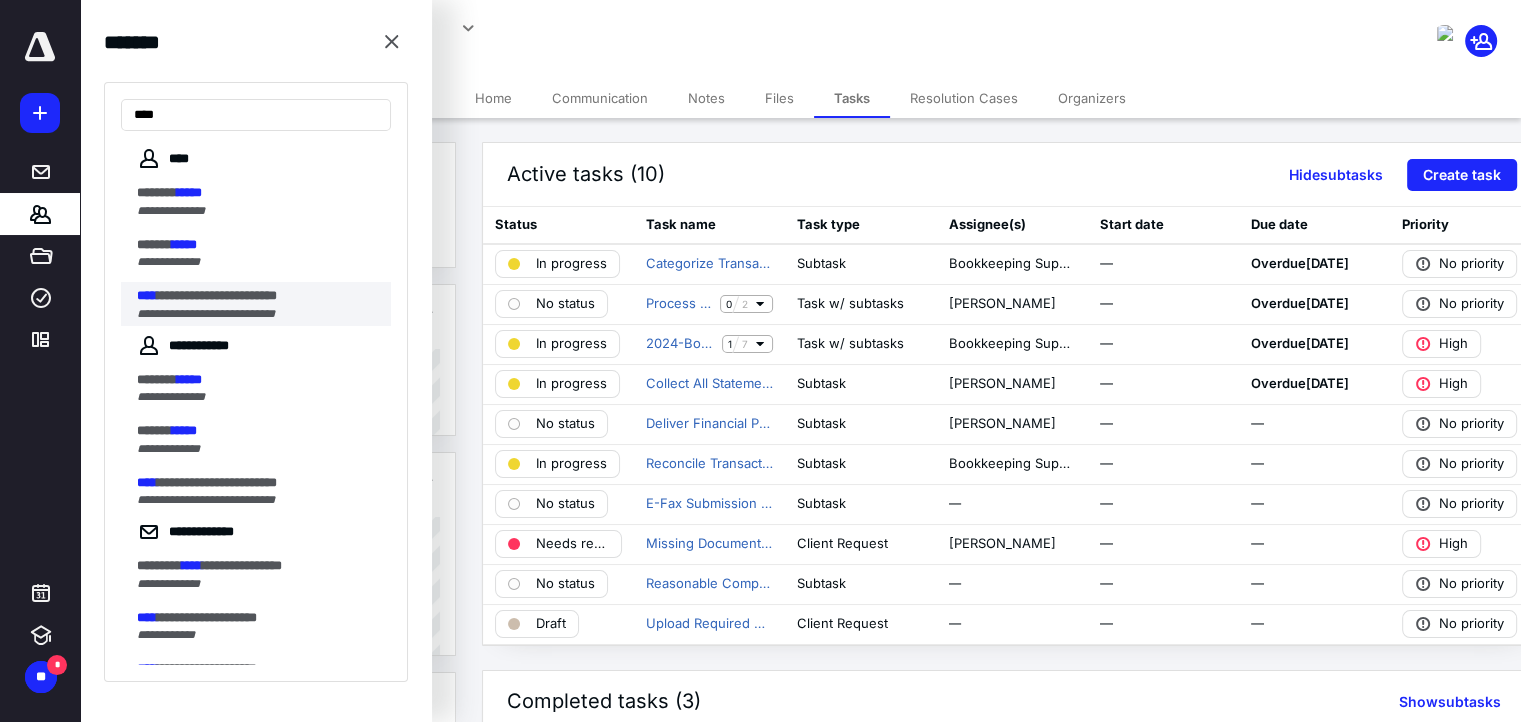 type on "****" 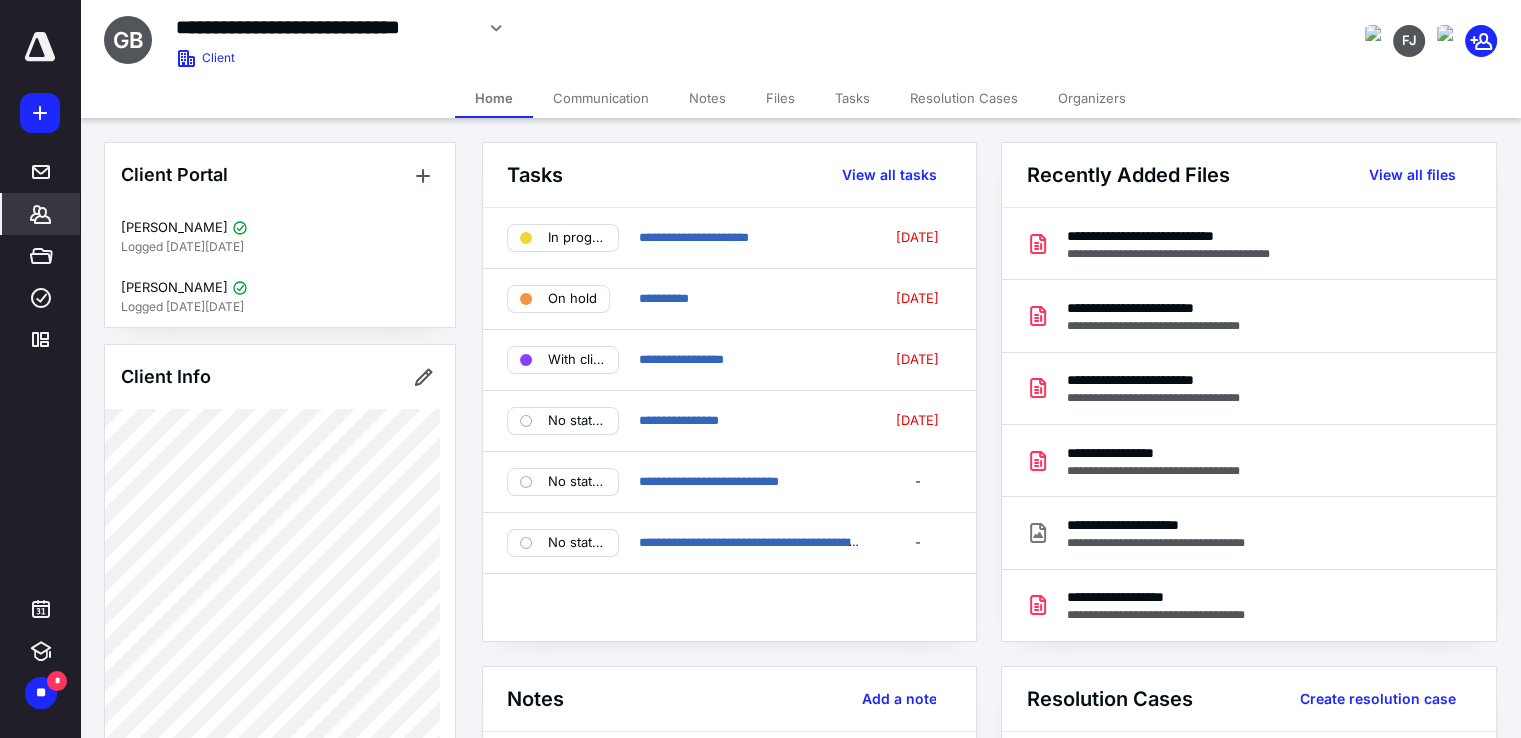 click on "Files" at bounding box center (780, 98) 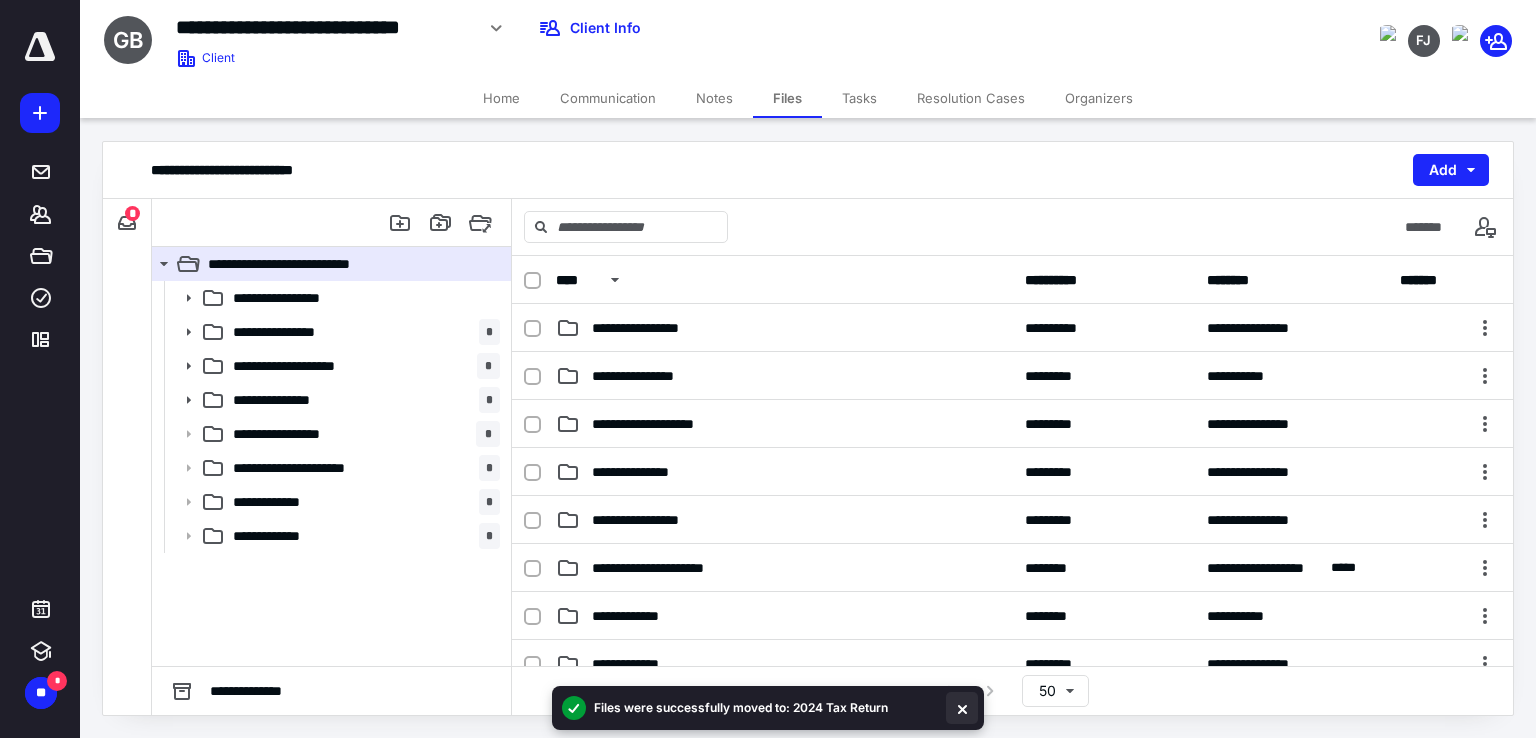 click at bounding box center [962, 708] 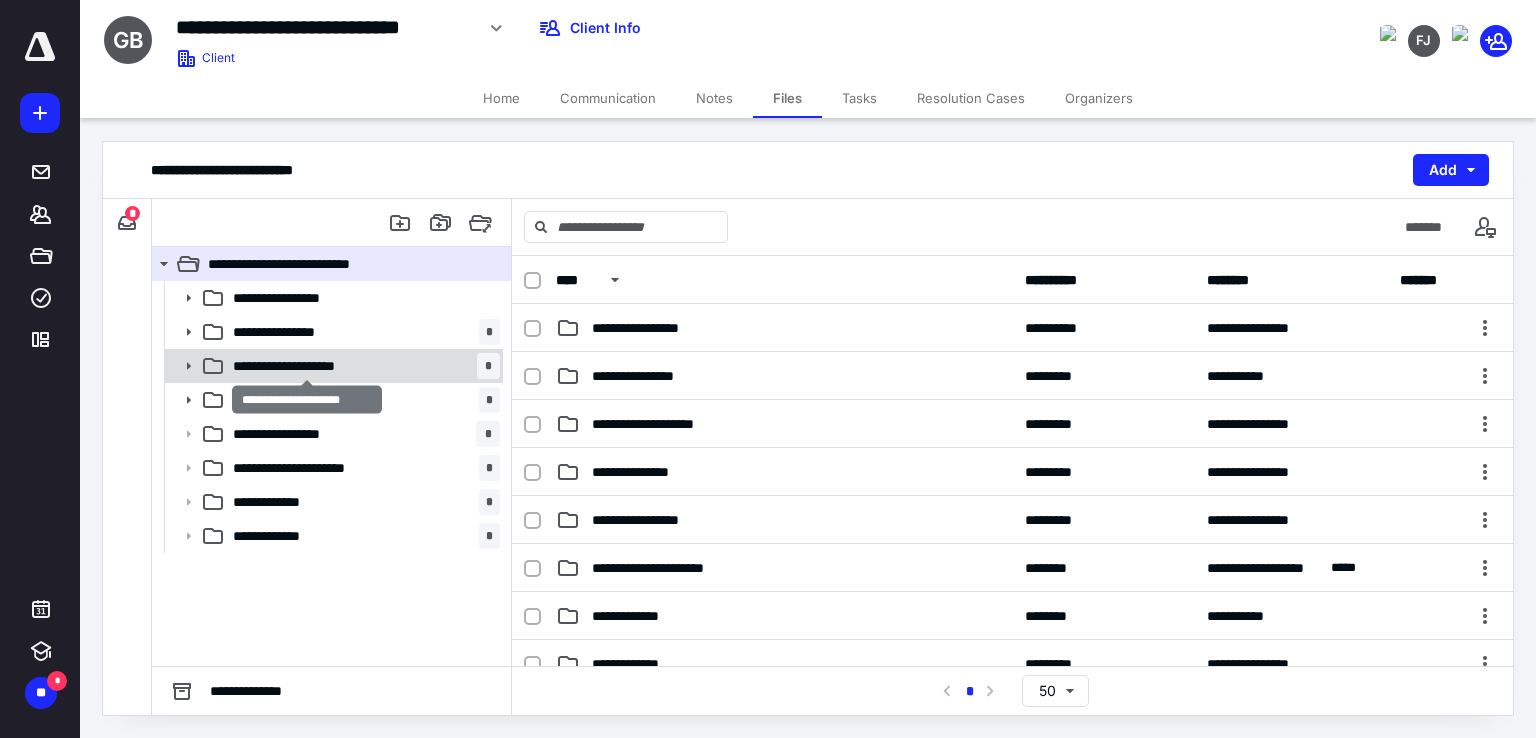 click on "**********" at bounding box center [308, 366] 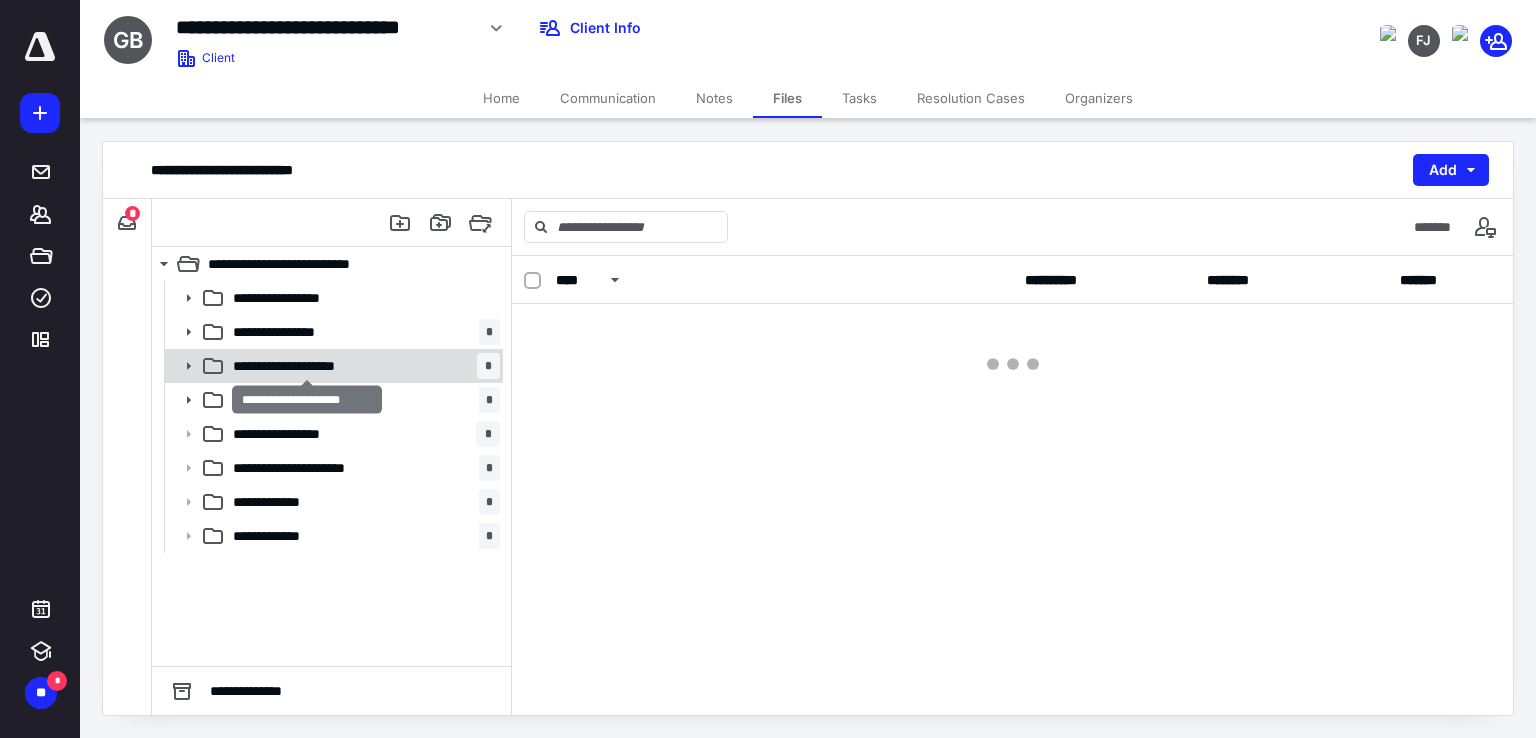 click on "**********" at bounding box center (308, 366) 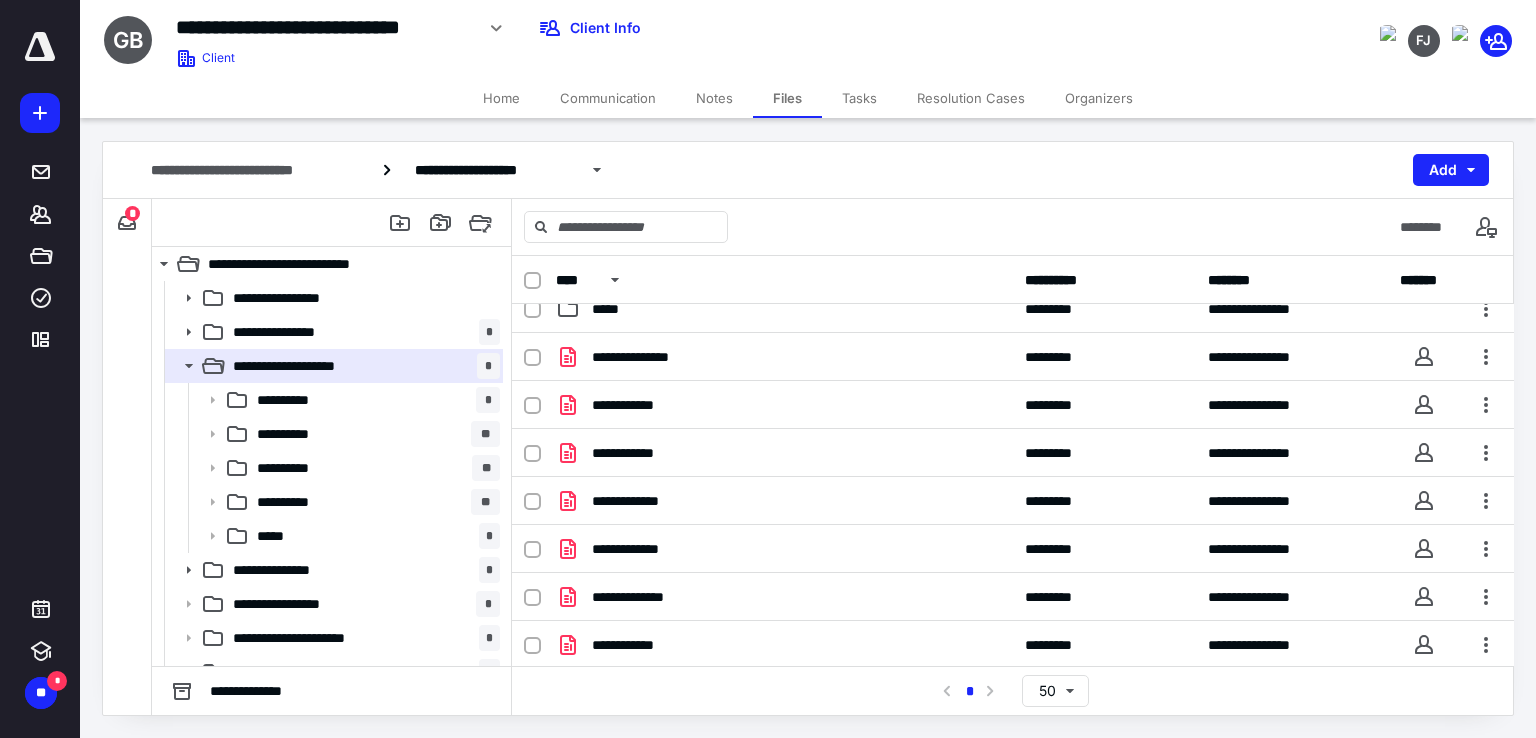 scroll, scrollTop: 0, scrollLeft: 0, axis: both 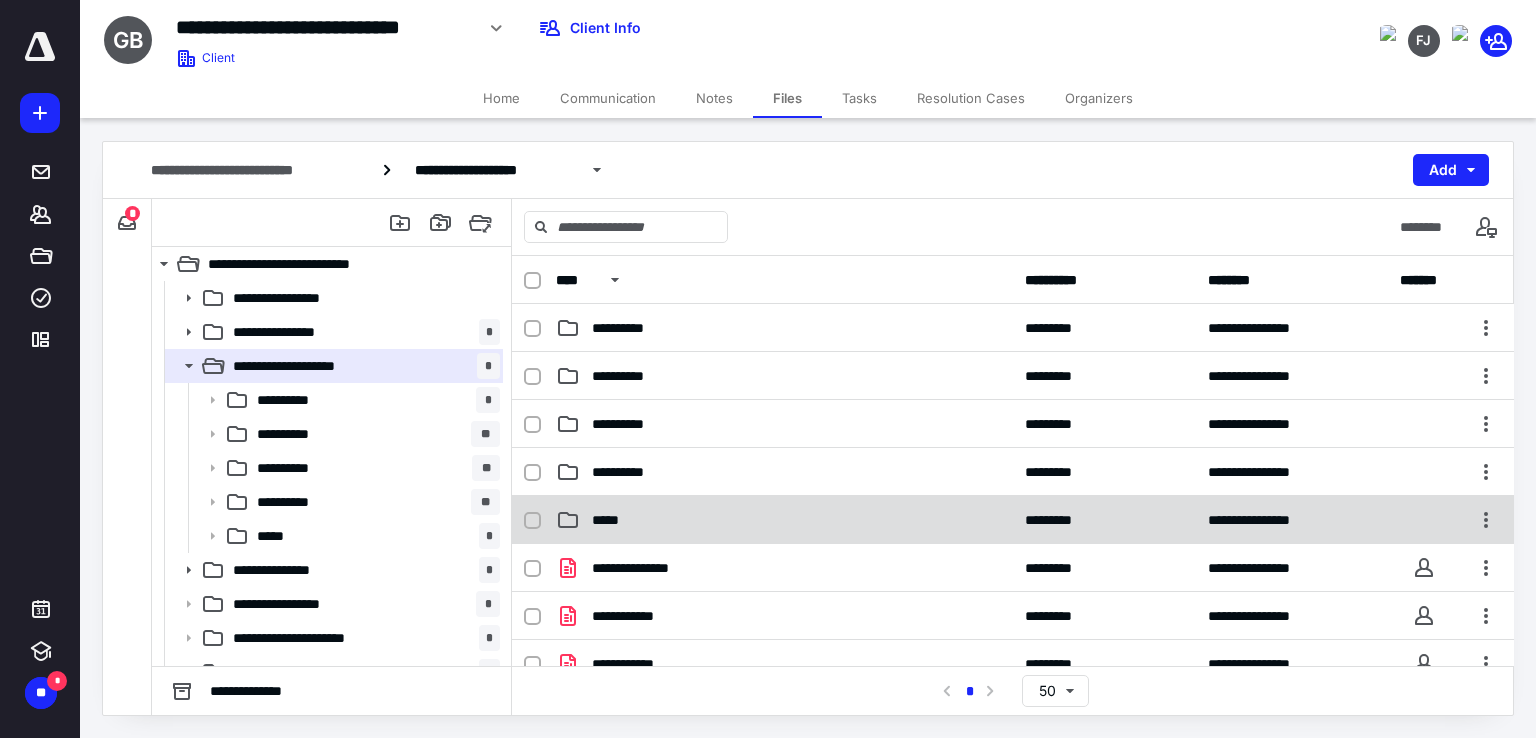 click on "**********" at bounding box center (1013, 520) 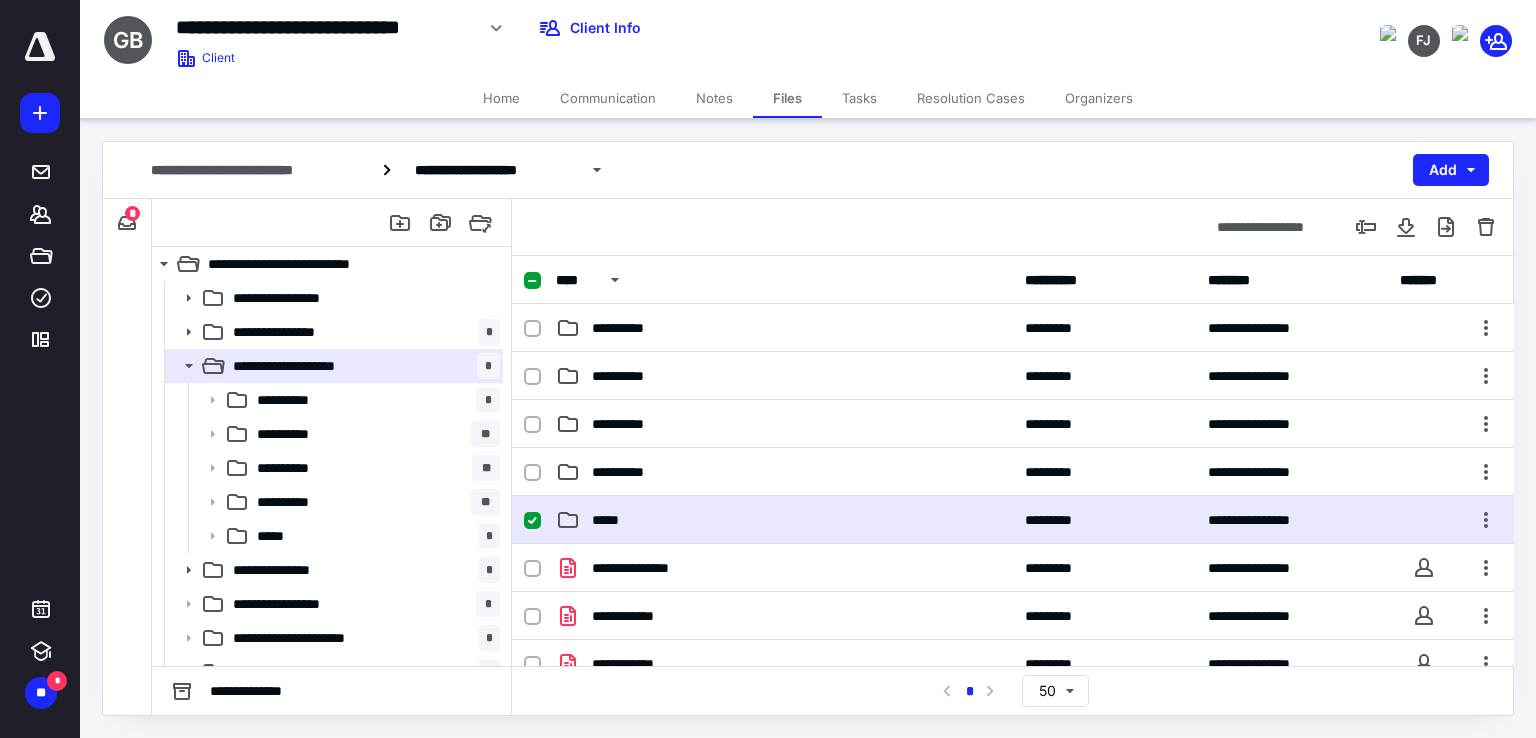 click on "**********" at bounding box center (1013, 520) 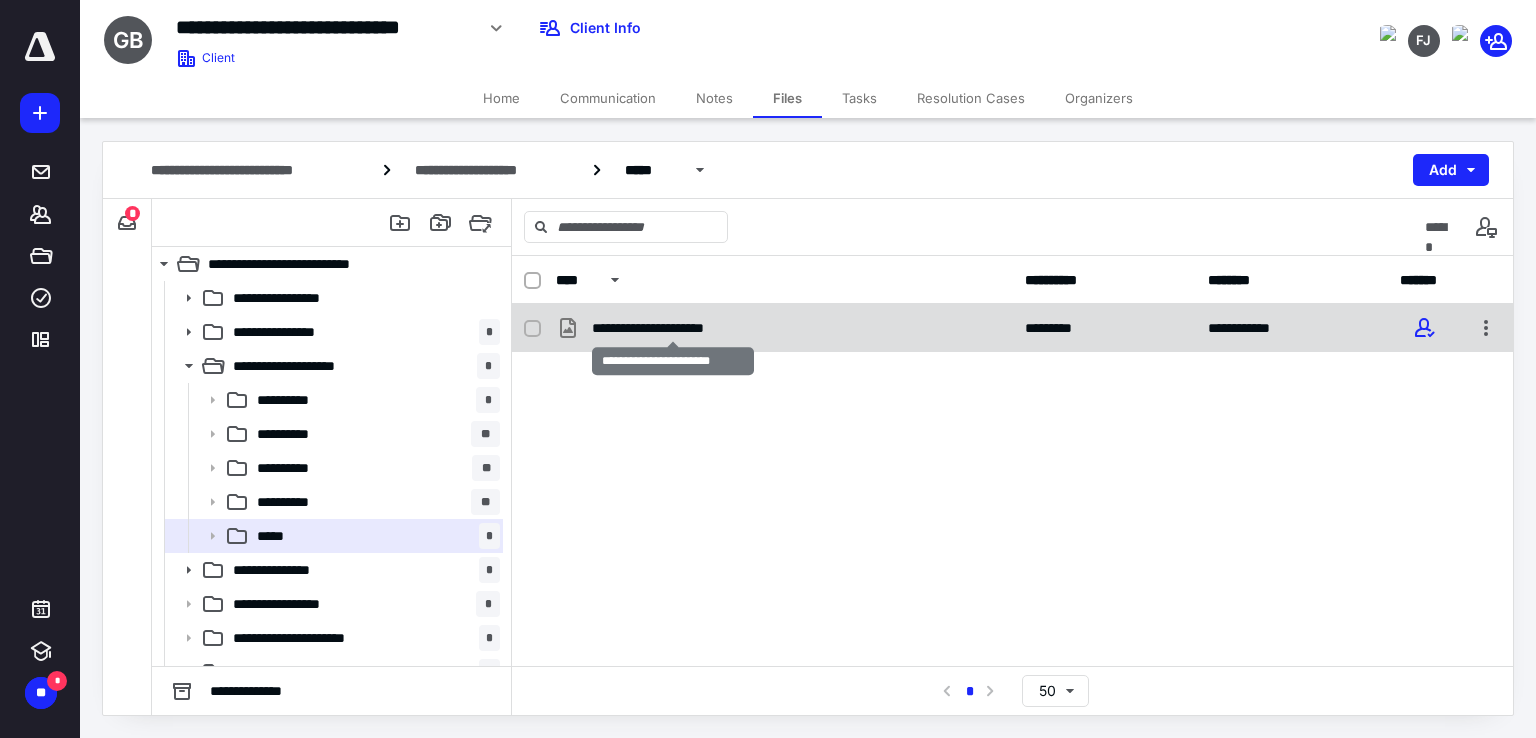 click on "**********" at bounding box center [673, 328] 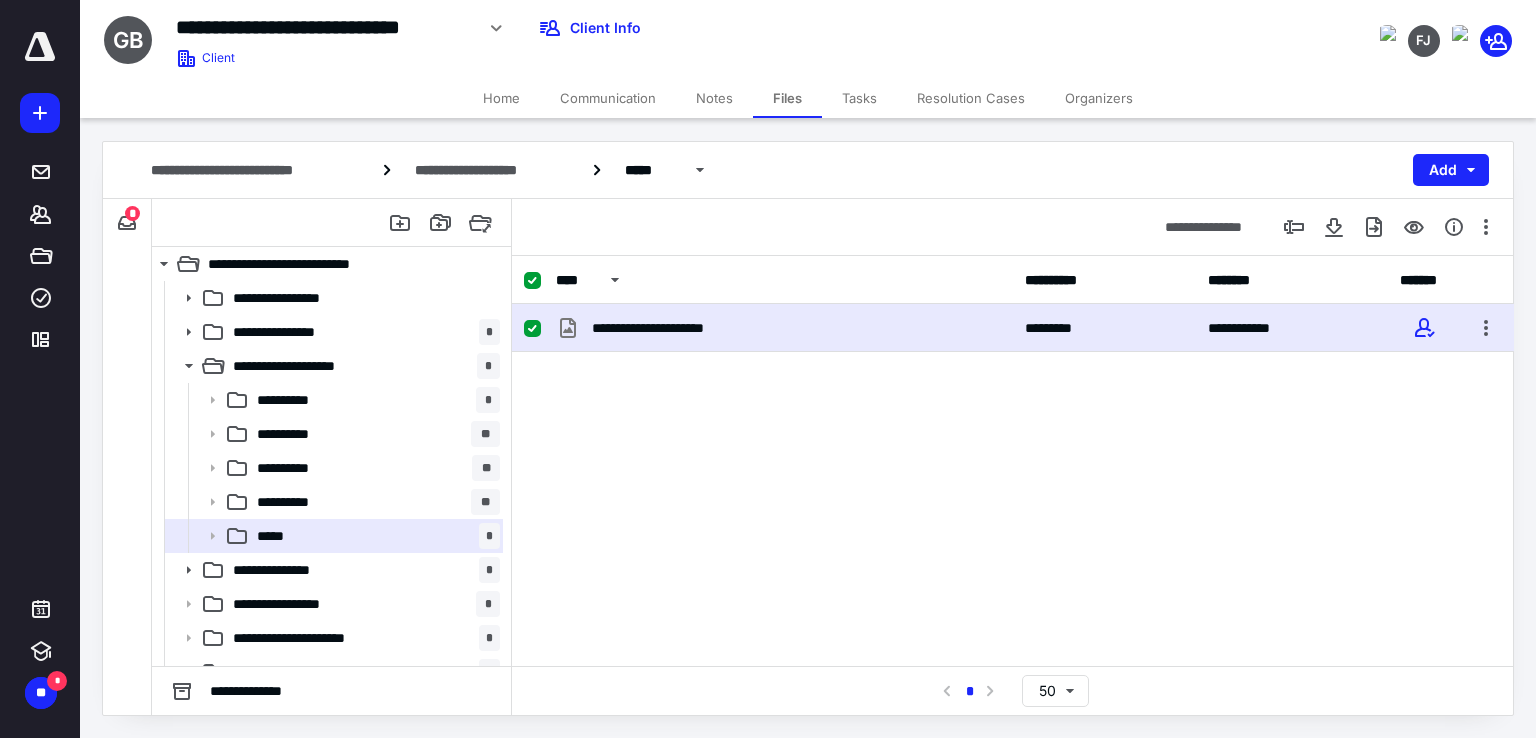 click at bounding box center (532, 329) 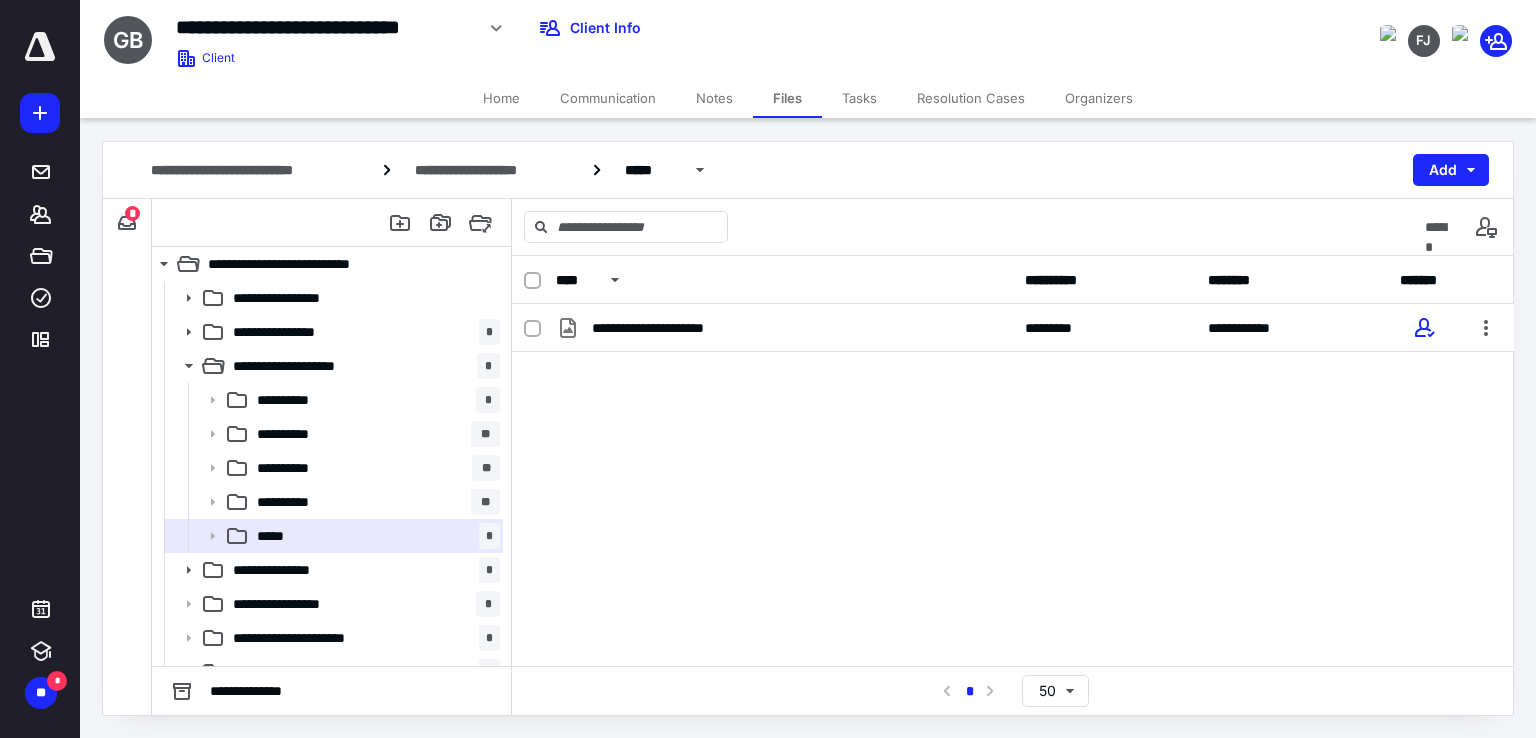click on "**********" at bounding box center (1013, 454) 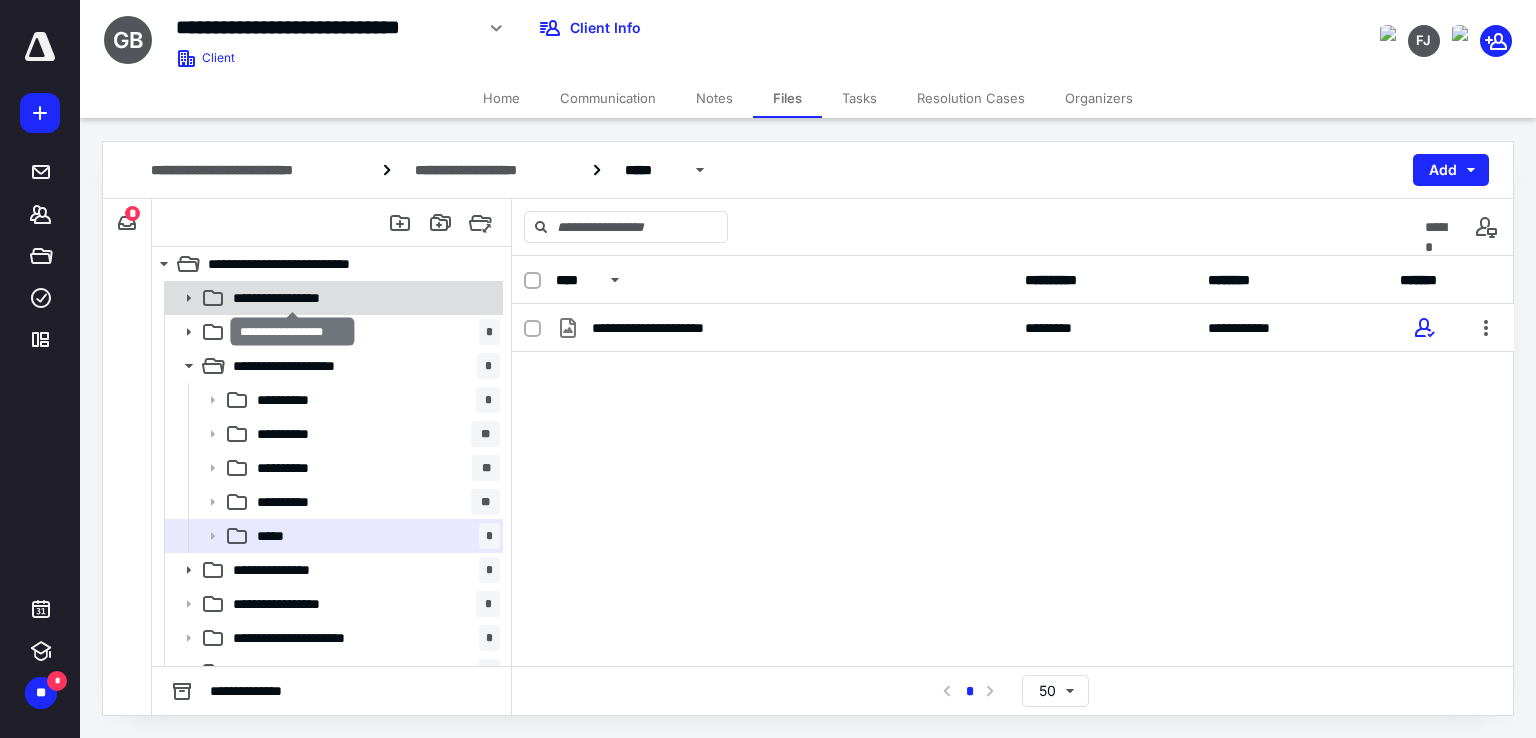 click on "**********" at bounding box center (293, 298) 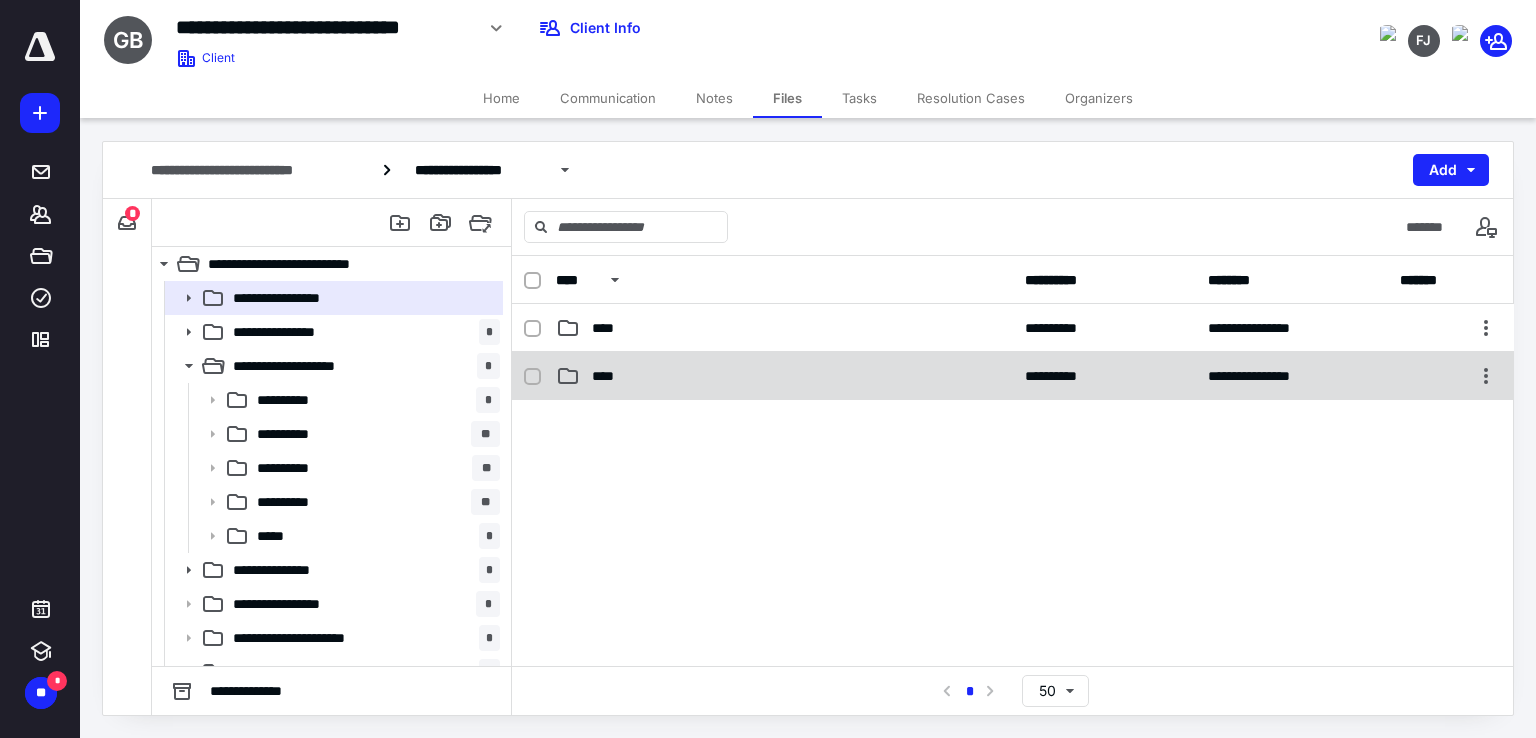 click on "****" at bounding box center [784, 376] 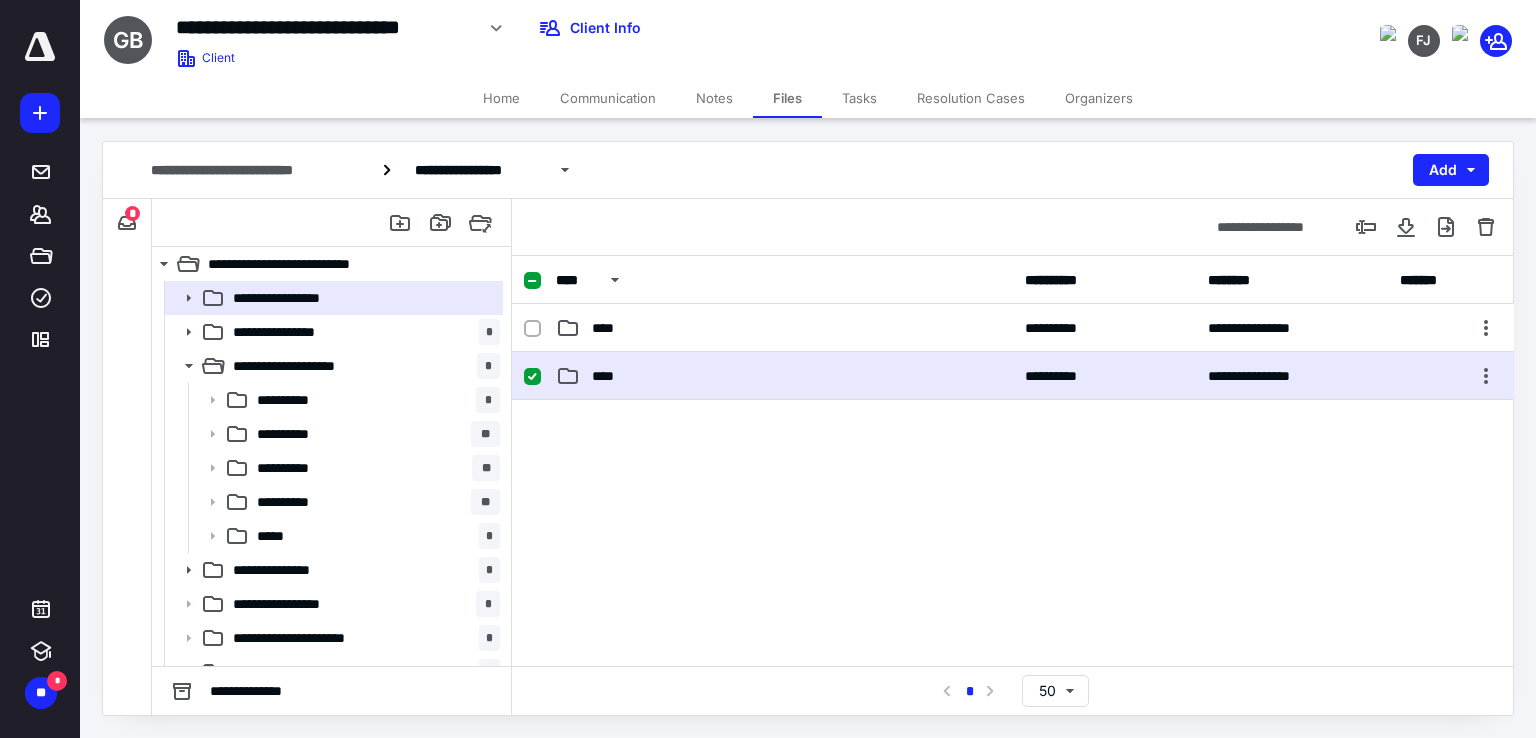 click on "****" at bounding box center [784, 376] 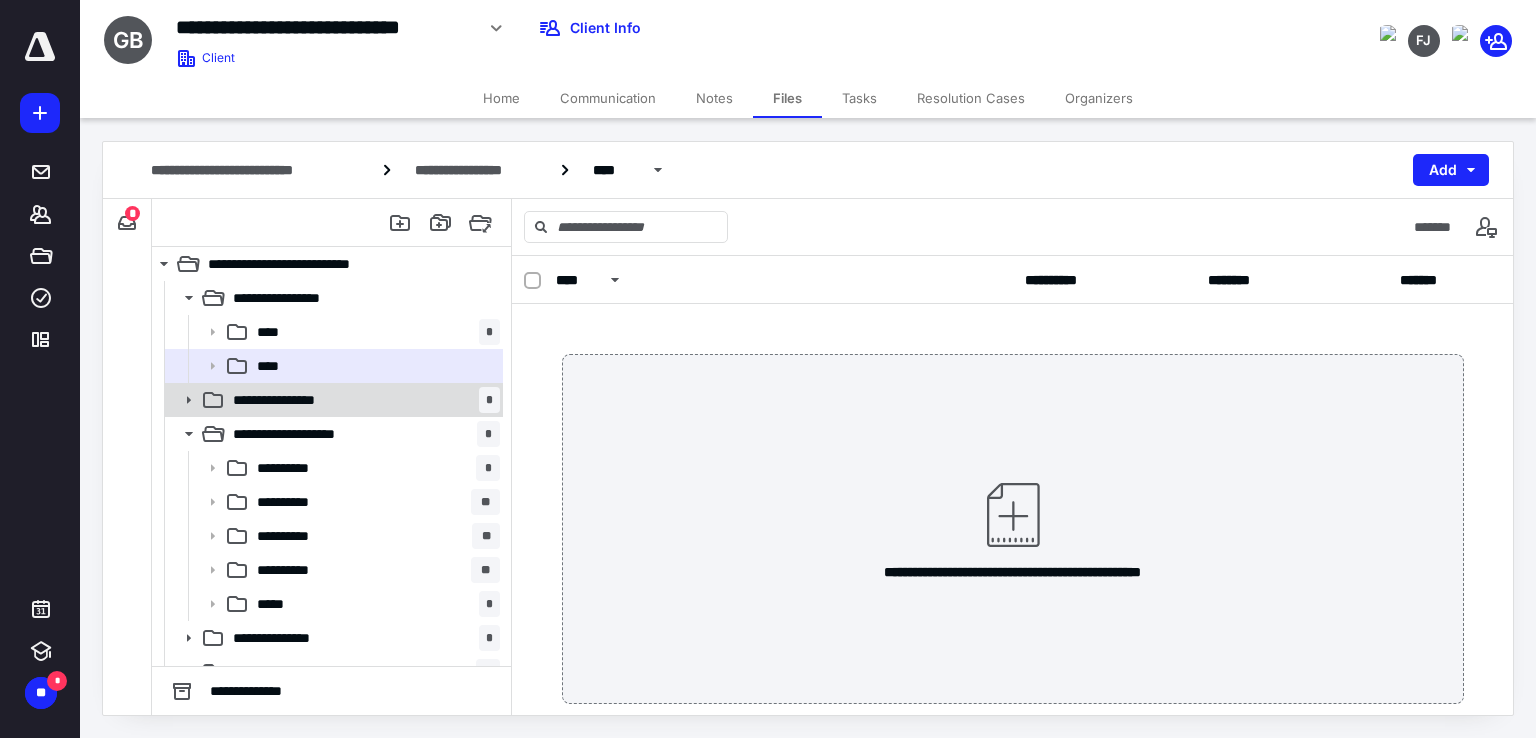 click on "**********" at bounding box center [296, 400] 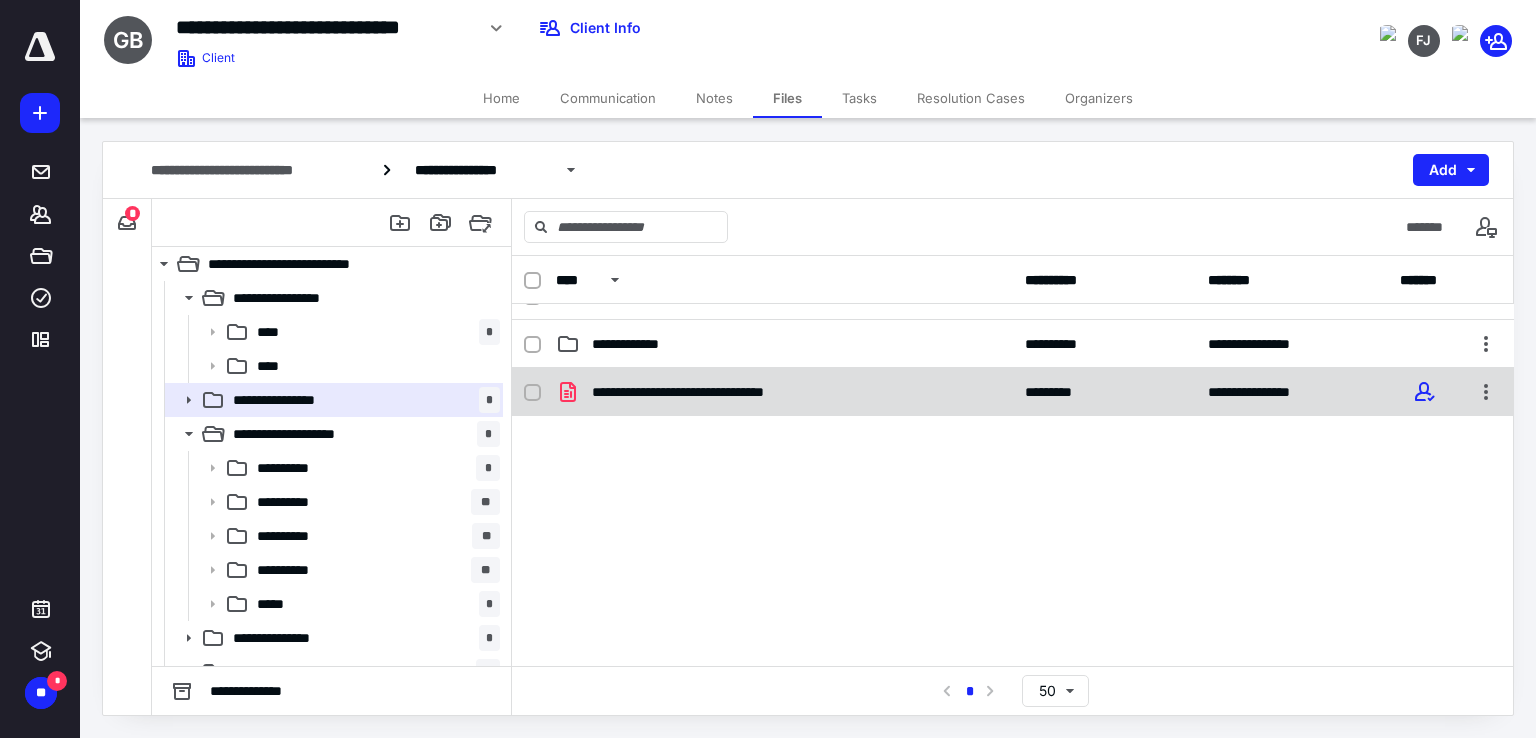 scroll, scrollTop: 0, scrollLeft: 0, axis: both 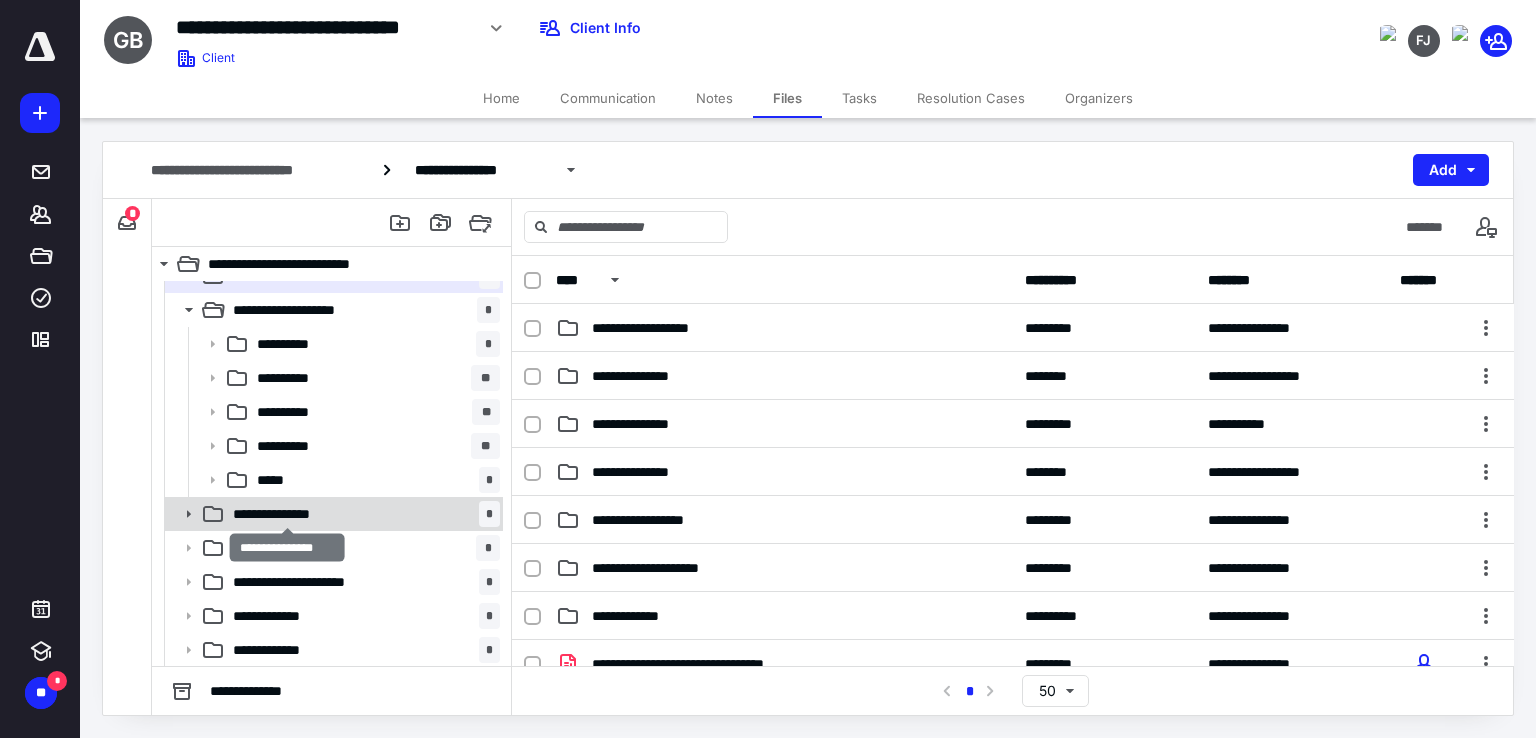 click on "**********" at bounding box center [288, 514] 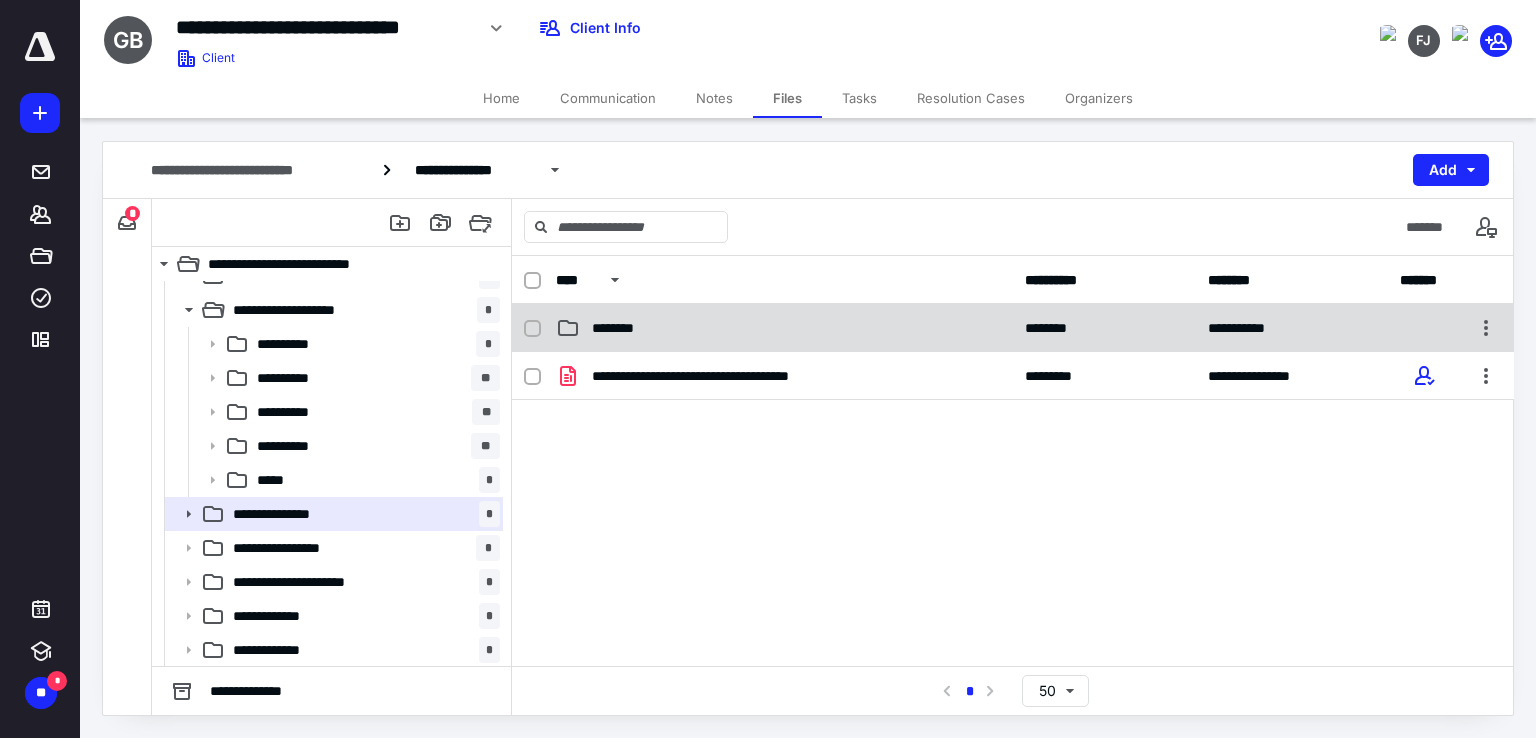 click on "********" at bounding box center [625, 328] 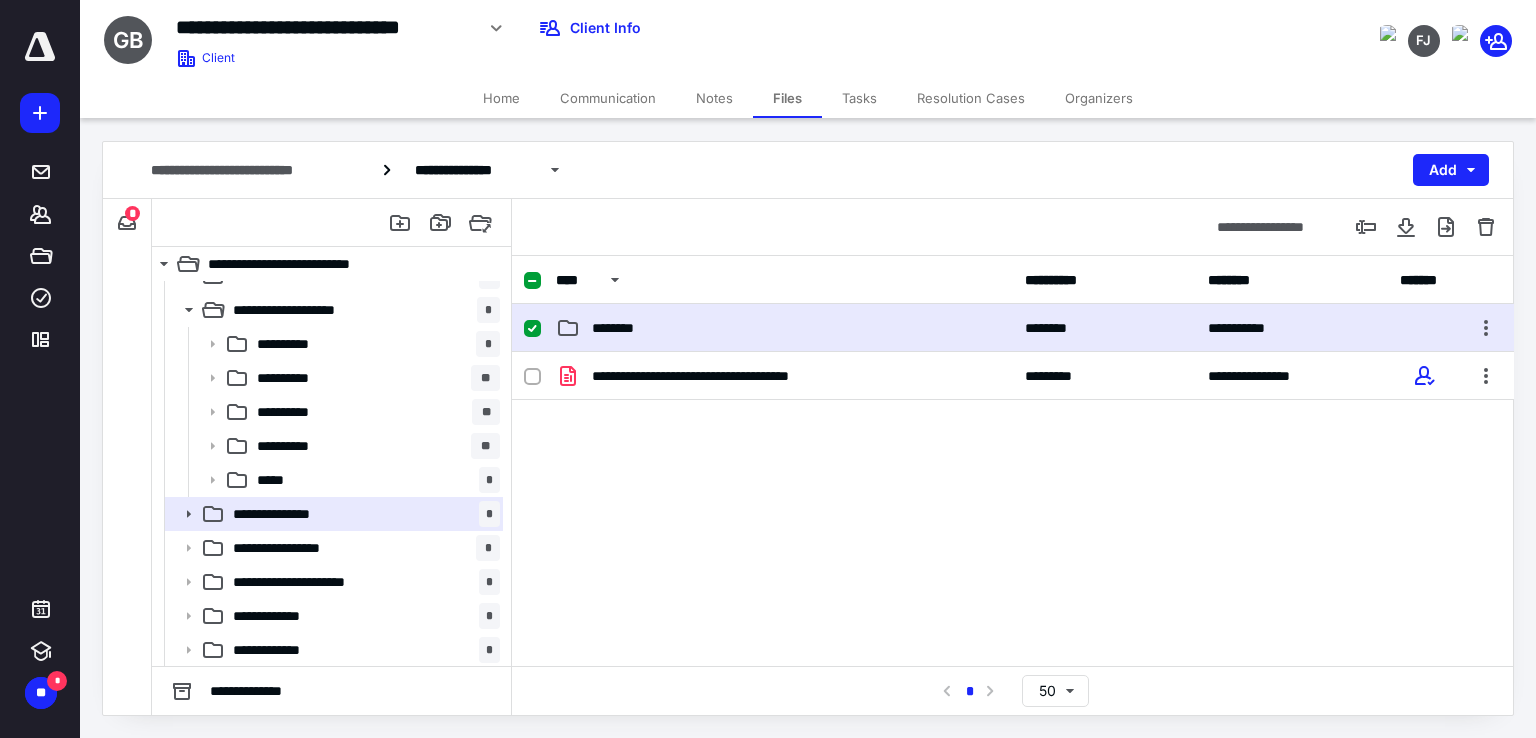 click on "********" at bounding box center [625, 328] 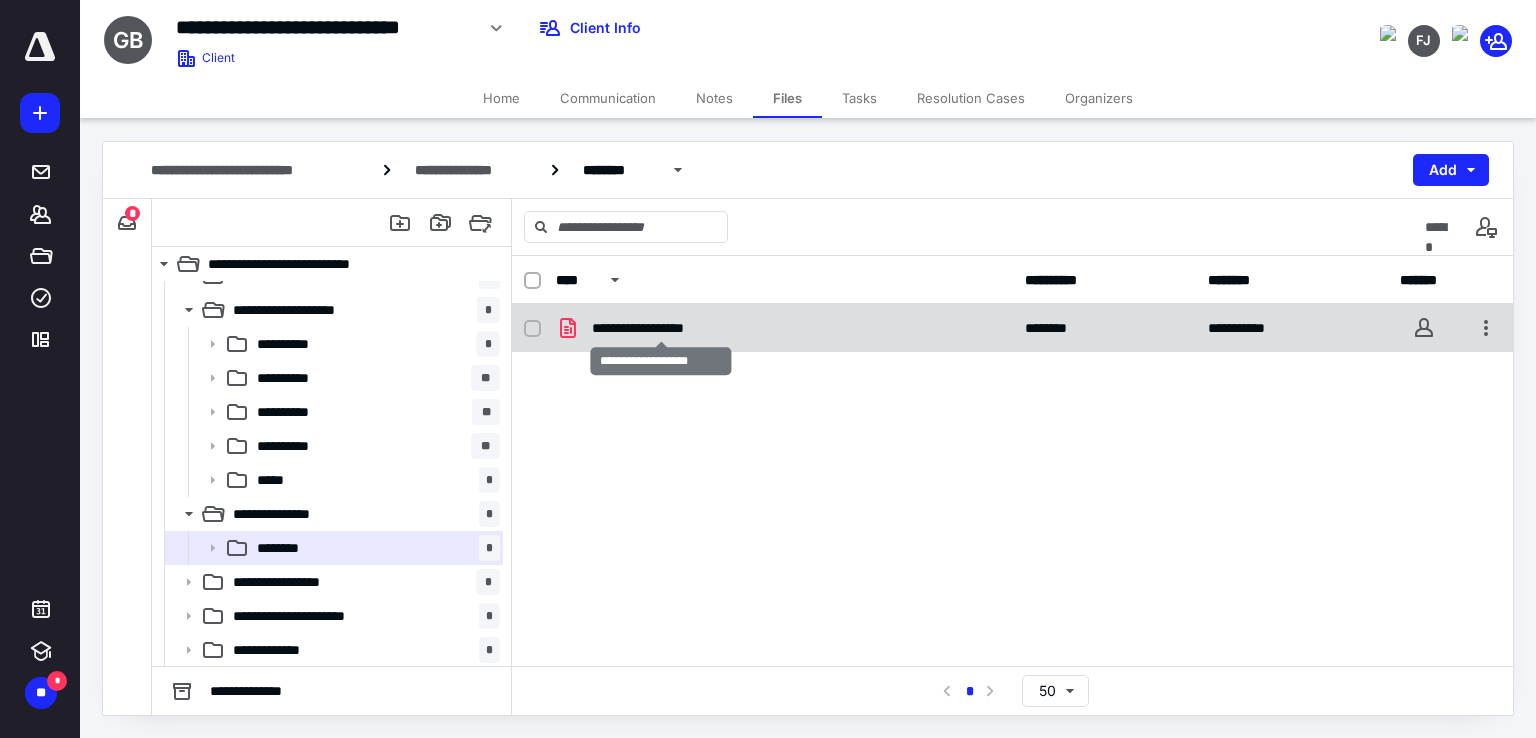 click on "**********" at bounding box center [661, 328] 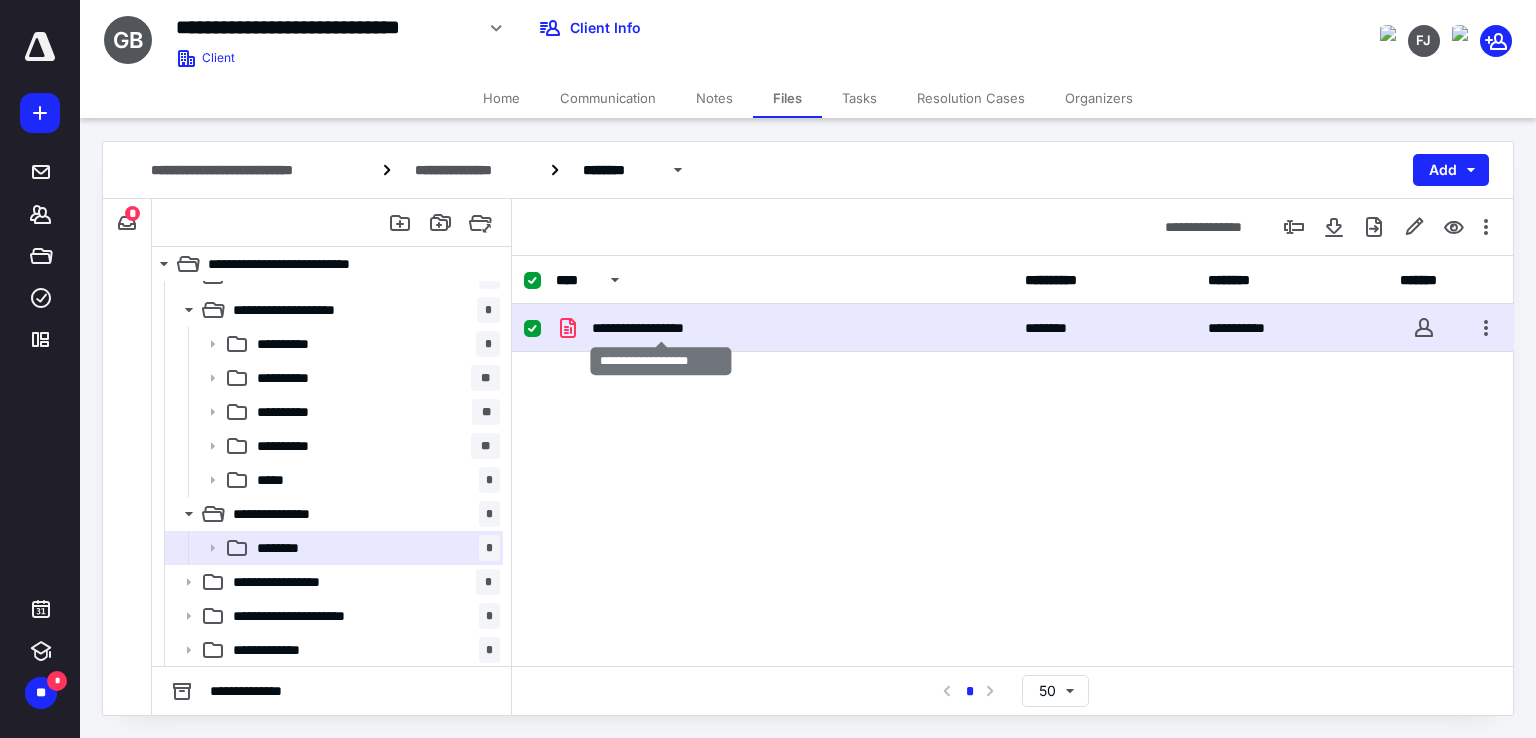 click on "**********" at bounding box center (661, 328) 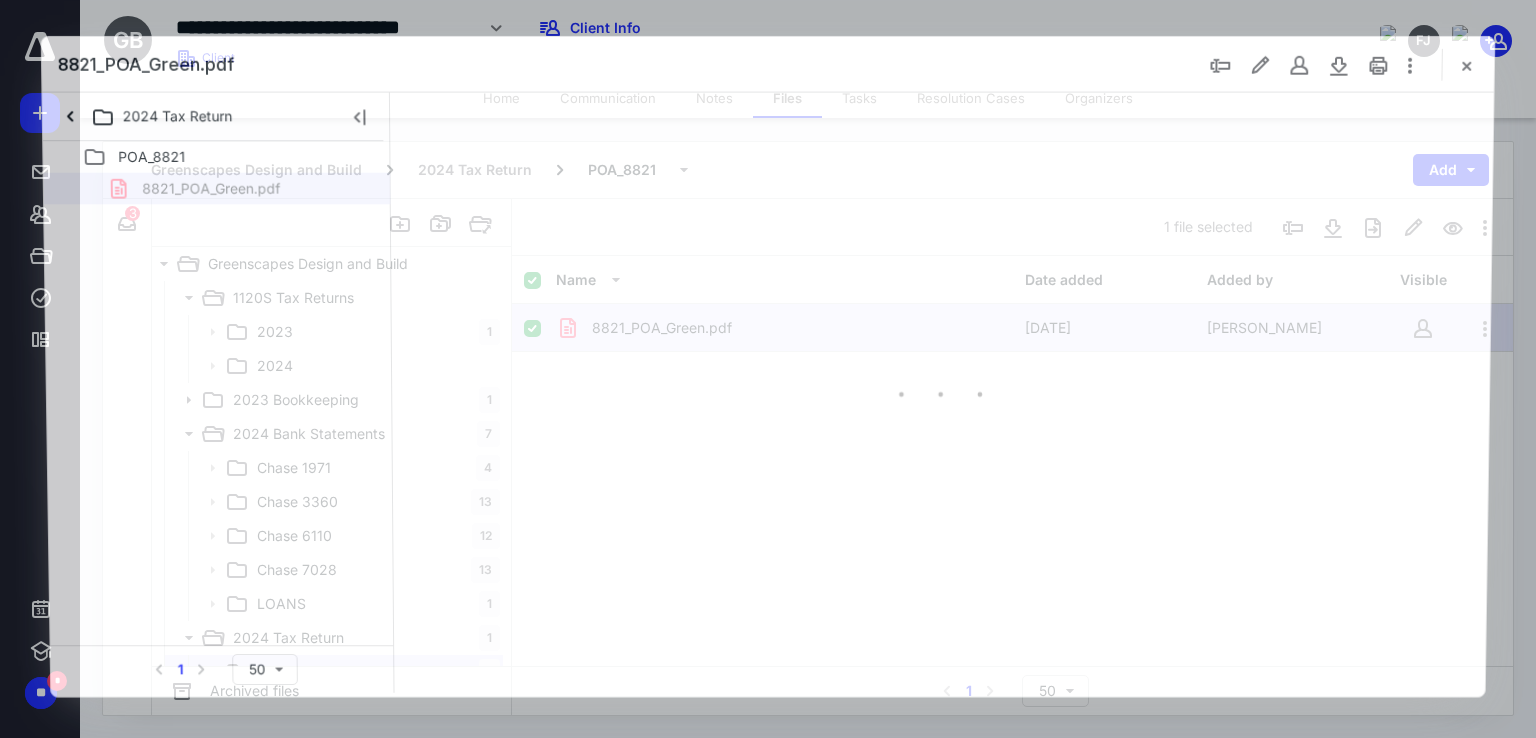 scroll, scrollTop: 124, scrollLeft: 0, axis: vertical 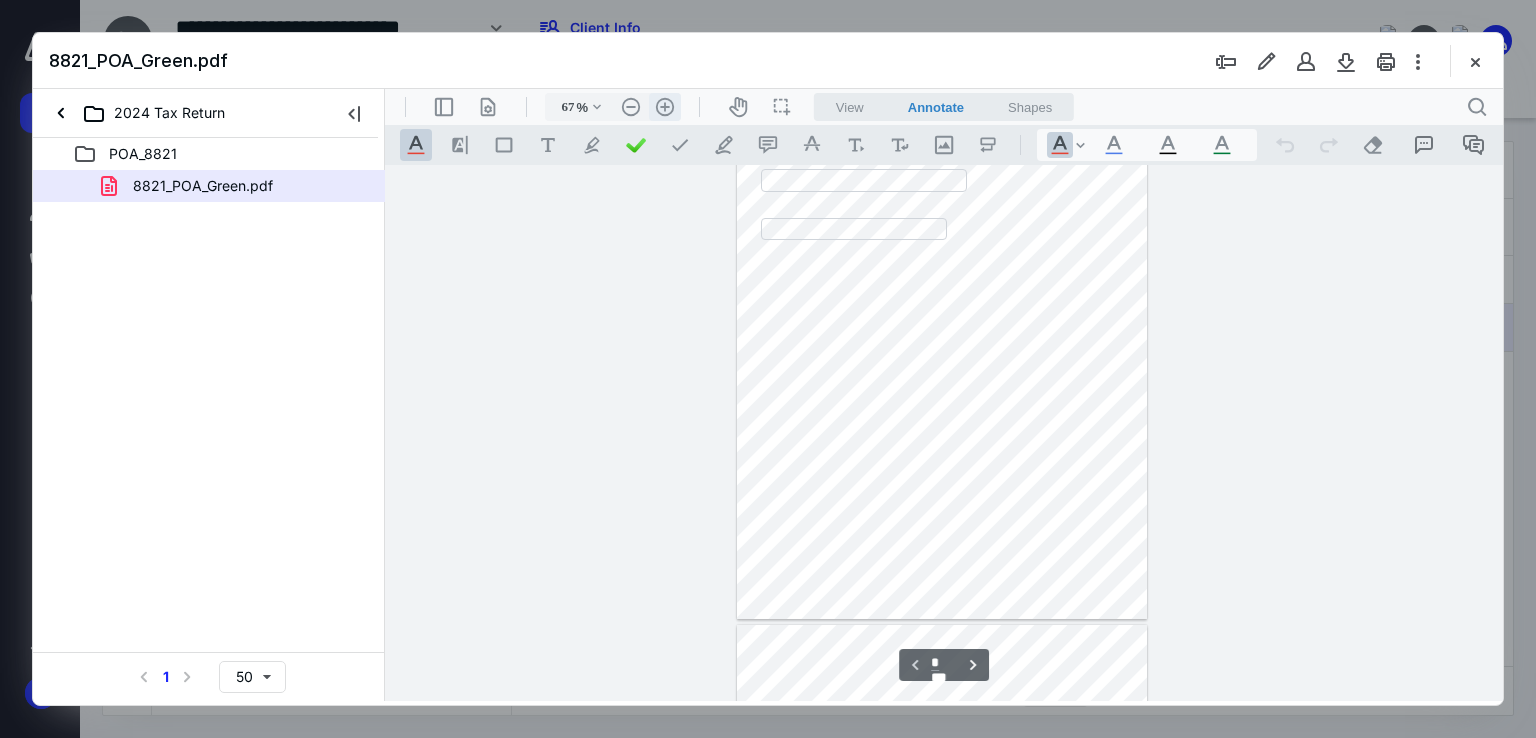 click on ".cls-1{fill:#abb0c4;} icon - header - zoom - in - line" at bounding box center (665, 107) 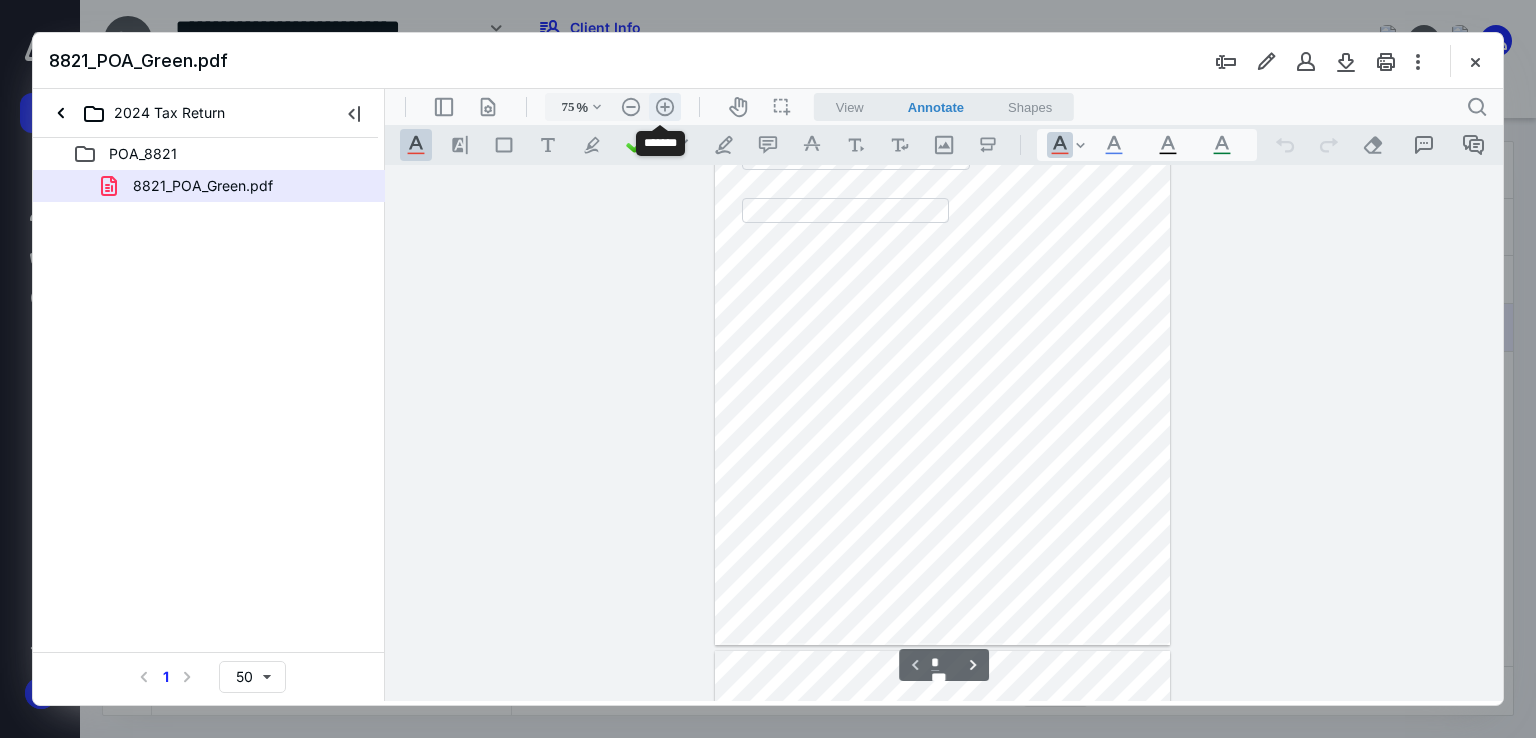 click on ".cls-1{fill:#abb0c4;} icon - header - zoom - in - line" at bounding box center (665, 107) 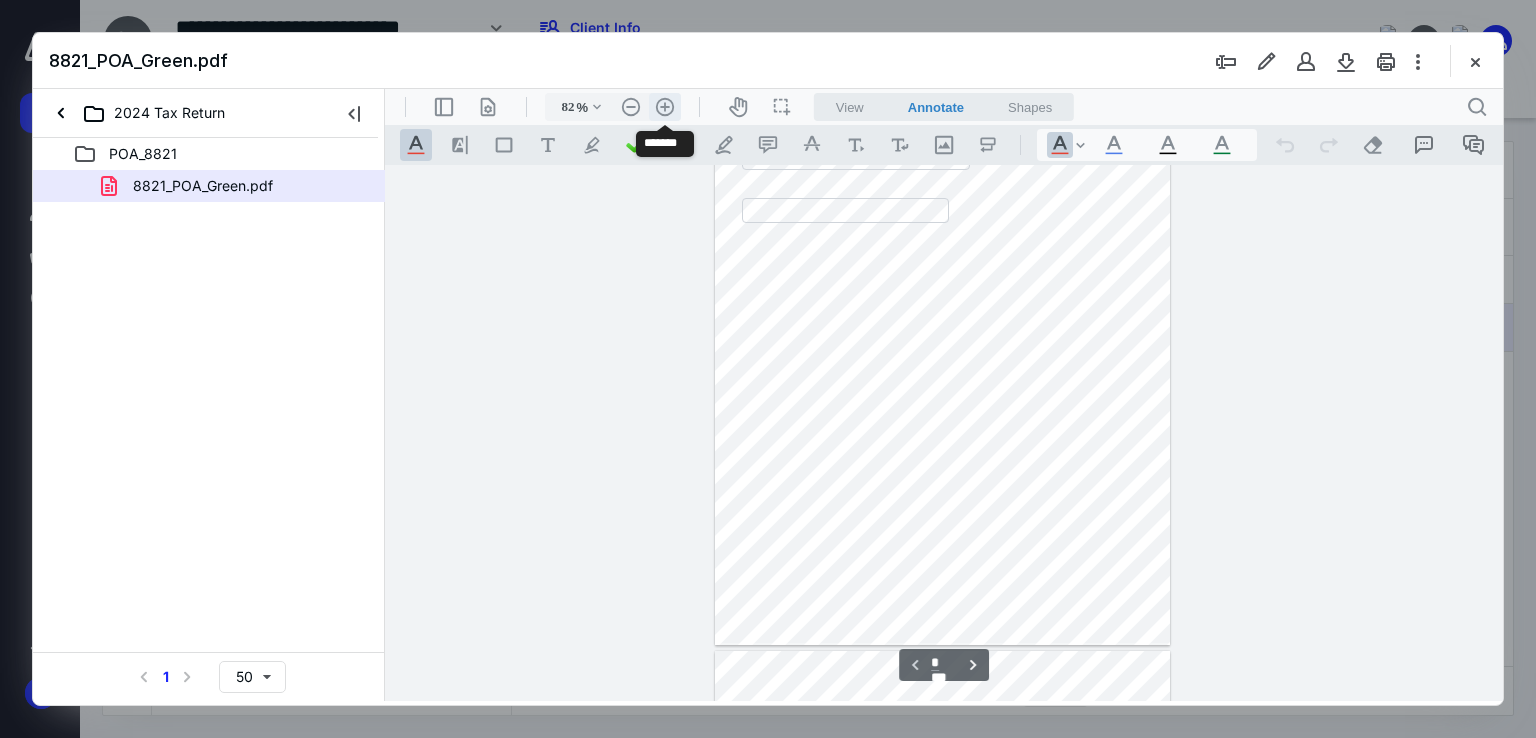 click on ".cls-1{fill:#abb0c4;} icon - header - zoom - in - line" at bounding box center (665, 107) 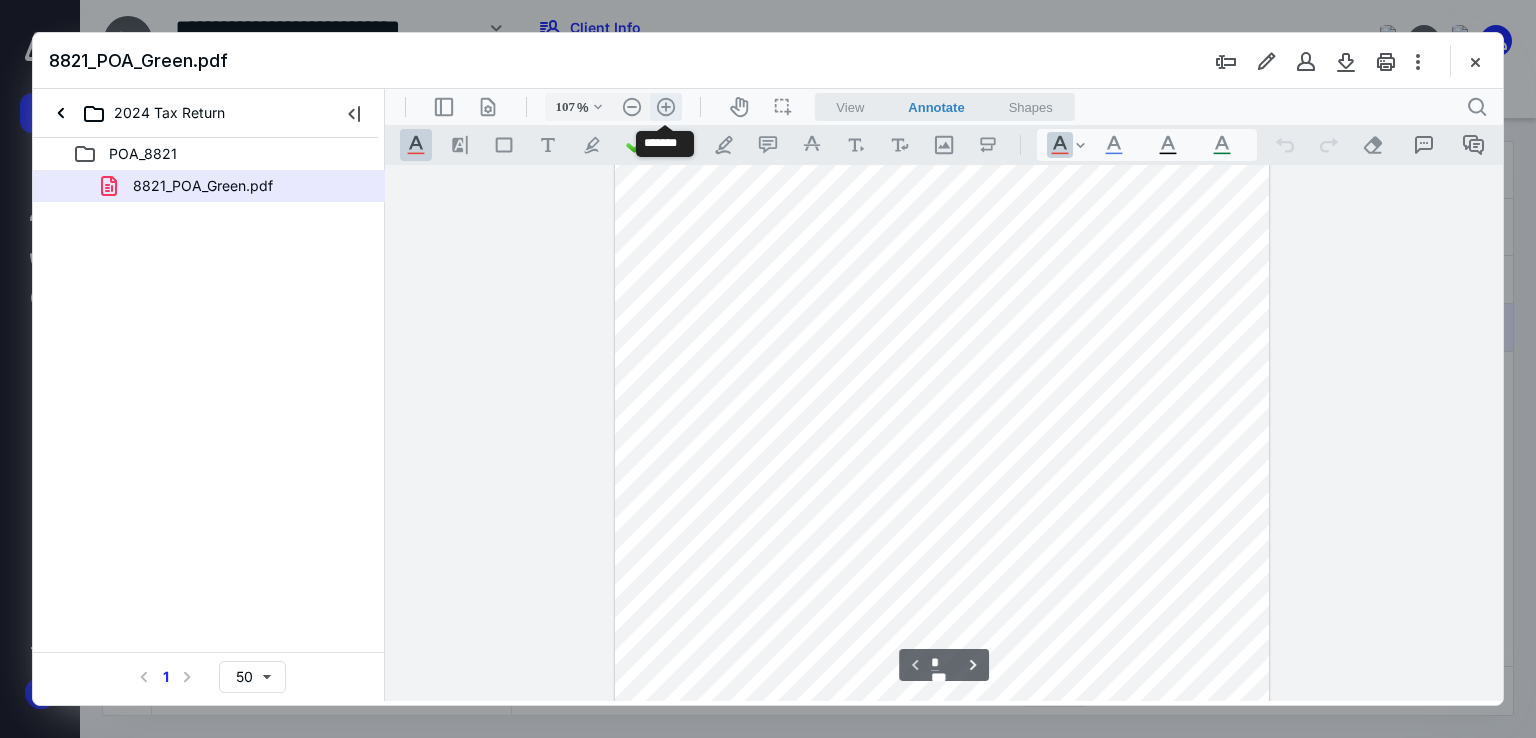 click on ".cls-1{fill:#abb0c4;} icon - header - zoom - in - line" at bounding box center [666, 107] 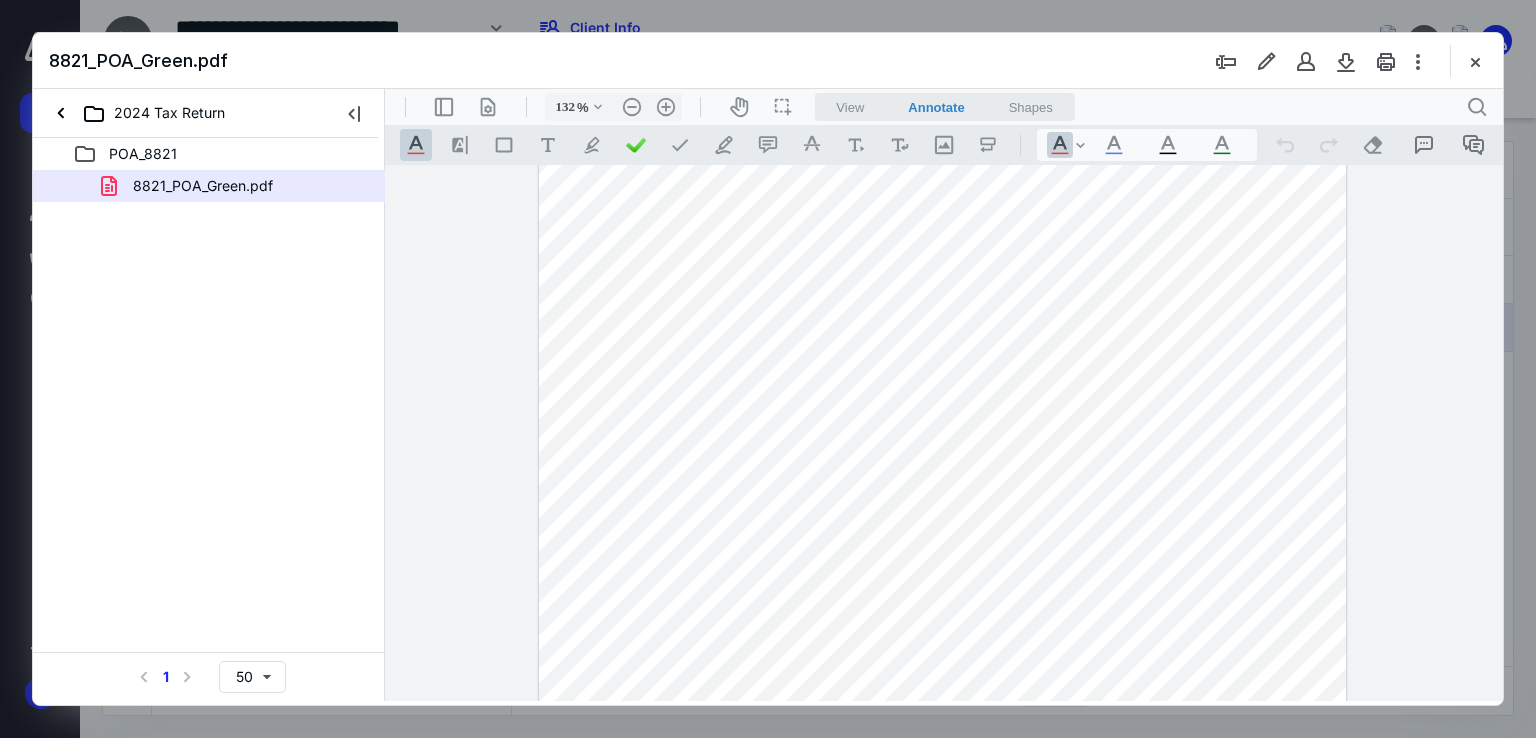 scroll, scrollTop: 0, scrollLeft: 0, axis: both 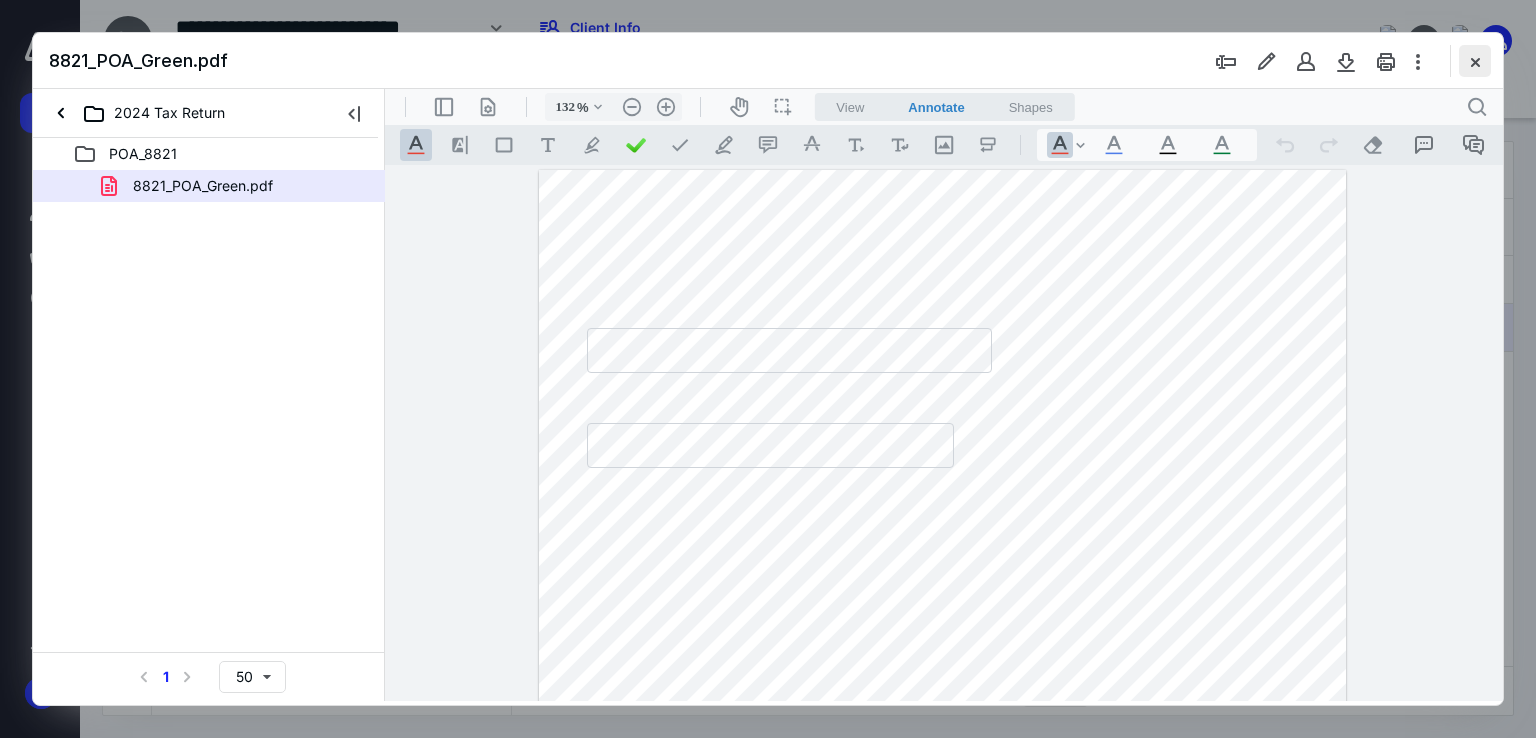 click at bounding box center [1475, 61] 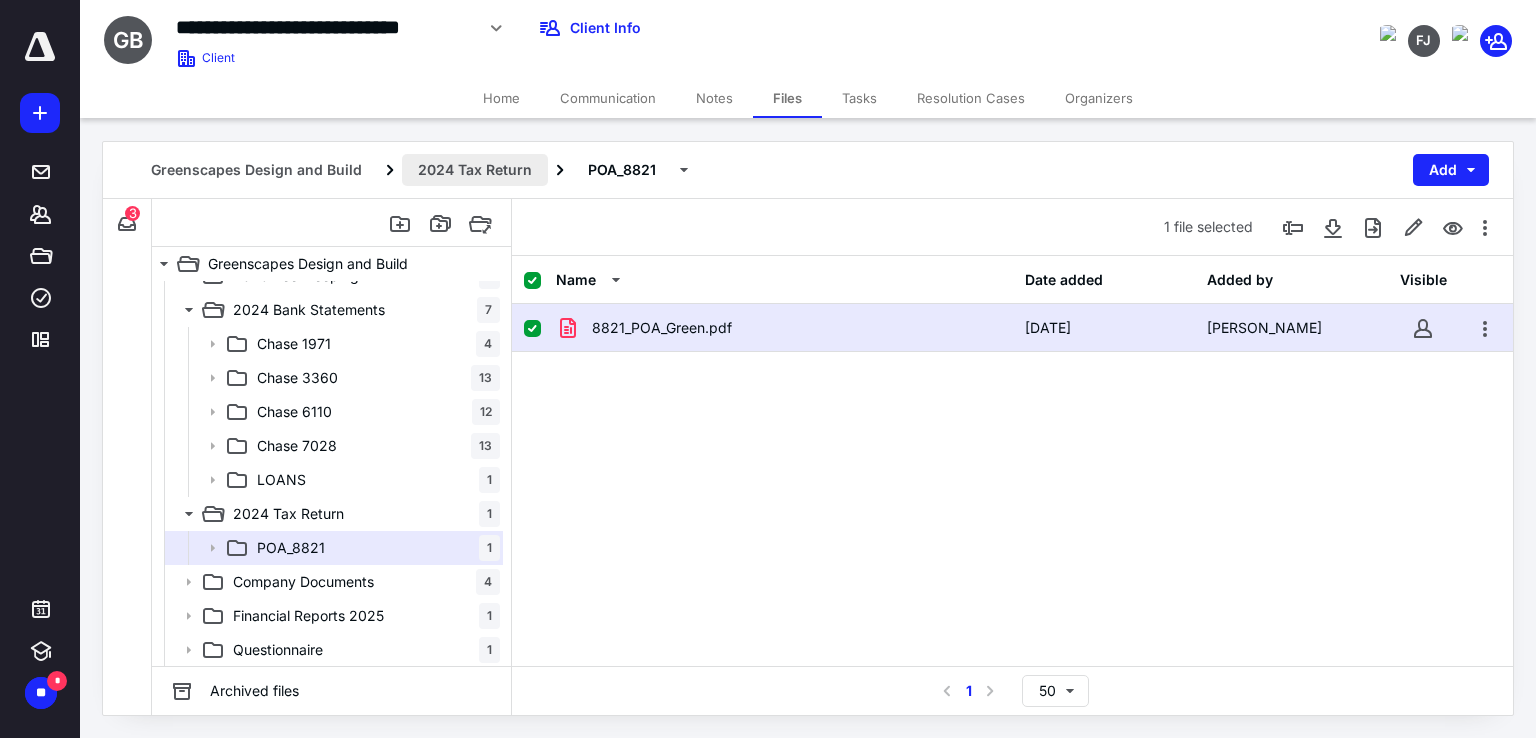drag, startPoint x: 498, startPoint y: 149, endPoint x: 496, endPoint y: 162, distance: 13.152946 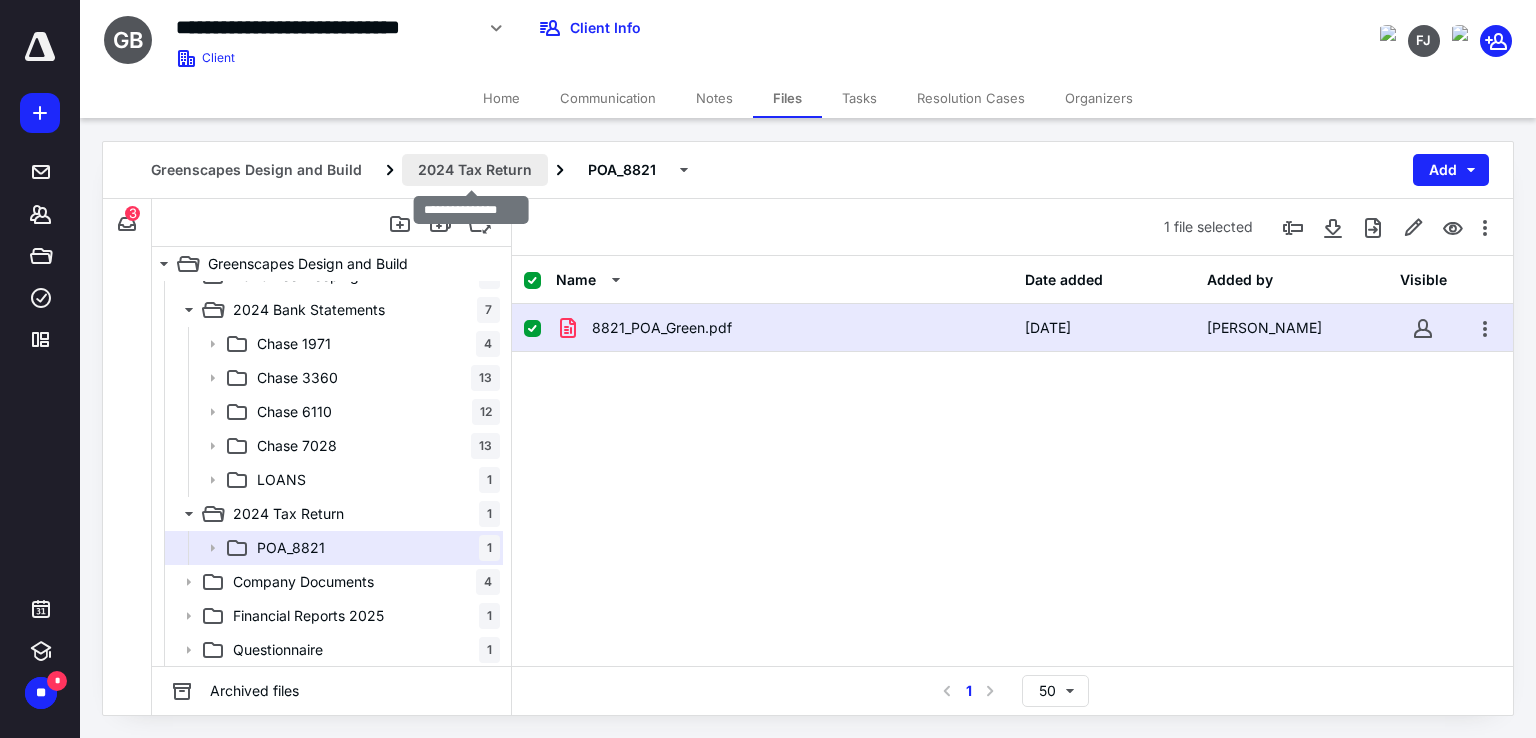 click on "2024 Tax Return" at bounding box center (475, 170) 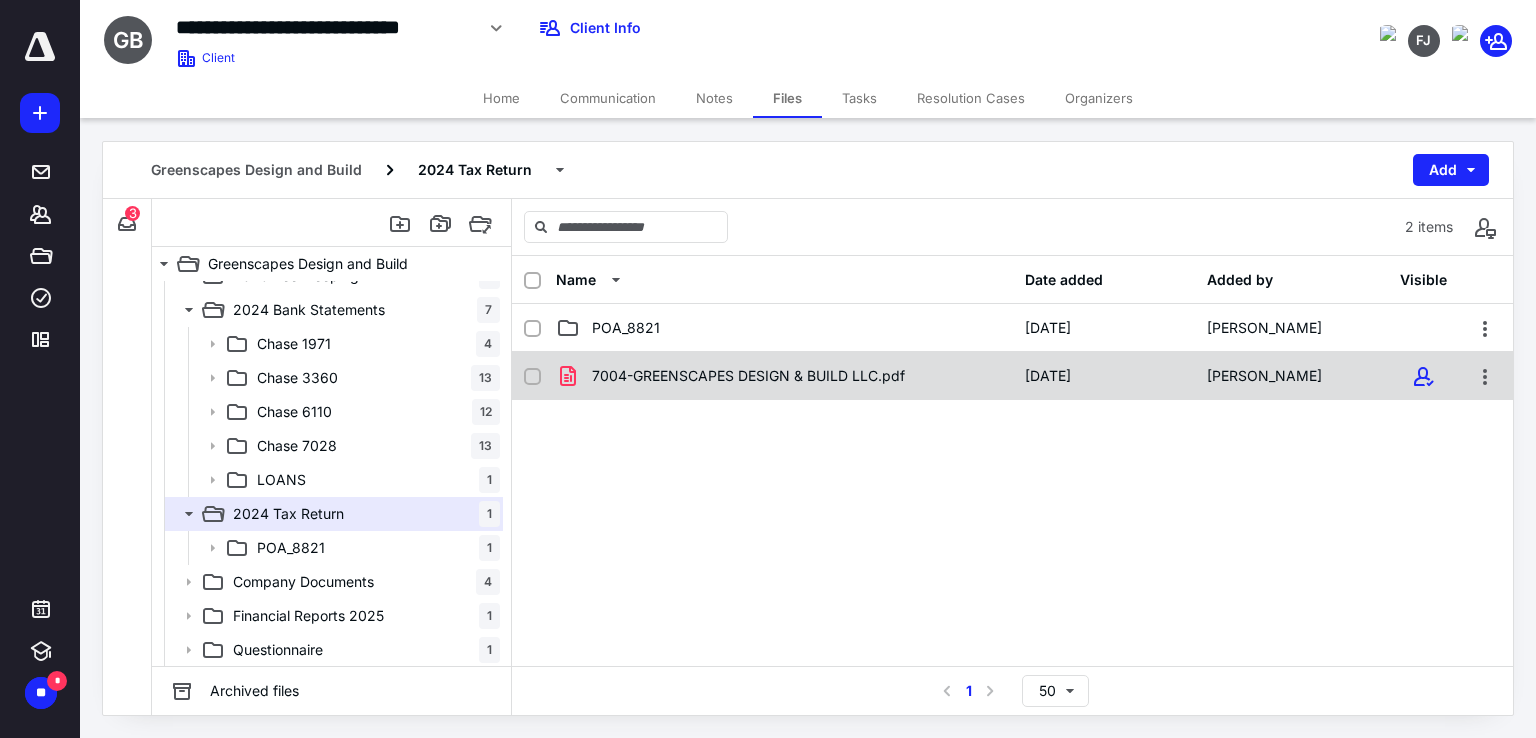 click on "7004-GREENSCAPES DESIGN & BUILD LLC.pdf" at bounding box center [748, 376] 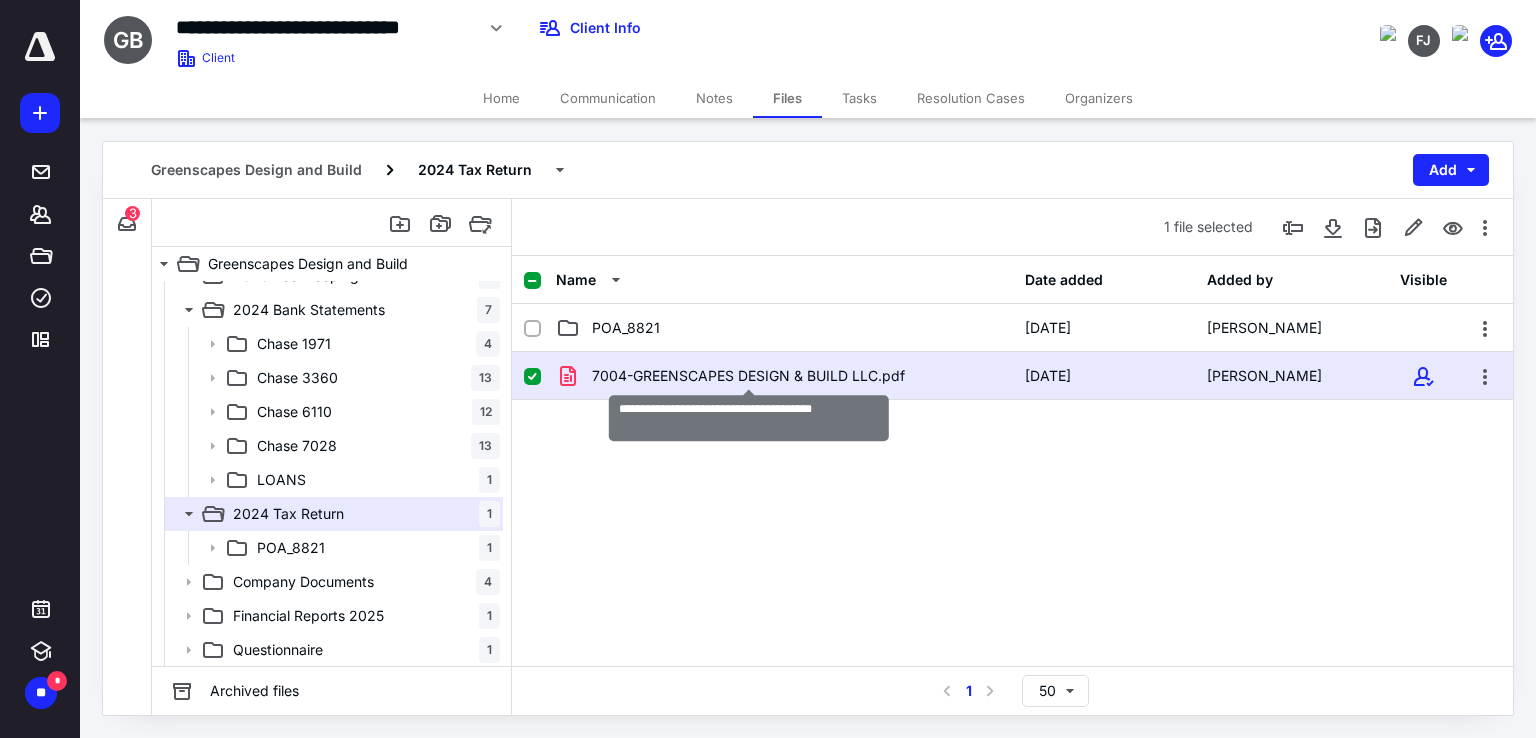 click on "7004-GREENSCAPES DESIGN & BUILD LLC.pdf" at bounding box center [748, 376] 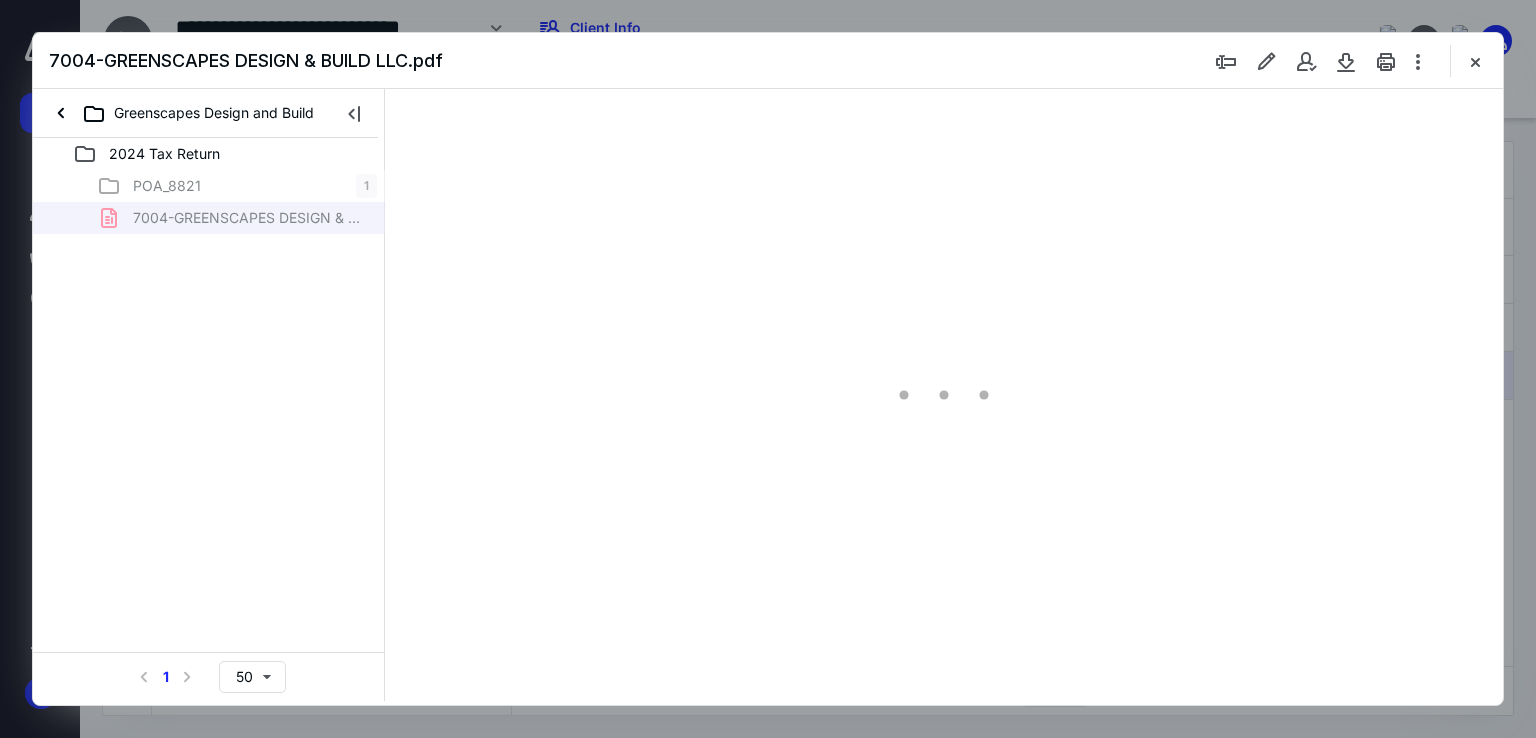 scroll, scrollTop: 0, scrollLeft: 0, axis: both 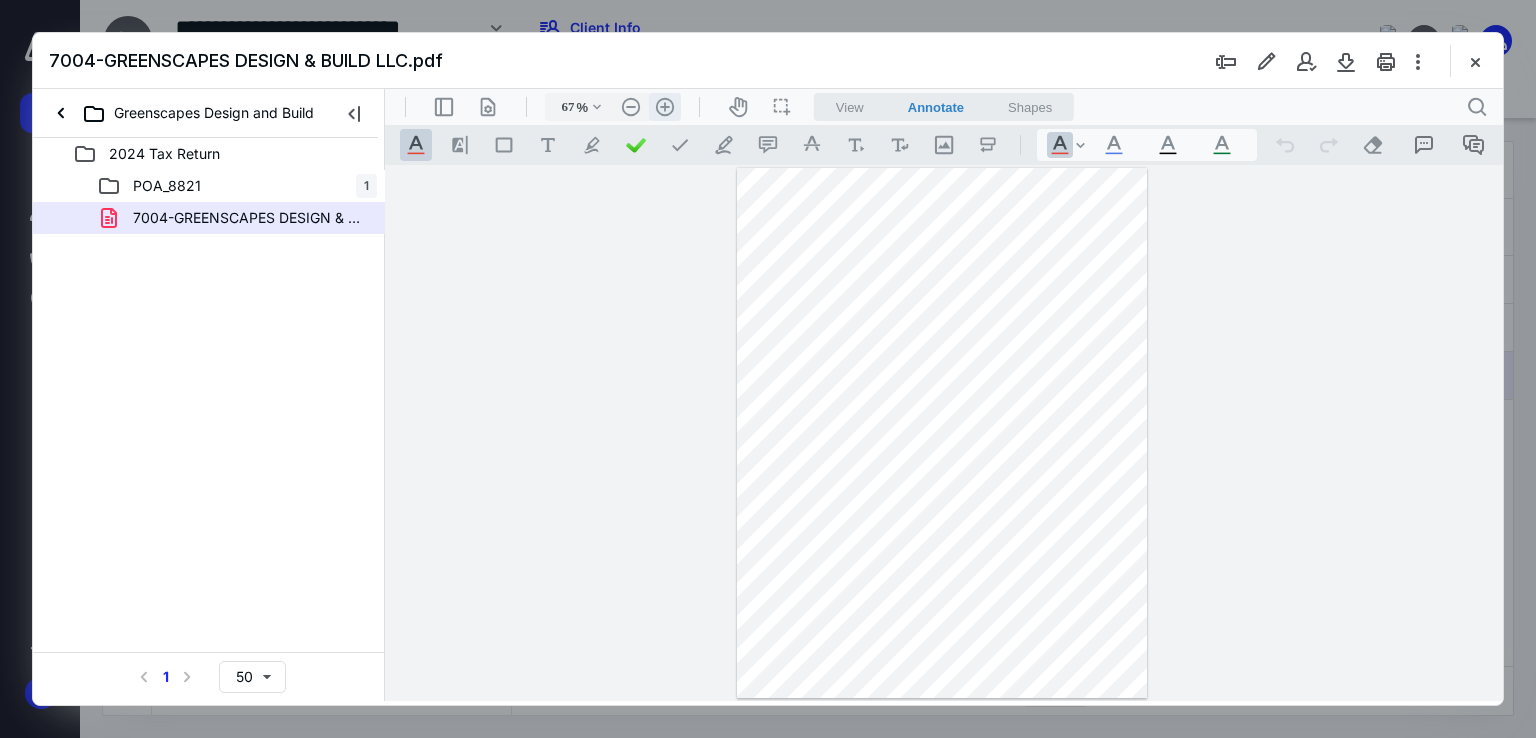 click on ".cls-1{fill:#abb0c4;} icon - header - zoom - in - line" at bounding box center (665, 107) 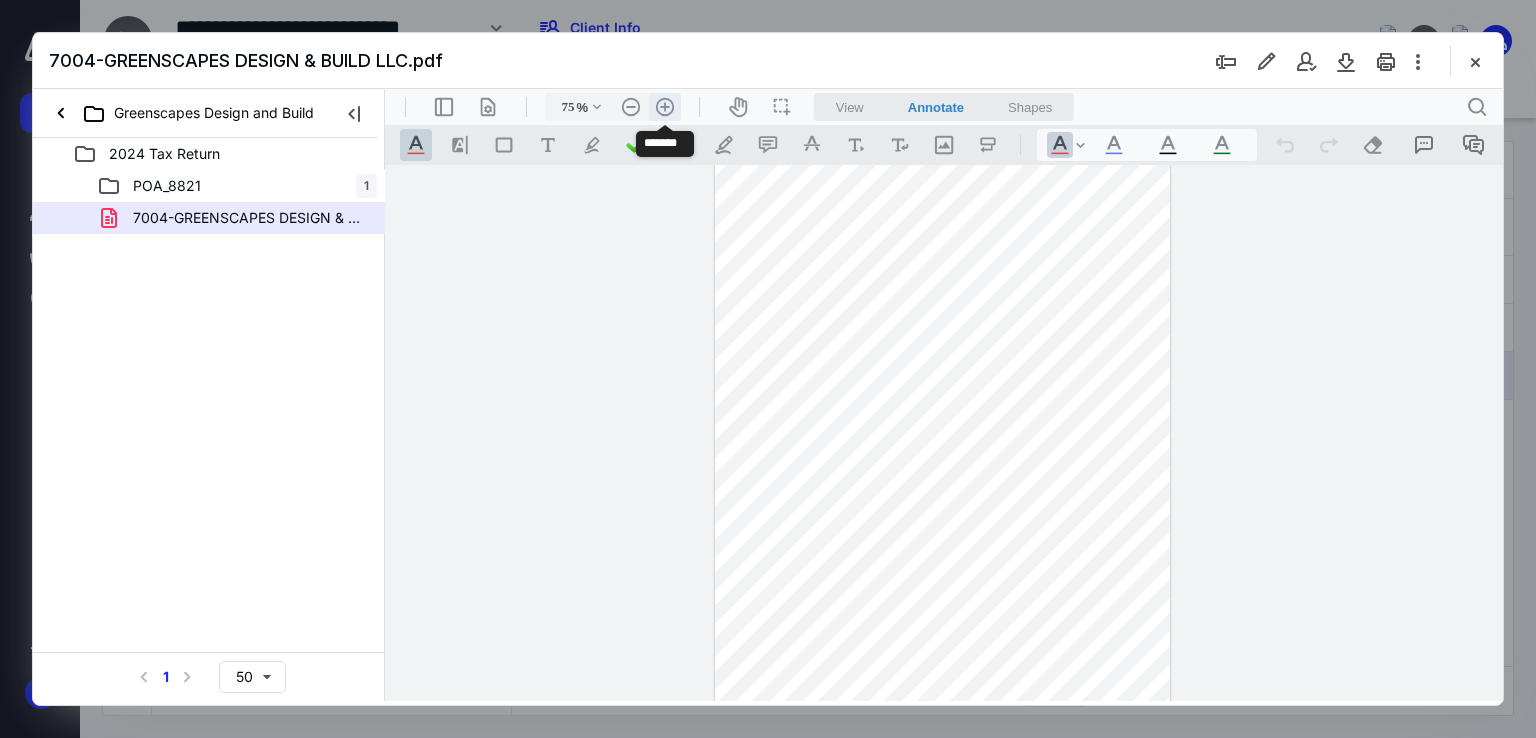 click on ".cls-1{fill:#abb0c4;} icon - header - zoom - in - line" at bounding box center (665, 107) 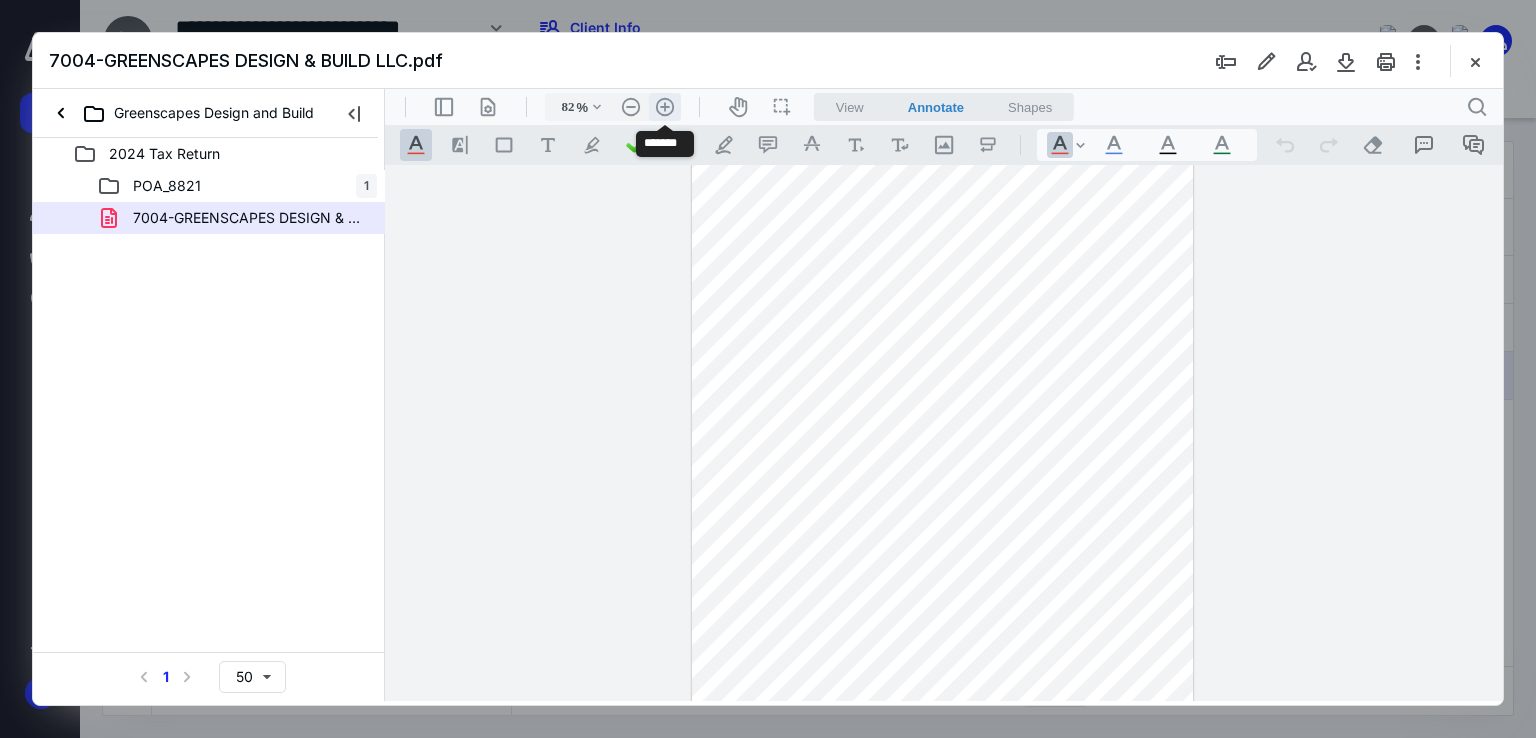 click on ".cls-1{fill:#abb0c4;} icon - header - zoom - in - line" at bounding box center (665, 107) 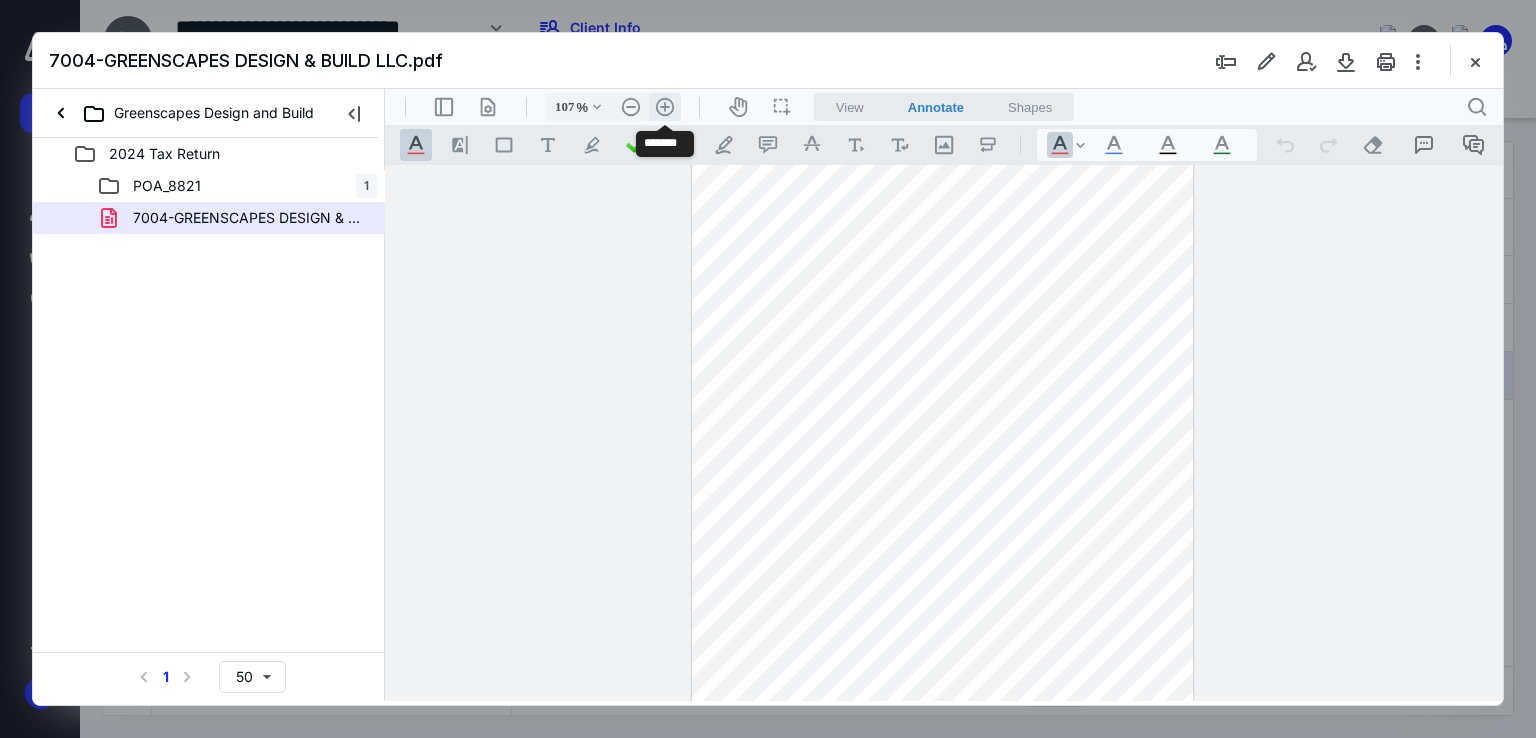 click on ".cls-1{fill:#abb0c4;} icon - header - zoom - in - line" at bounding box center [665, 107] 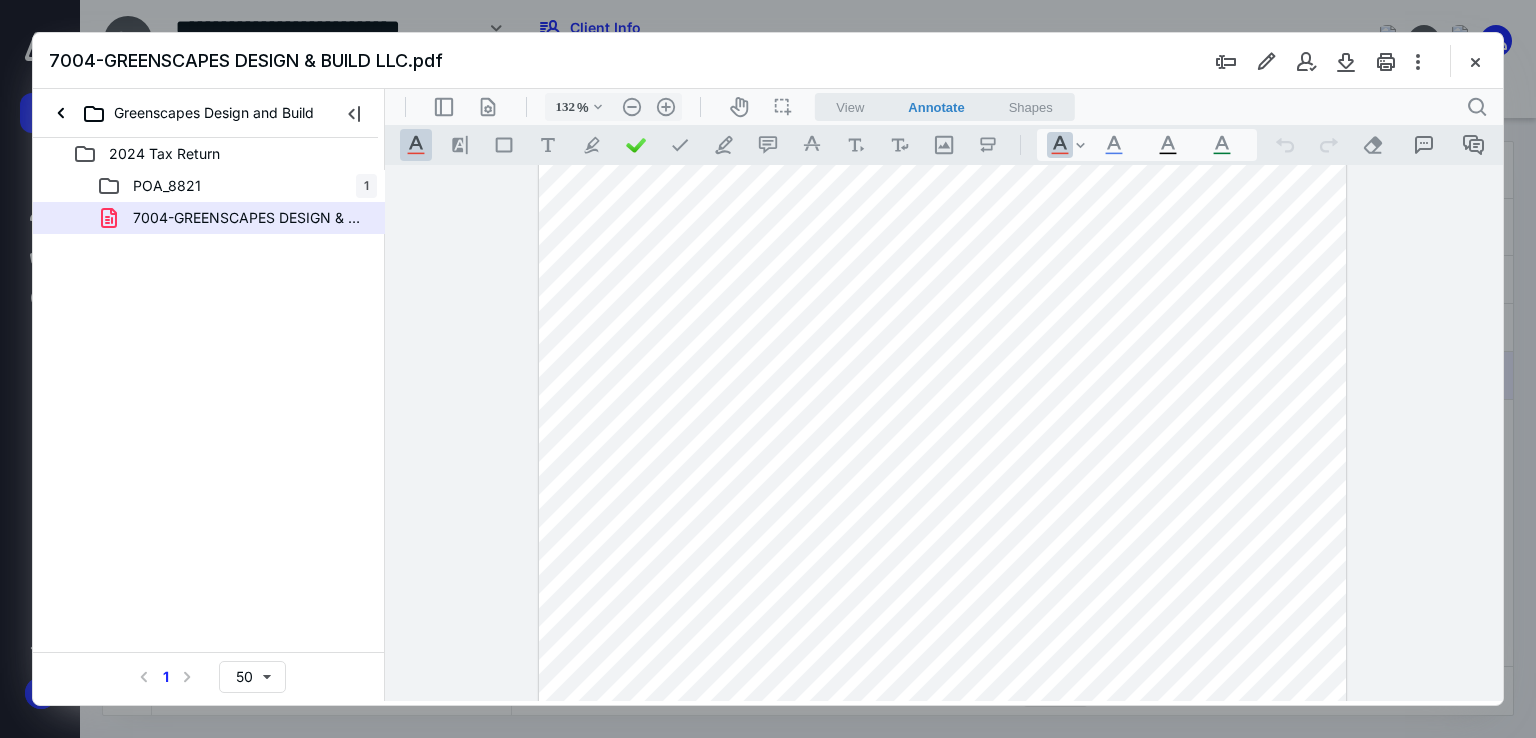 scroll, scrollTop: 0, scrollLeft: 0, axis: both 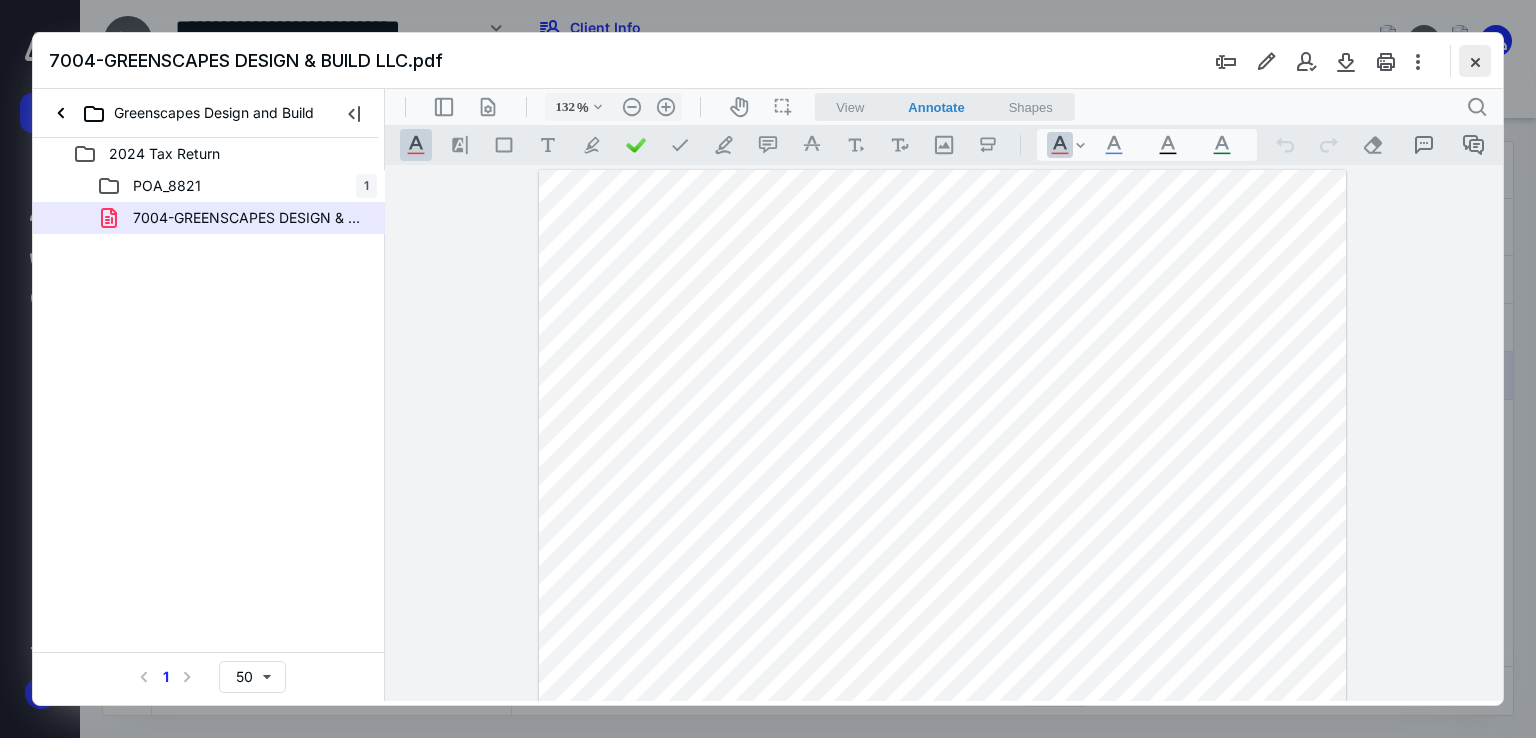 click at bounding box center (1475, 61) 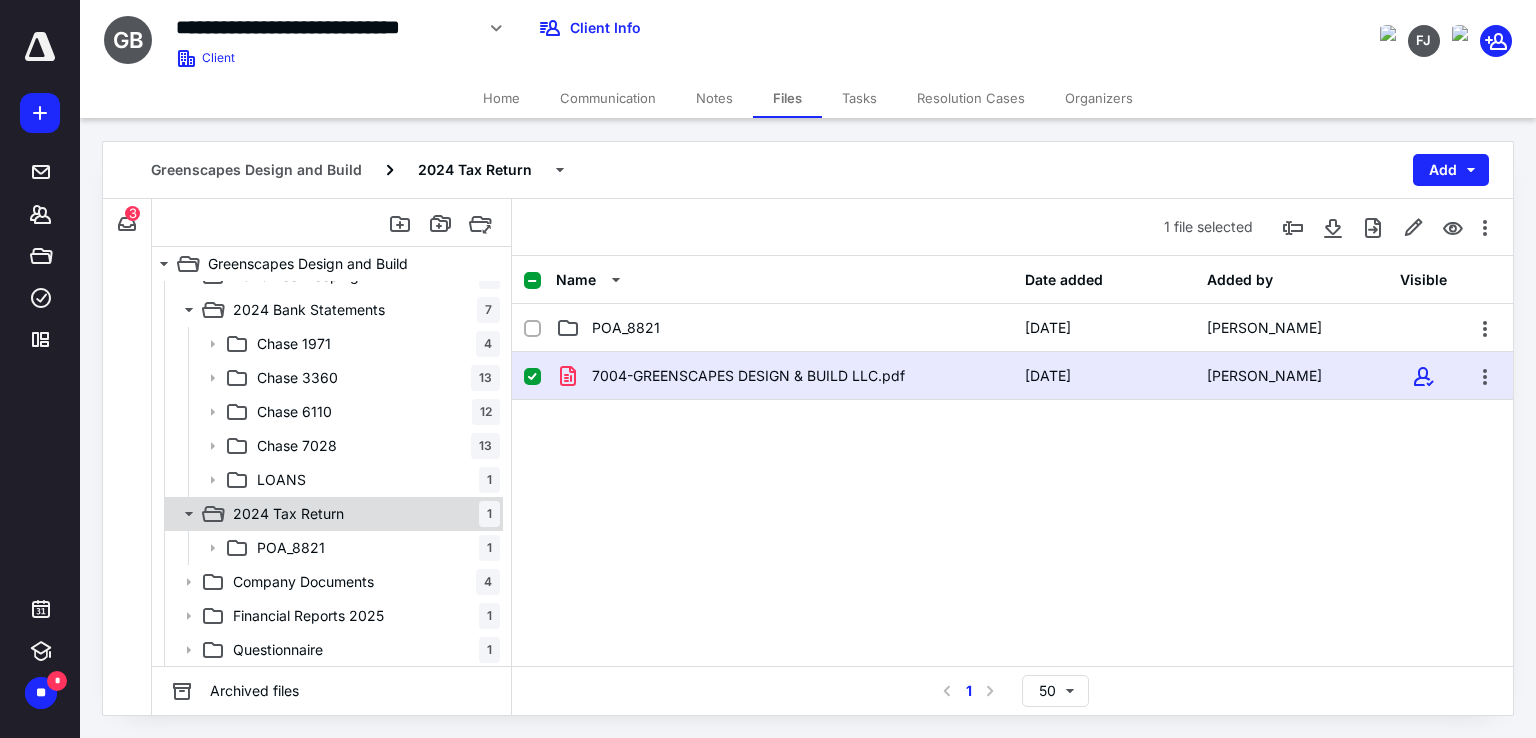 click 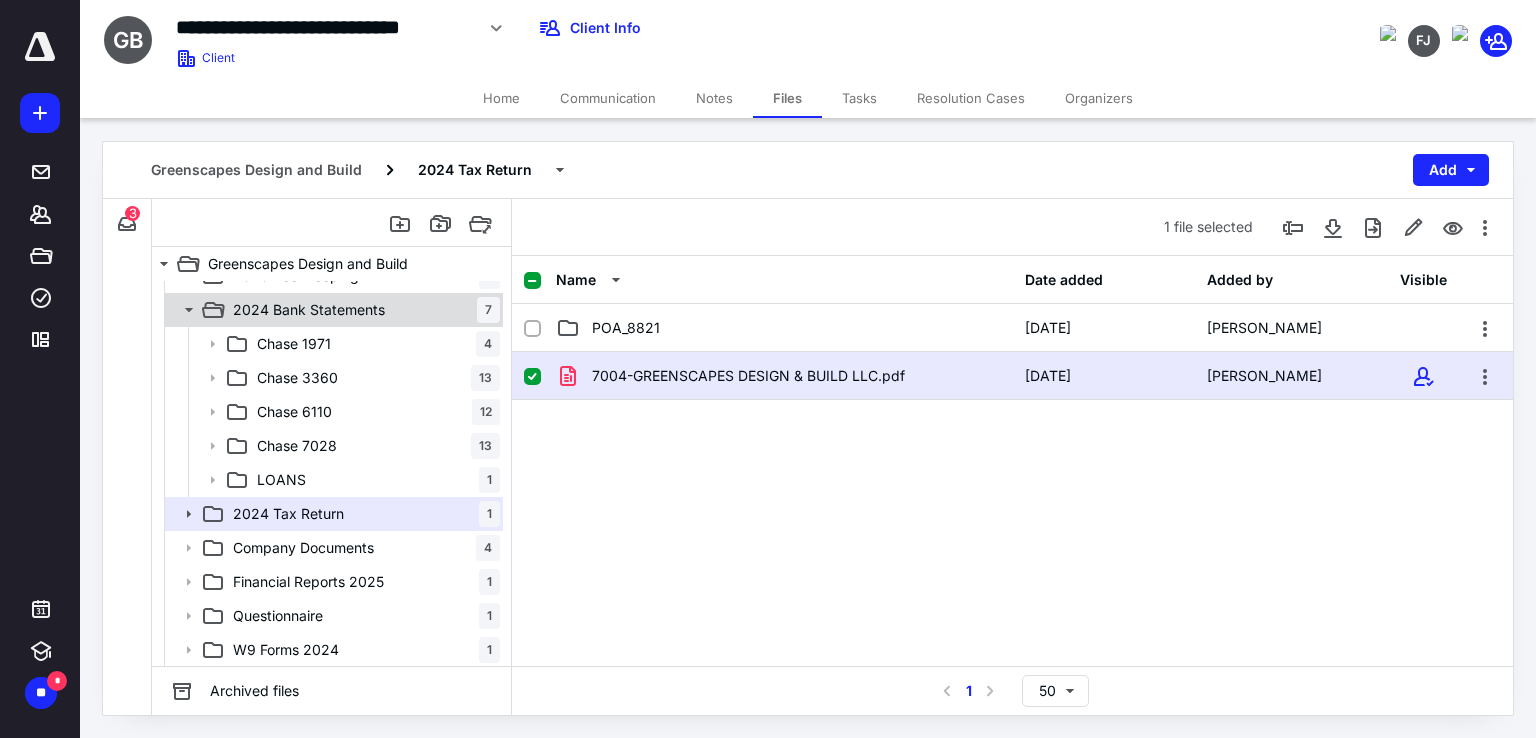 click 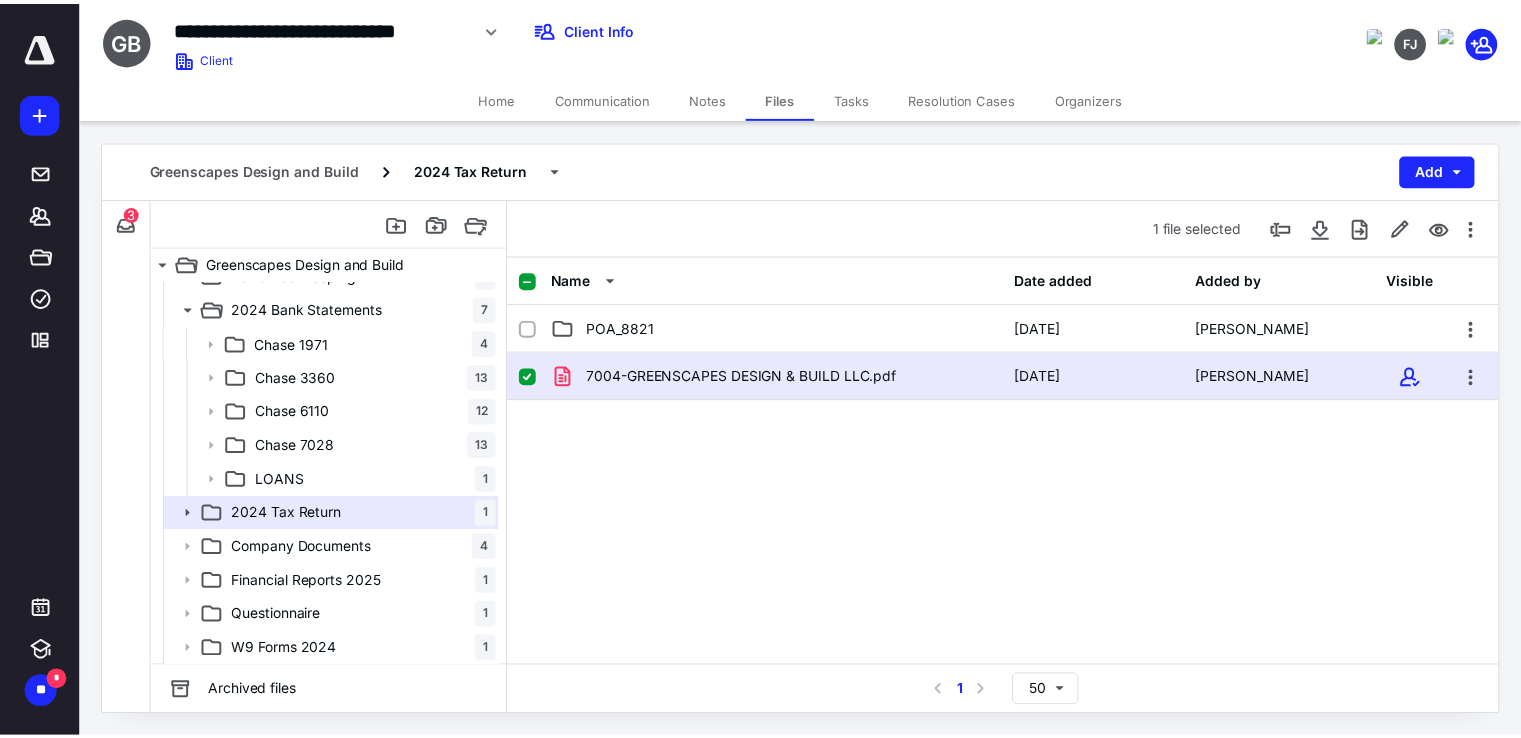 scroll, scrollTop: 0, scrollLeft: 0, axis: both 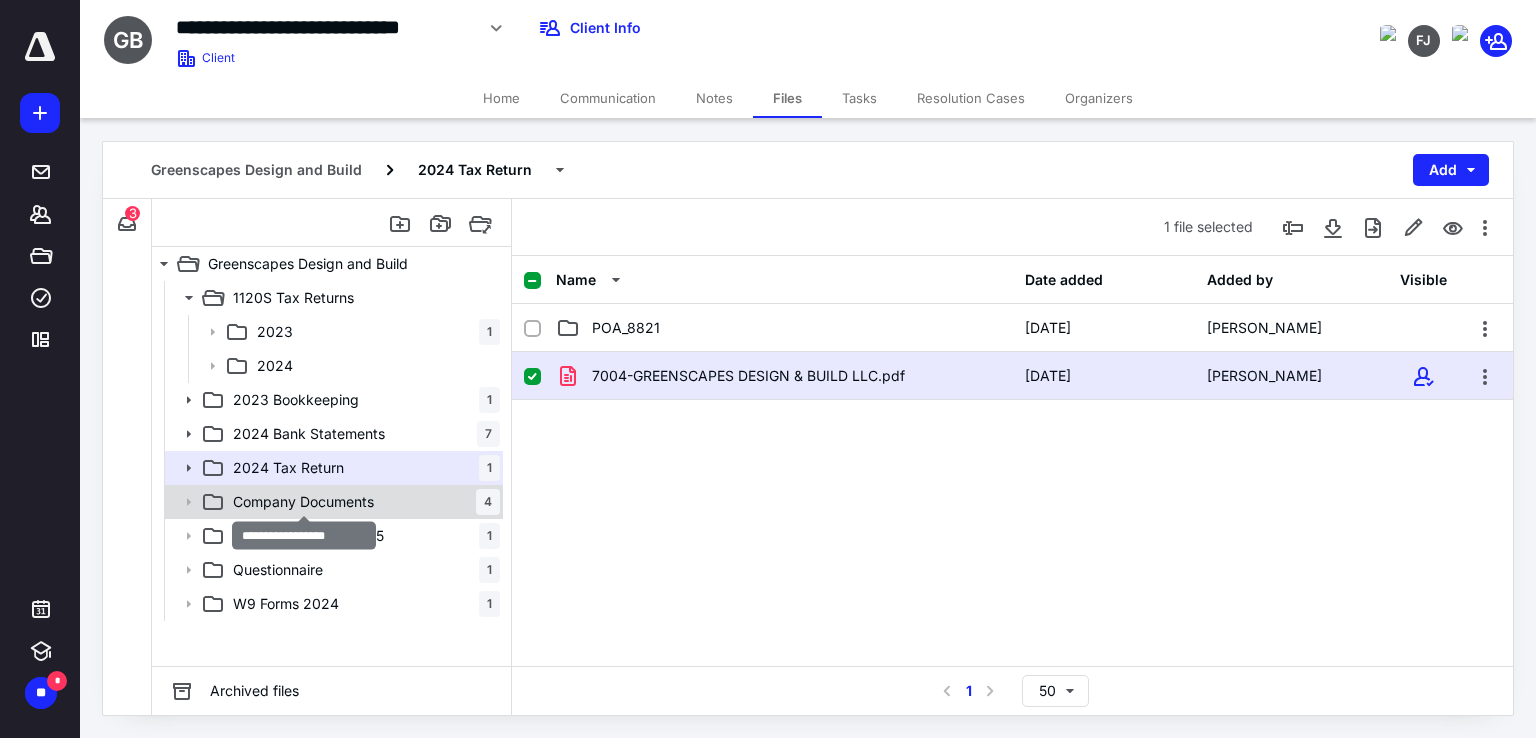 click on "Company Documents" at bounding box center [303, 502] 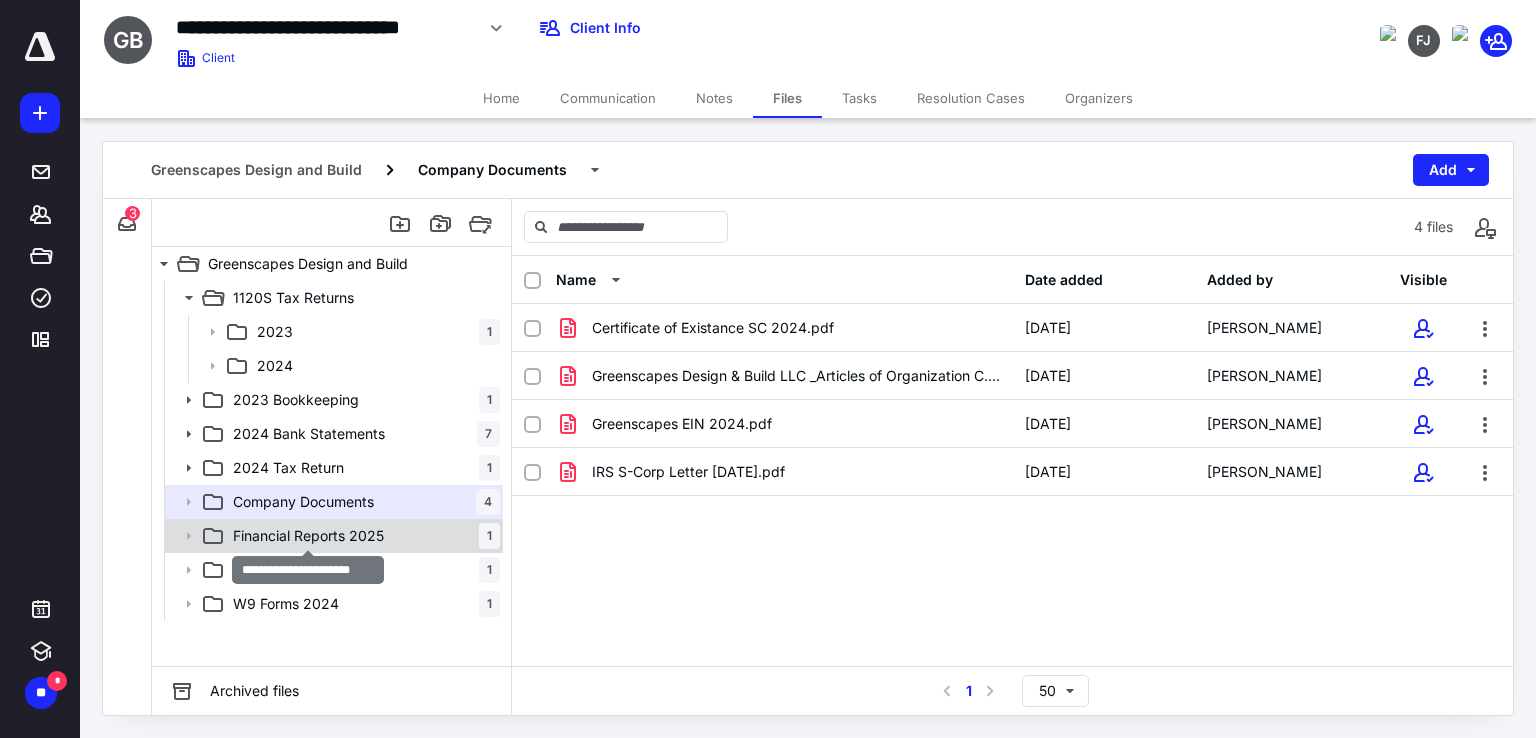 click on "Financial Reports 2025" at bounding box center [308, 536] 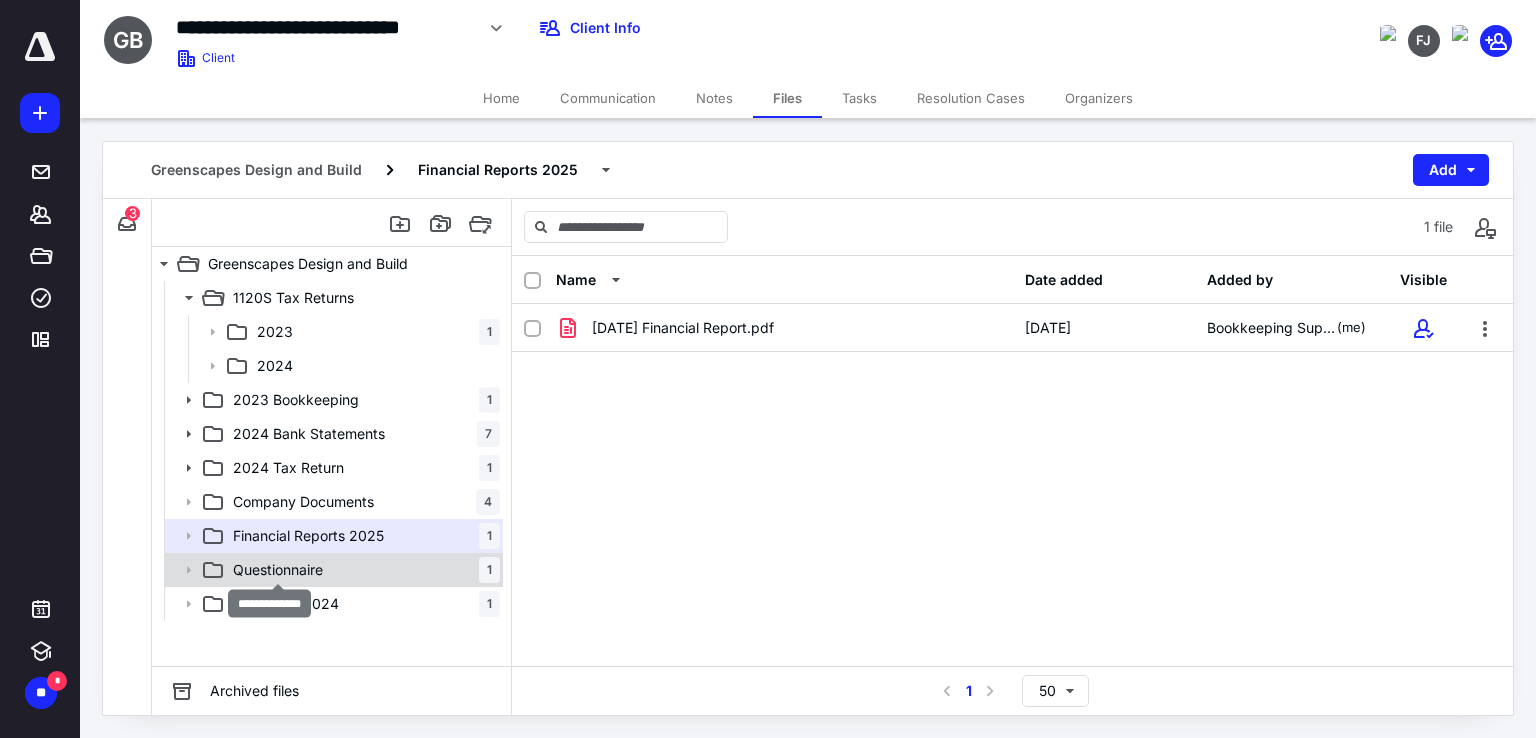click on "Questionnaire" at bounding box center (278, 570) 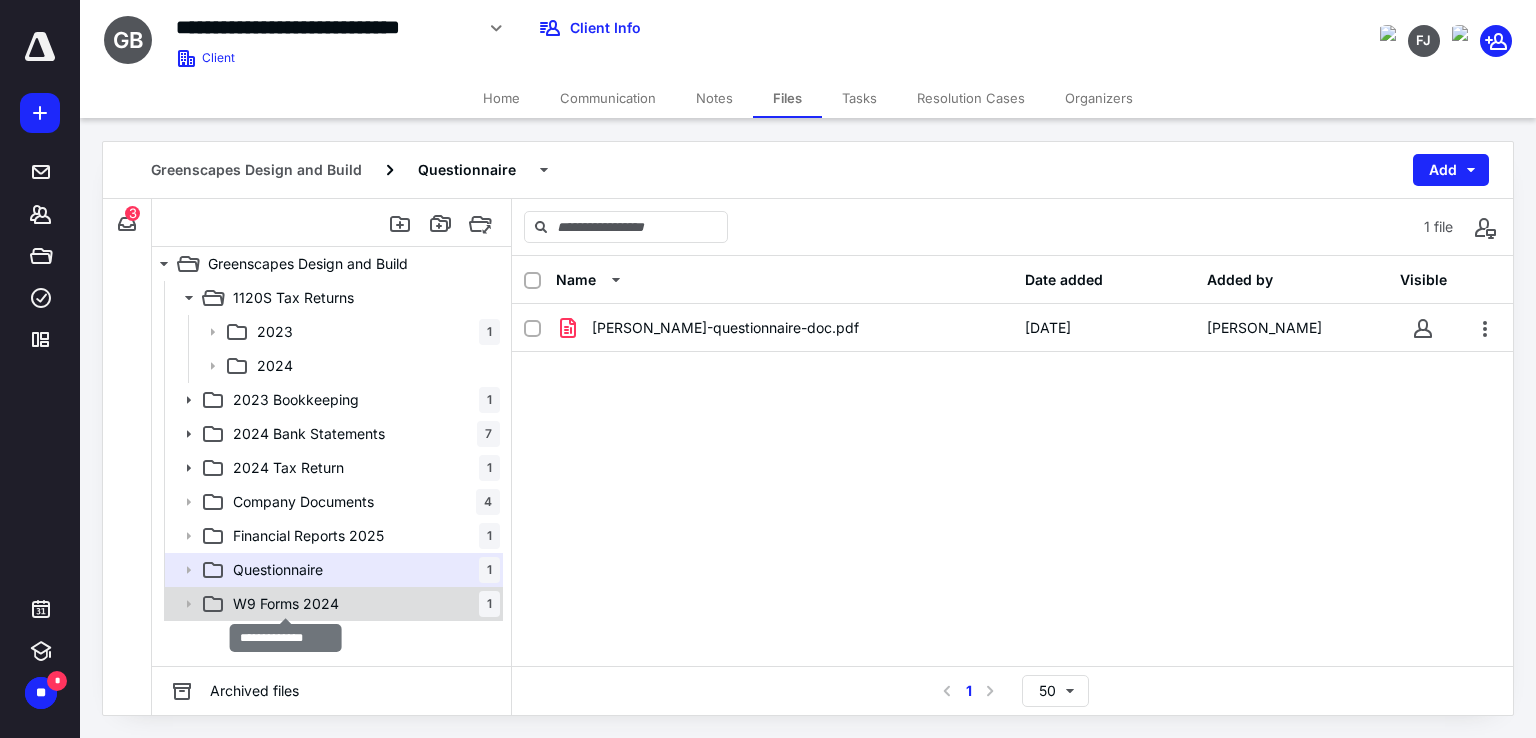 click on "W9 Forms 2024" at bounding box center [286, 604] 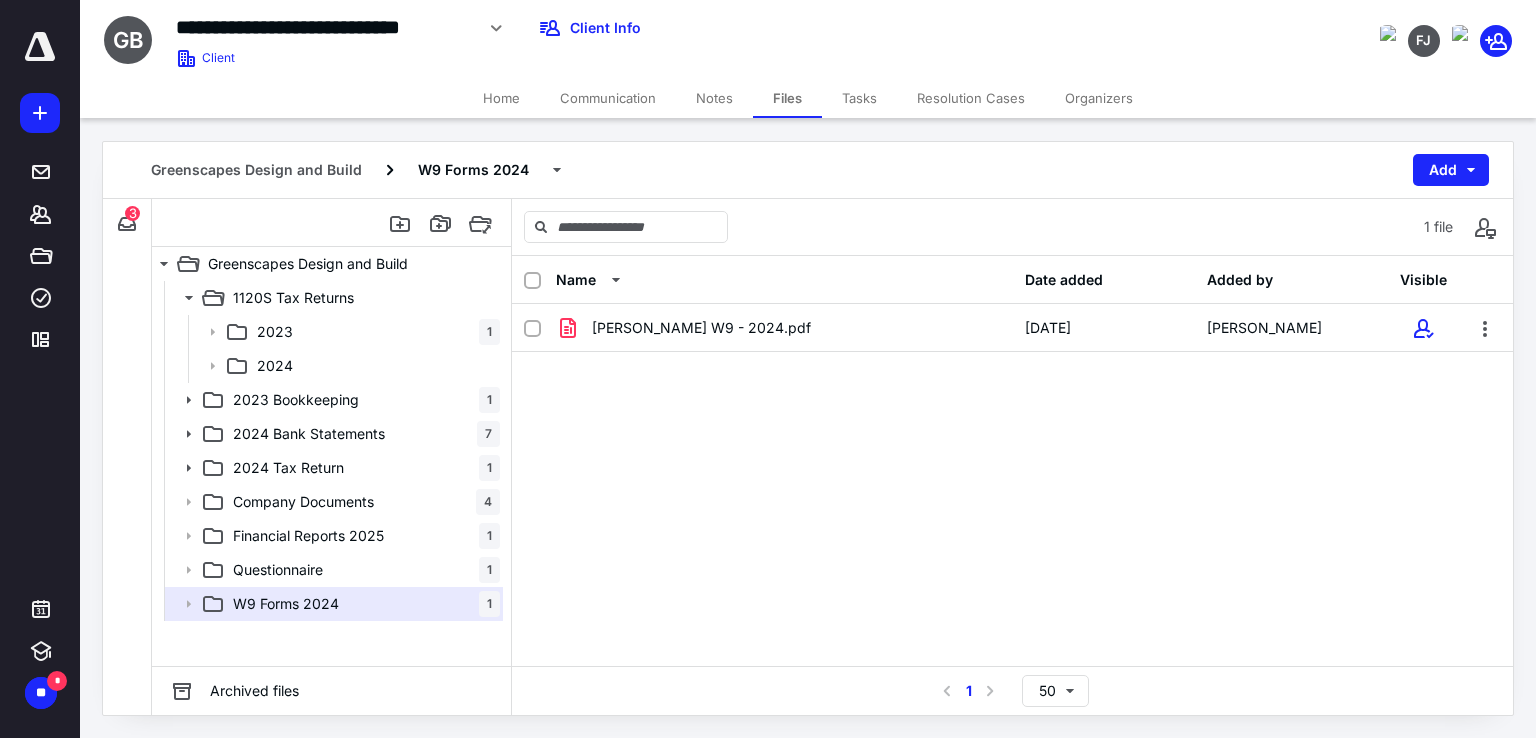 click on "Tasks" at bounding box center [859, 98] 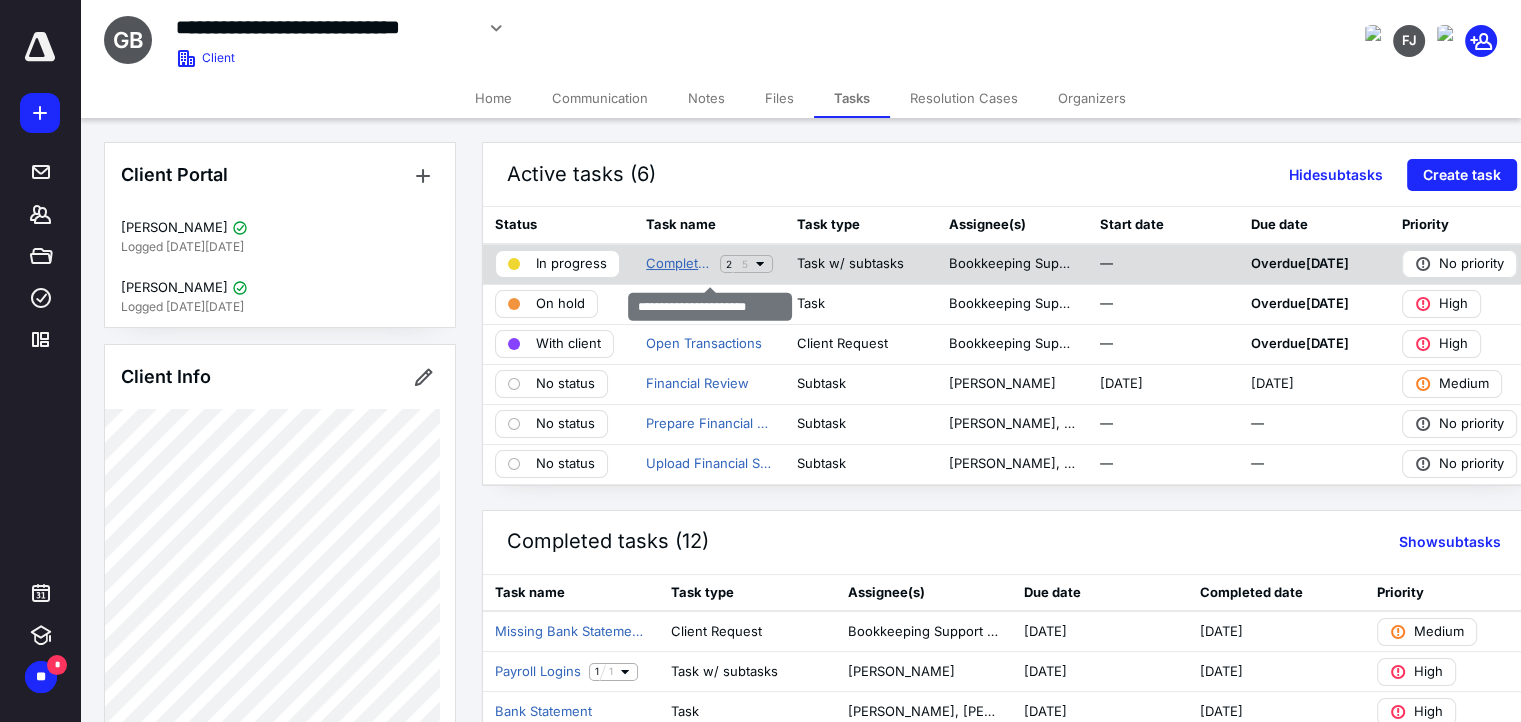 click on "Complete Monthly Books" at bounding box center [679, 264] 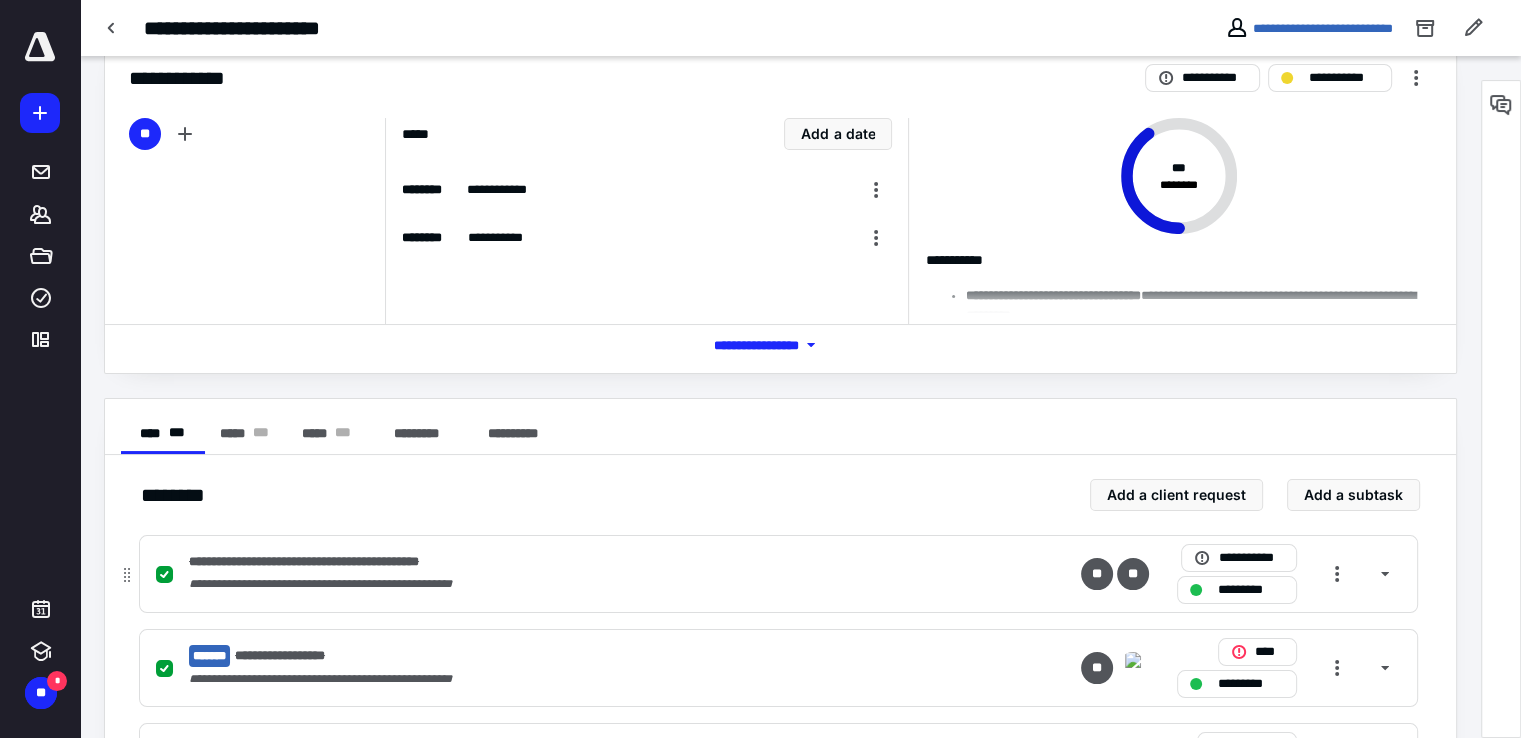scroll, scrollTop: 0, scrollLeft: 0, axis: both 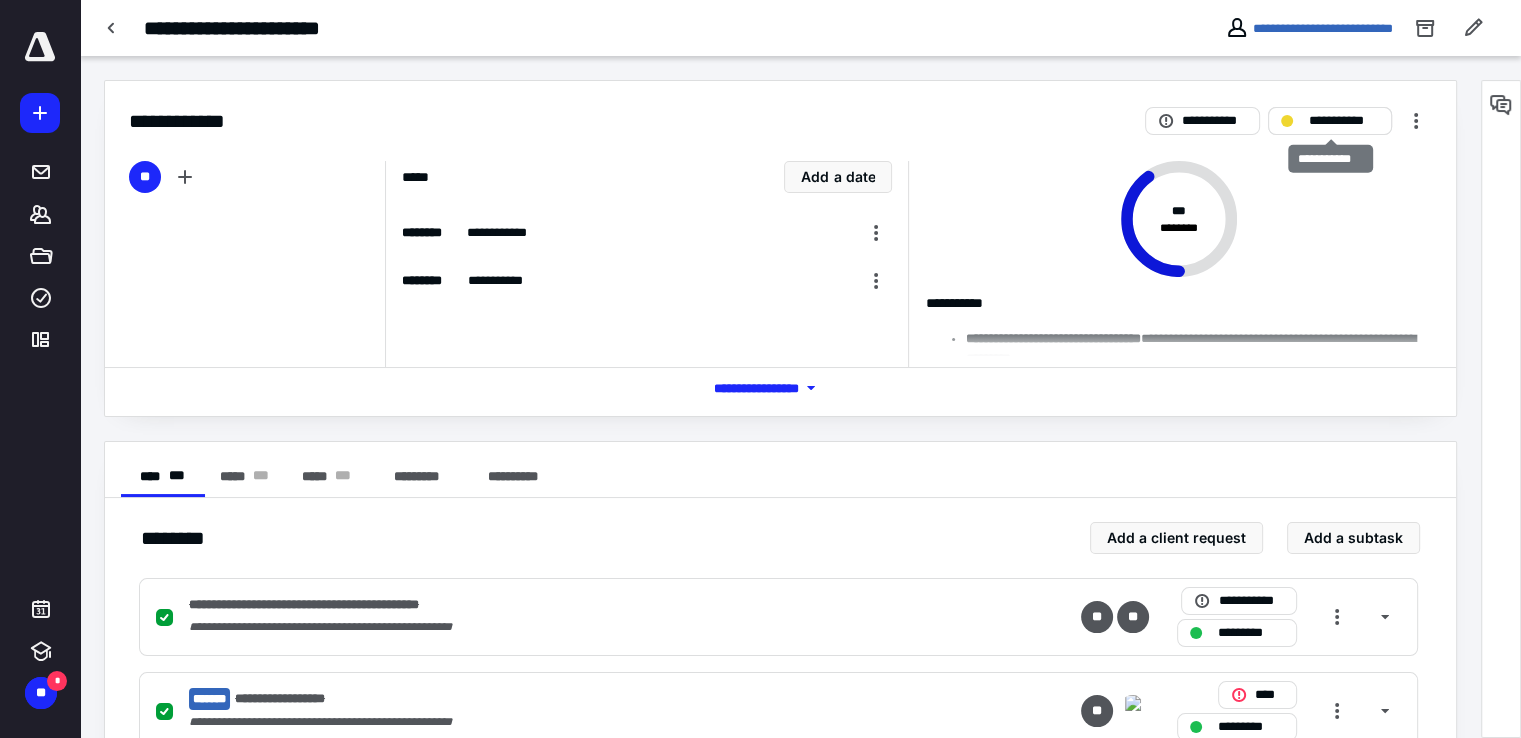 click on "**********" at bounding box center [1344, 121] 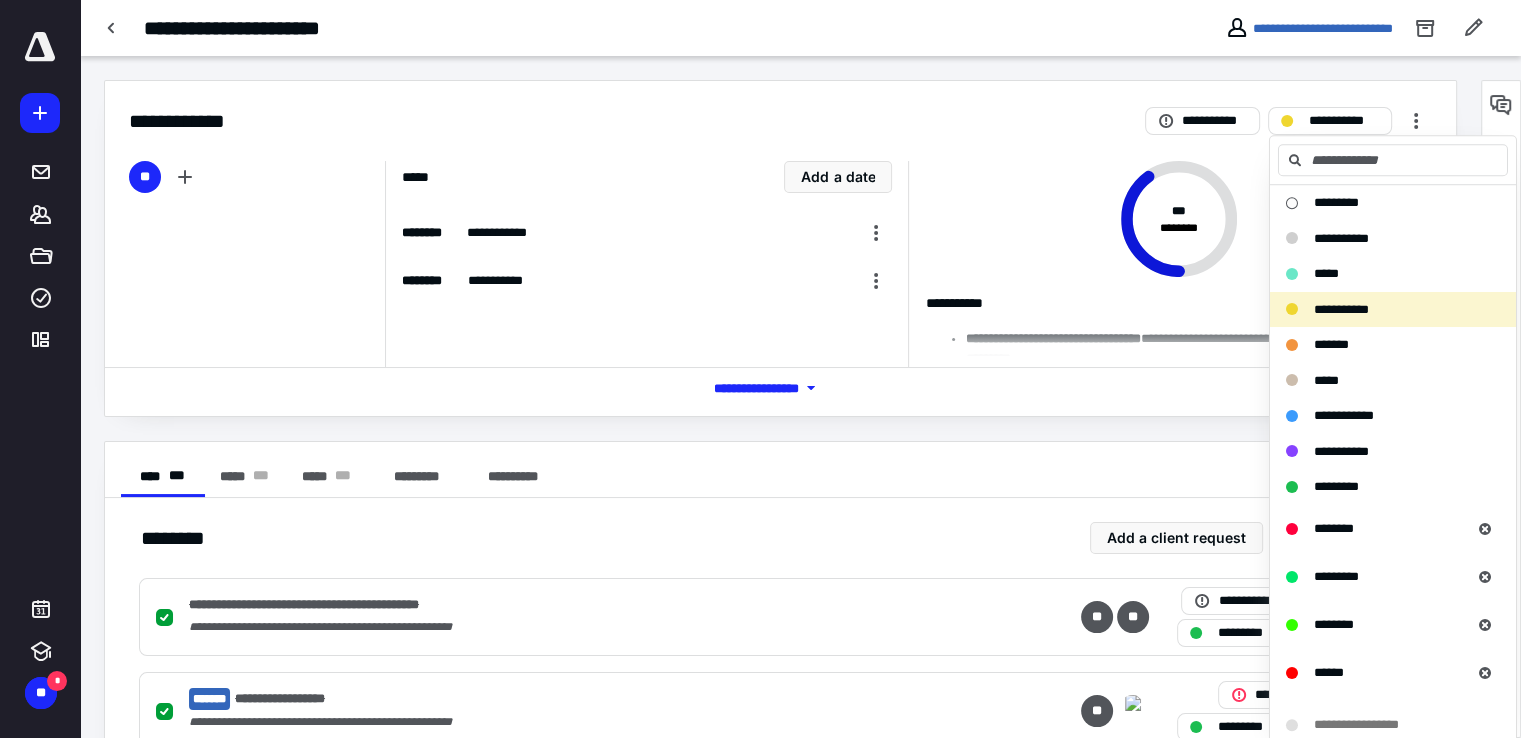 click on "**********" at bounding box center (780, 109) 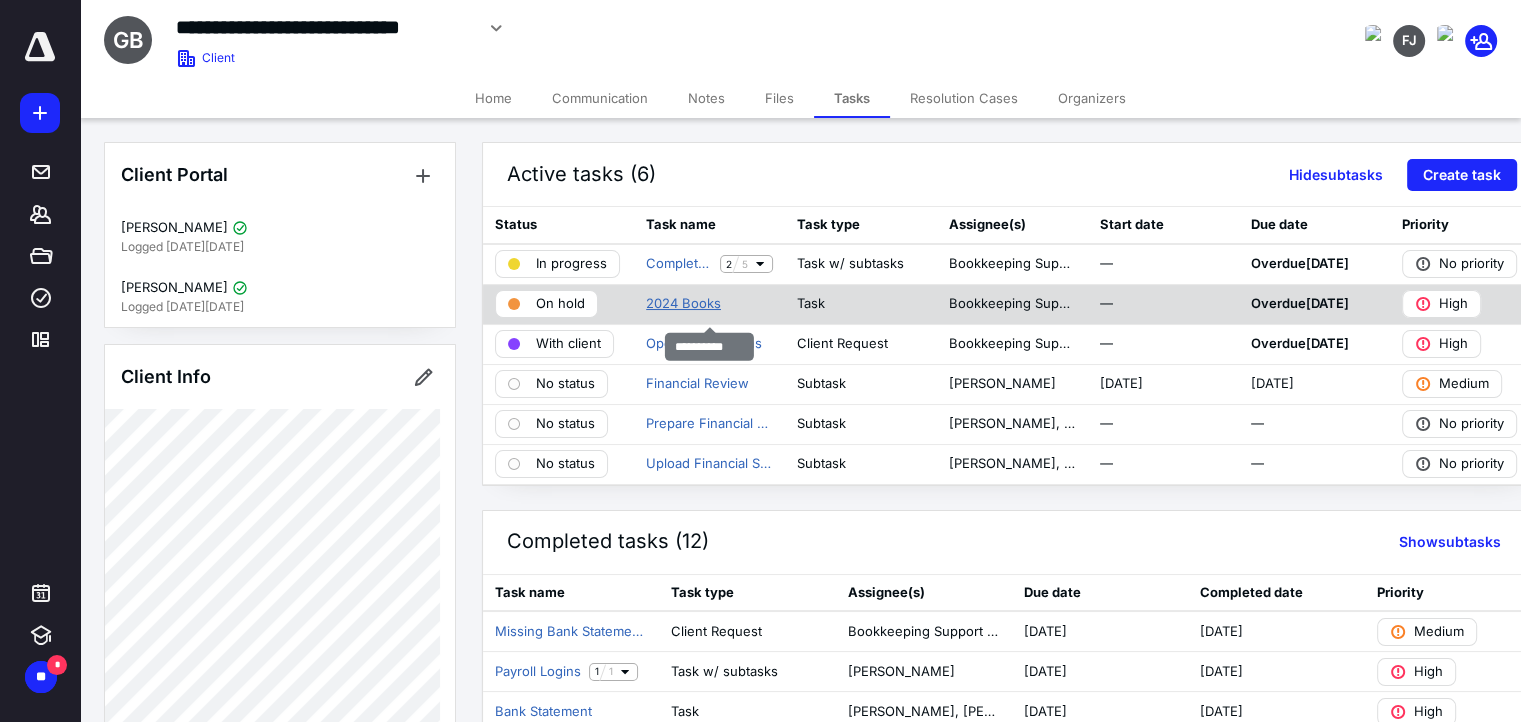 click on "2024 Books" at bounding box center [683, 304] 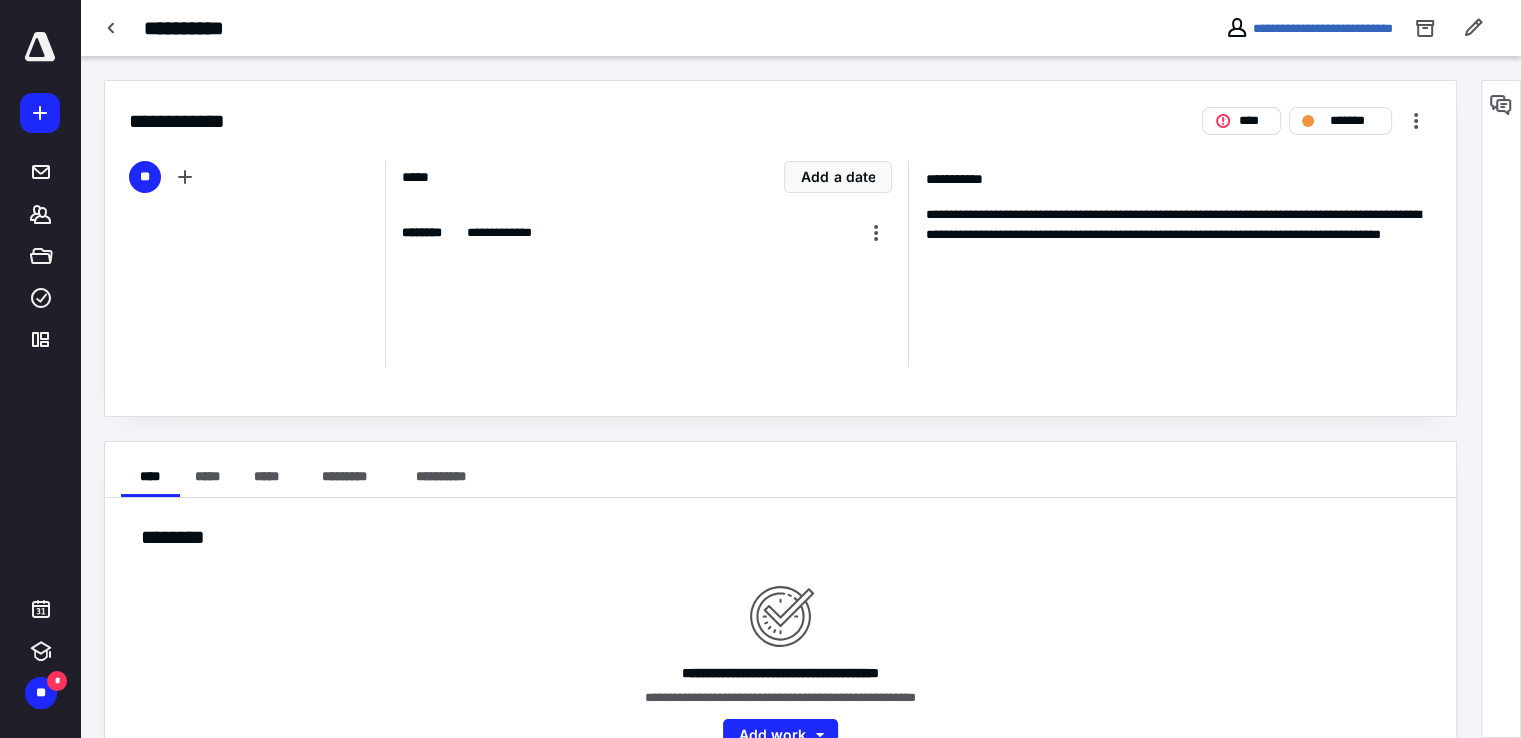 click on "**********" at bounding box center (780, 248) 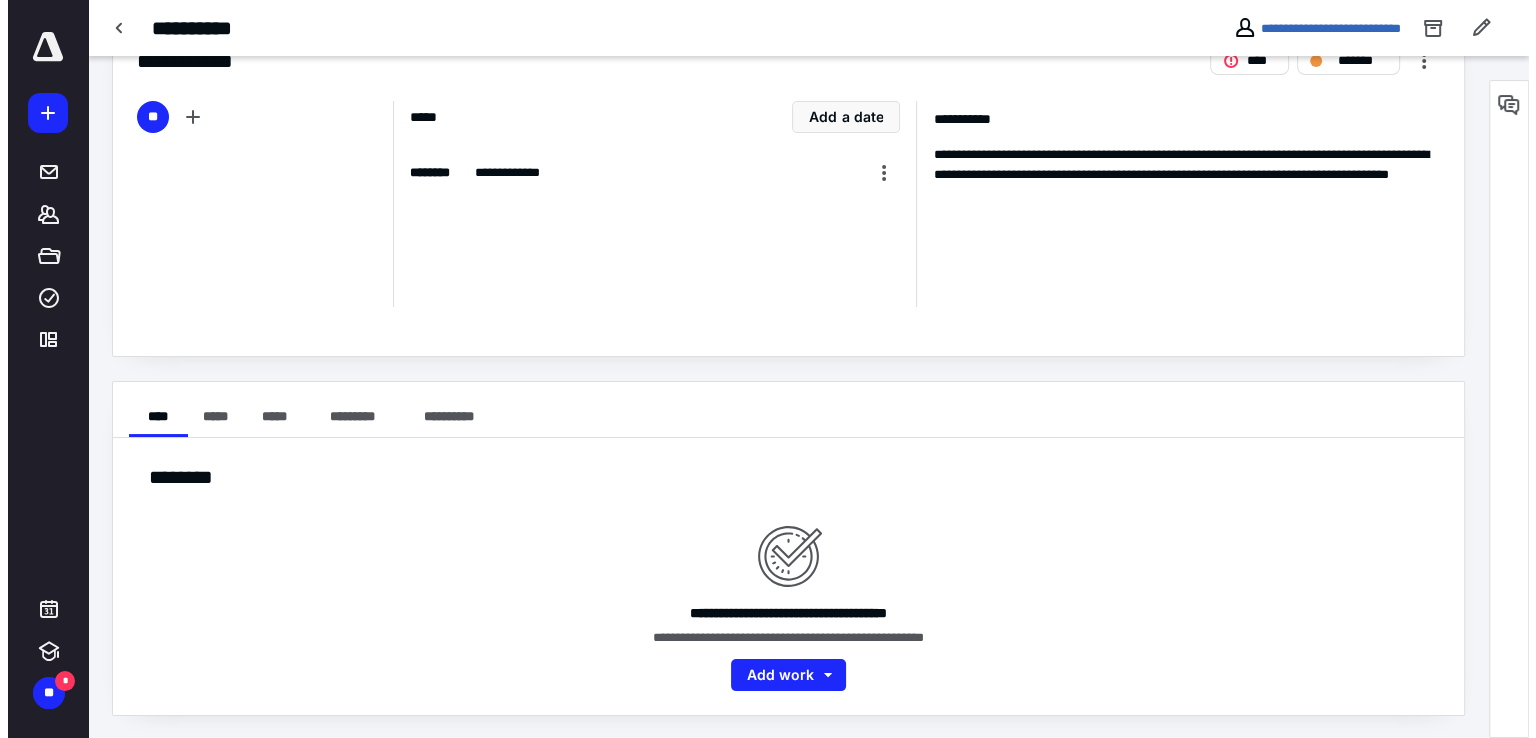 scroll, scrollTop: 0, scrollLeft: 0, axis: both 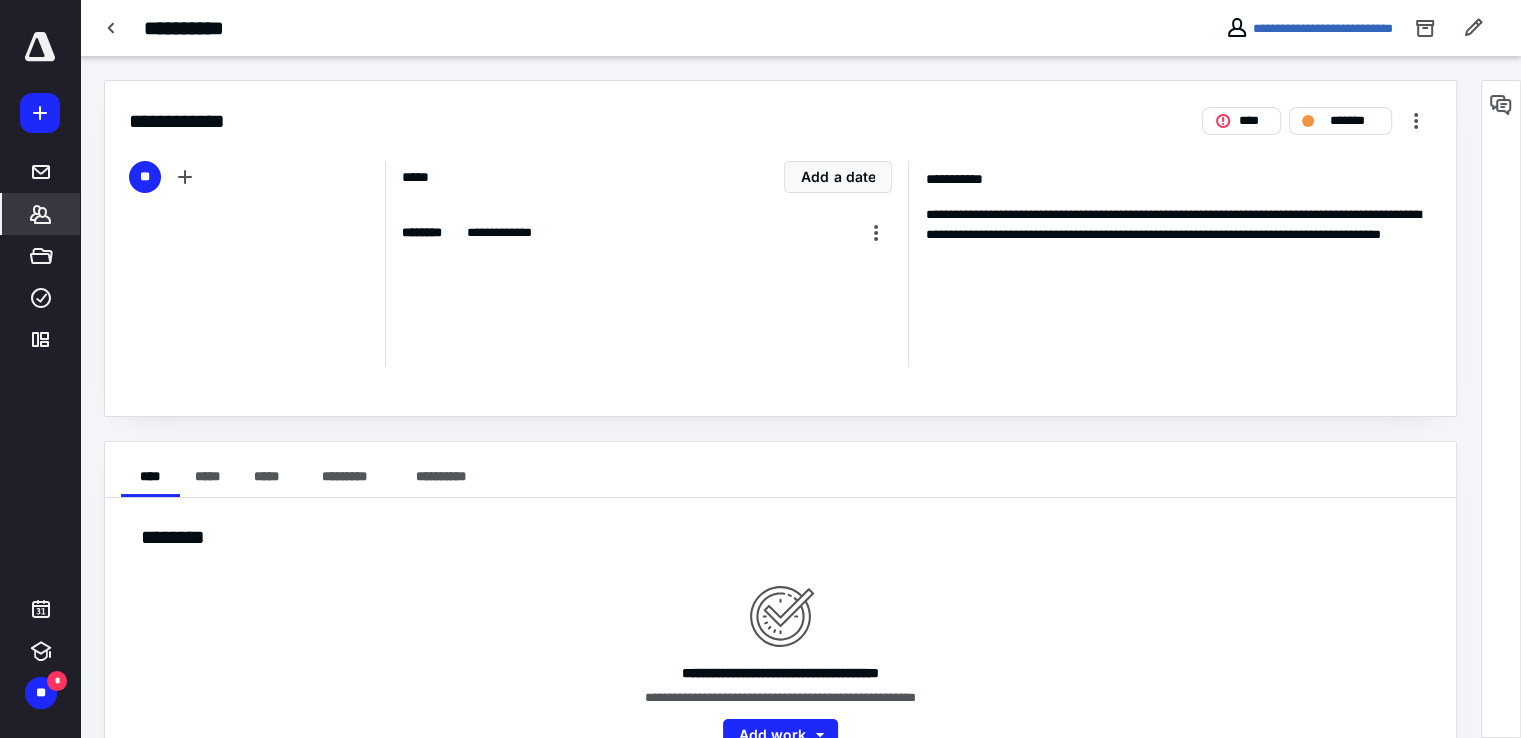 click 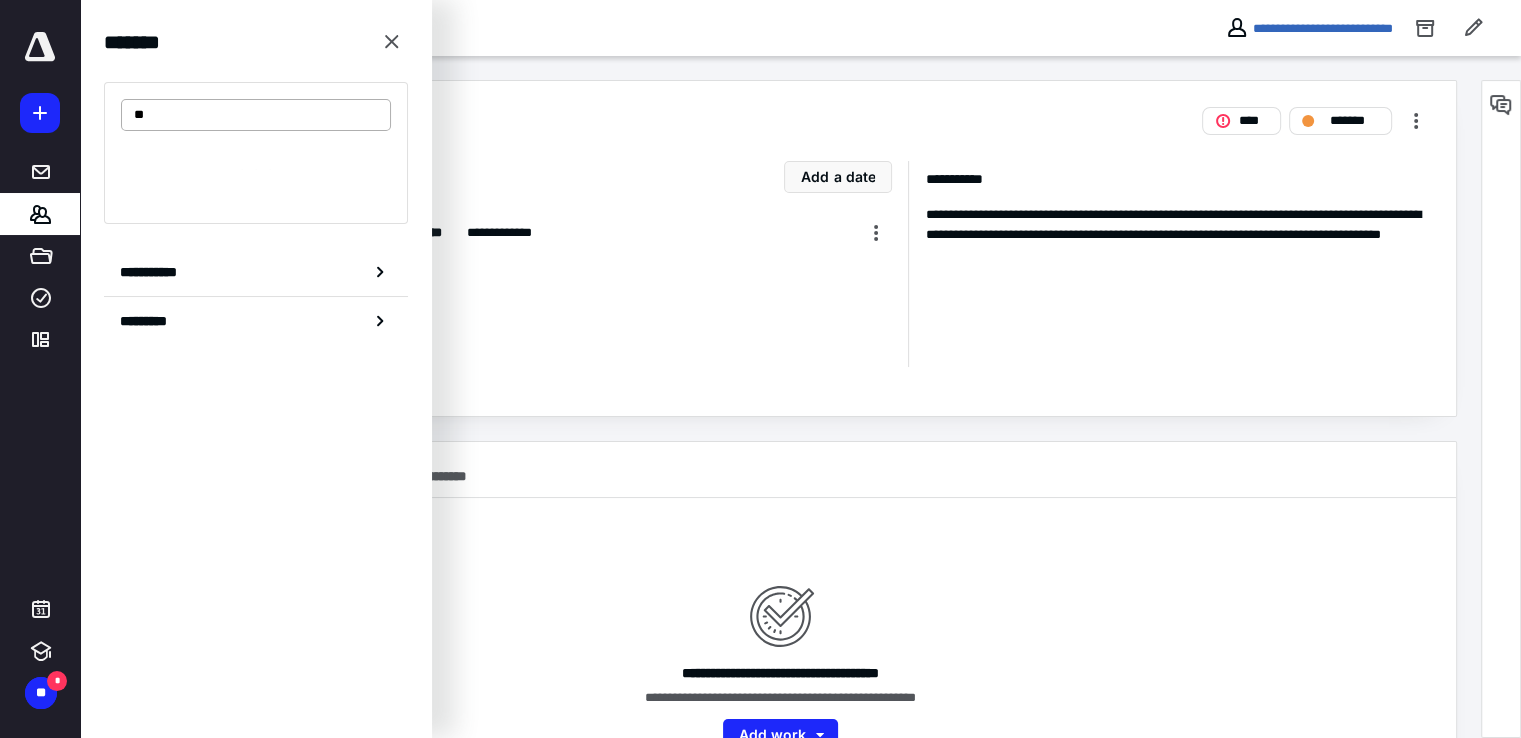 type on "***" 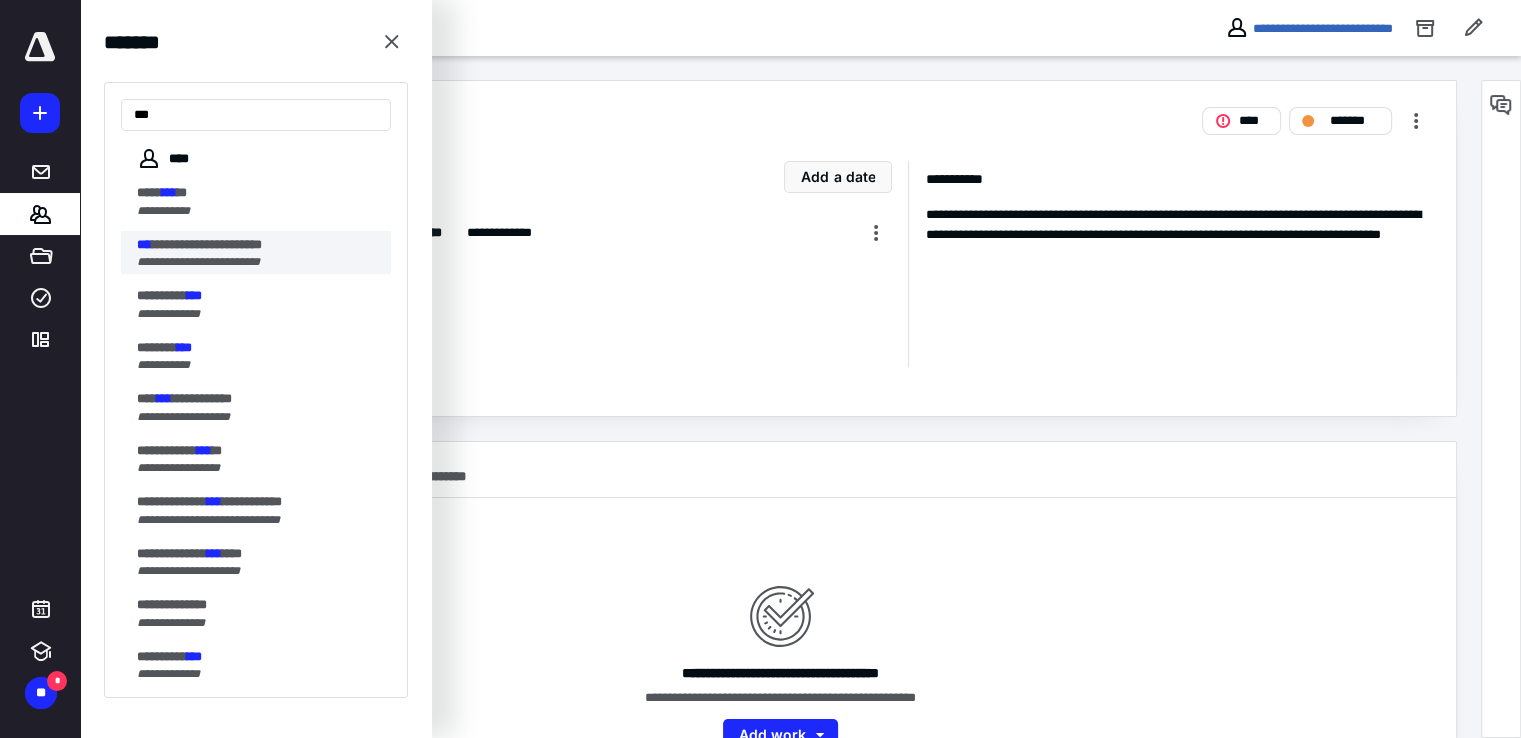 click on "***" at bounding box center (144, 244) 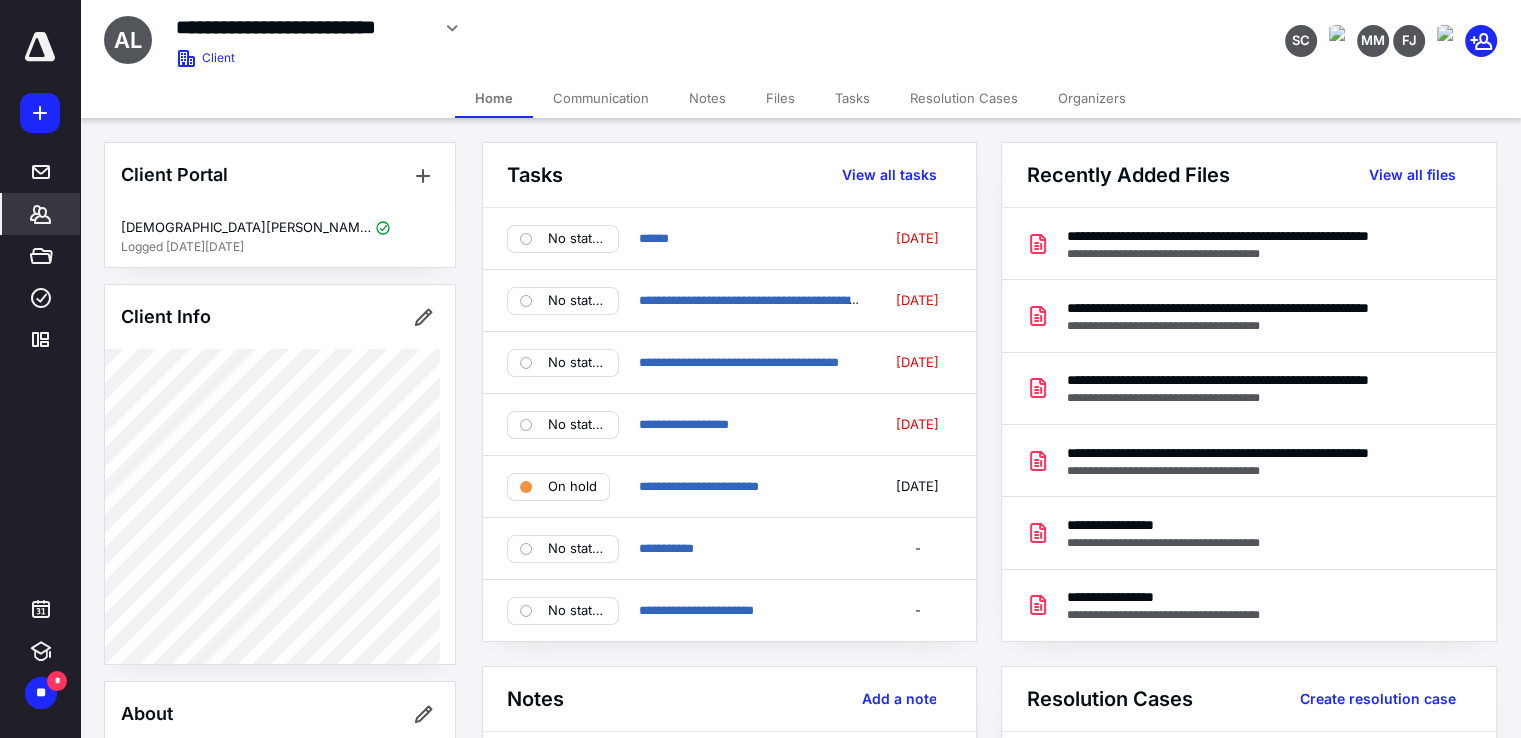 click on "Files" at bounding box center (780, 98) 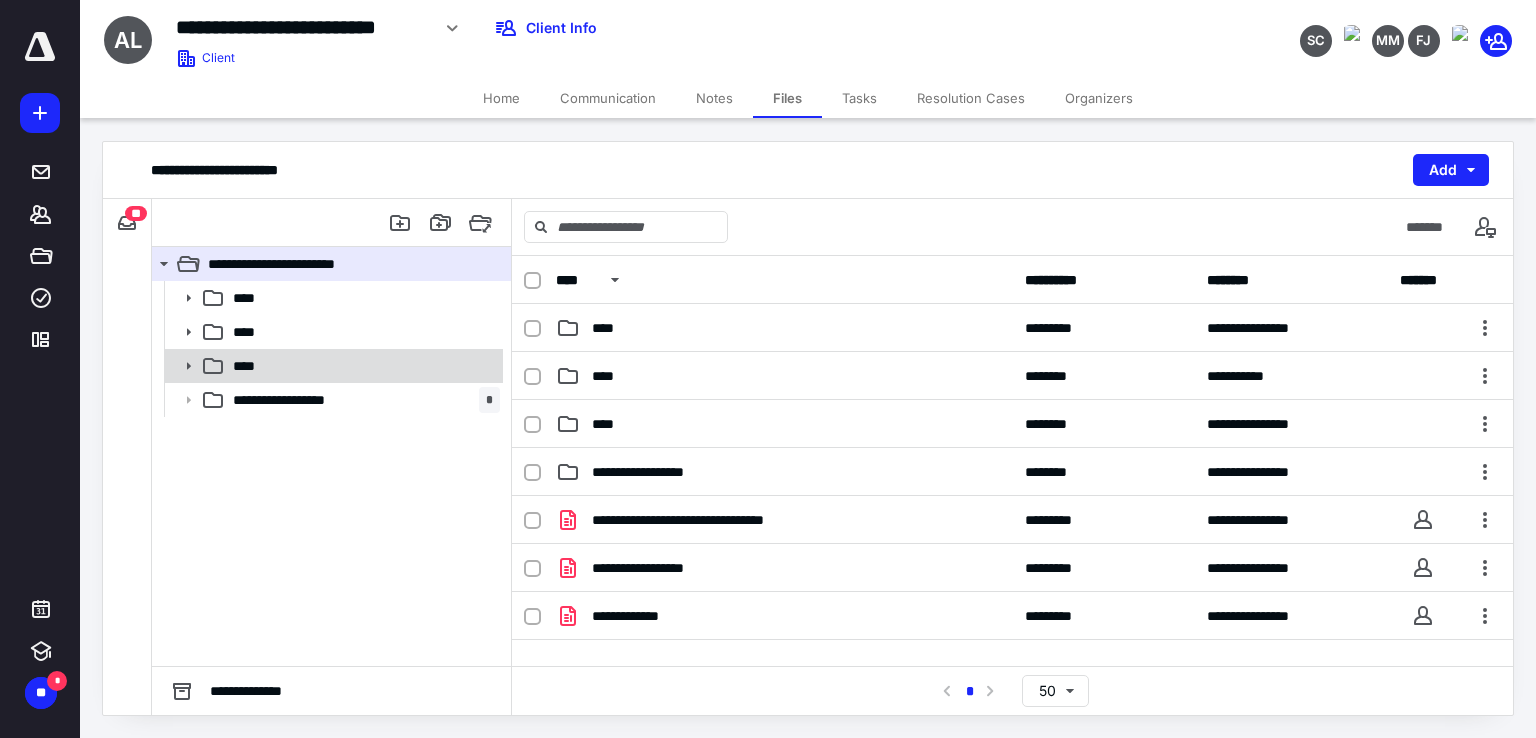 click on "****" at bounding box center [250, 366] 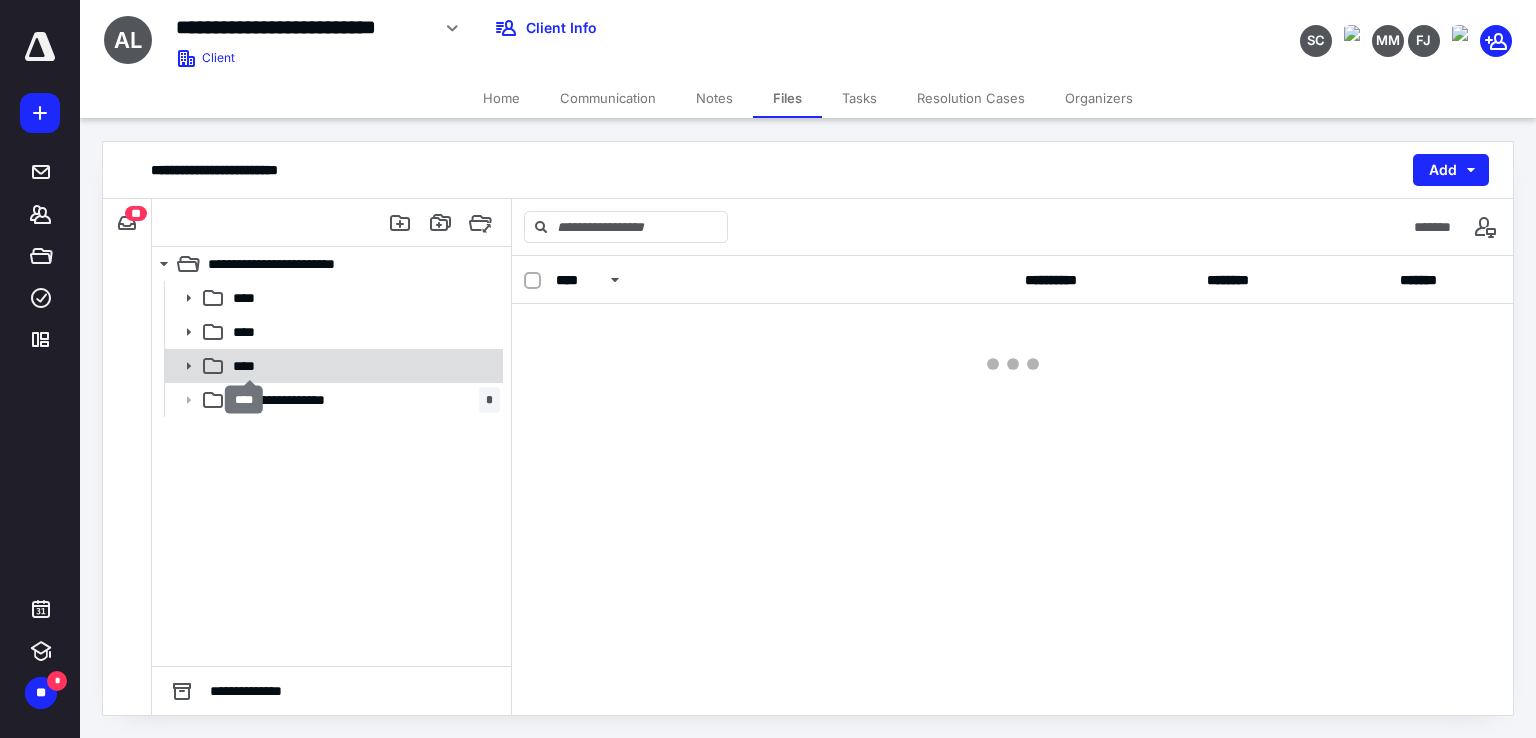 click on "****" at bounding box center (250, 366) 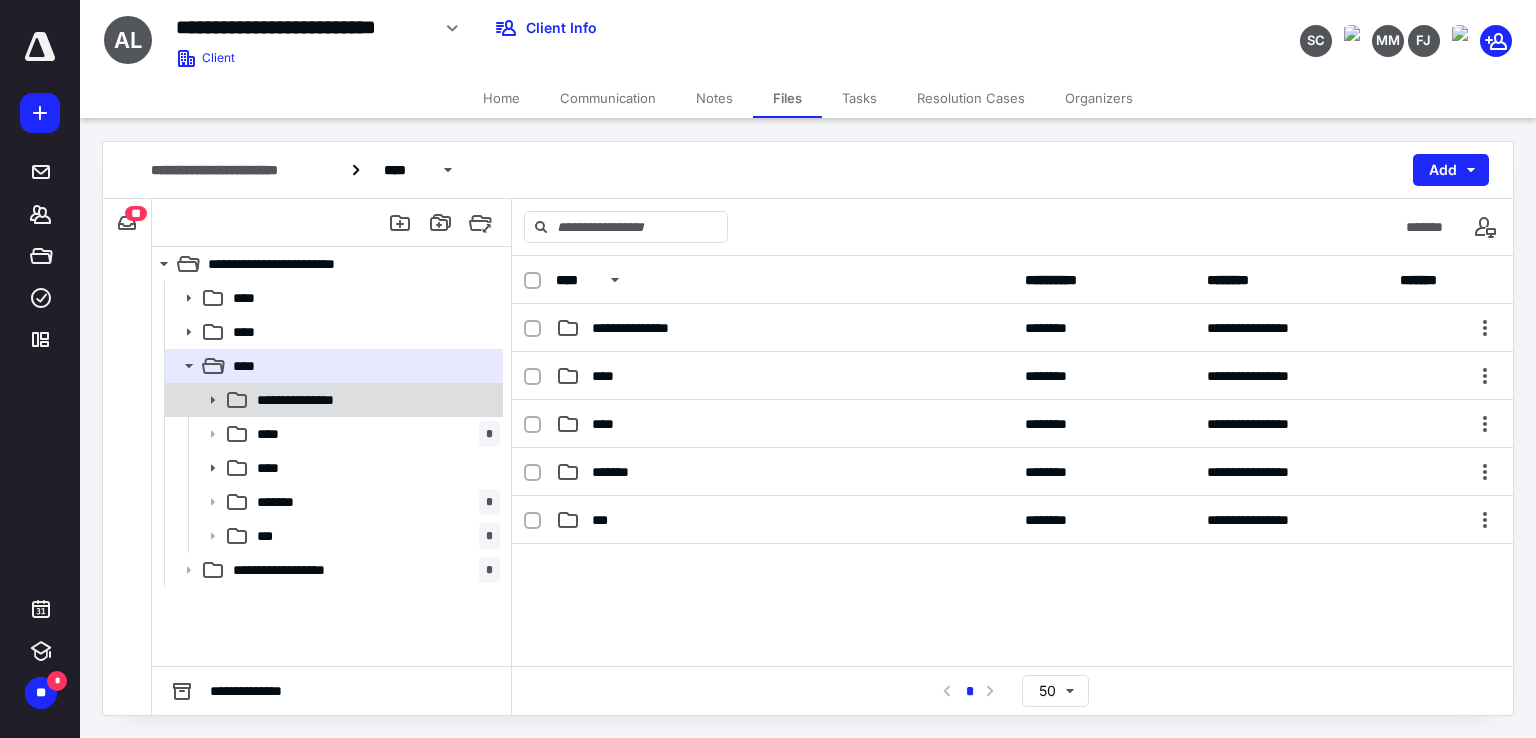 click on "**********" at bounding box center (312, 400) 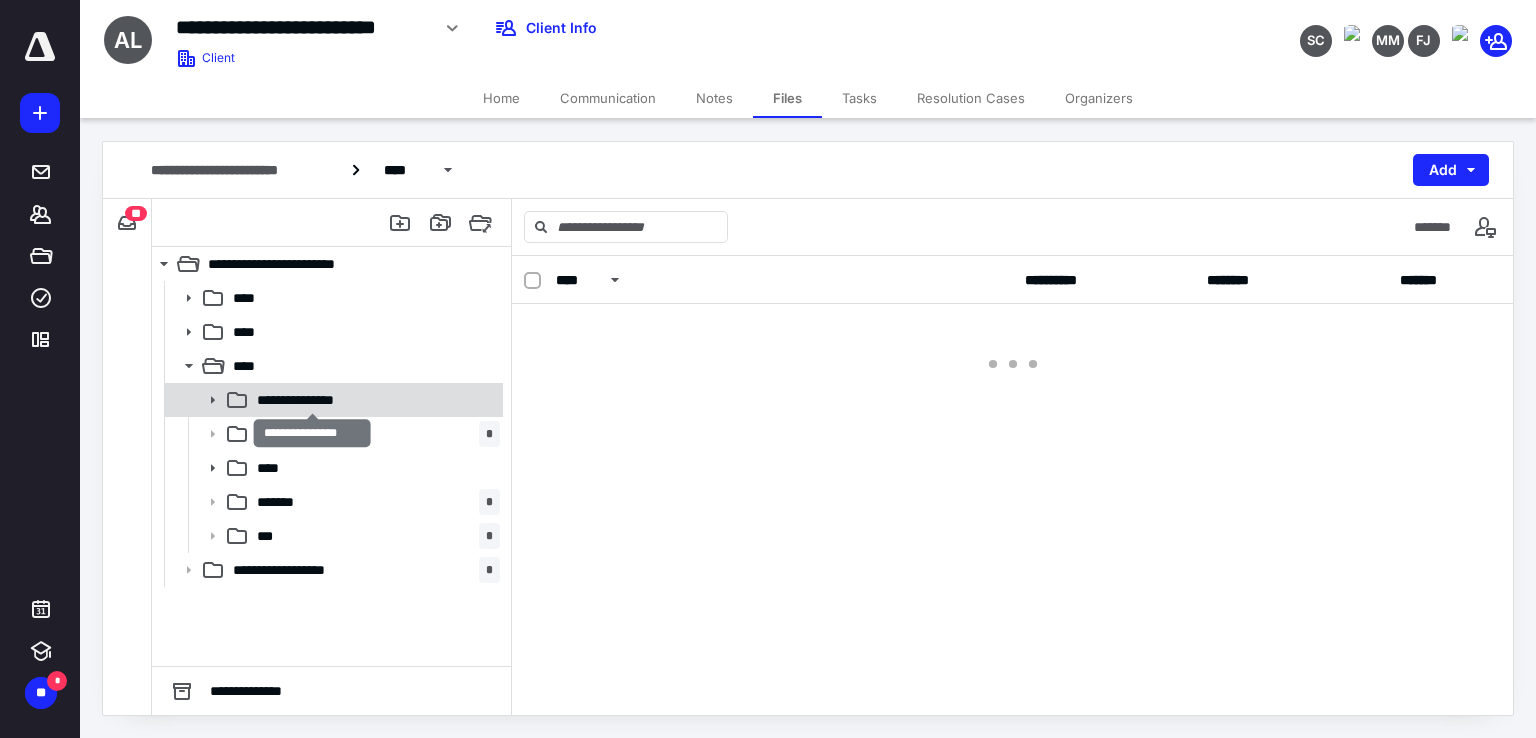click on "**********" at bounding box center (312, 400) 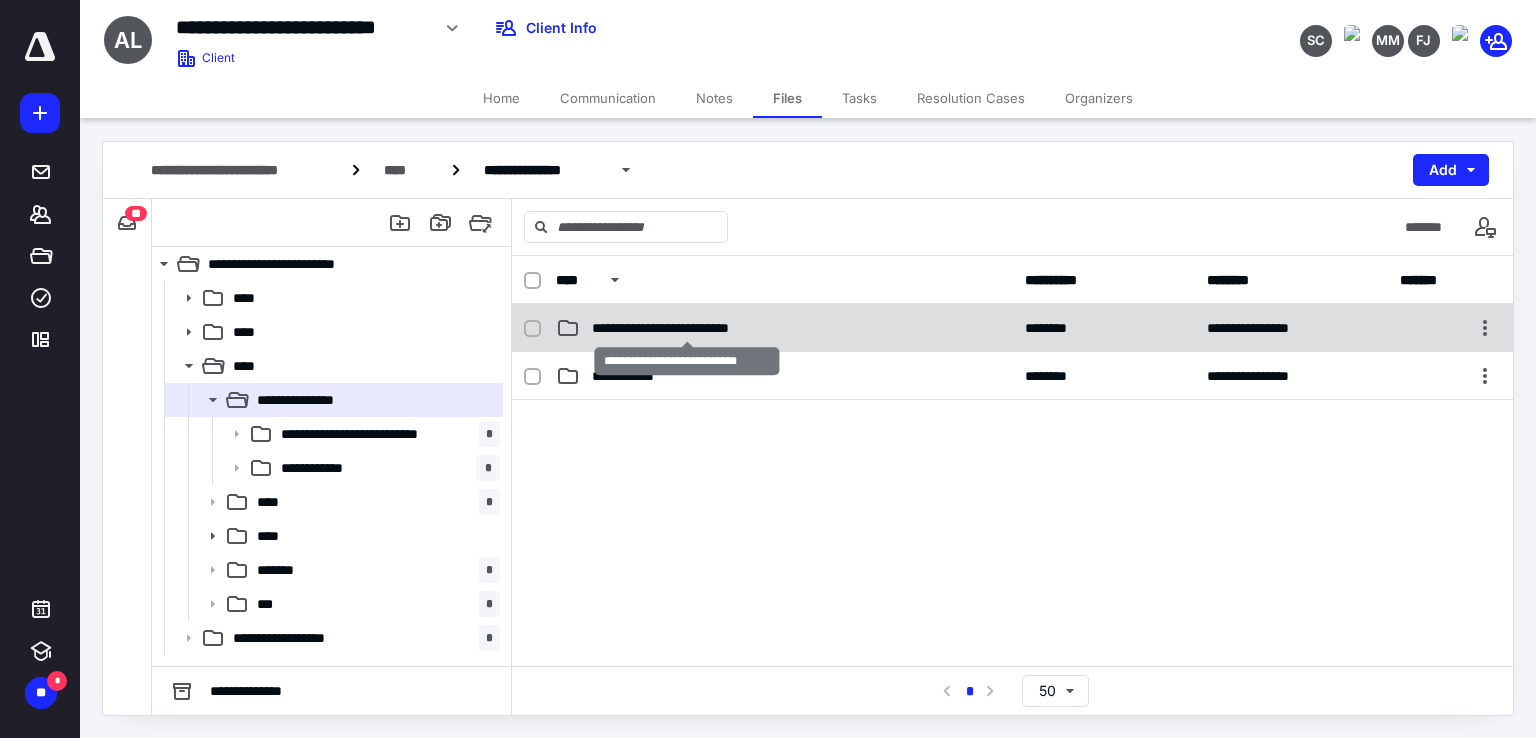 click on "**********" at bounding box center [687, 328] 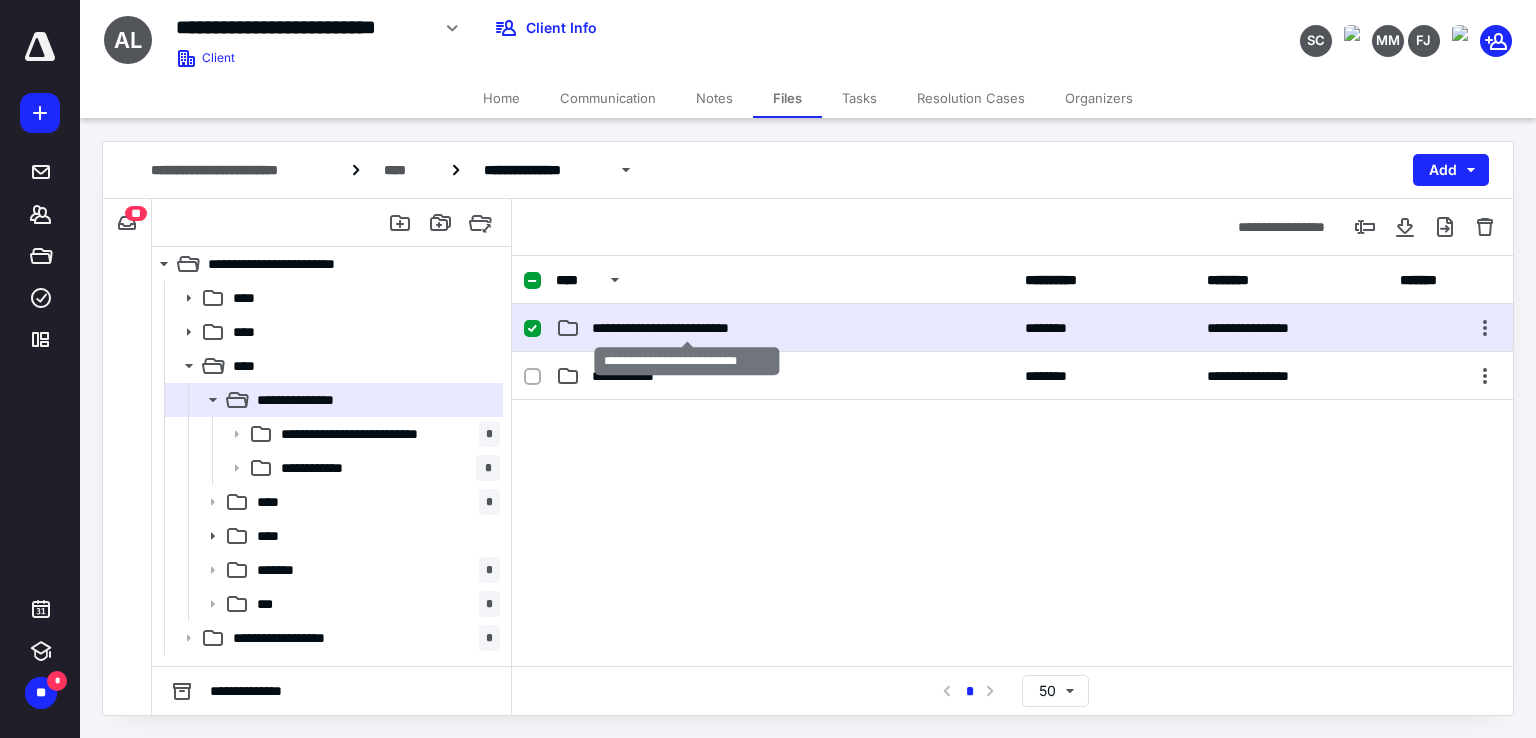 click on "**********" at bounding box center [687, 328] 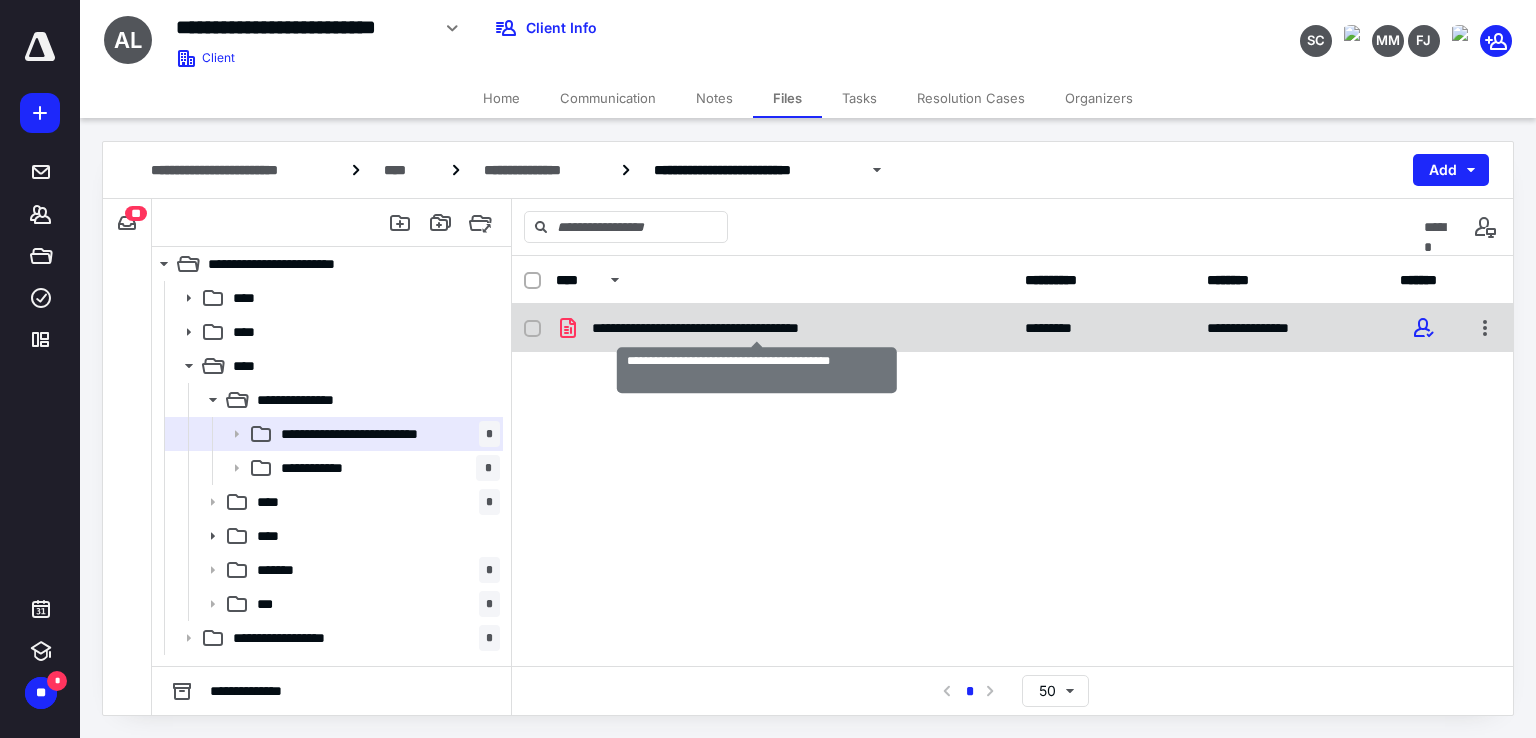 click on "**********" at bounding box center (757, 328) 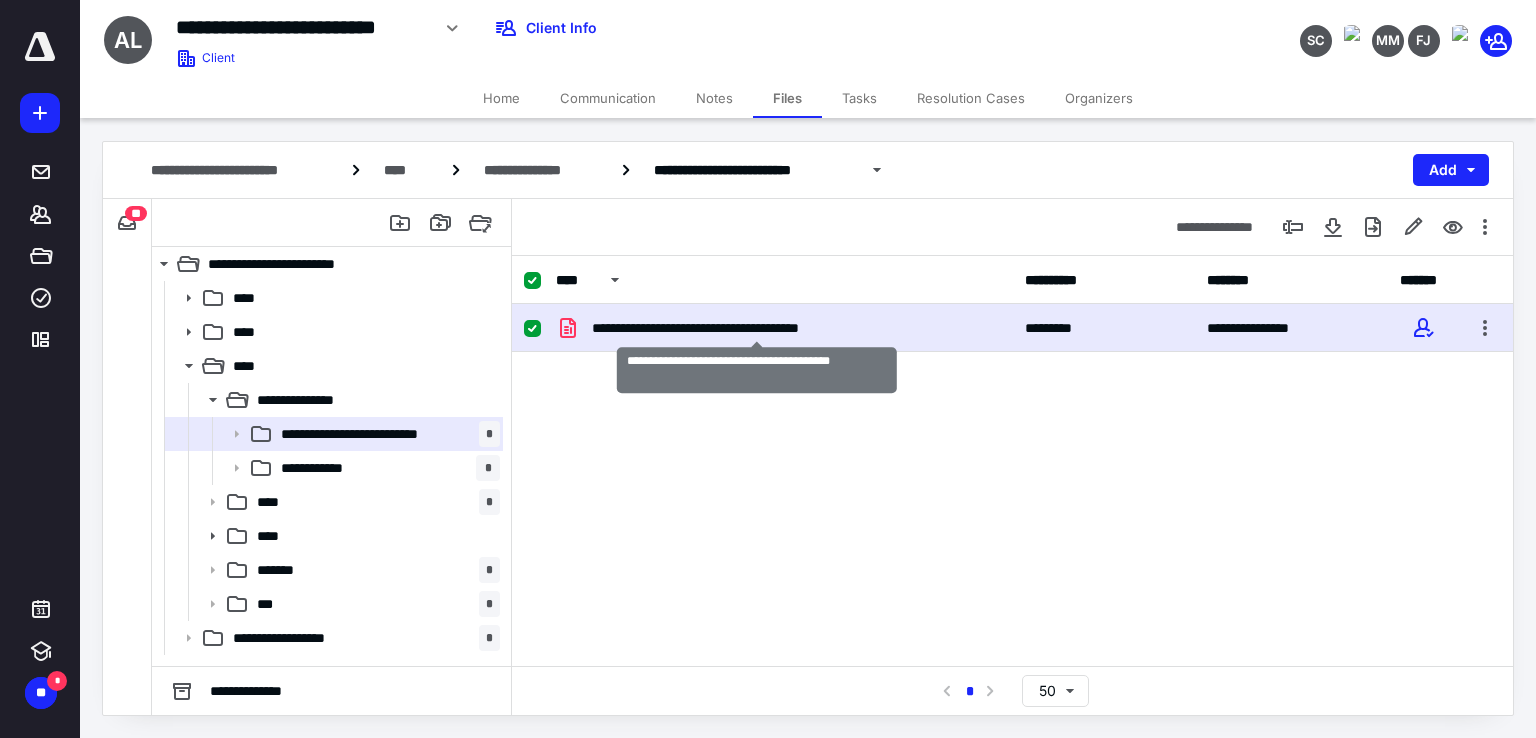 click on "**********" at bounding box center (757, 328) 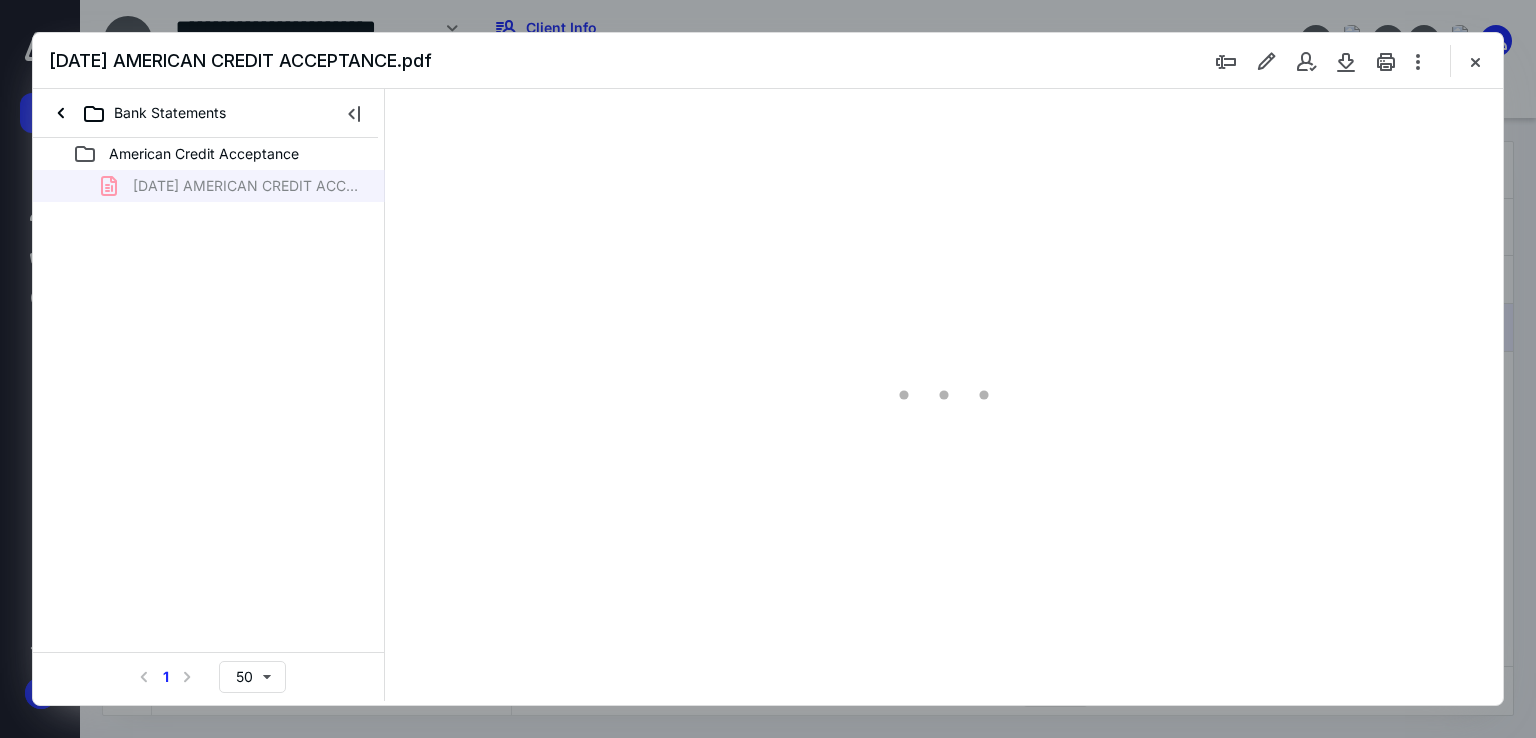 scroll, scrollTop: 0, scrollLeft: 0, axis: both 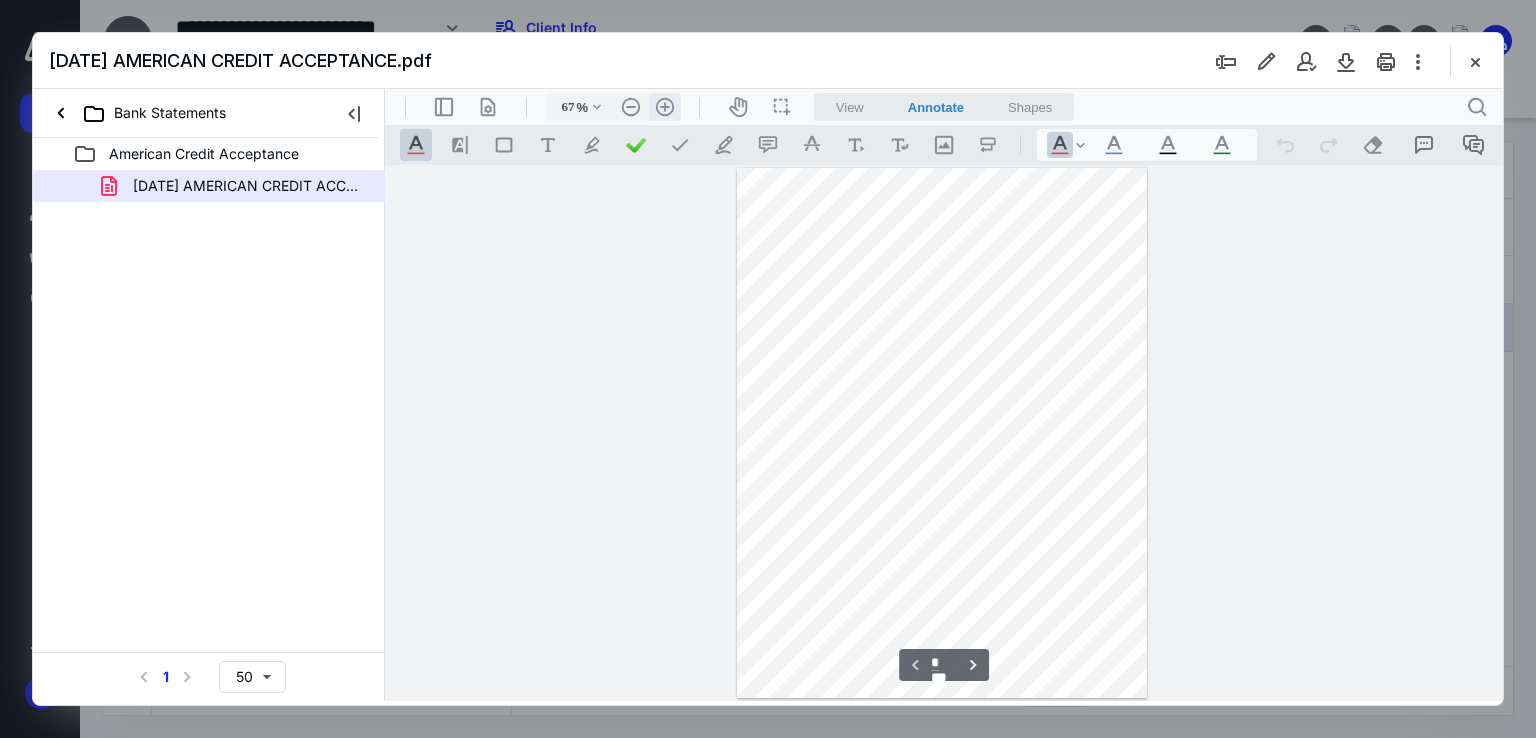 click on ".cls-1{fill:#abb0c4;} icon - header - zoom - in - line" at bounding box center (665, 107) 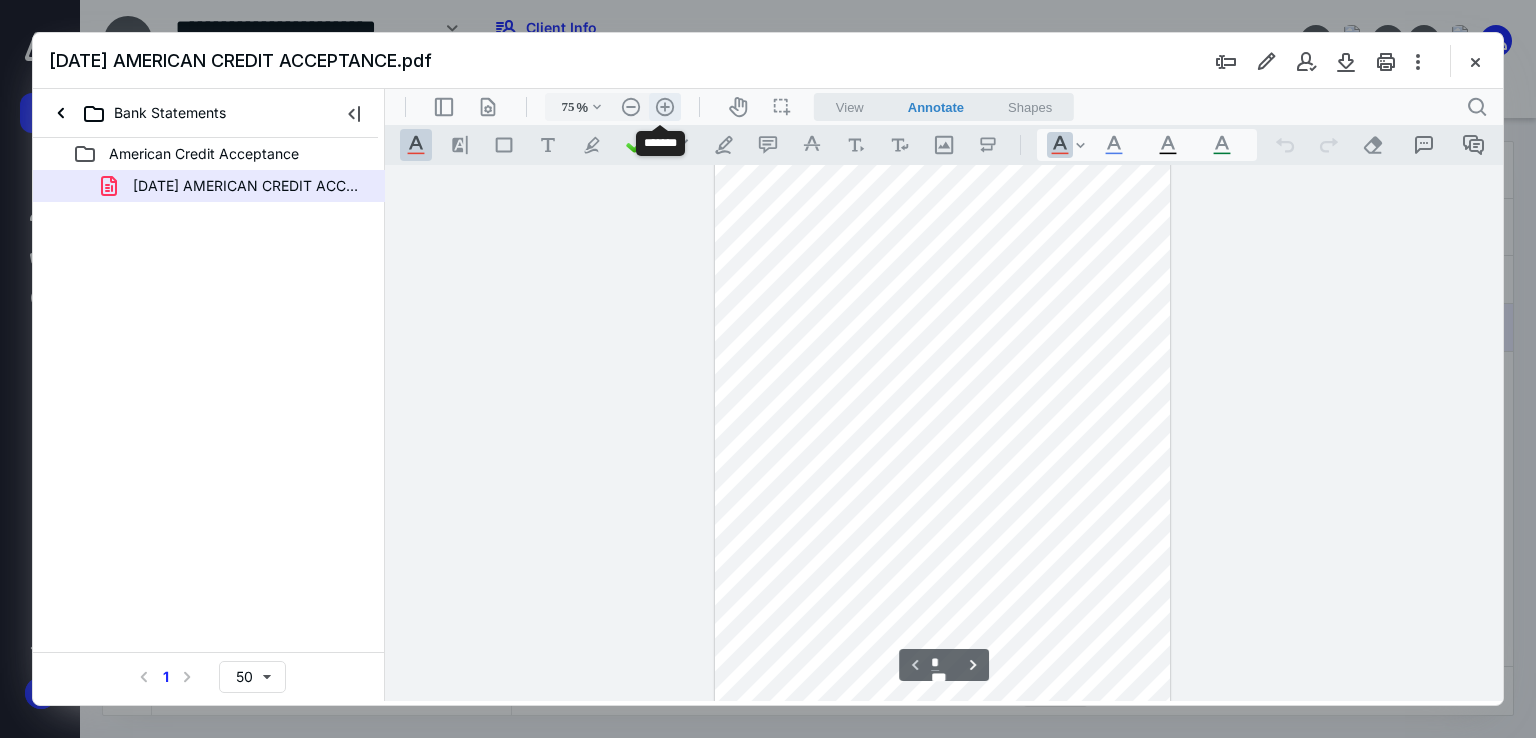 click on ".cls-1{fill:#abb0c4;} icon - header - zoom - in - line" at bounding box center [665, 107] 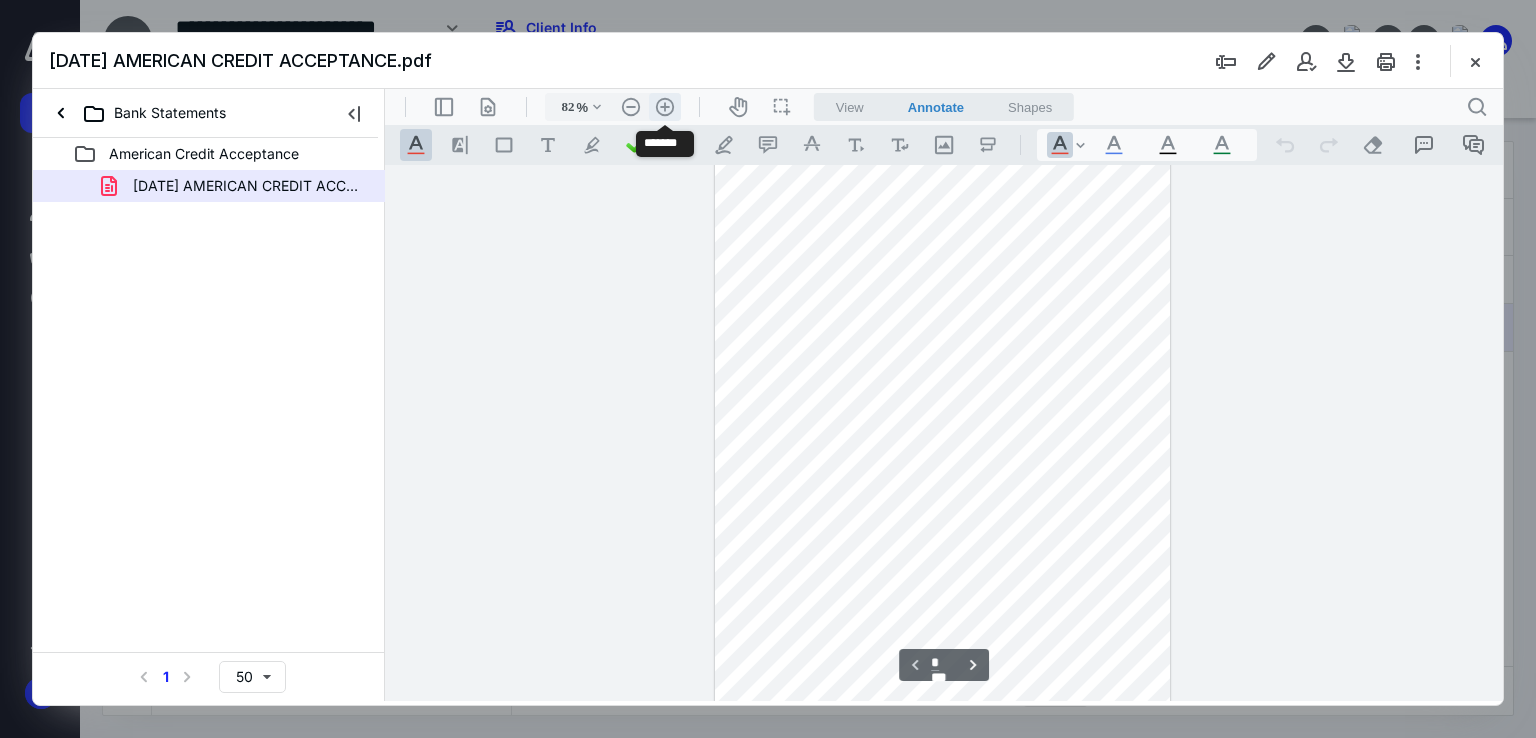 click on ".cls-1{fill:#abb0c4;} icon - header - zoom - in - line" at bounding box center [665, 107] 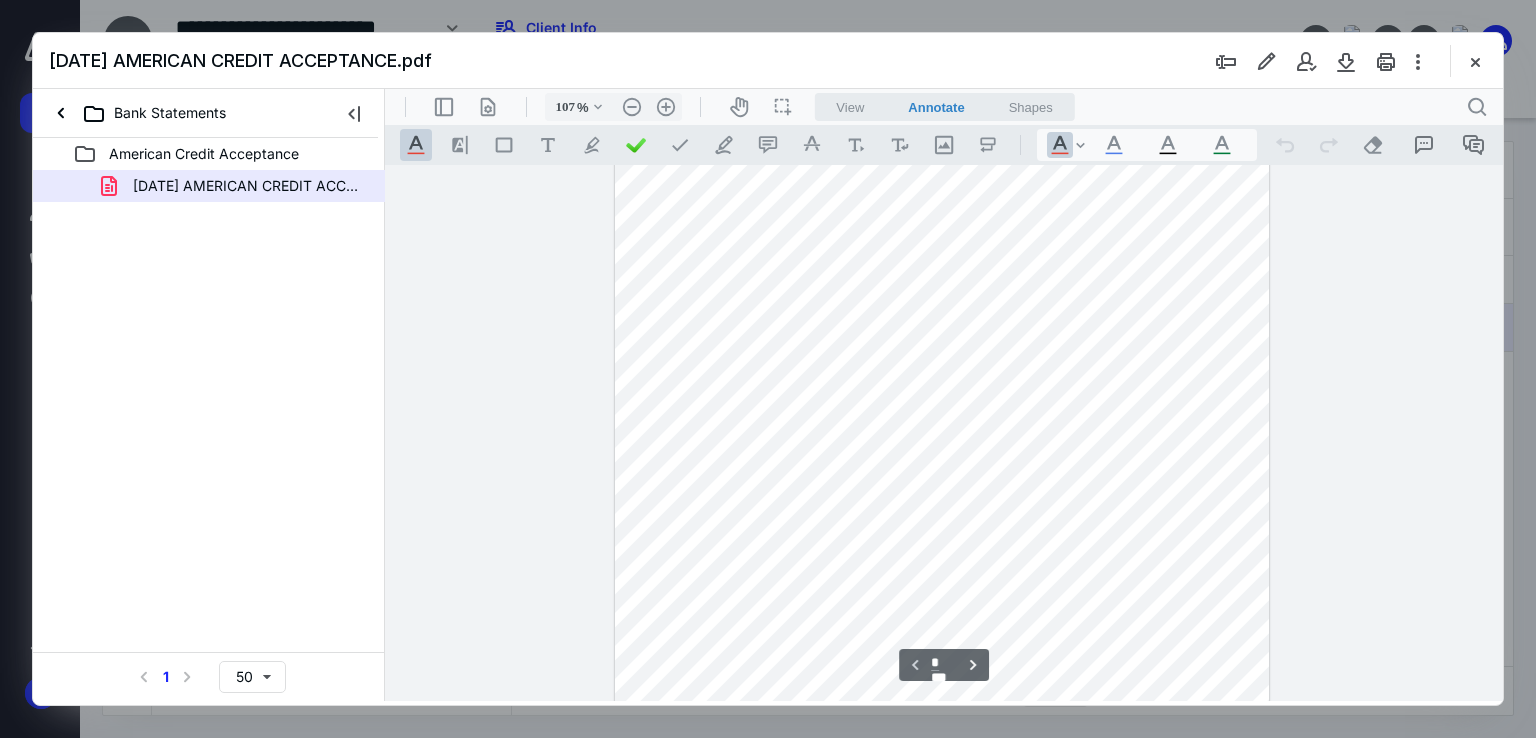 scroll, scrollTop: 0, scrollLeft: 0, axis: both 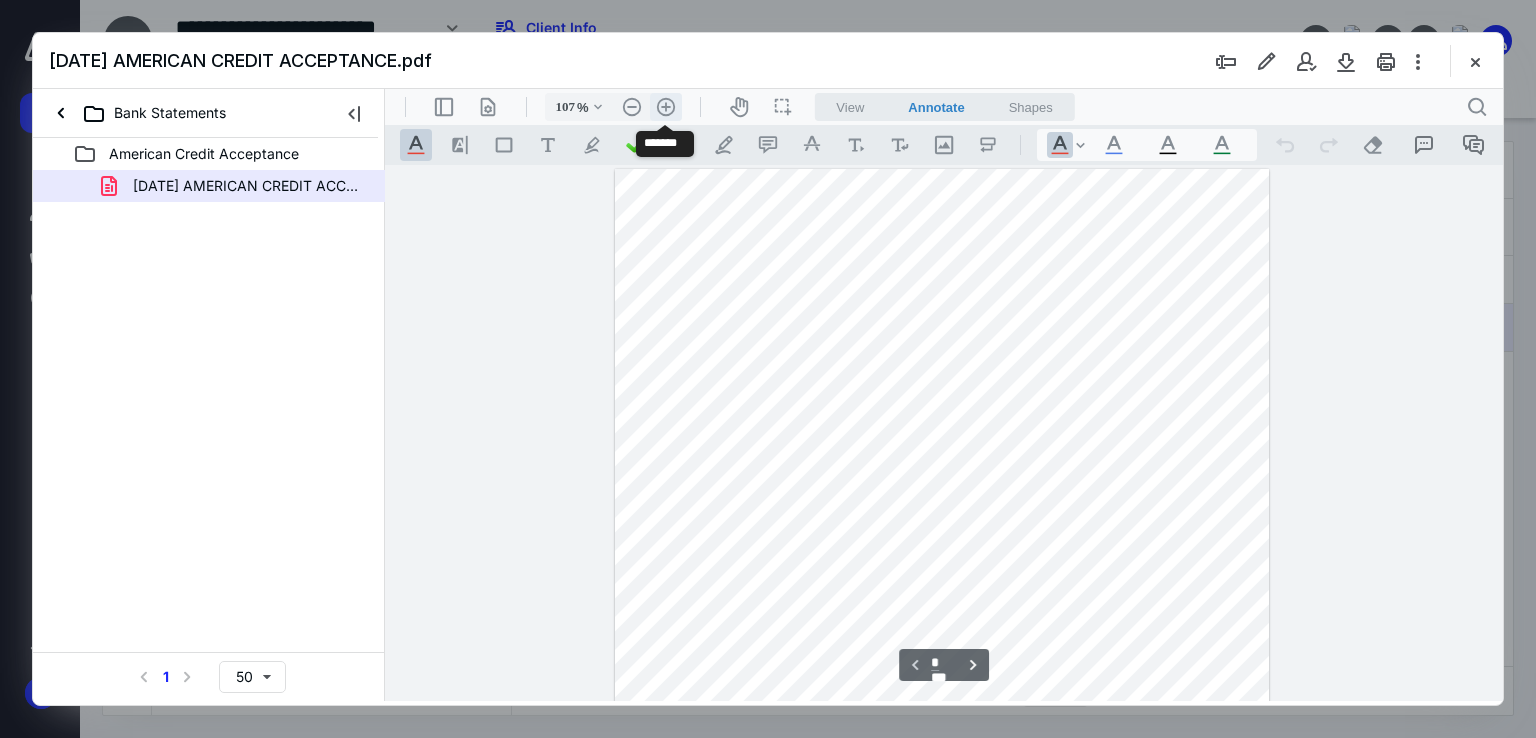 click on ".cls-1{fill:#abb0c4;} icon - header - zoom - in - line" at bounding box center (666, 107) 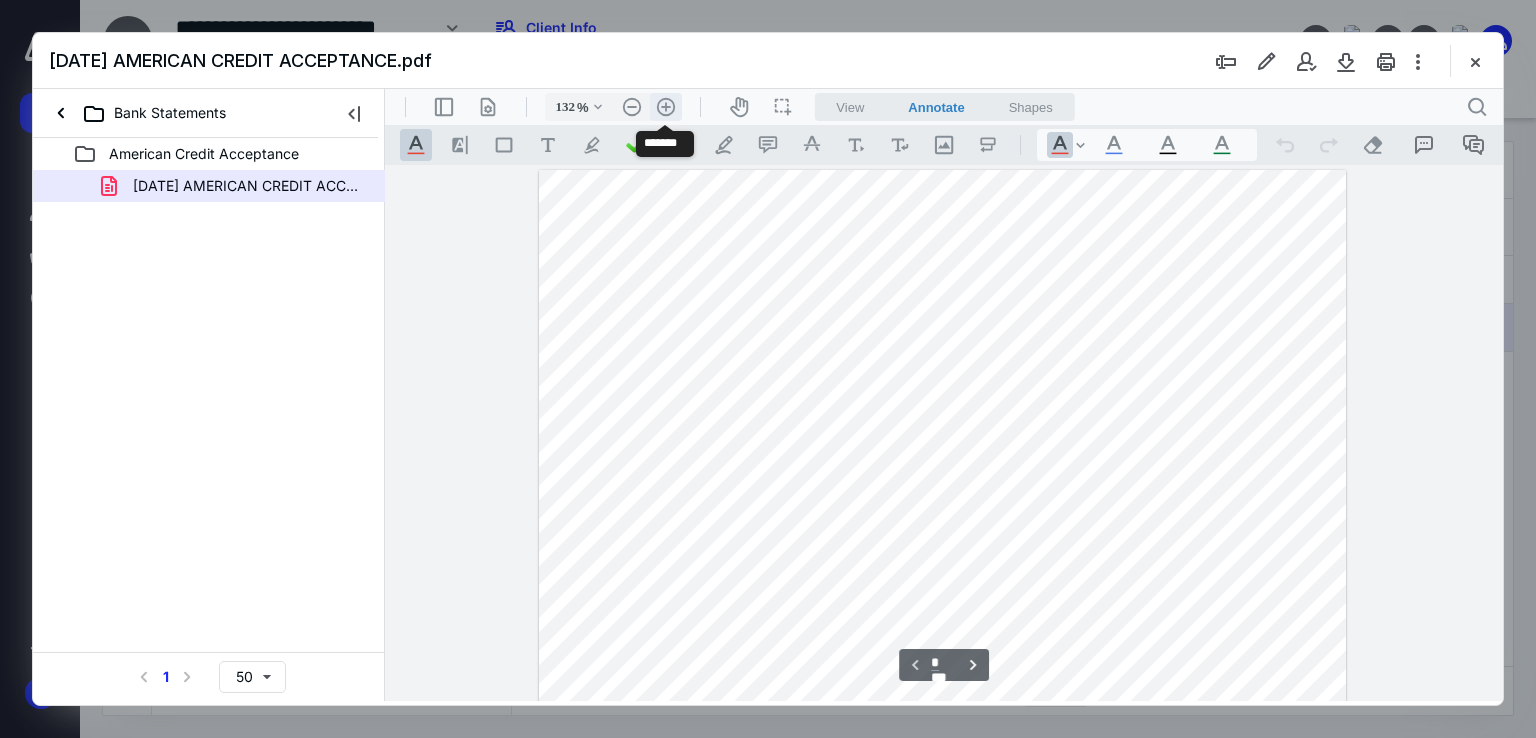 click on ".cls-1{fill:#abb0c4;} icon - header - zoom - in - line" at bounding box center (666, 107) 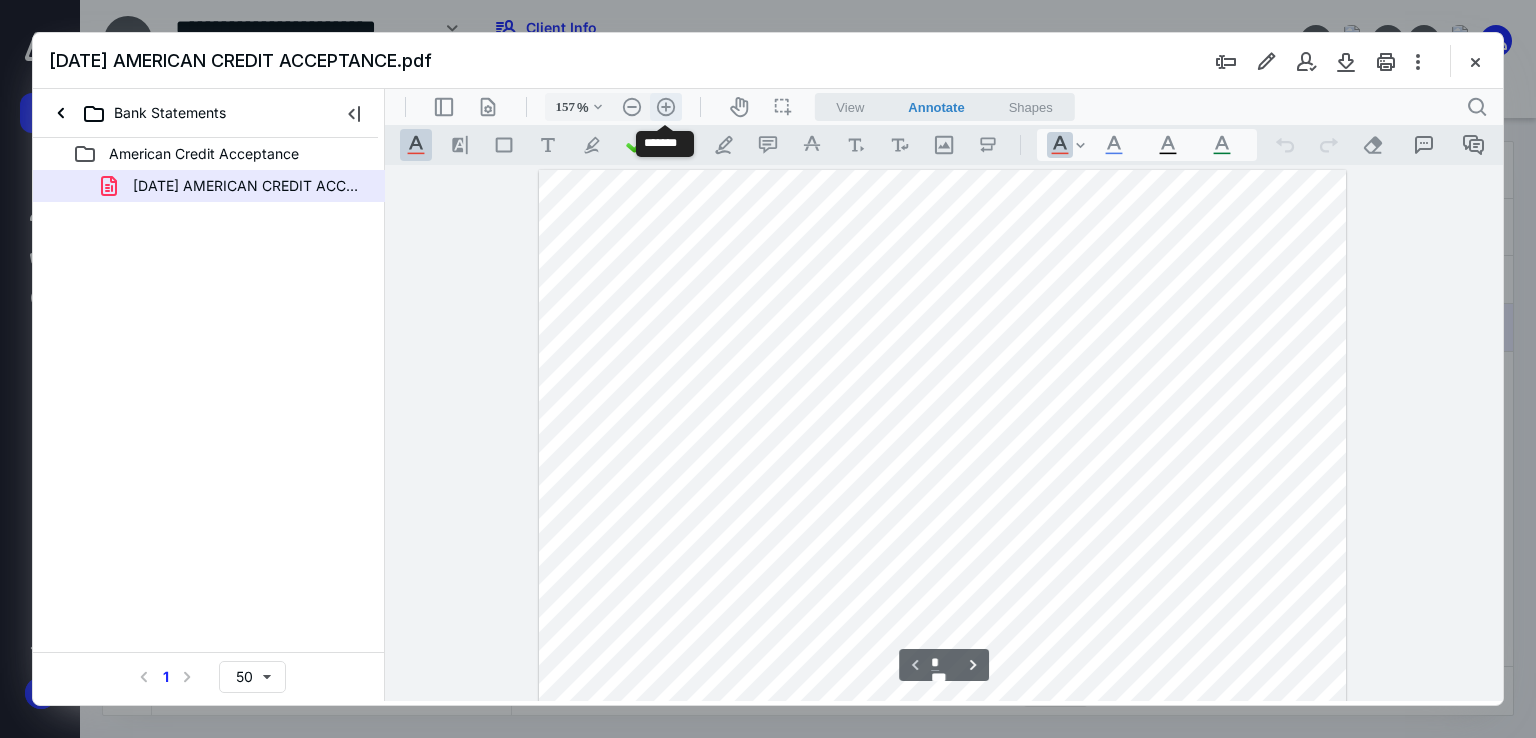 scroll, scrollTop: 107, scrollLeft: 0, axis: vertical 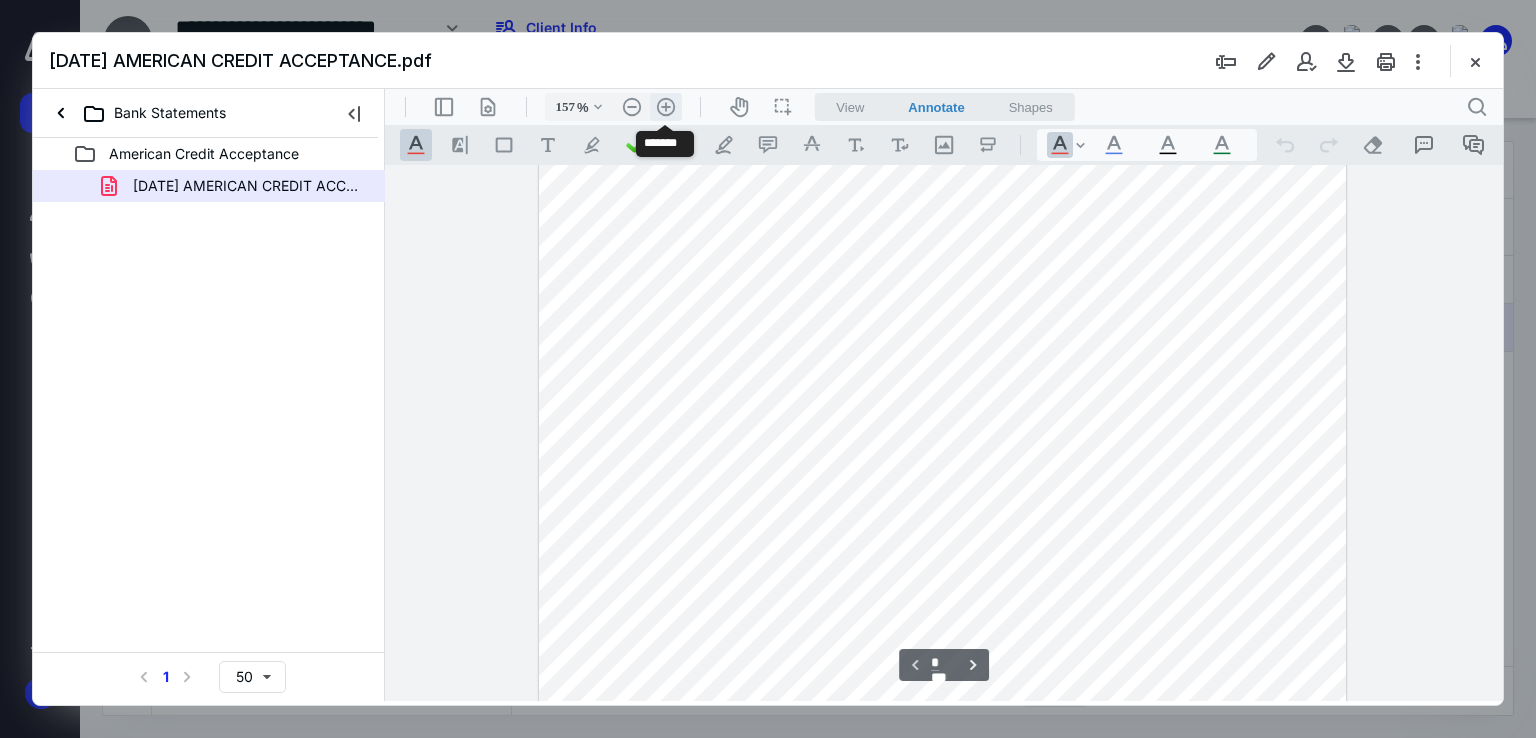 click on ".cls-1{fill:#abb0c4;} icon - header - zoom - in - line" at bounding box center (666, 107) 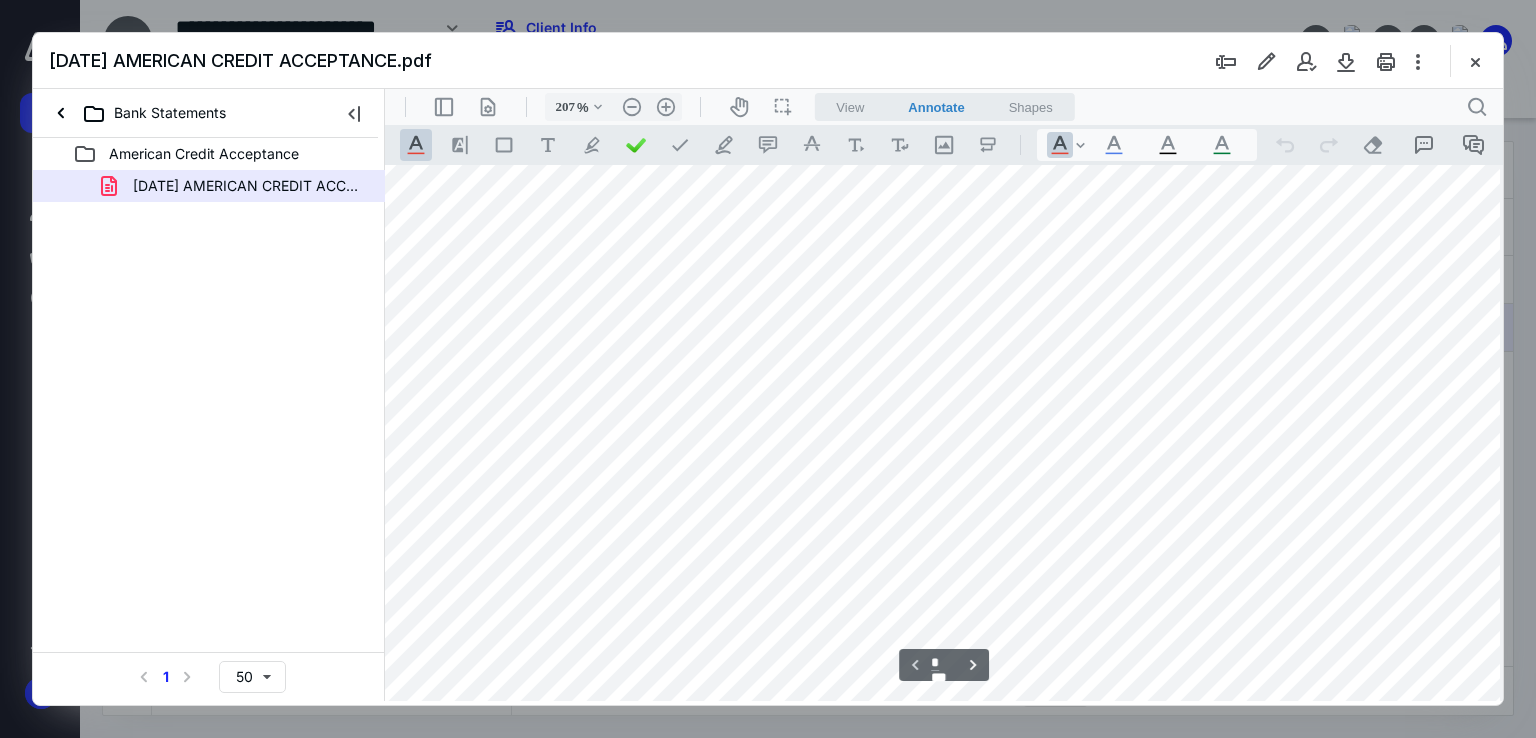 scroll, scrollTop: 0, scrollLeft: 88, axis: horizontal 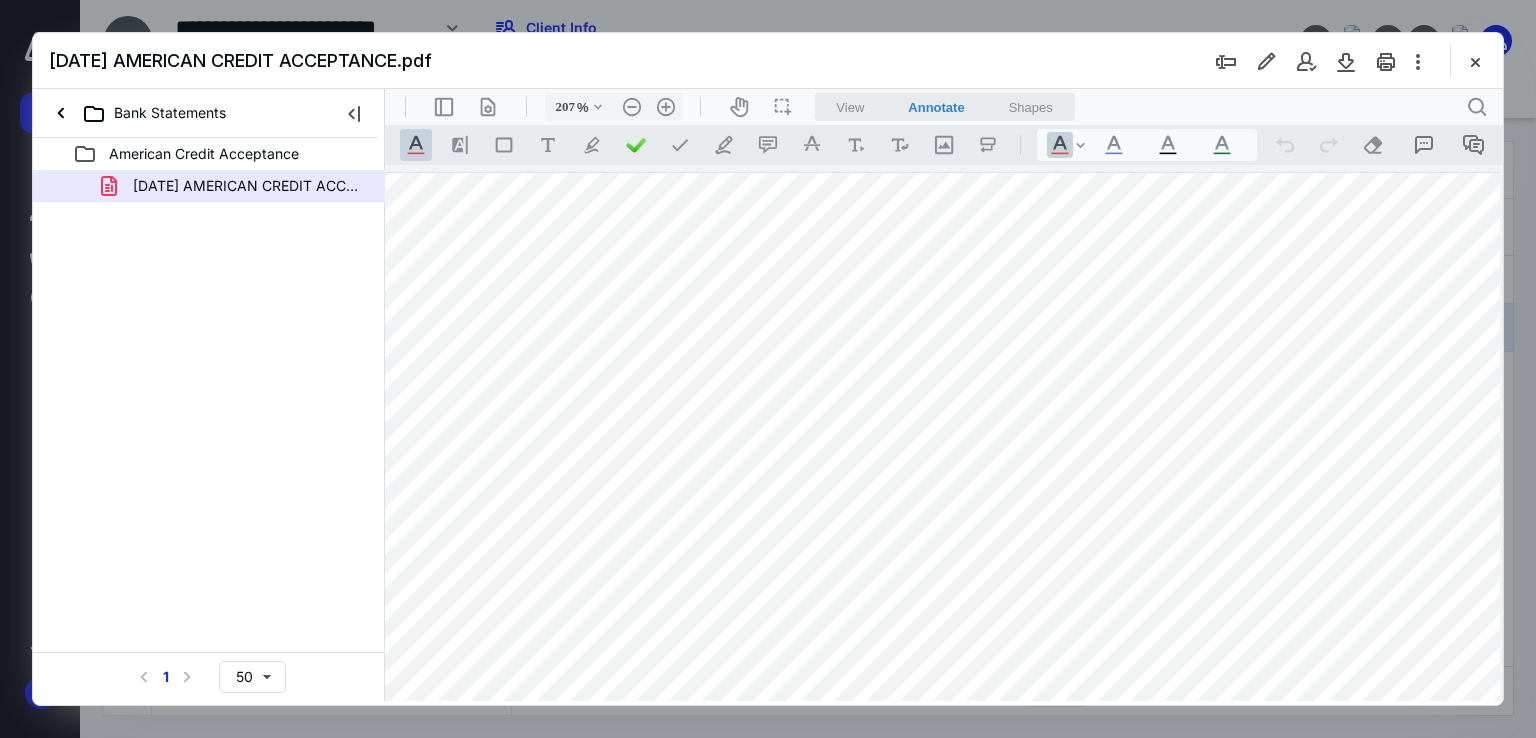 drag, startPoint x: 840, startPoint y: 250, endPoint x: 1476, endPoint y: 63, distance: 662.9216 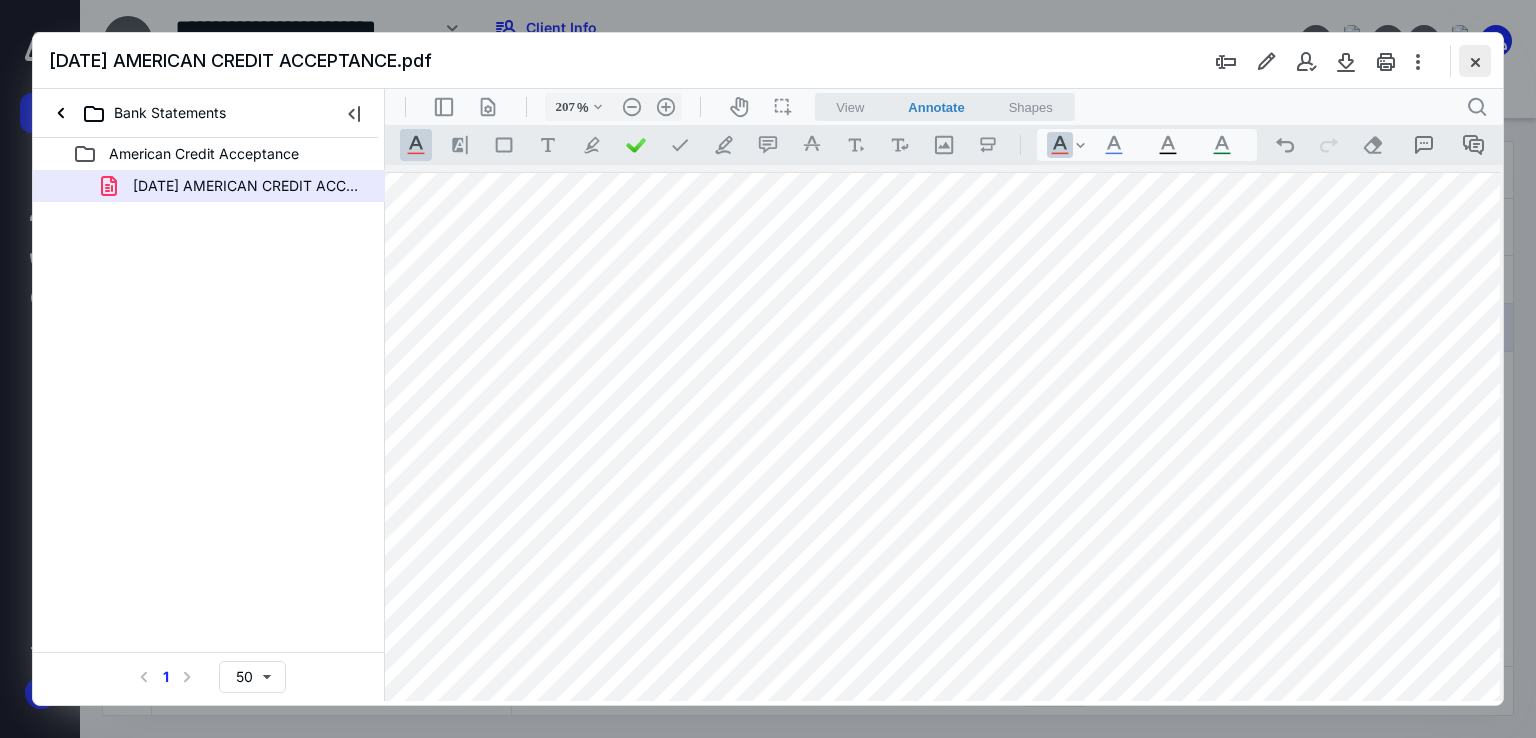 click at bounding box center [1475, 61] 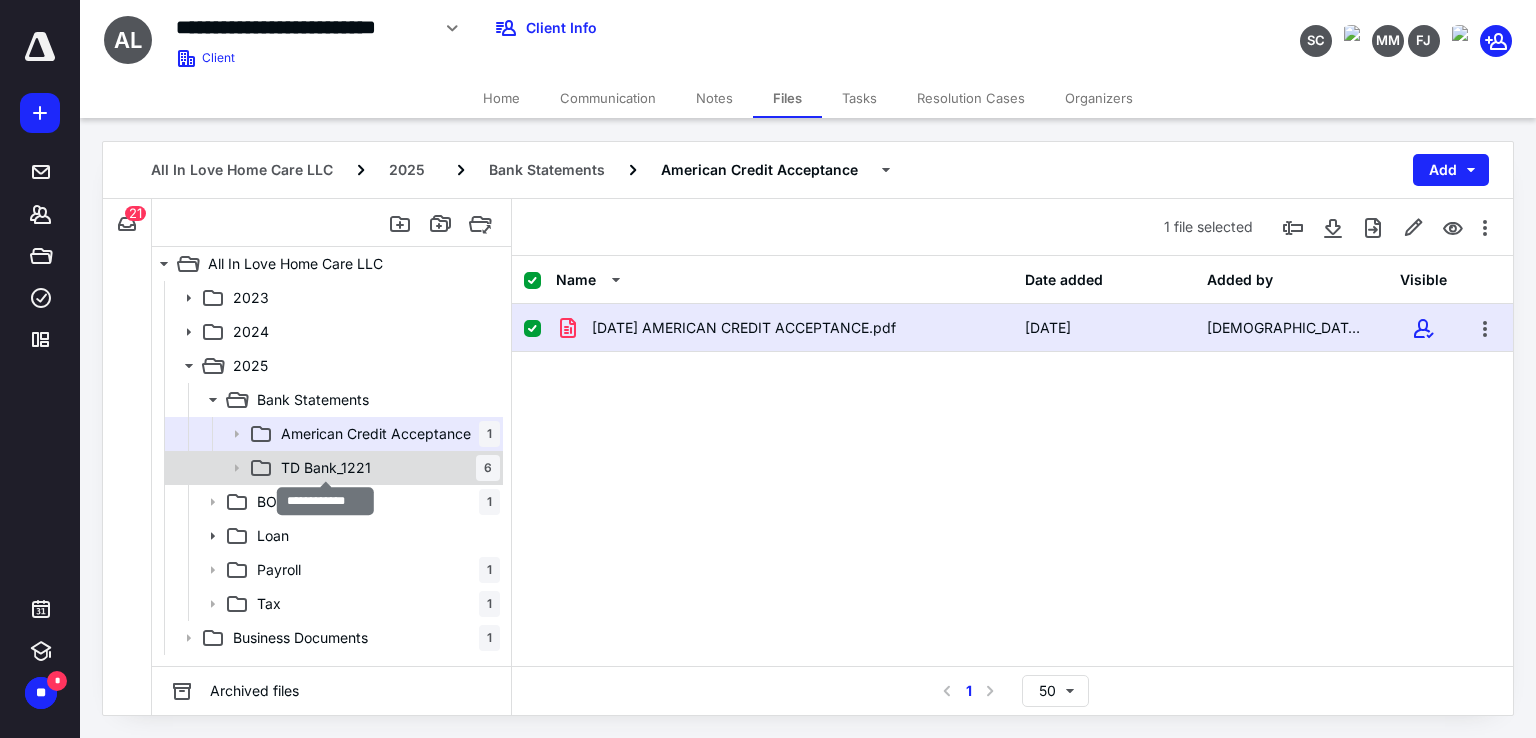 click on "TD Bank_1221" at bounding box center [326, 468] 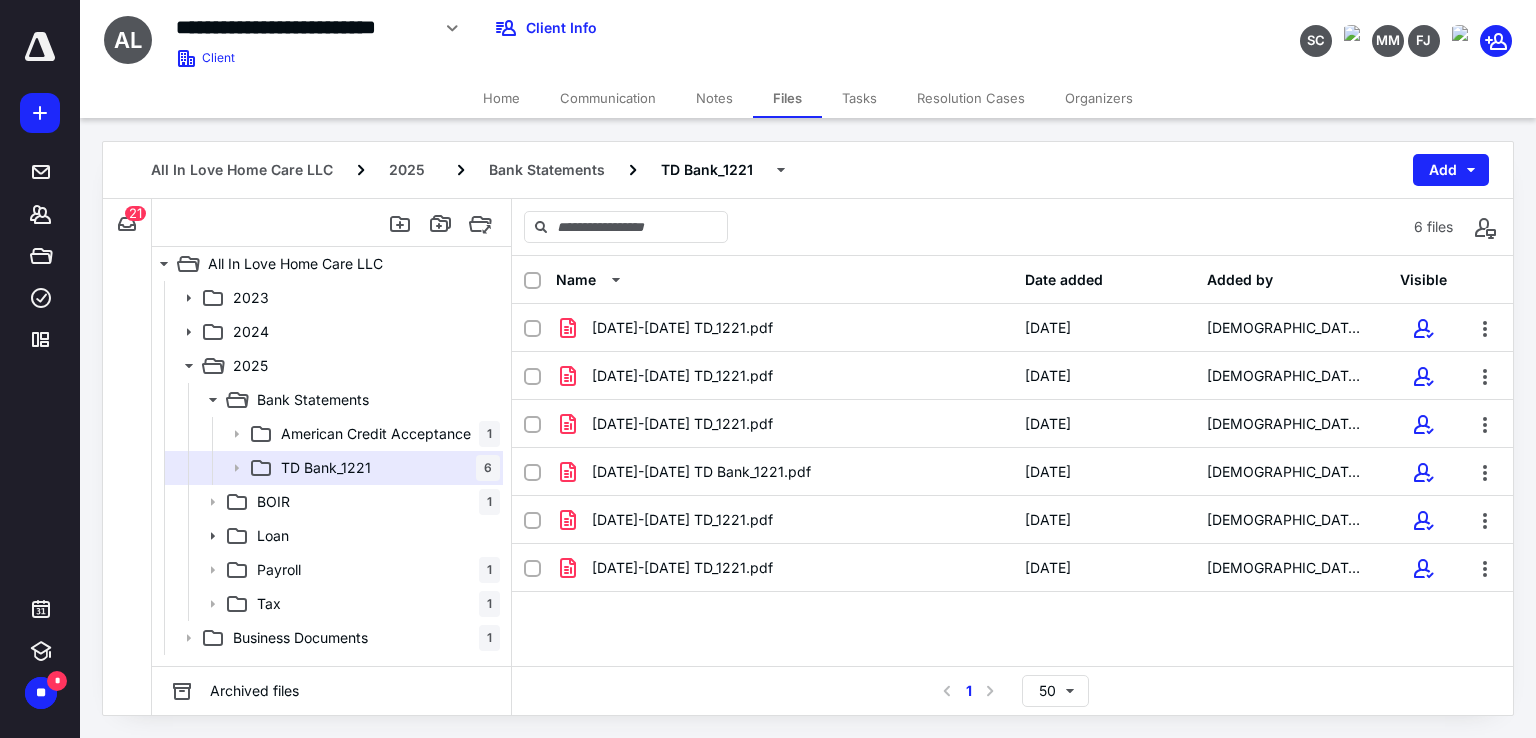 click on "SC MM FJ" at bounding box center (1282, 28) 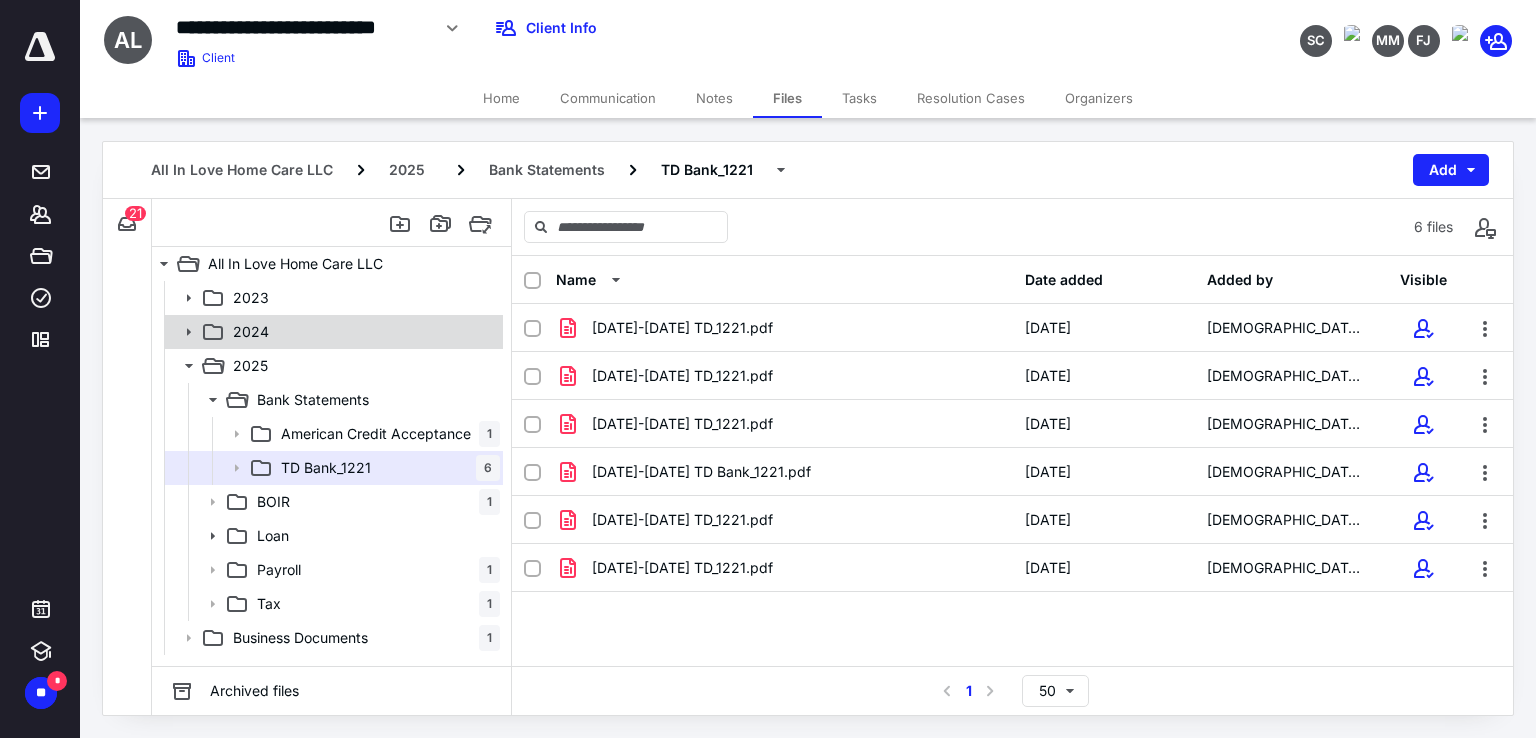 click on "2024" at bounding box center [251, 332] 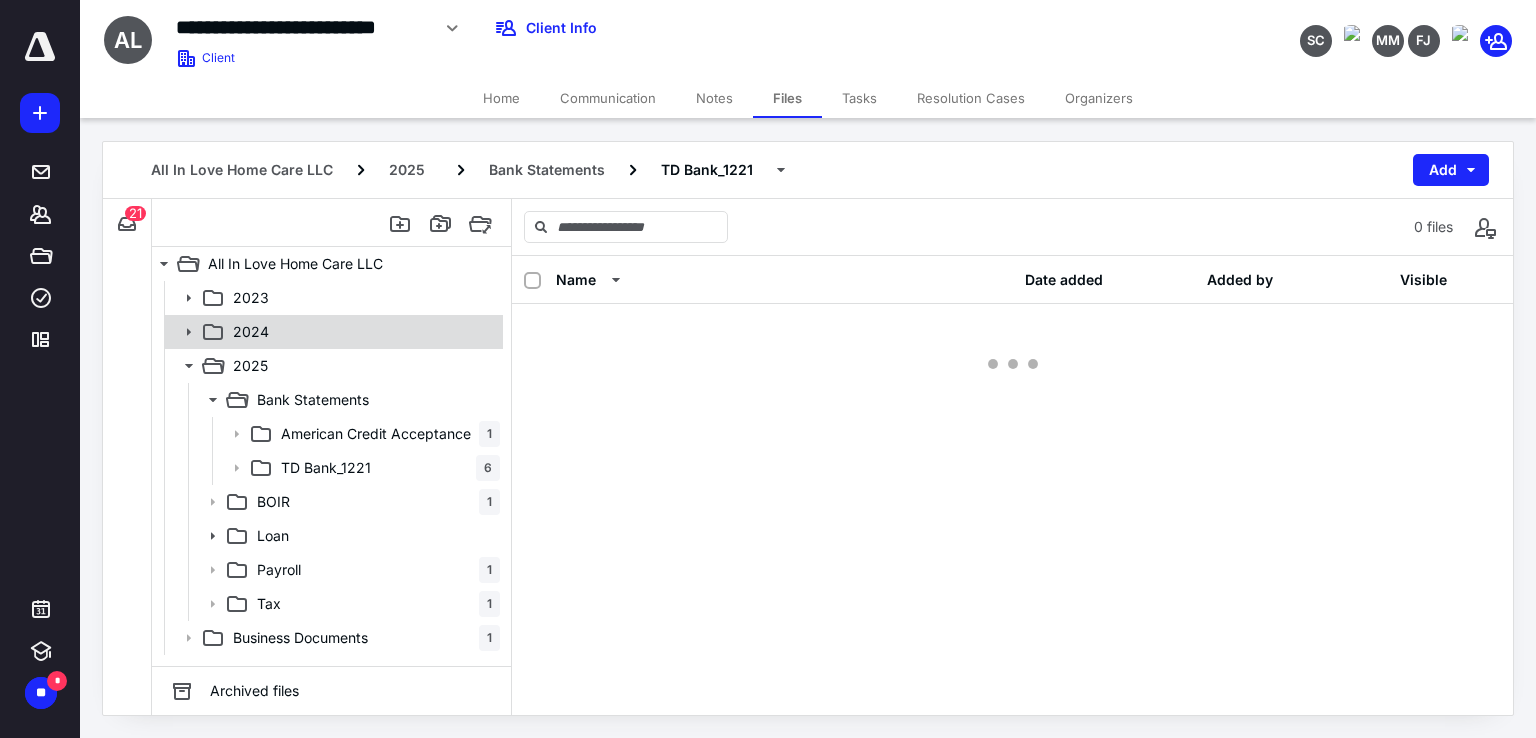 click on "2024" at bounding box center (251, 332) 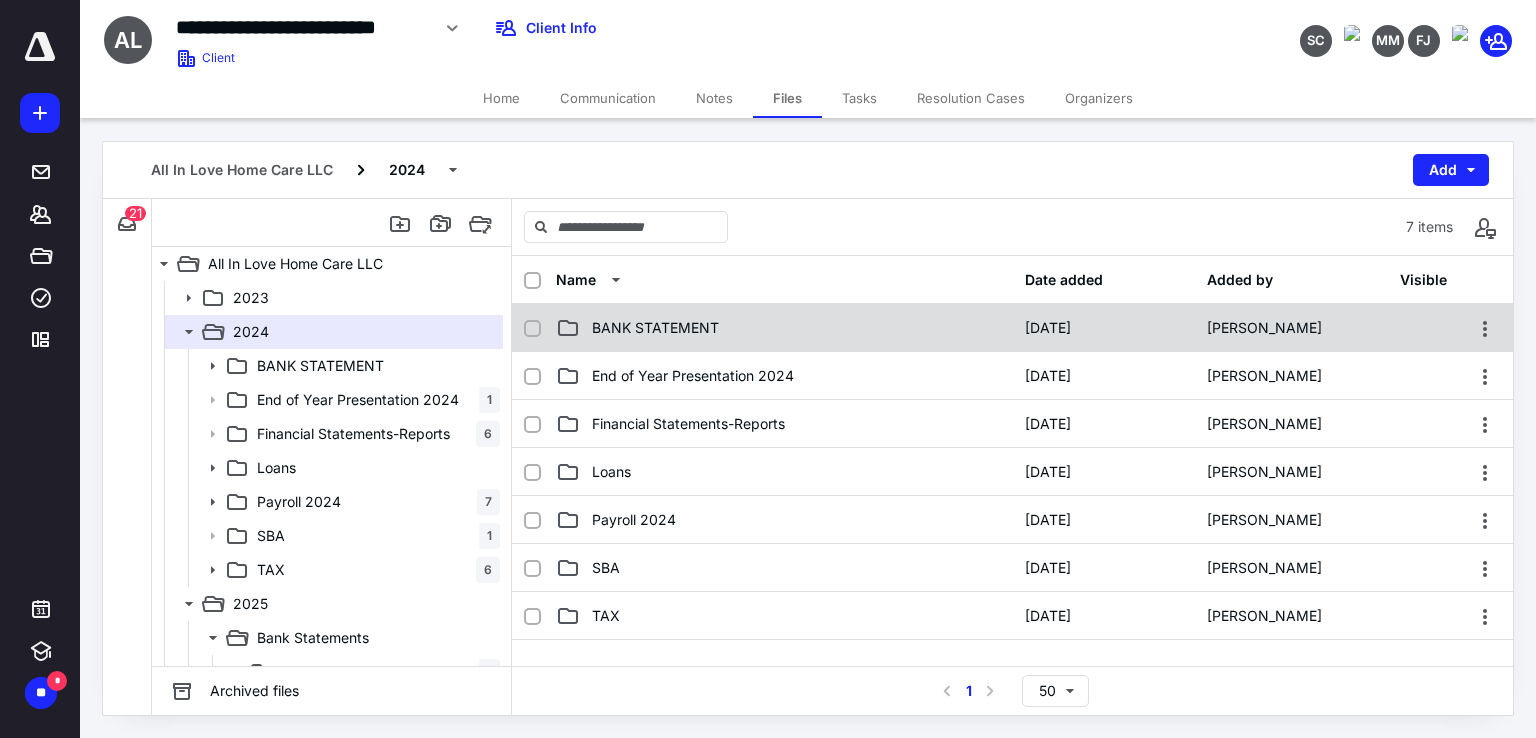 click on "BANK STATEMENT" at bounding box center (655, 328) 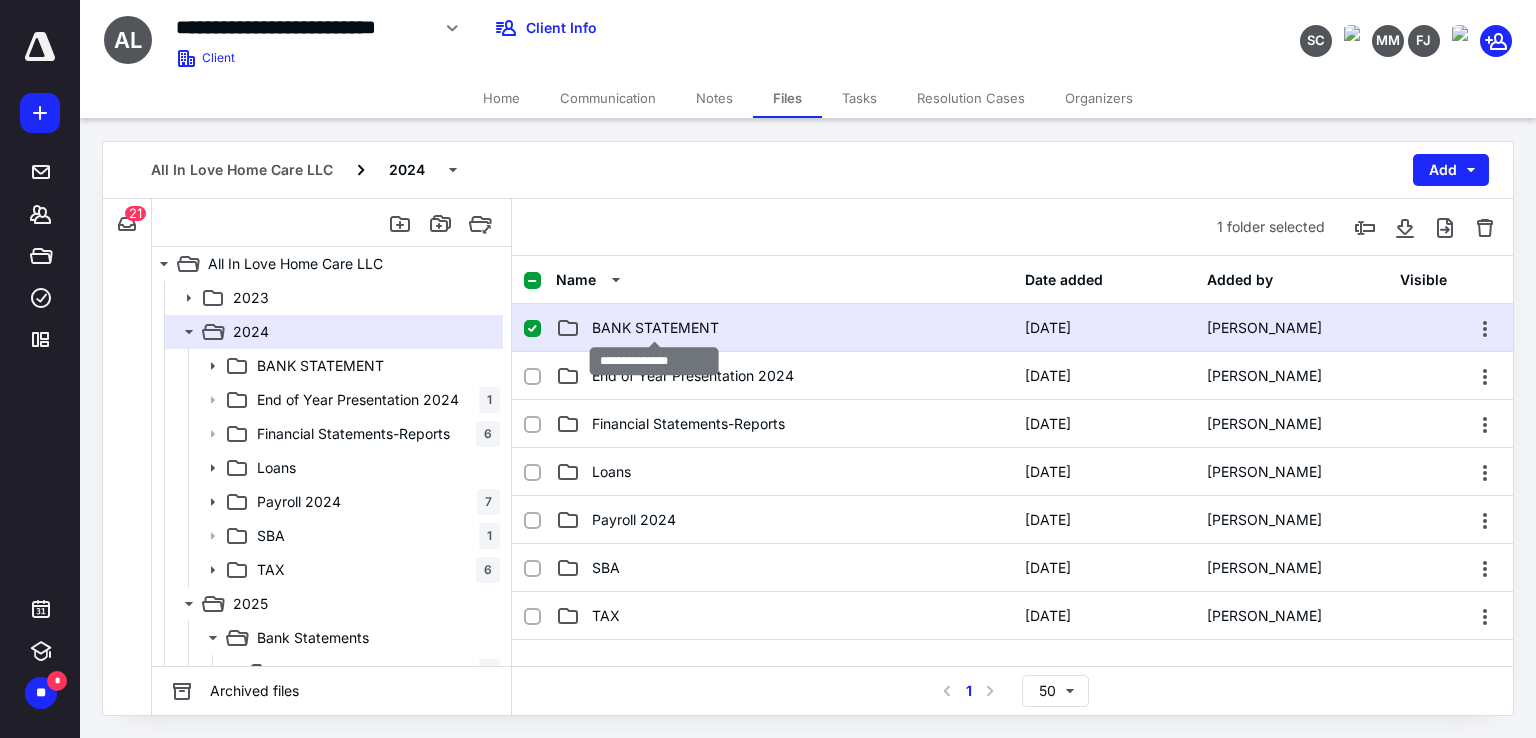 click on "BANK STATEMENT" at bounding box center [655, 328] 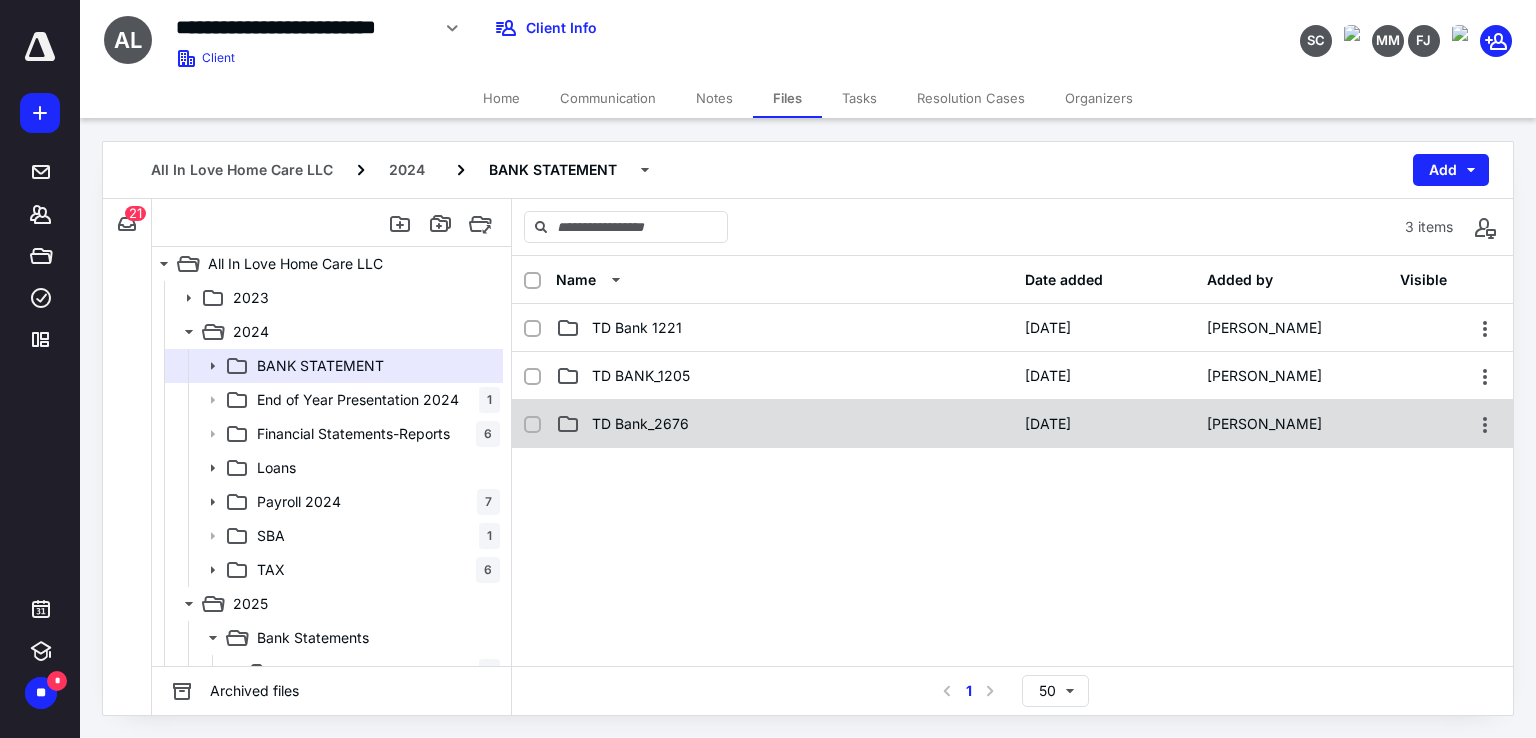 click on "TD Bank_2676" at bounding box center (640, 424) 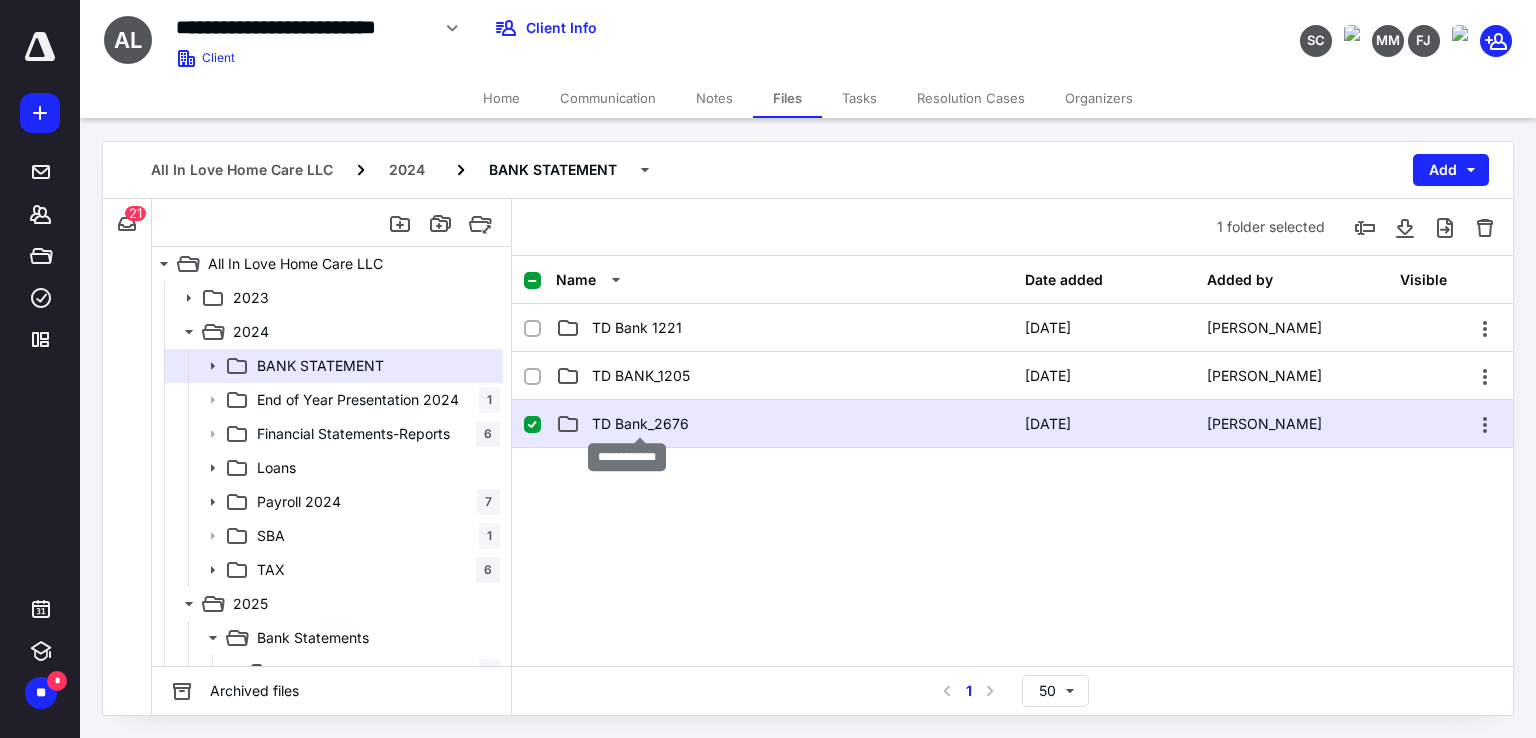 click on "TD Bank_2676" at bounding box center (640, 424) 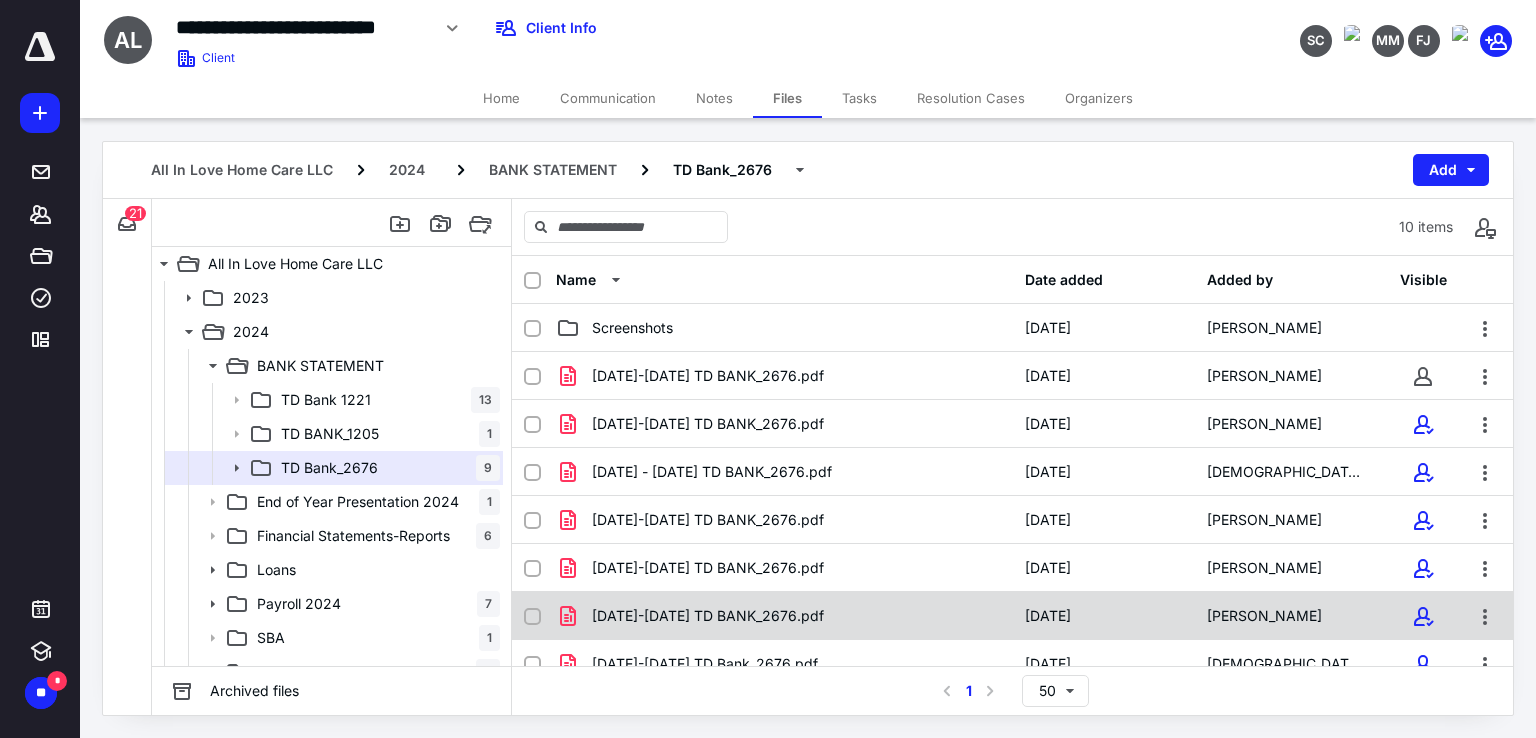 scroll, scrollTop: 116, scrollLeft: 0, axis: vertical 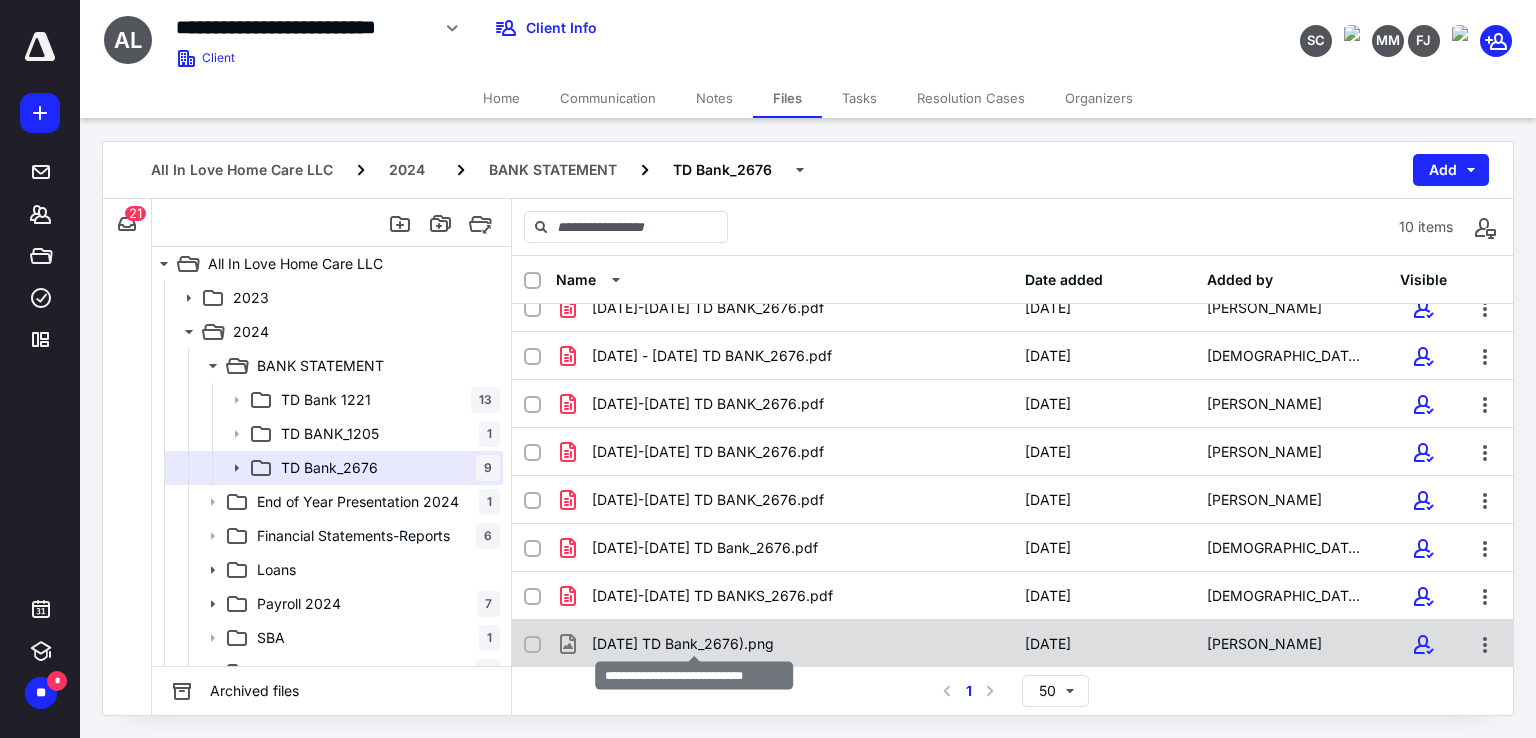 click on "[DATE] TD Bank_2676).png" at bounding box center (683, 644) 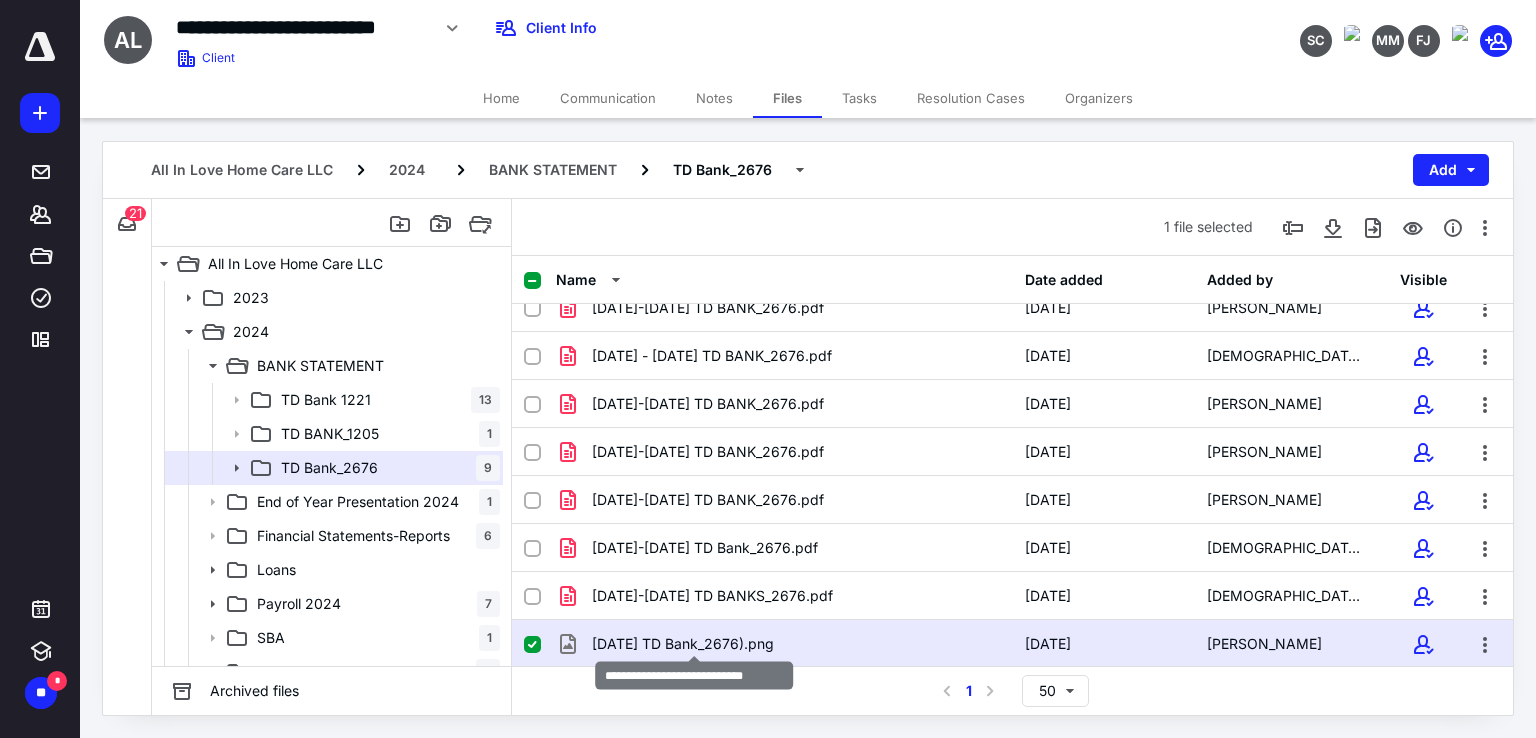 click on "[DATE] TD Bank_2676).png" at bounding box center (683, 644) 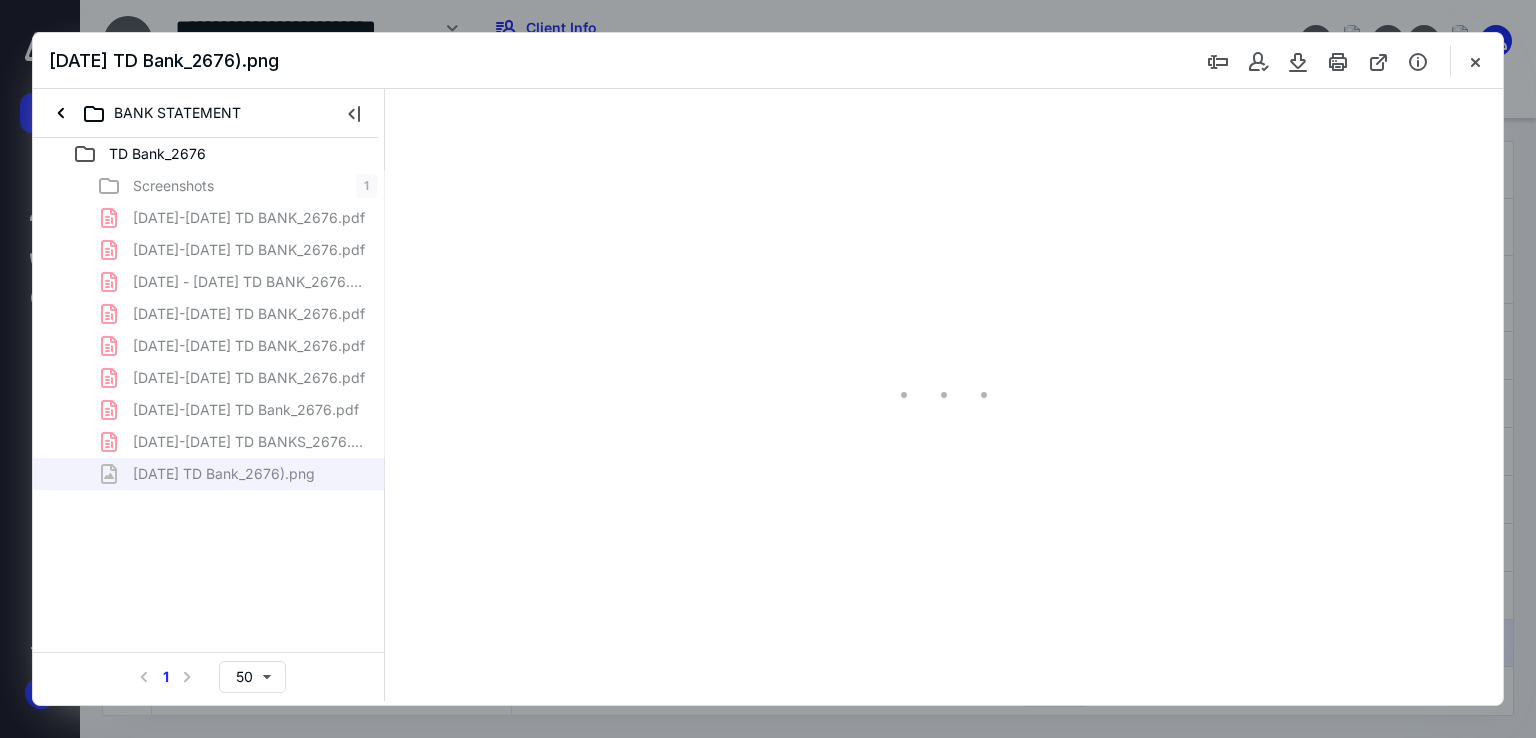 scroll, scrollTop: 0, scrollLeft: 0, axis: both 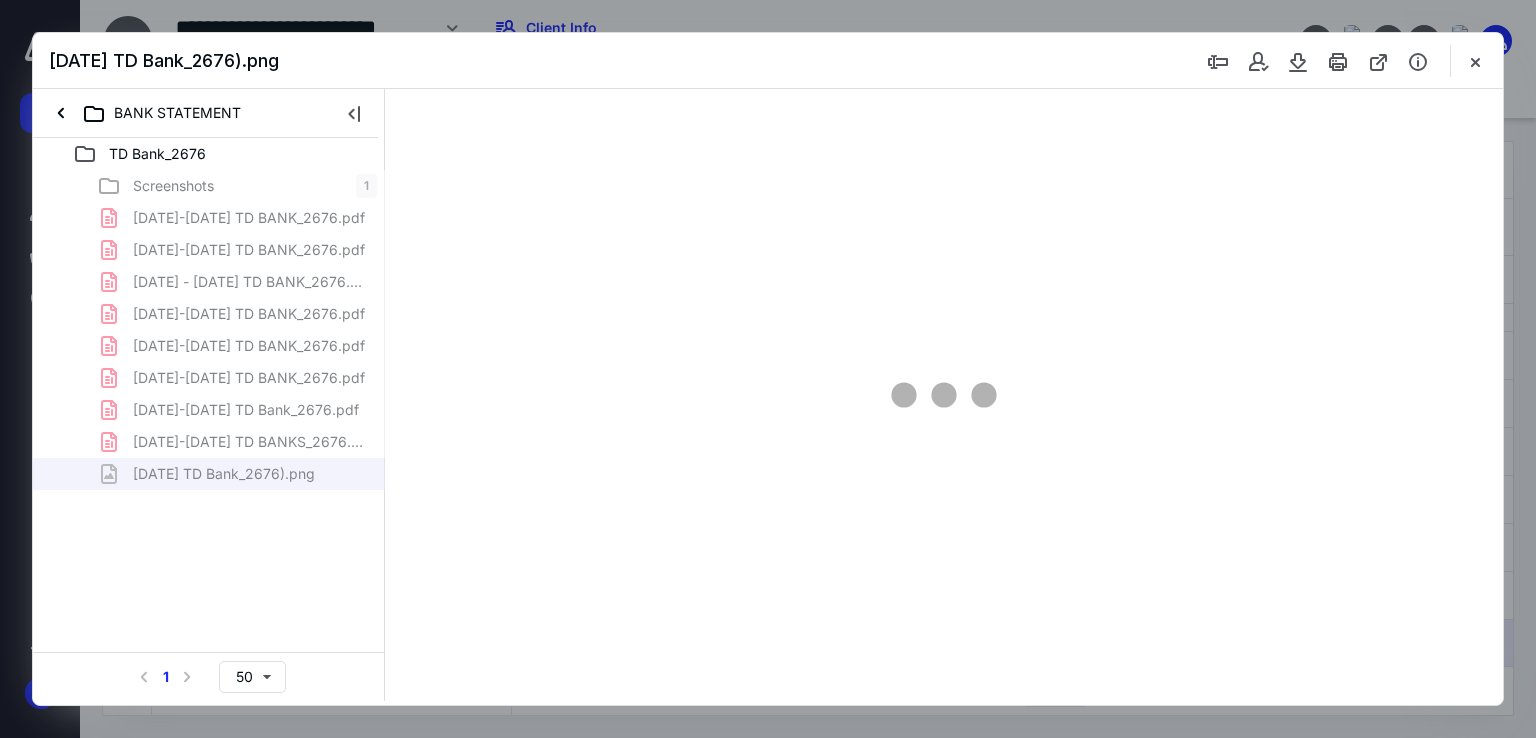 type on "179" 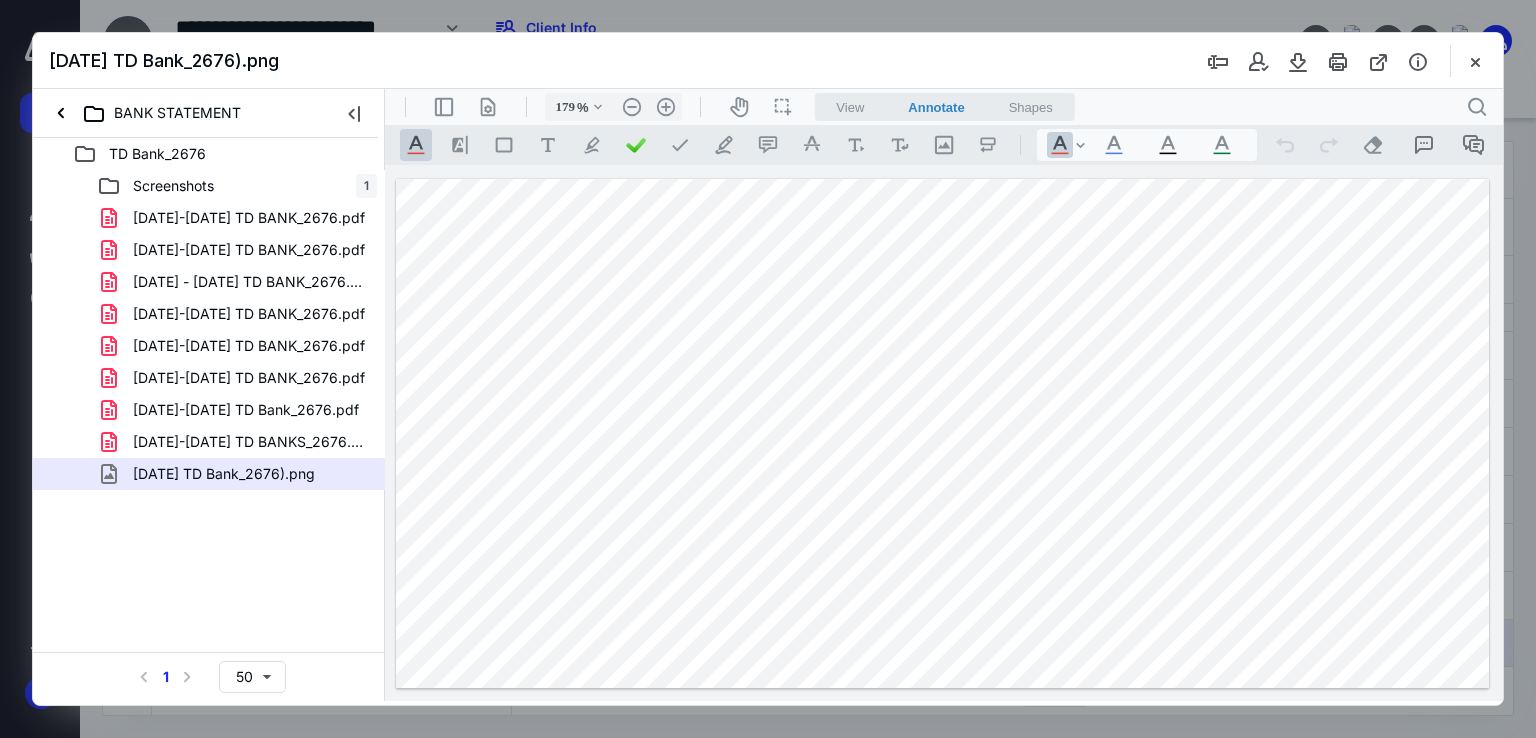 click at bounding box center [1475, 61] 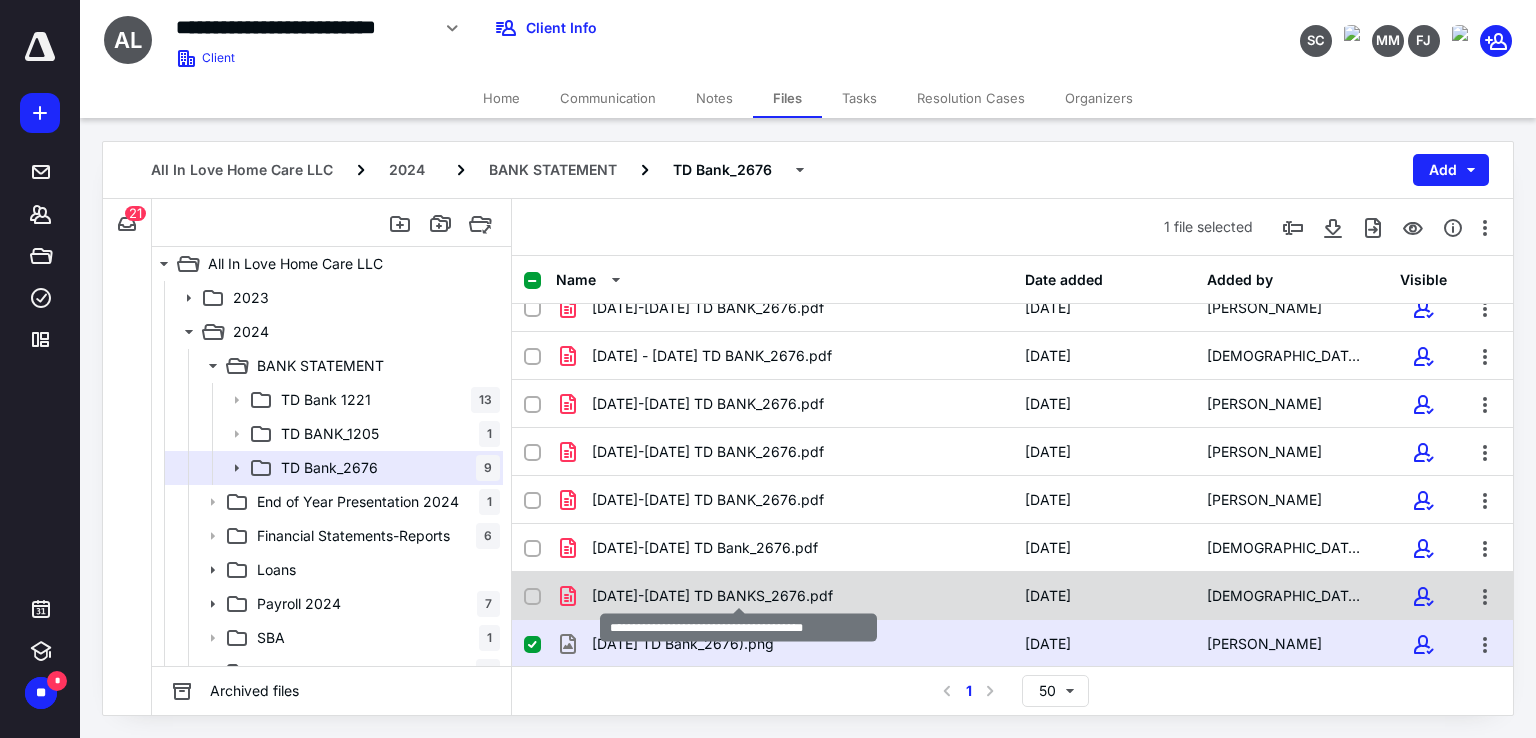 click on "[DATE]-[DATE] TD BANKS_2676.pdf" at bounding box center (712, 596) 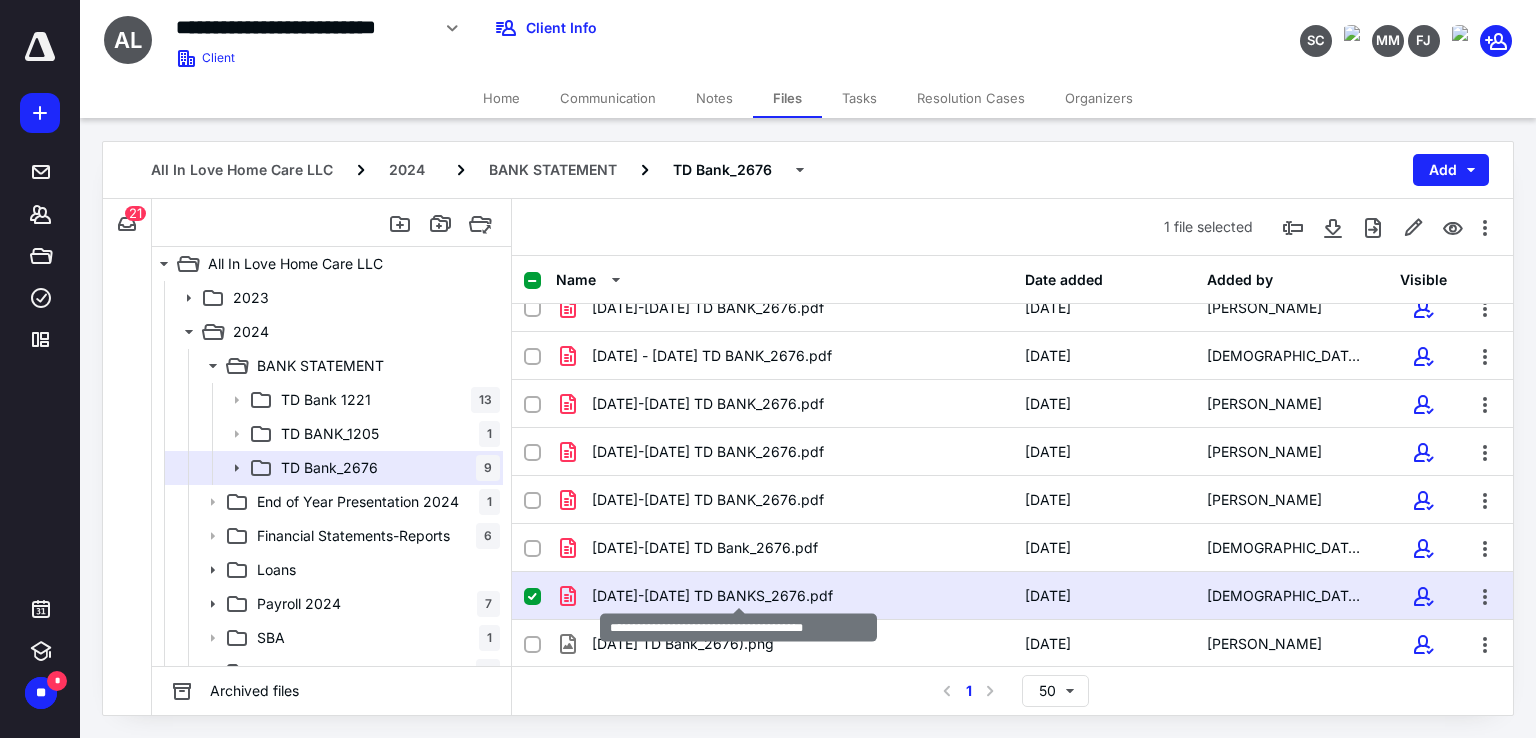 click on "[DATE]-[DATE] TD BANKS_2676.pdf" at bounding box center [712, 596] 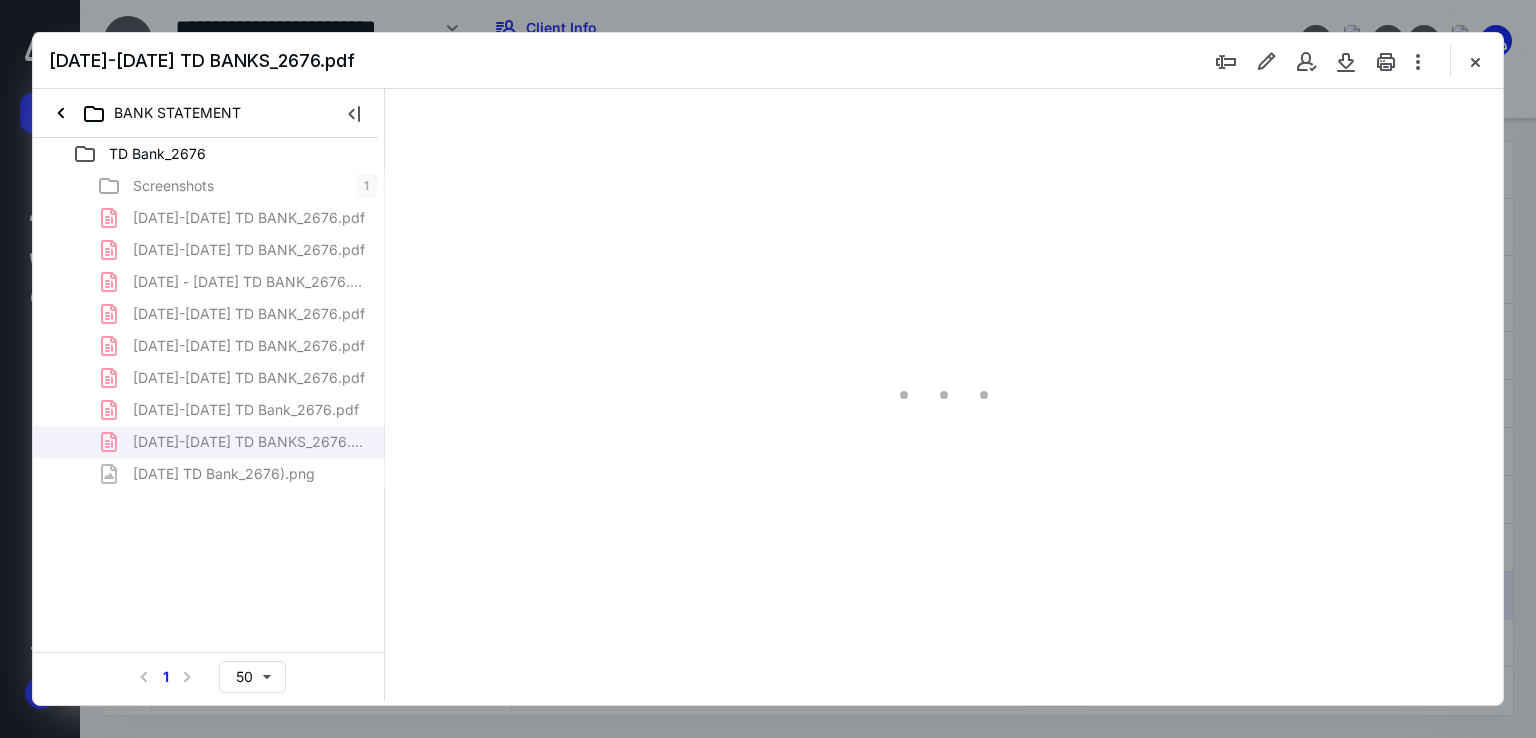 scroll, scrollTop: 0, scrollLeft: 0, axis: both 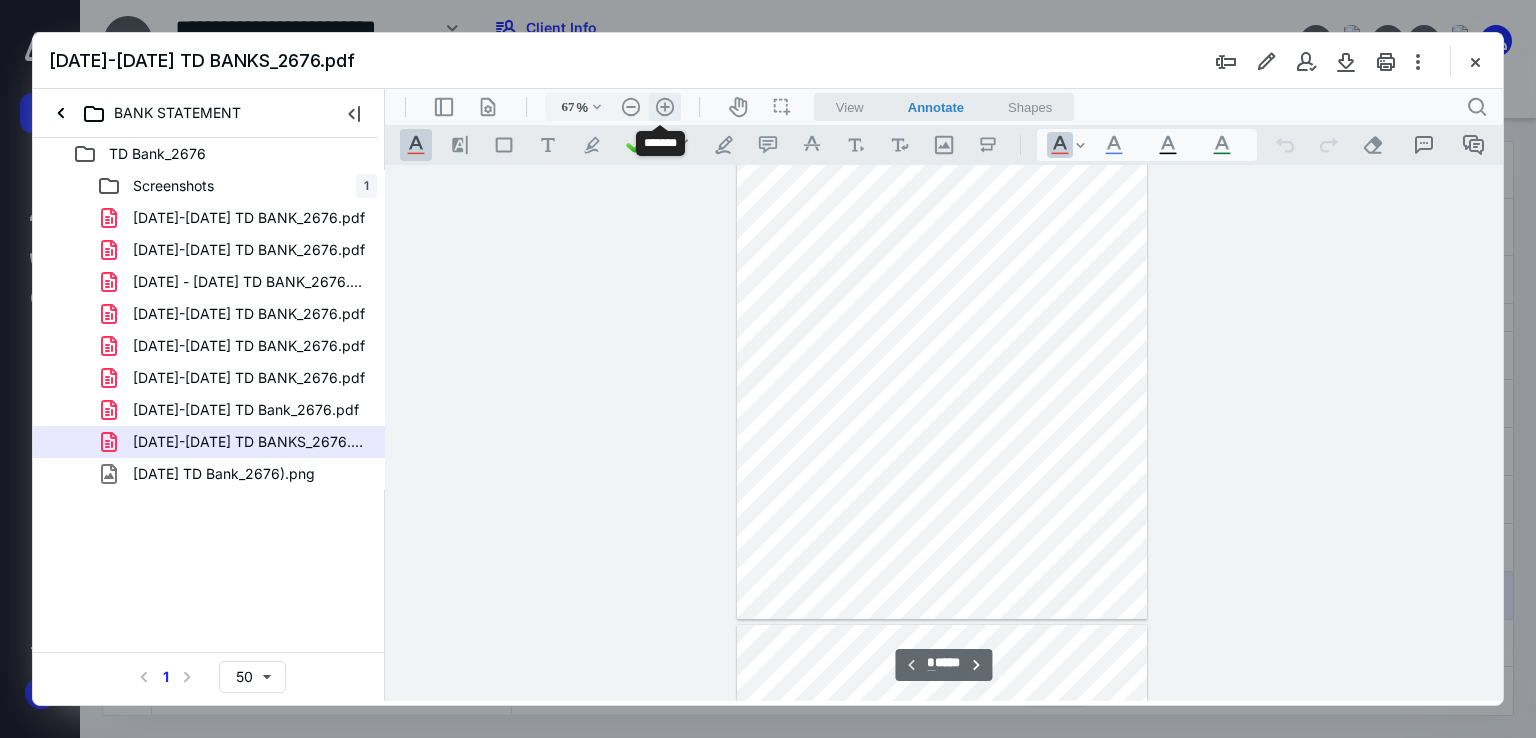 click on ".cls-1{fill:#abb0c4;} icon - header - zoom - in - line" at bounding box center (665, 107) 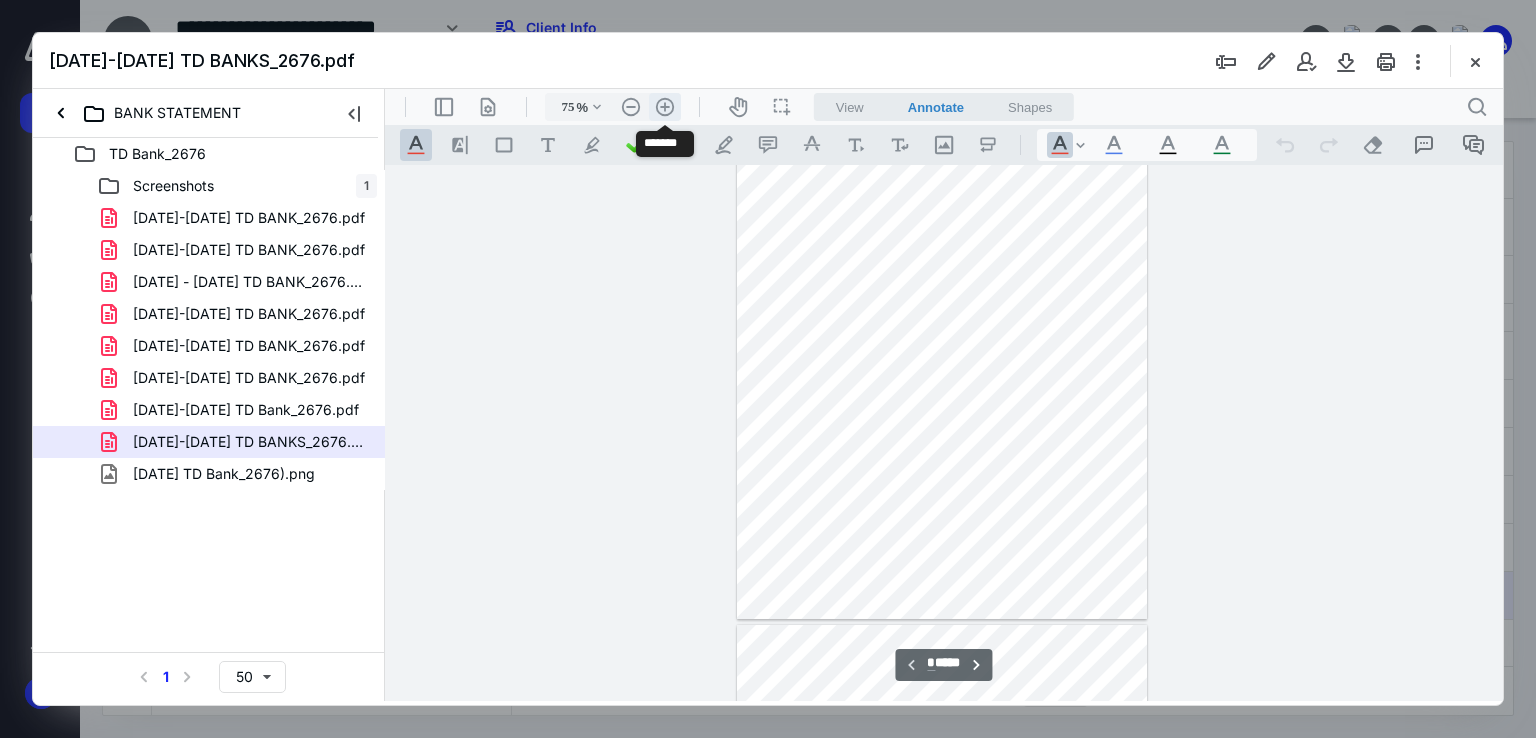 scroll, scrollTop: 113, scrollLeft: 0, axis: vertical 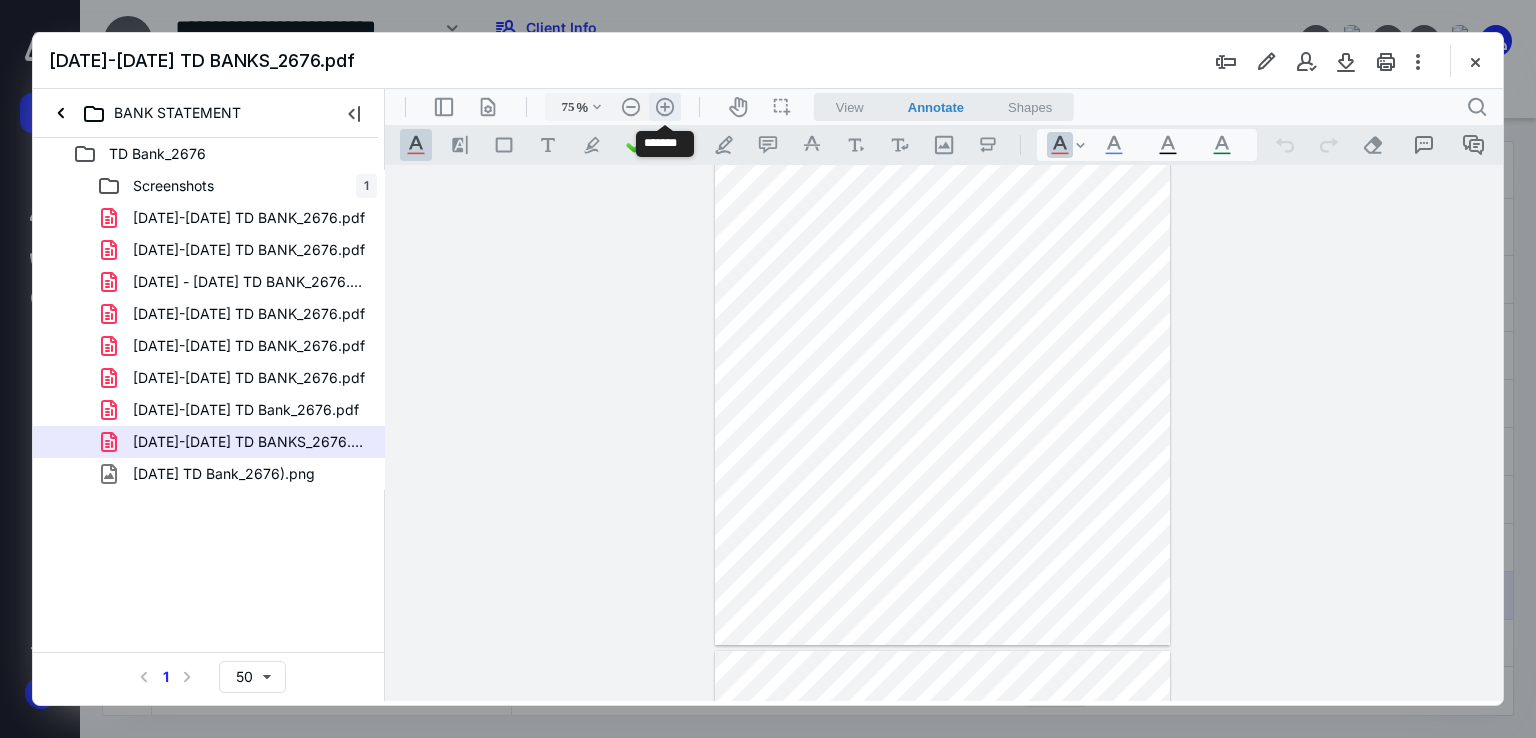 click on ".cls-1{fill:#abb0c4;} icon - header - zoom - in - line" at bounding box center [665, 107] 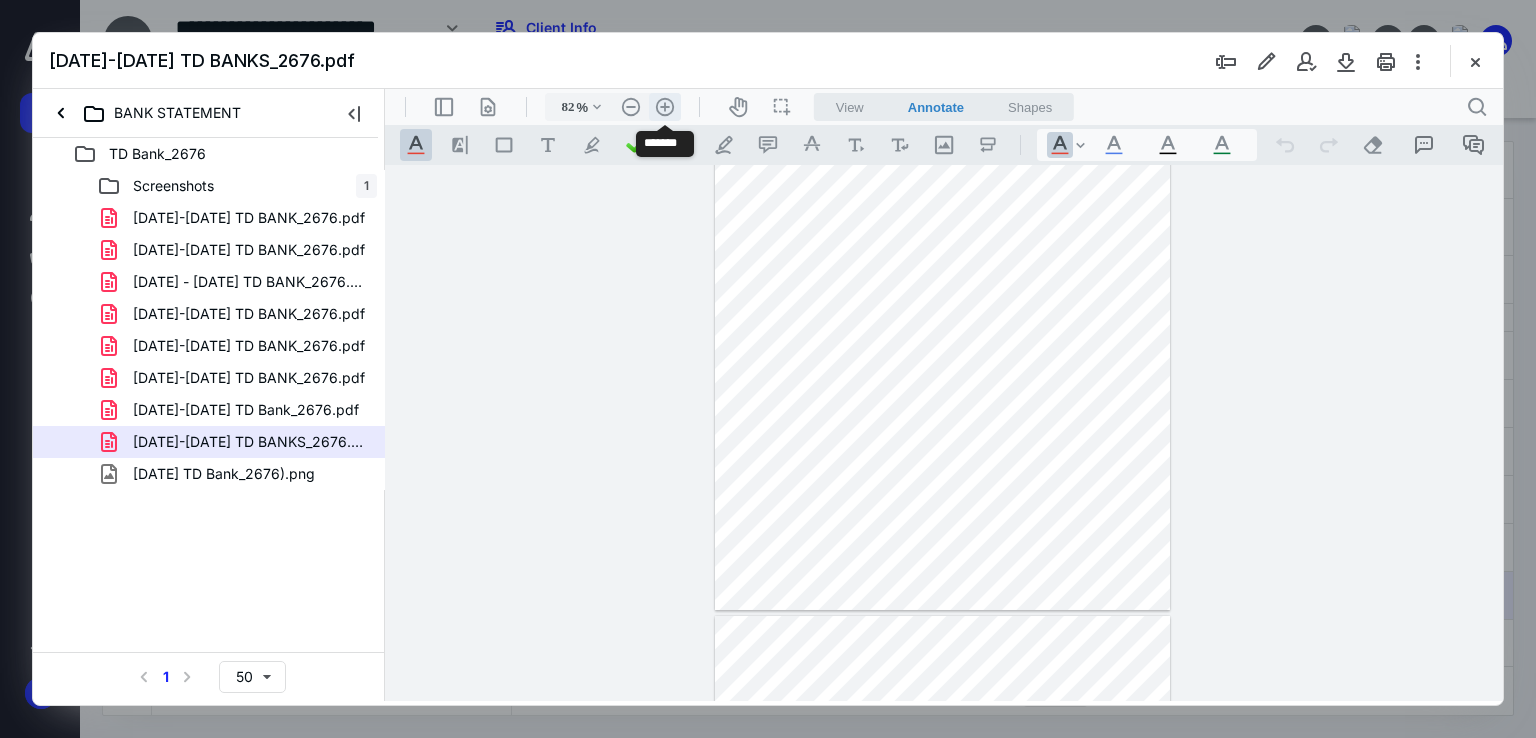 click on ".cls-1{fill:#abb0c4;} icon - header - zoom - in - line" at bounding box center [665, 107] 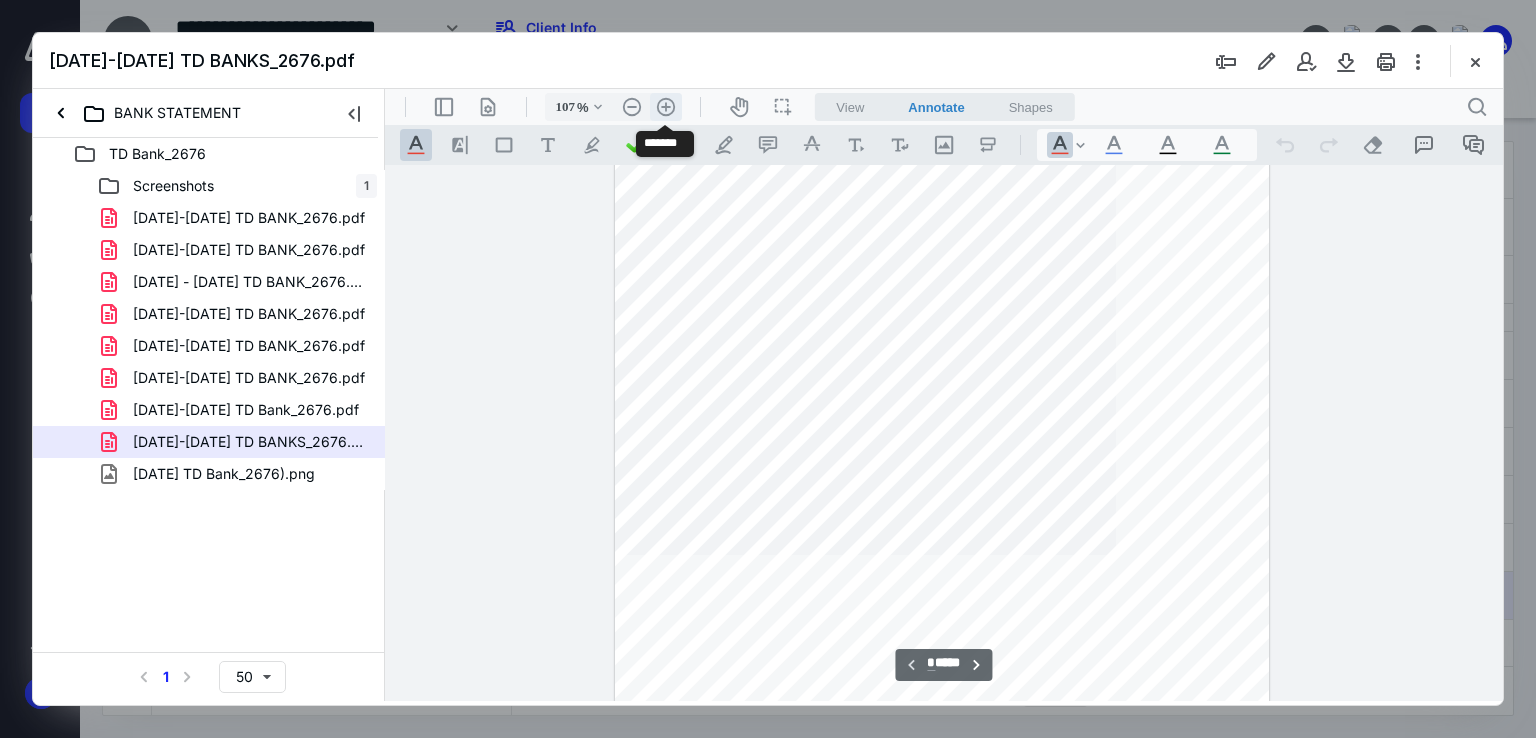 click on ".cls-1{fill:#abb0c4;} icon - header - zoom - in - line" at bounding box center [666, 107] 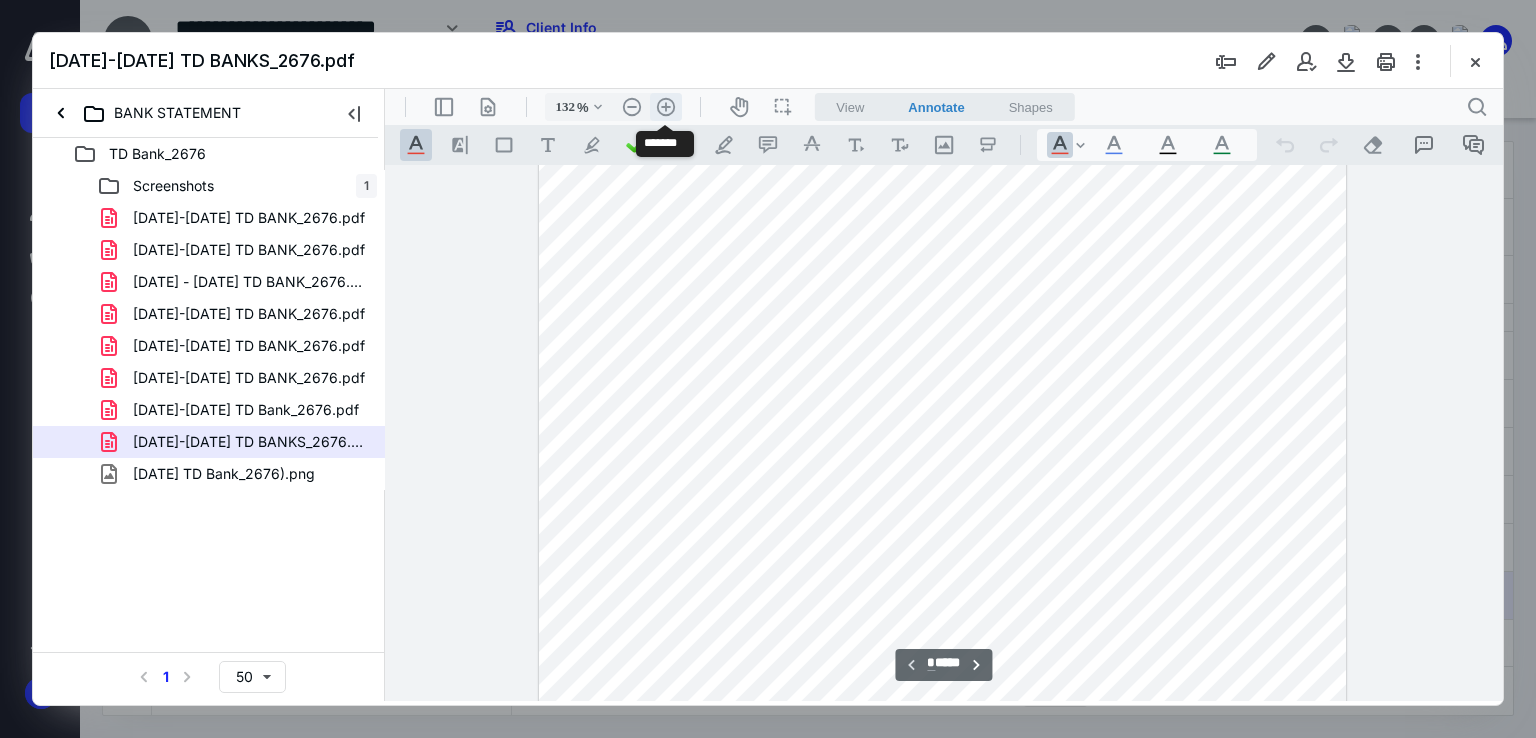 click on ".cls-1{fill:#abb0c4;} icon - header - zoom - in - line" at bounding box center (666, 107) 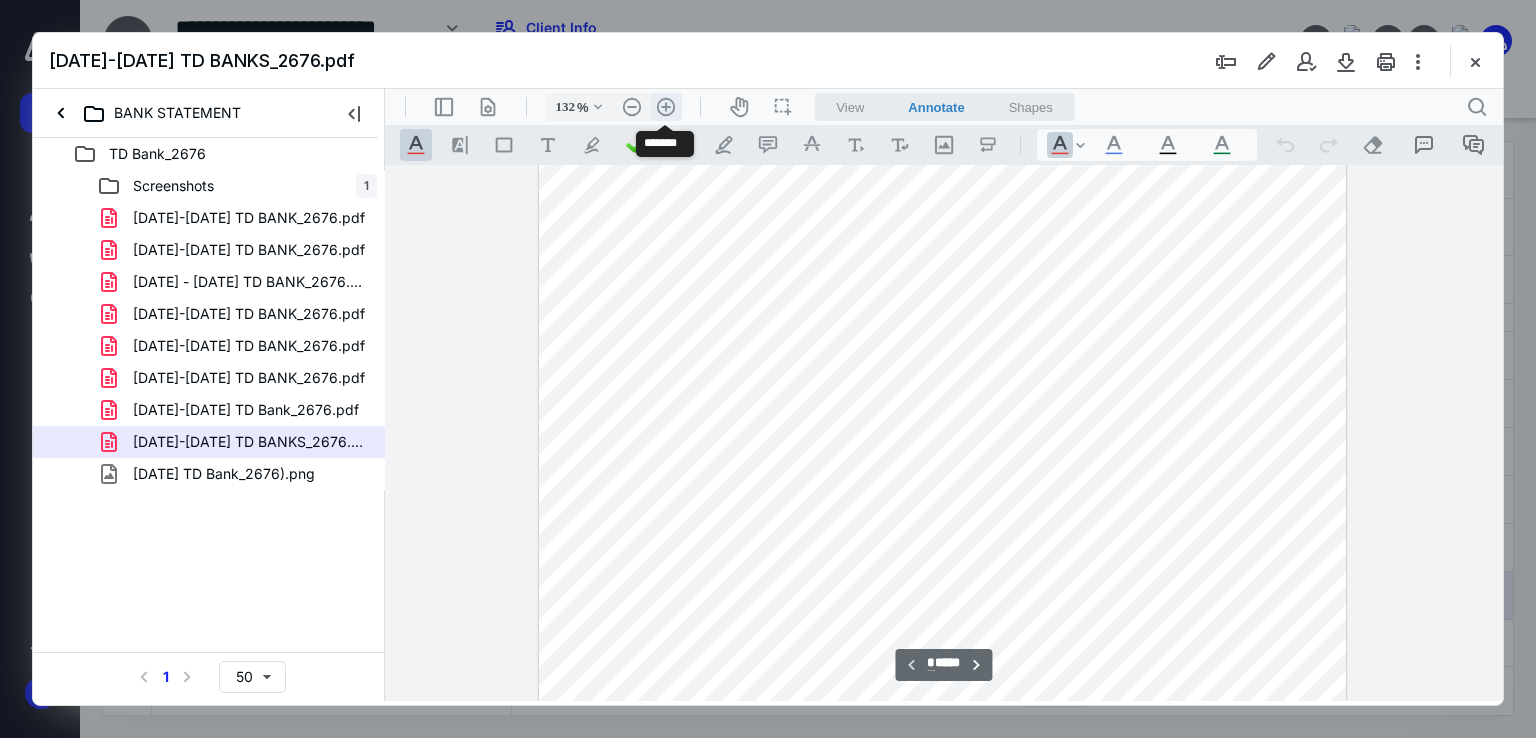 type on "157" 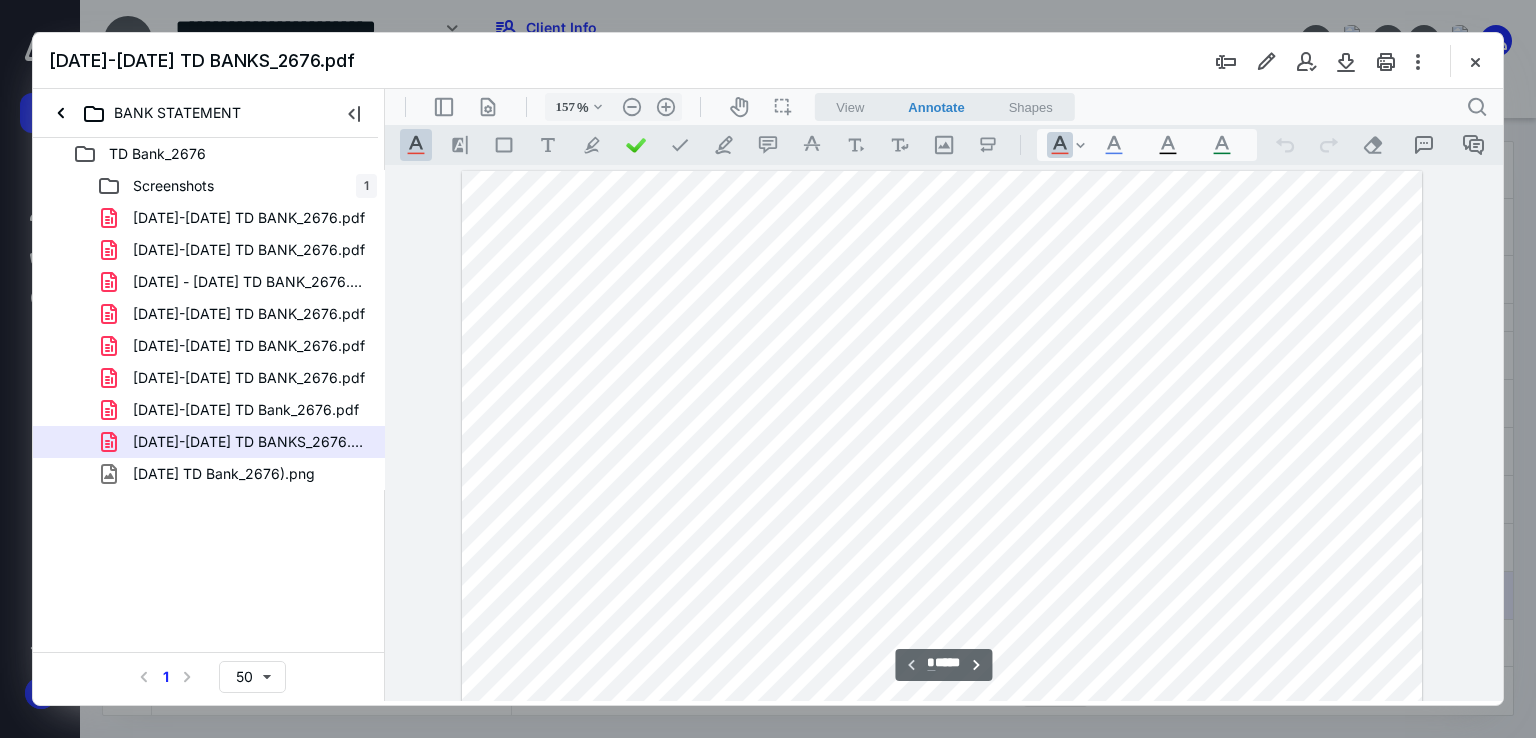 scroll, scrollTop: 100, scrollLeft: 0, axis: vertical 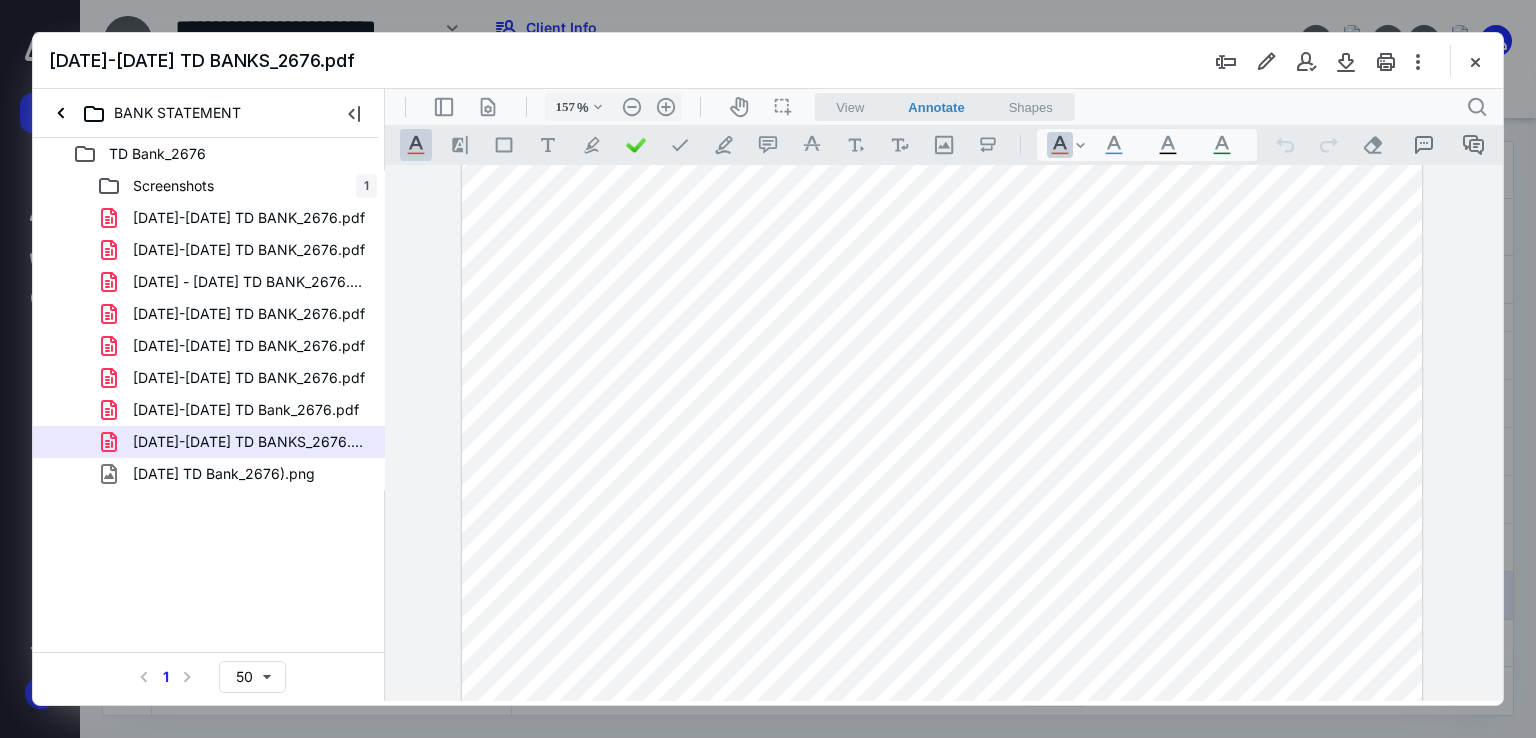 type 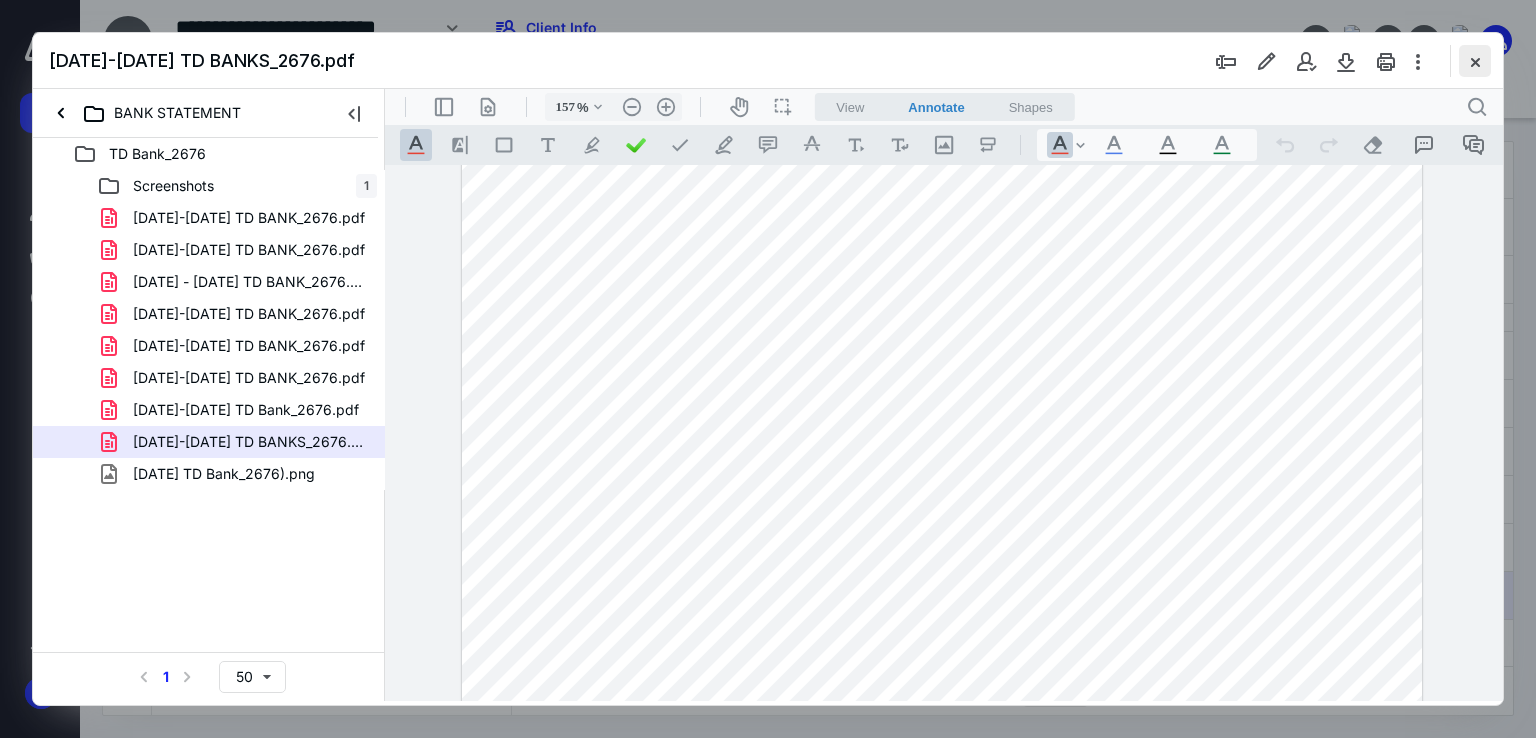 click at bounding box center [1475, 61] 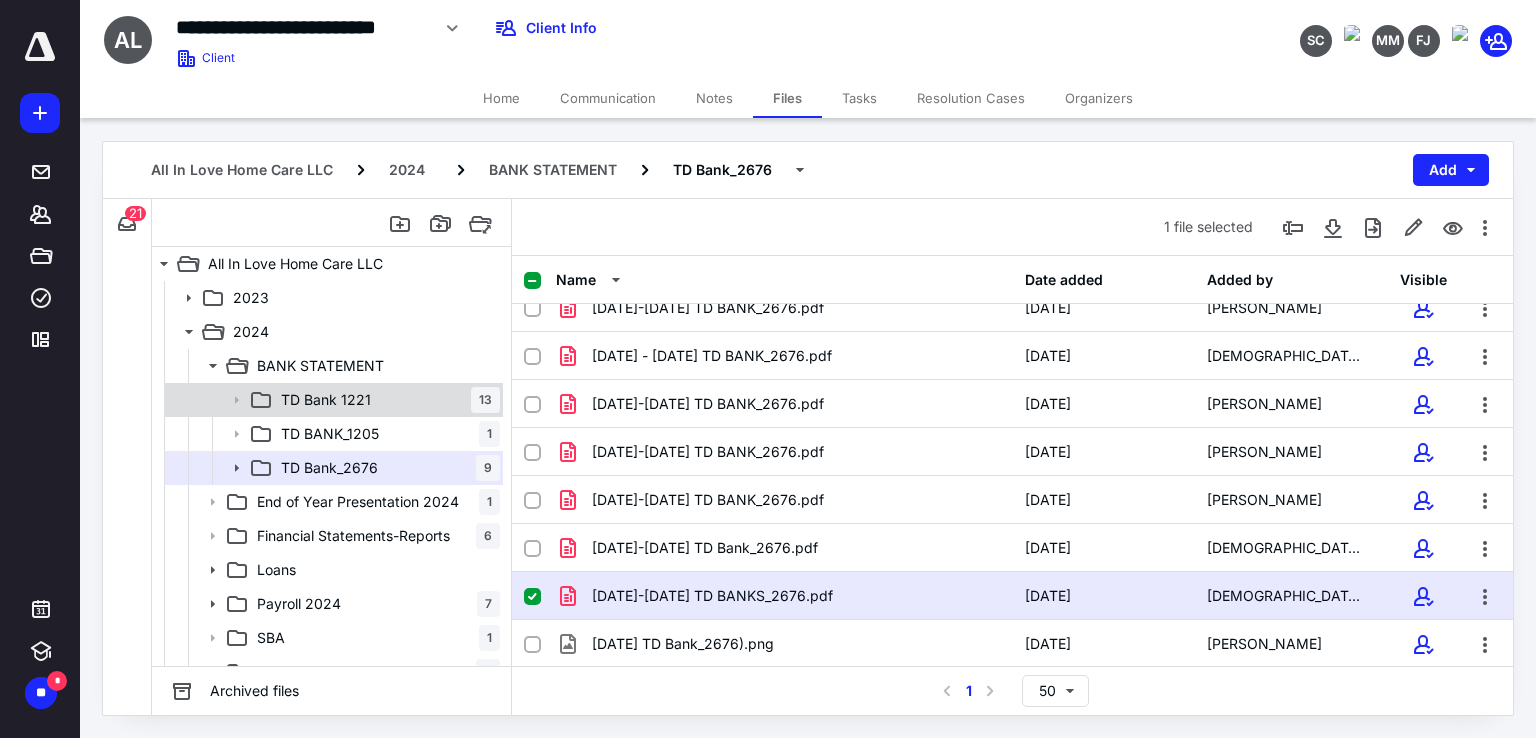 click on "TD Bank 1221" at bounding box center (326, 400) 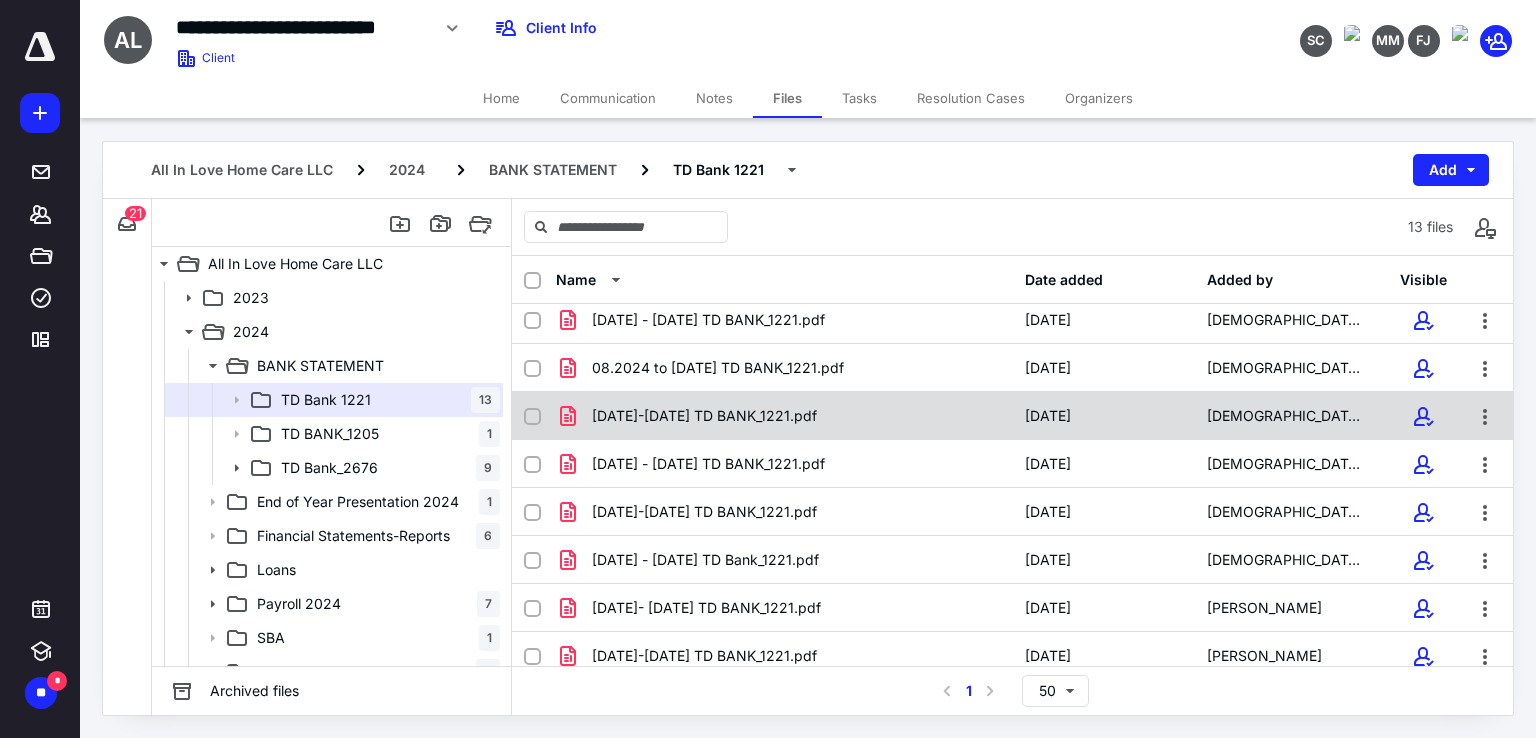 scroll, scrollTop: 259, scrollLeft: 0, axis: vertical 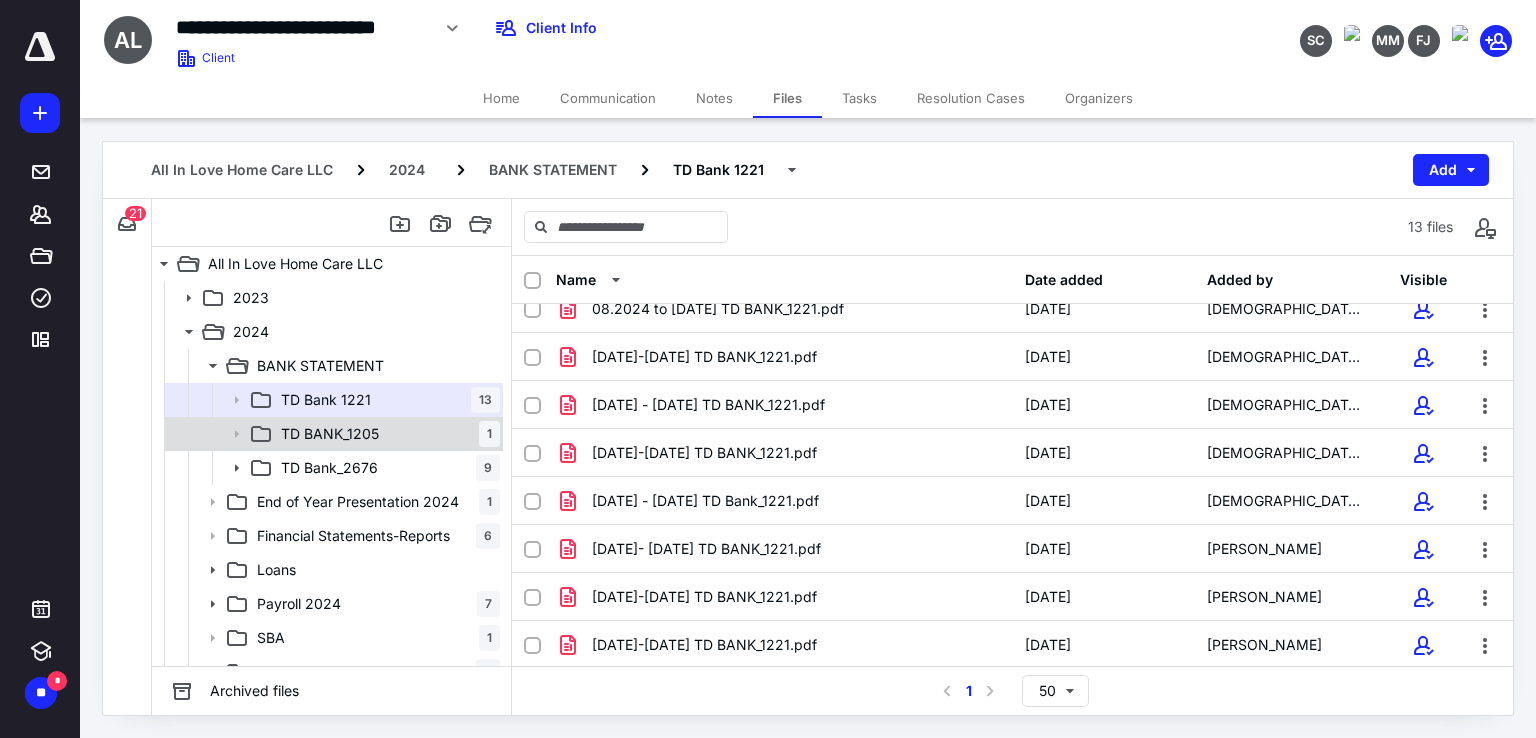click on "TD BANK_1205" at bounding box center (330, 434) 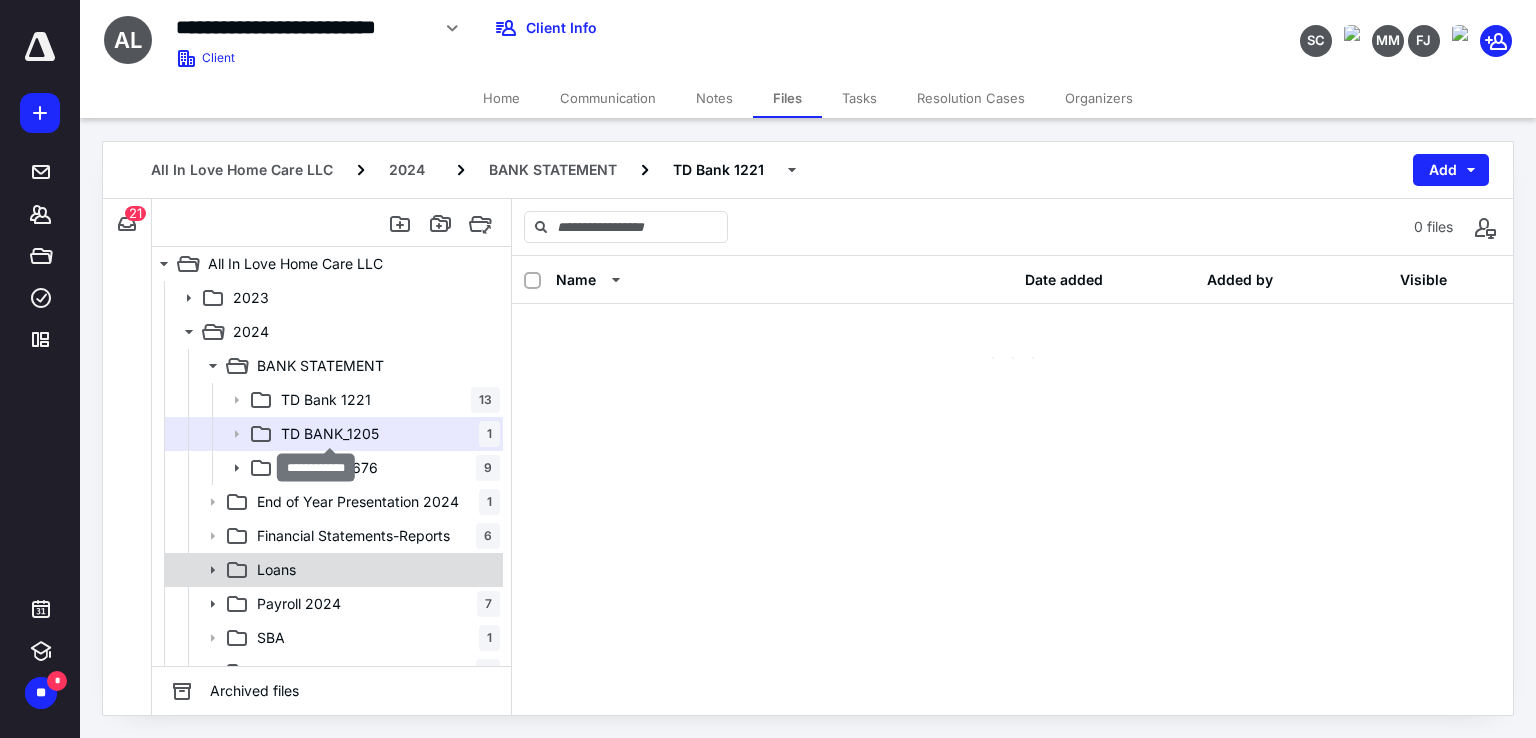 scroll, scrollTop: 0, scrollLeft: 0, axis: both 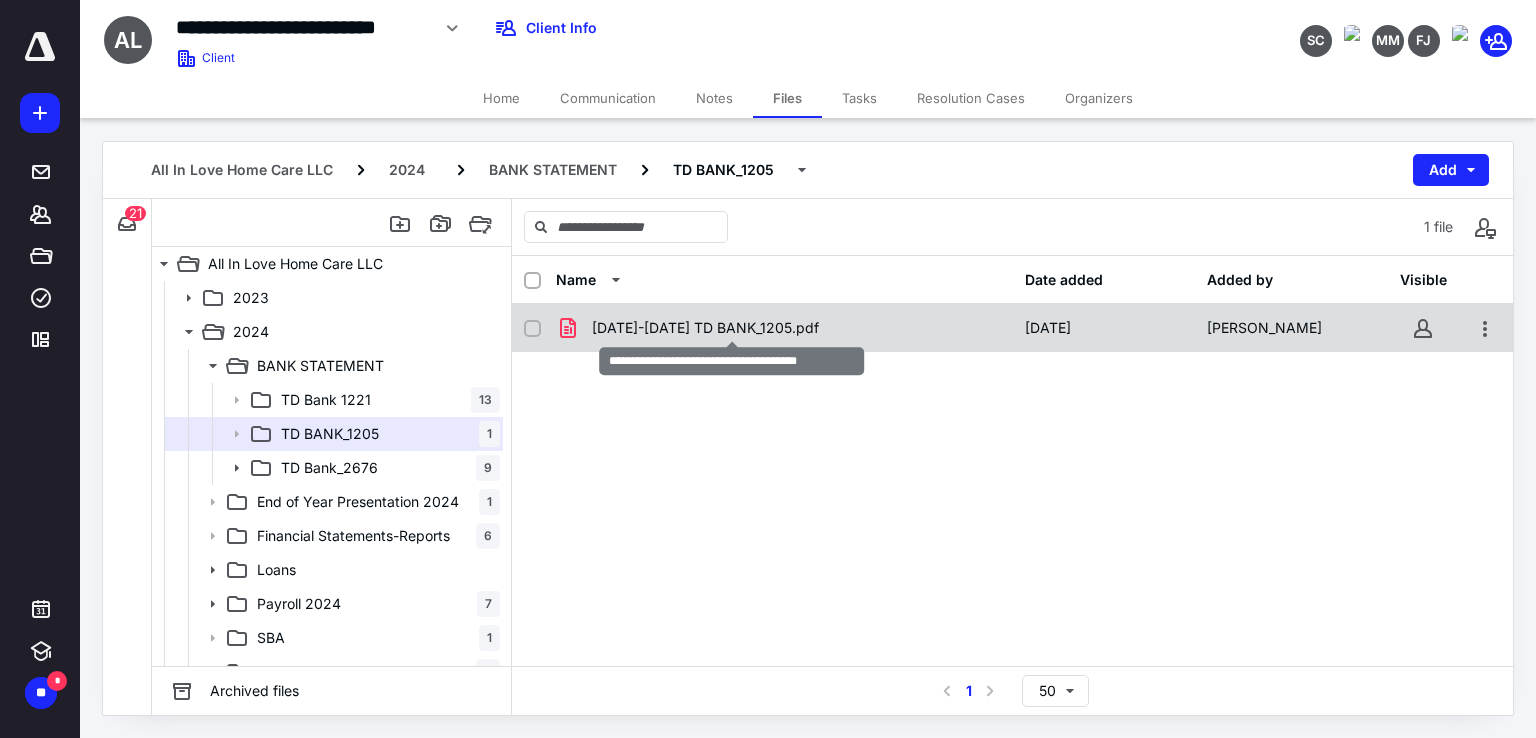 click on "[DATE]-[DATE] TD BANK_1205.pdf" at bounding box center (705, 328) 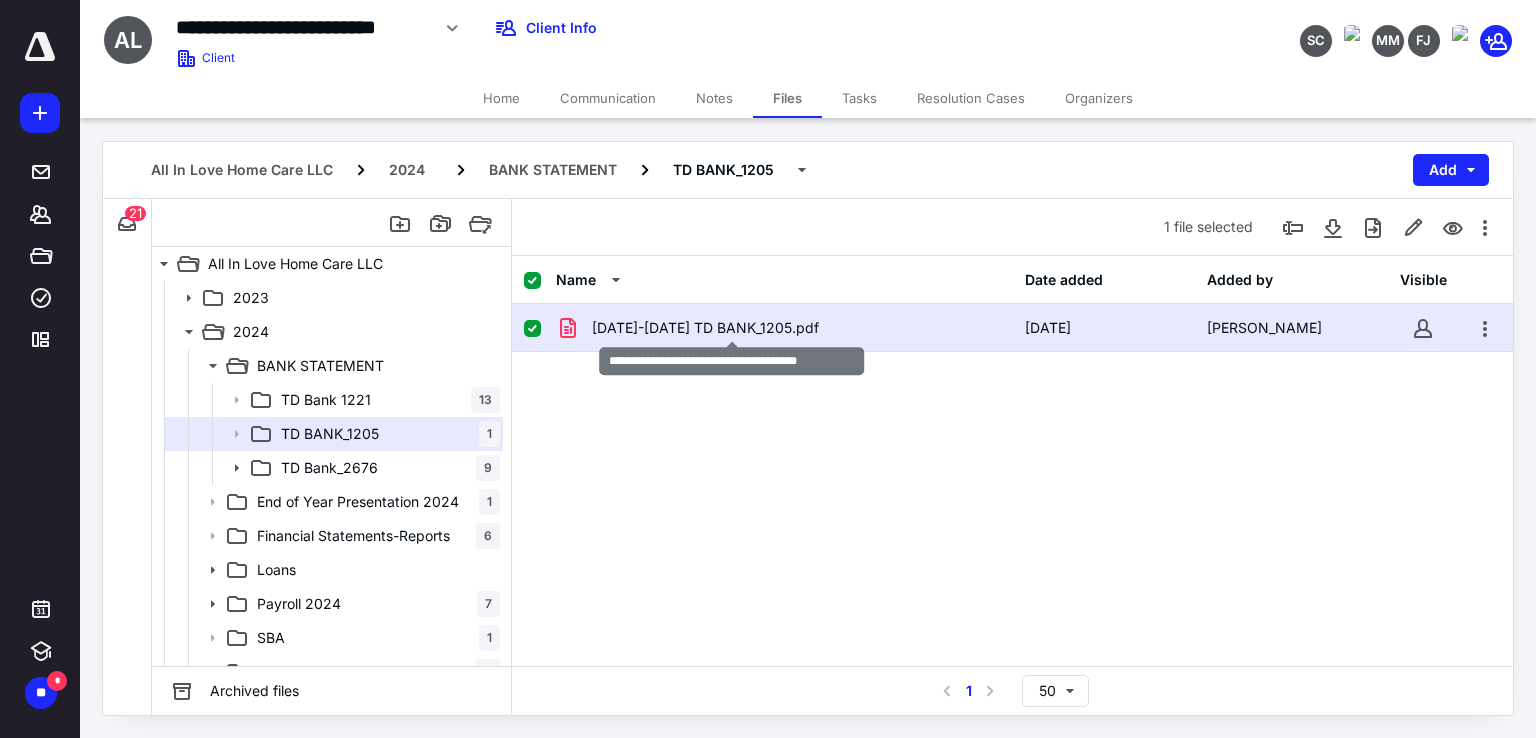 click on "[DATE]-[DATE] TD BANK_1205.pdf" at bounding box center [705, 328] 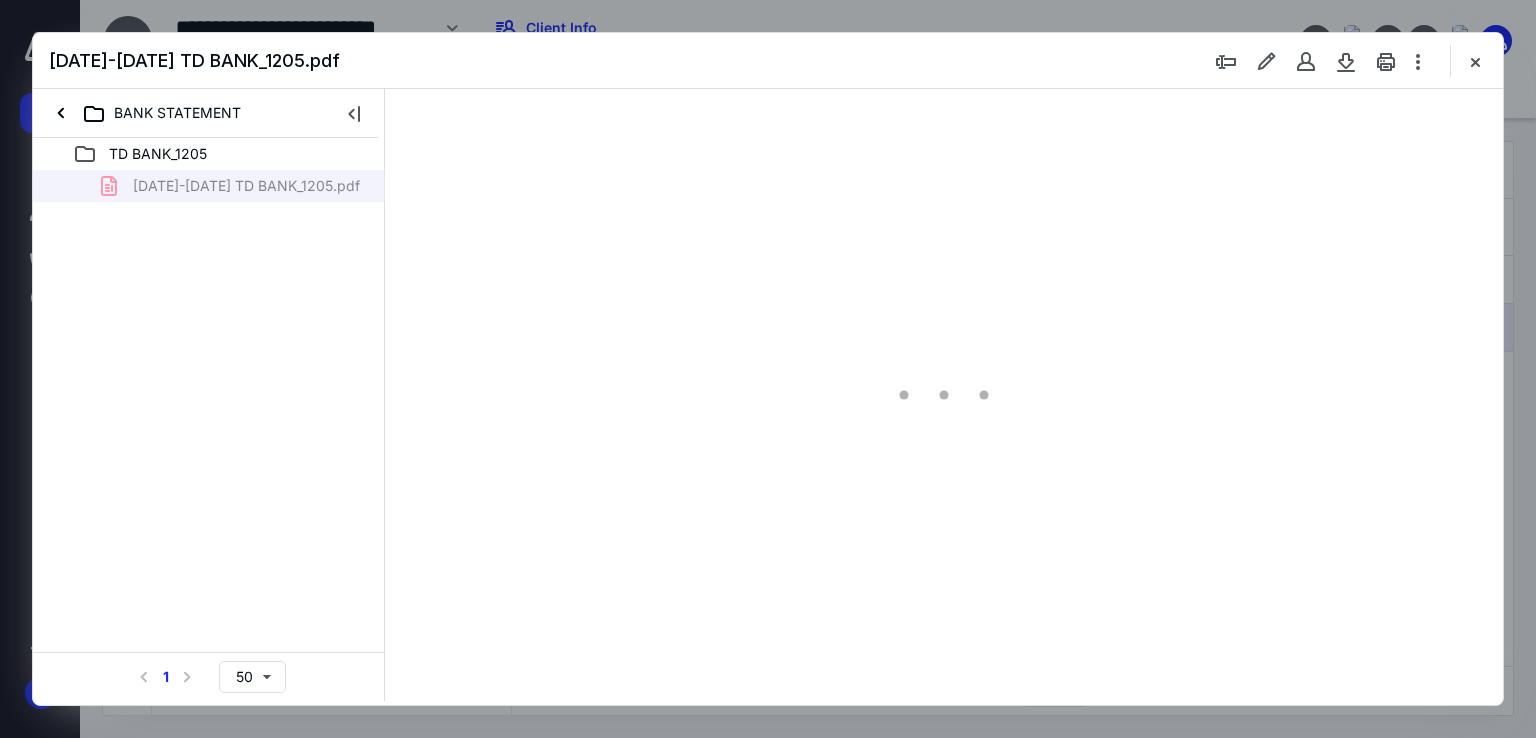scroll, scrollTop: 0, scrollLeft: 0, axis: both 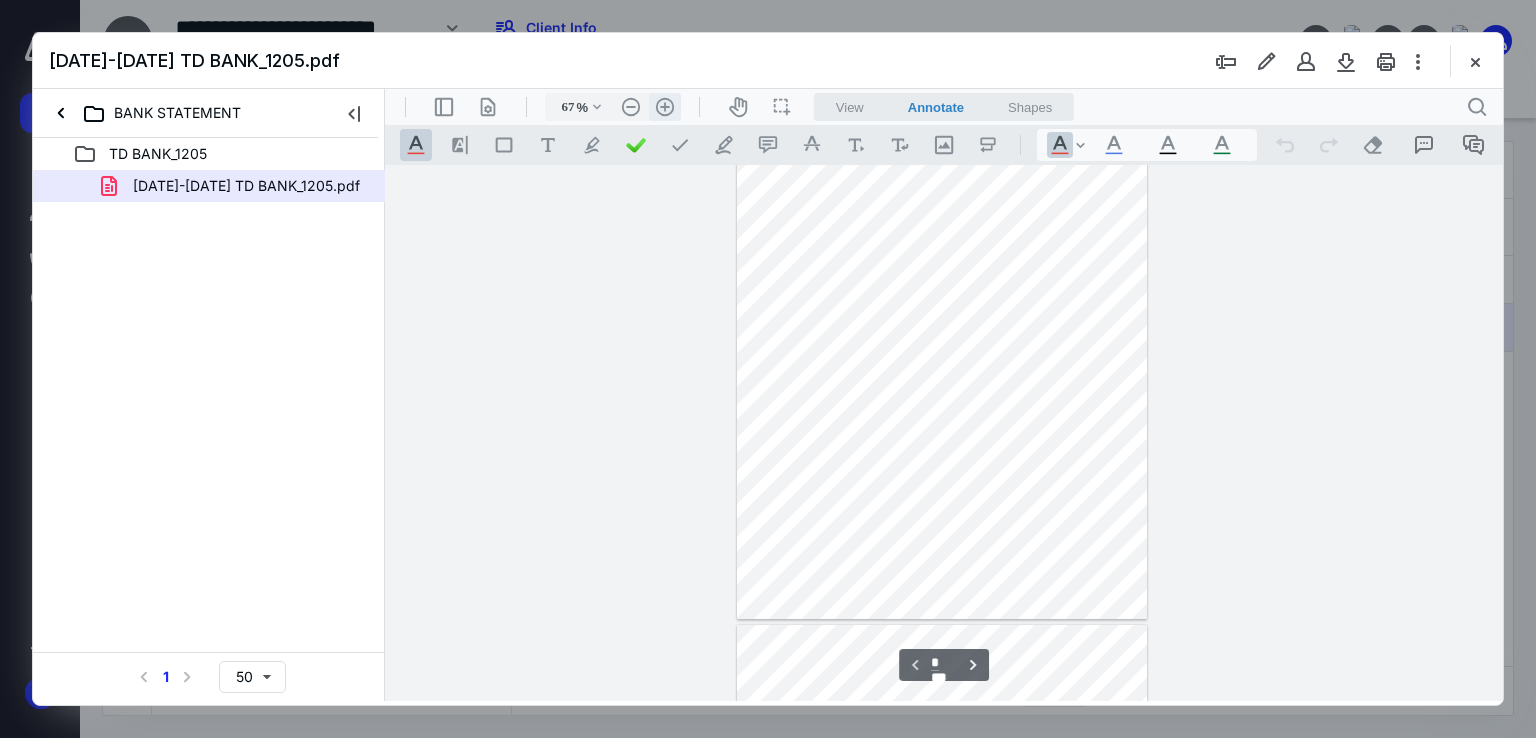 click on ".cls-1{fill:#abb0c4;} icon - header - zoom - in - line" at bounding box center [665, 107] 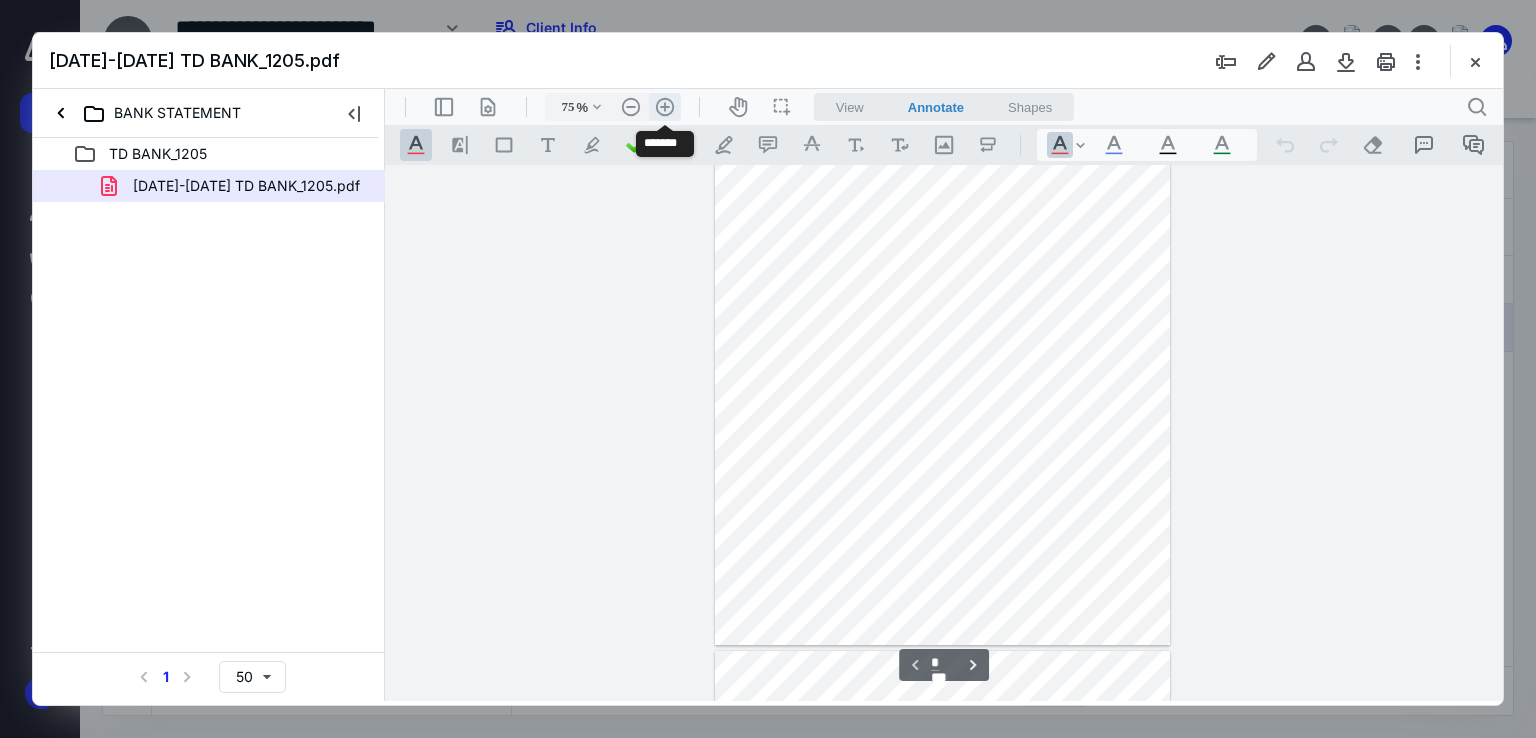click on ".cls-1{fill:#abb0c4;} icon - header - zoom - in - line" at bounding box center (665, 107) 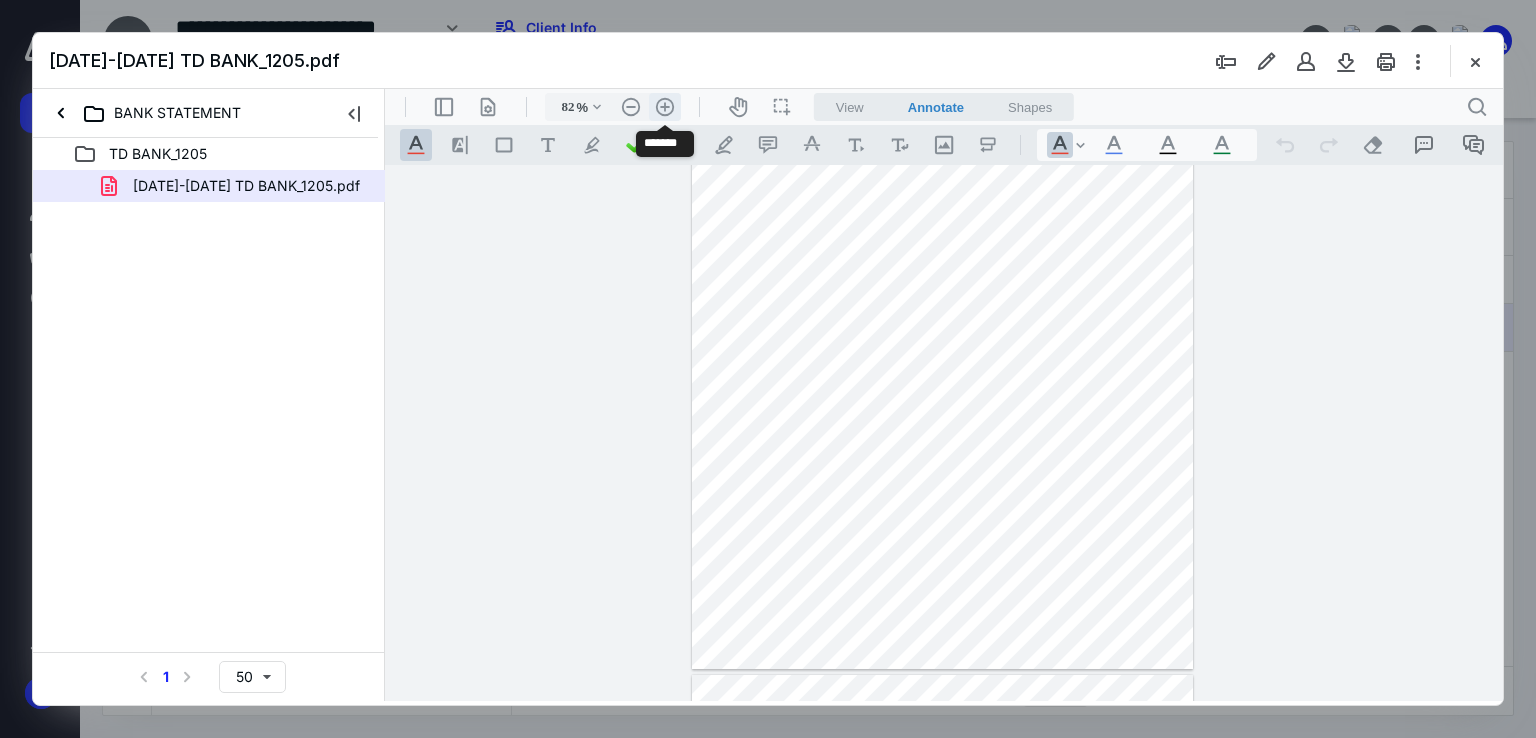 click on ".cls-1{fill:#abb0c4;} icon - header - zoom - in - line" at bounding box center [665, 107] 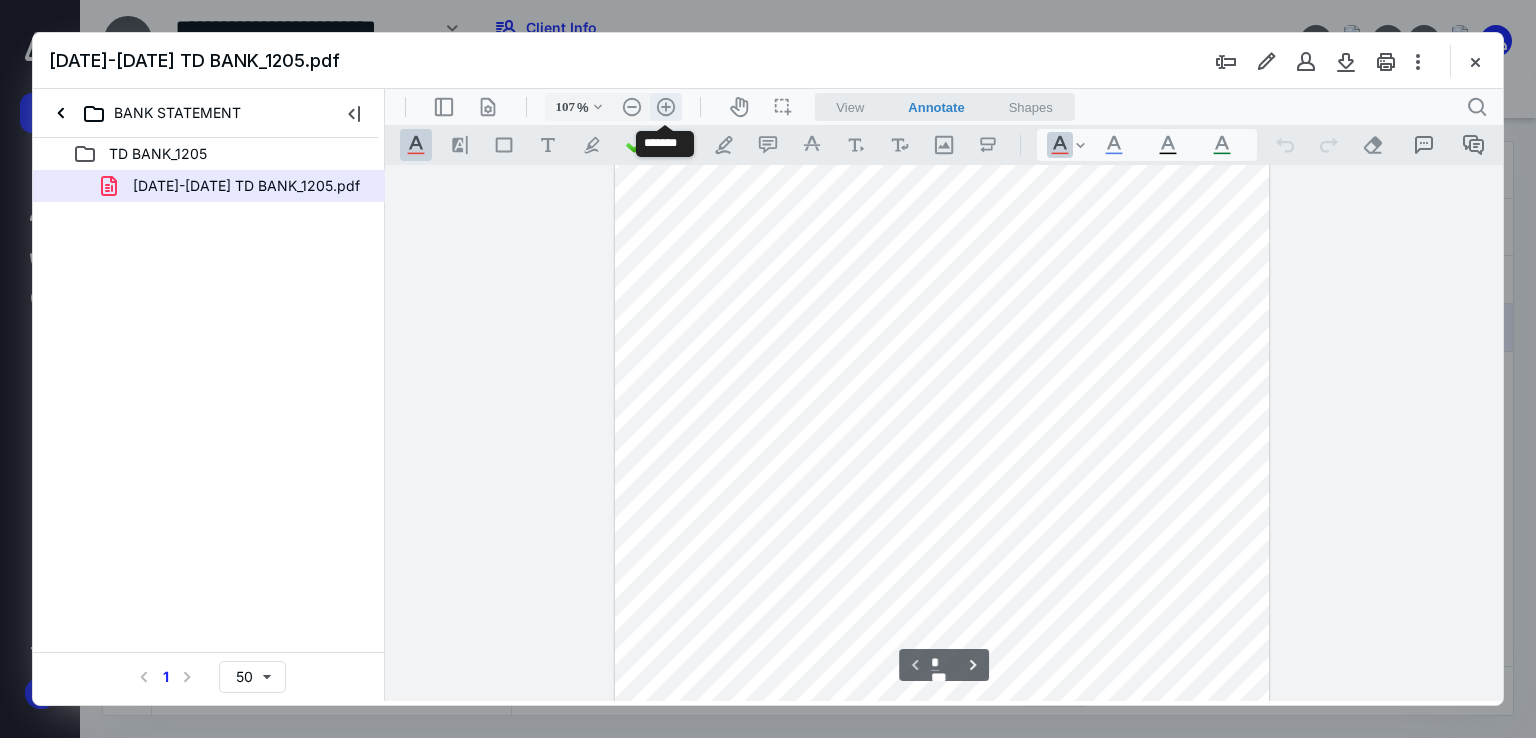 click on ".cls-1{fill:#abb0c4;} icon - header - zoom - in - line" at bounding box center [666, 107] 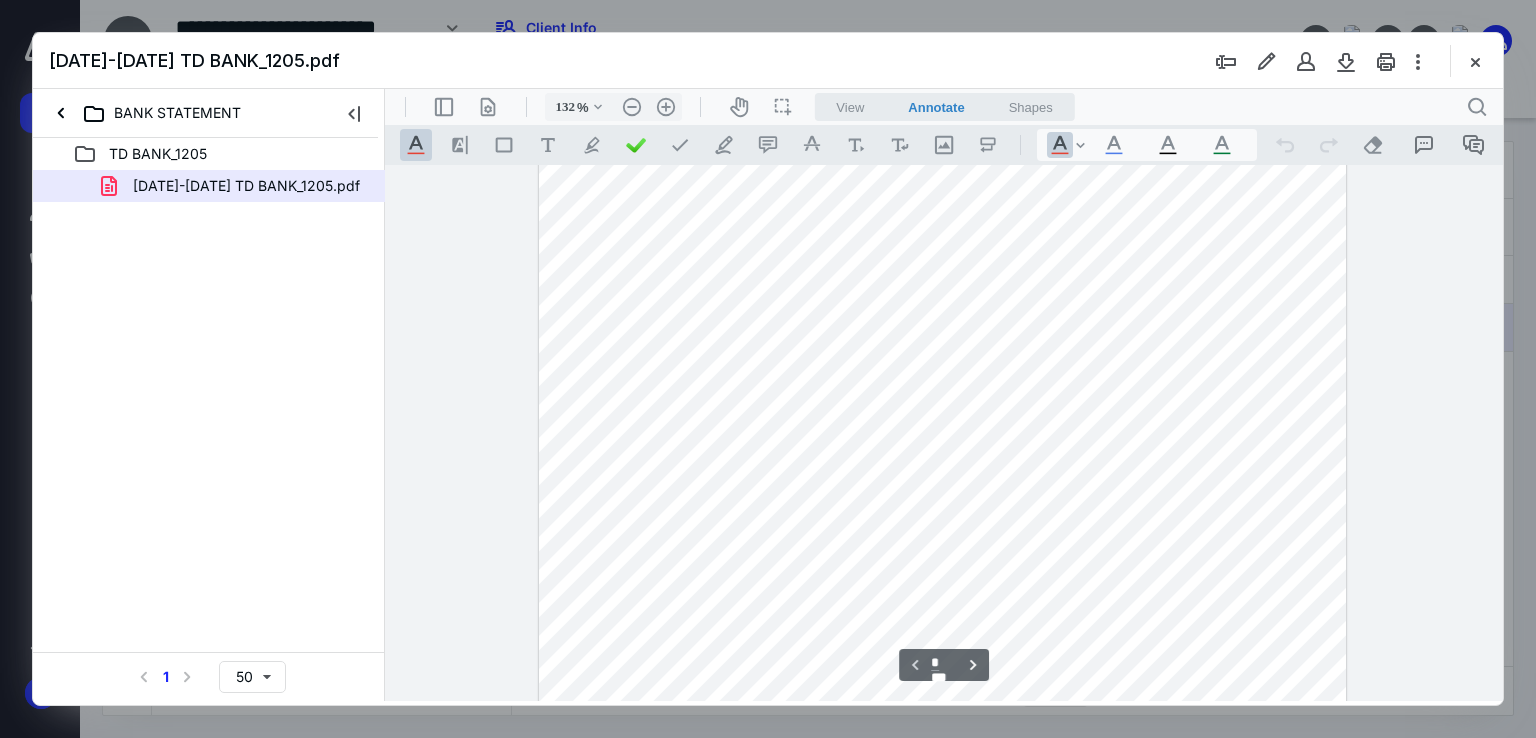 scroll, scrollTop: 0, scrollLeft: 0, axis: both 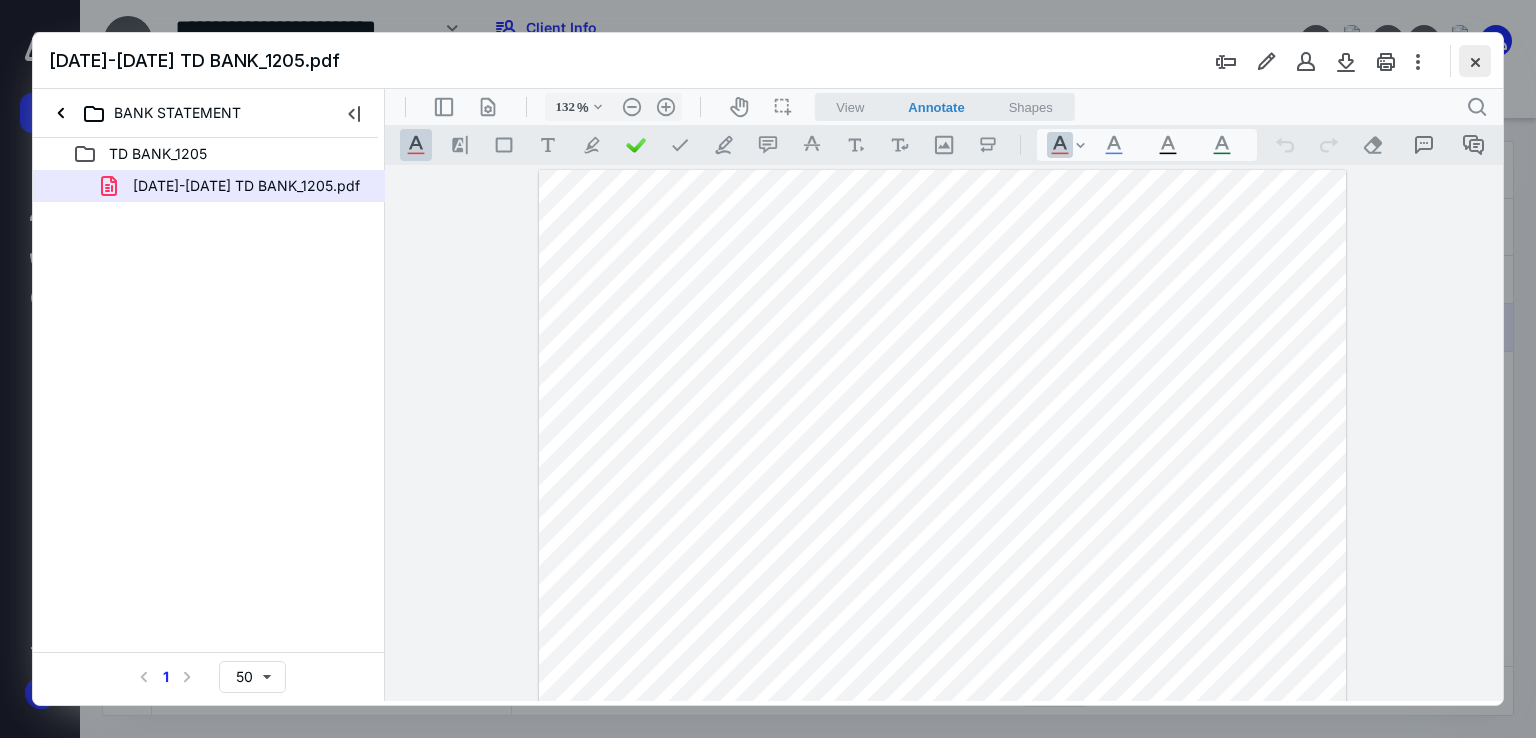 click at bounding box center [1475, 61] 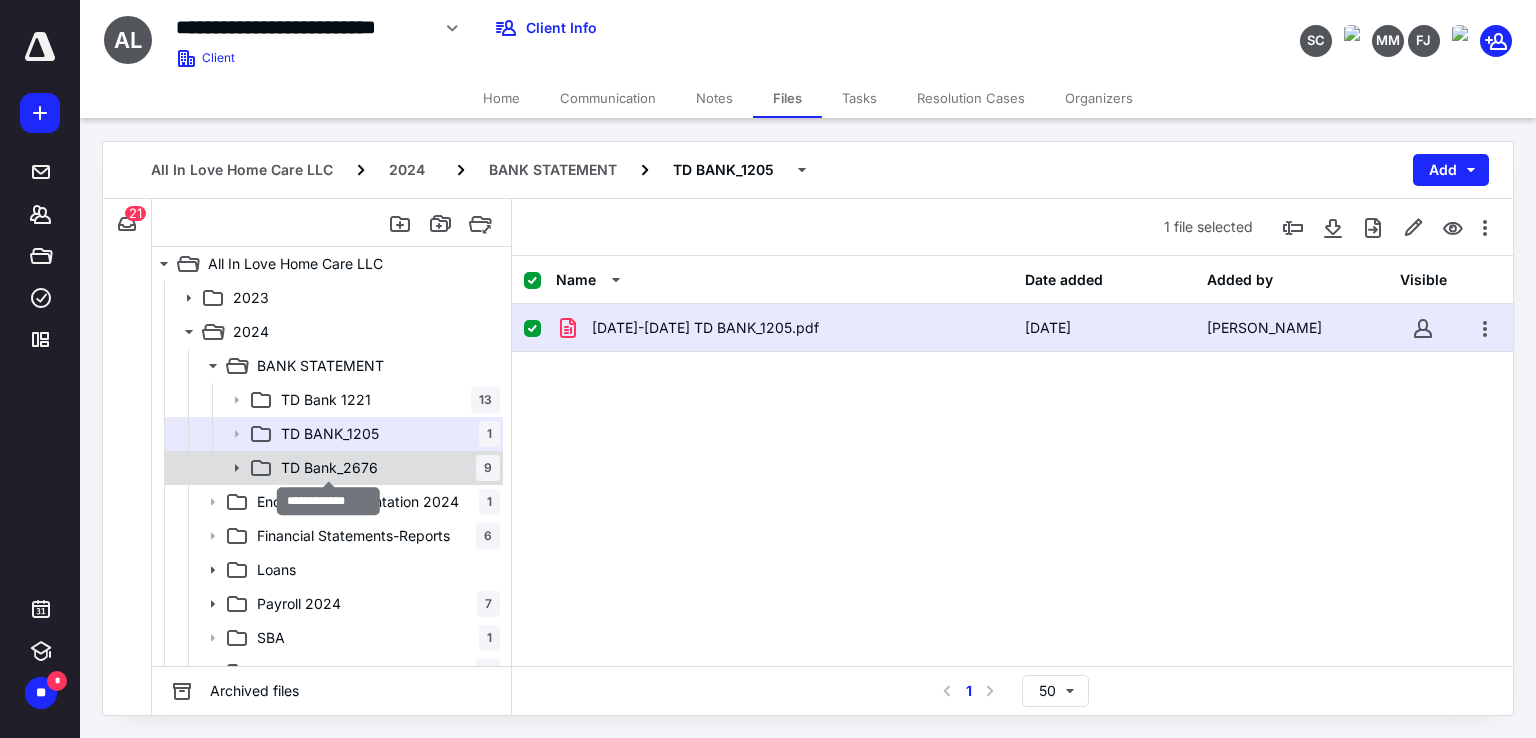 click on "TD Bank_2676" at bounding box center [329, 468] 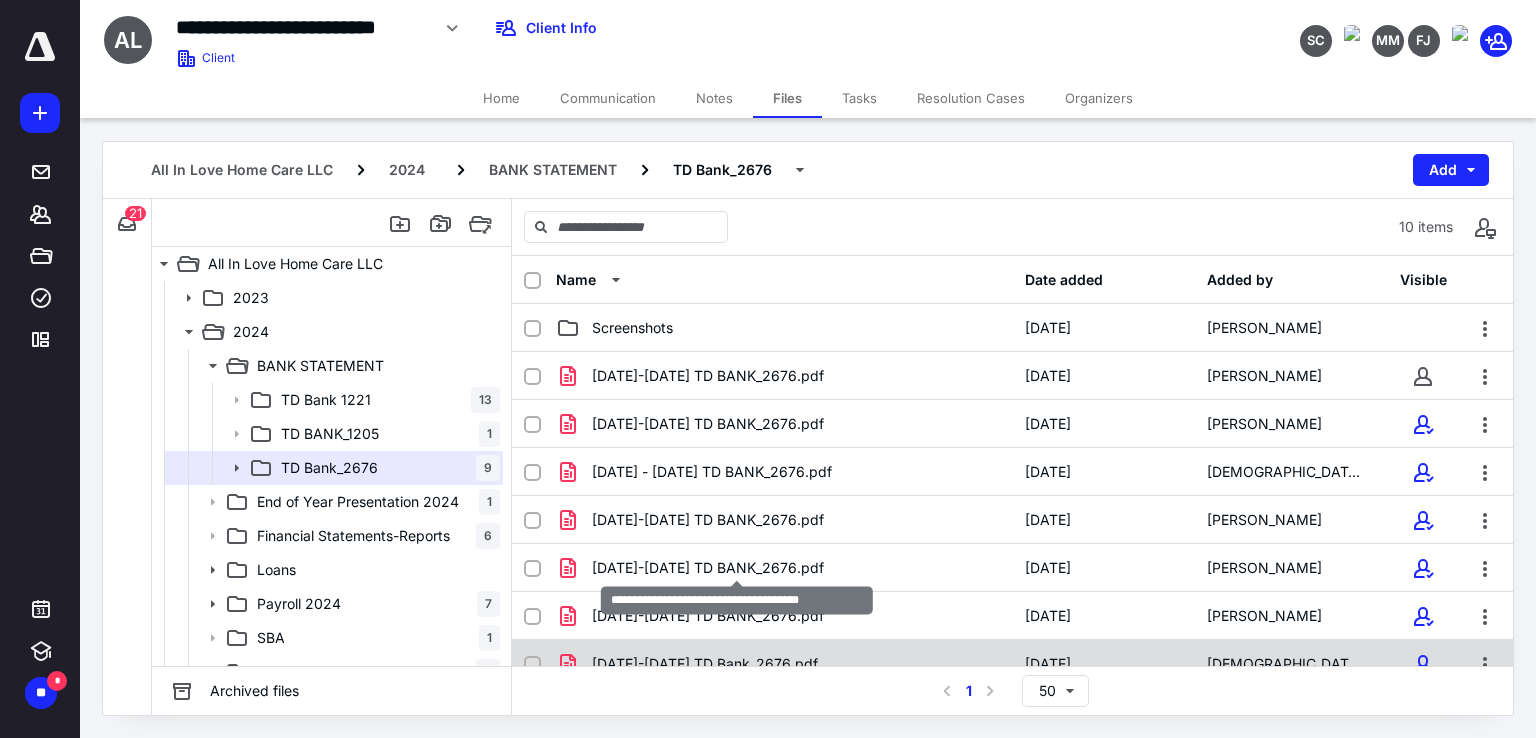 scroll, scrollTop: 116, scrollLeft: 0, axis: vertical 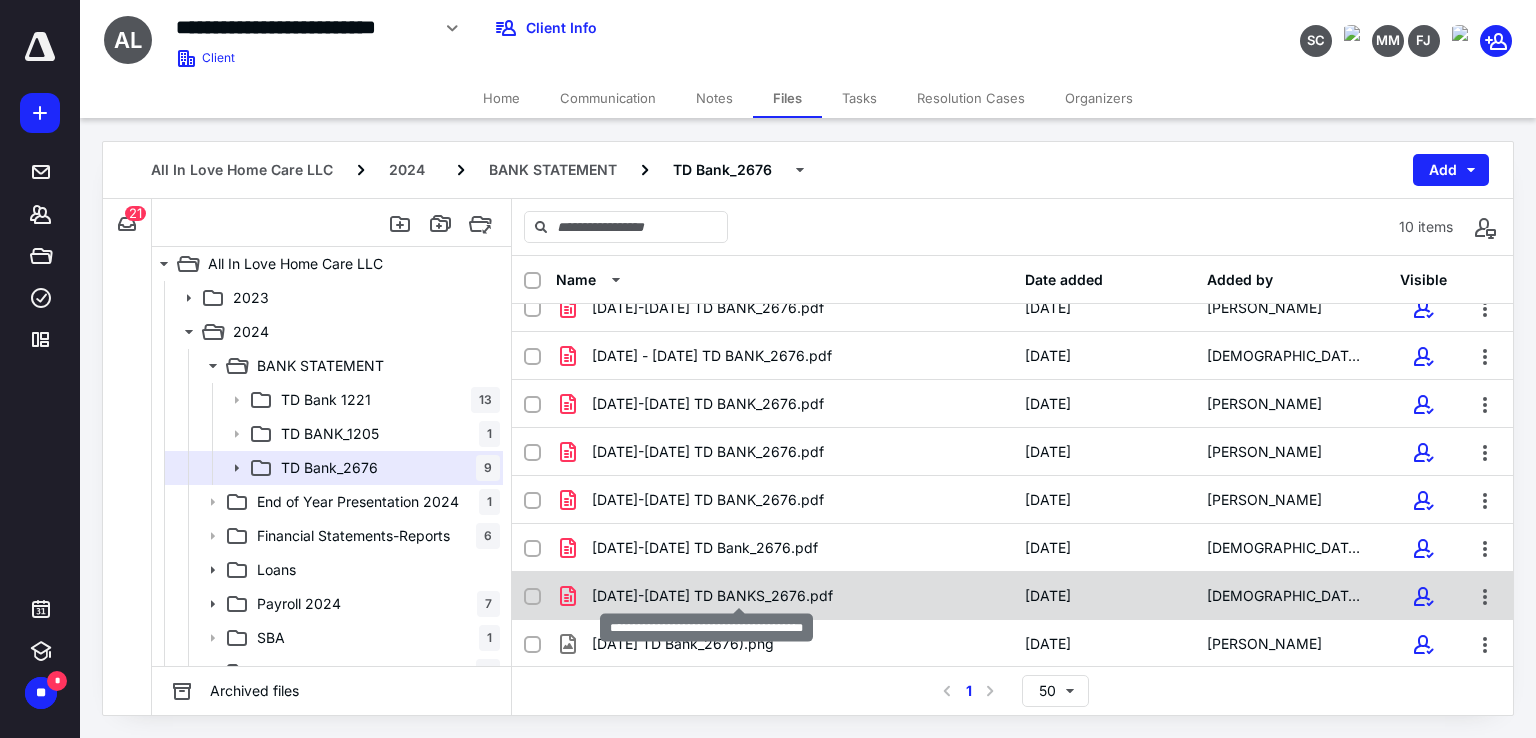 click on "[DATE]-[DATE] TD BANKS_2676.pdf" at bounding box center (712, 596) 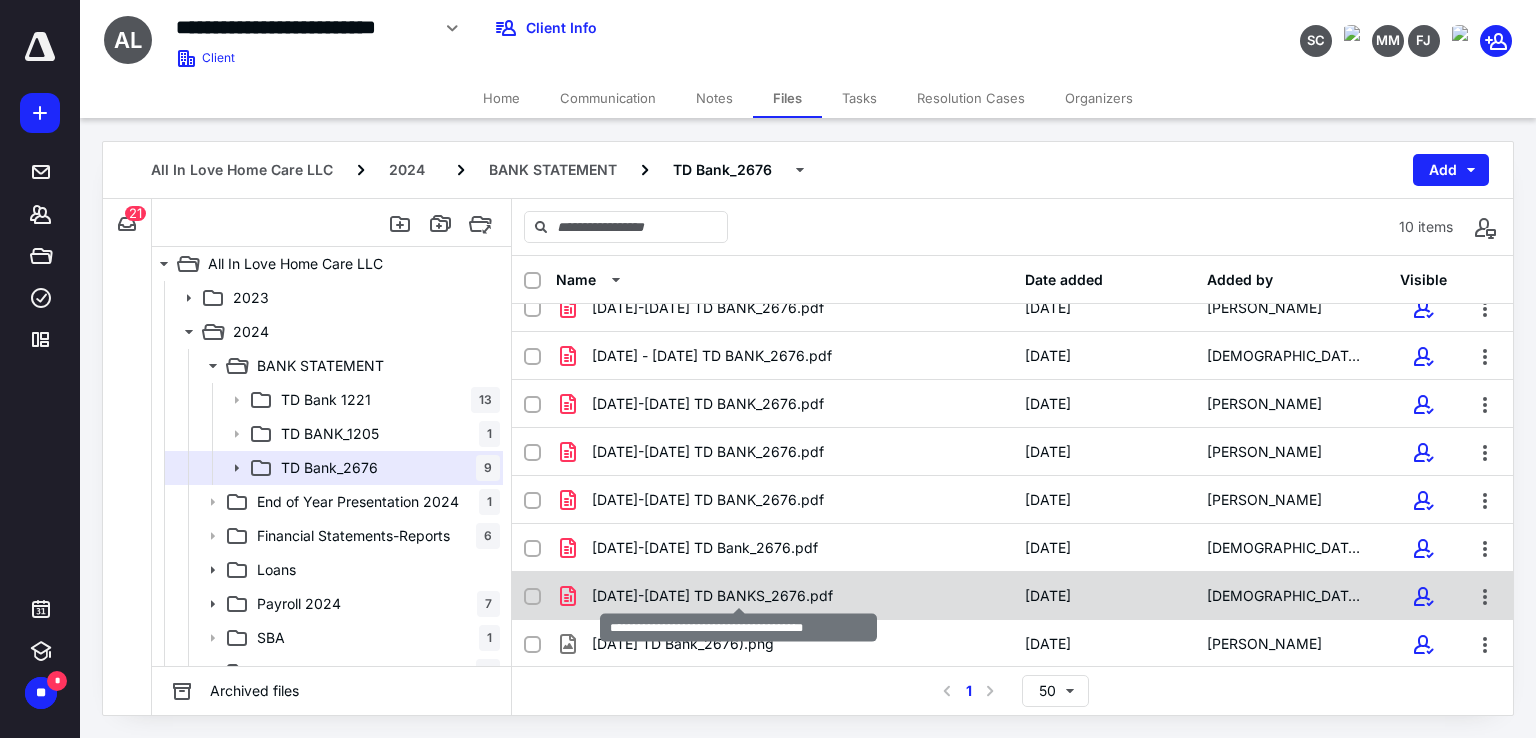 click on "[DATE]-[DATE] TD BANKS_2676.pdf" at bounding box center (712, 596) 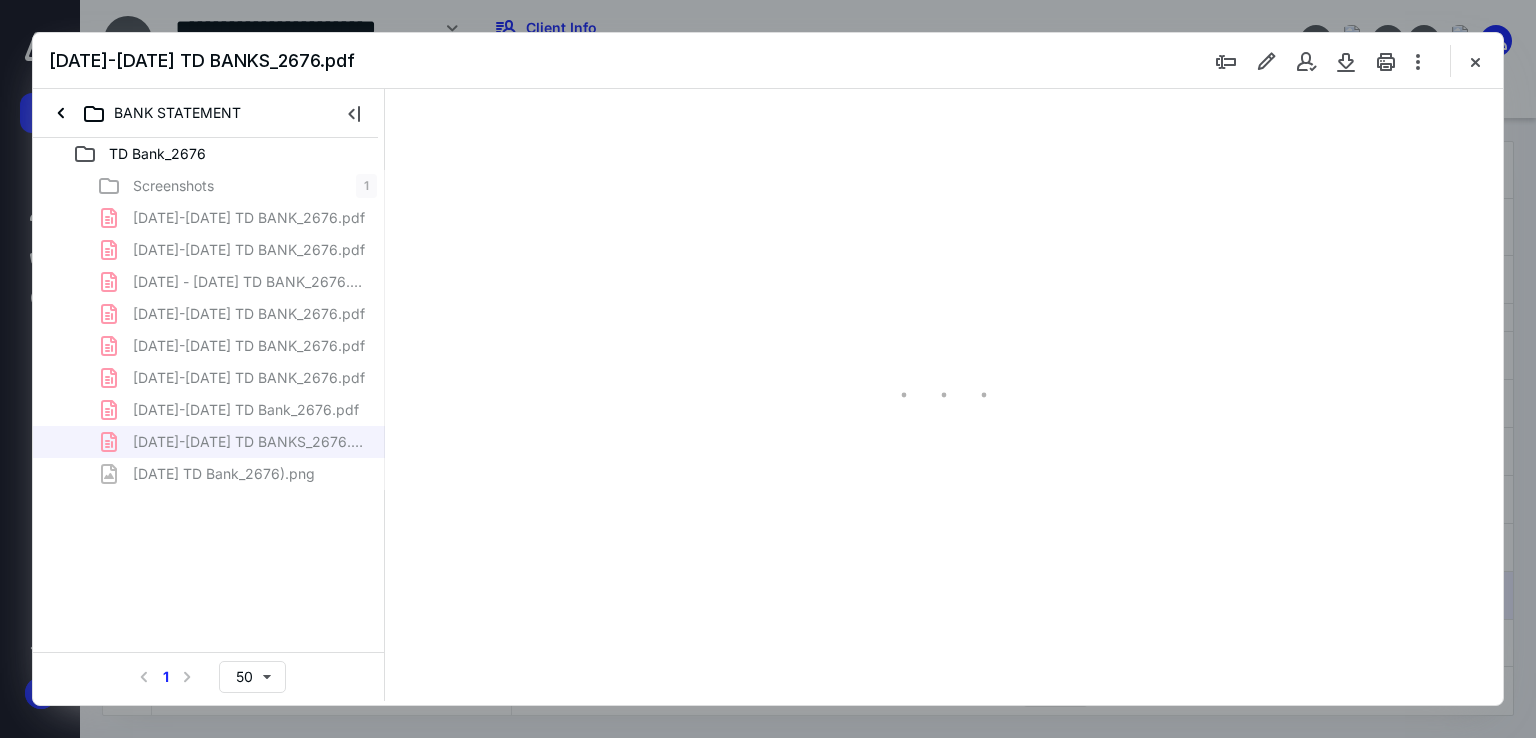 scroll, scrollTop: 0, scrollLeft: 0, axis: both 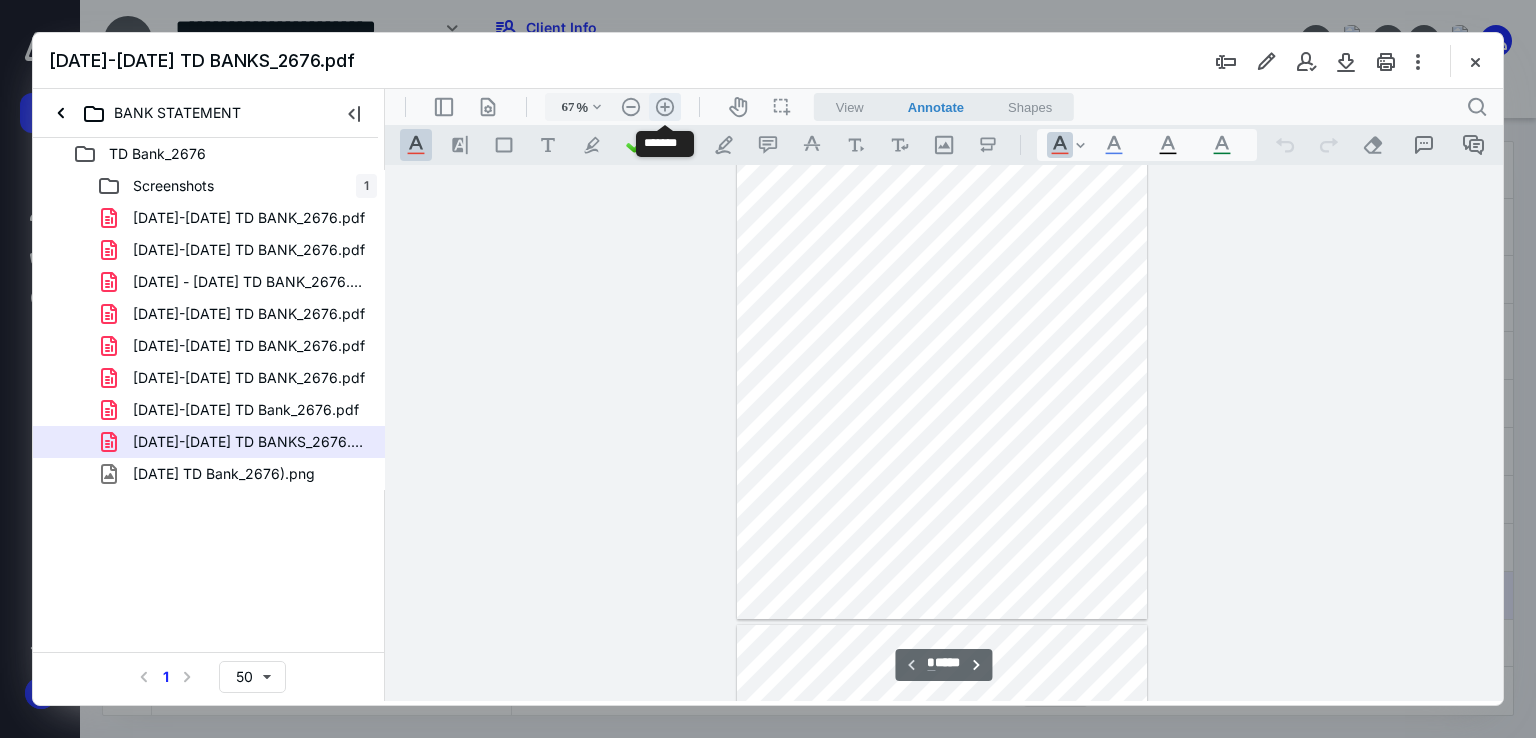 click on ".cls-1{fill:#abb0c4;} icon - header - zoom - in - line" at bounding box center [665, 107] 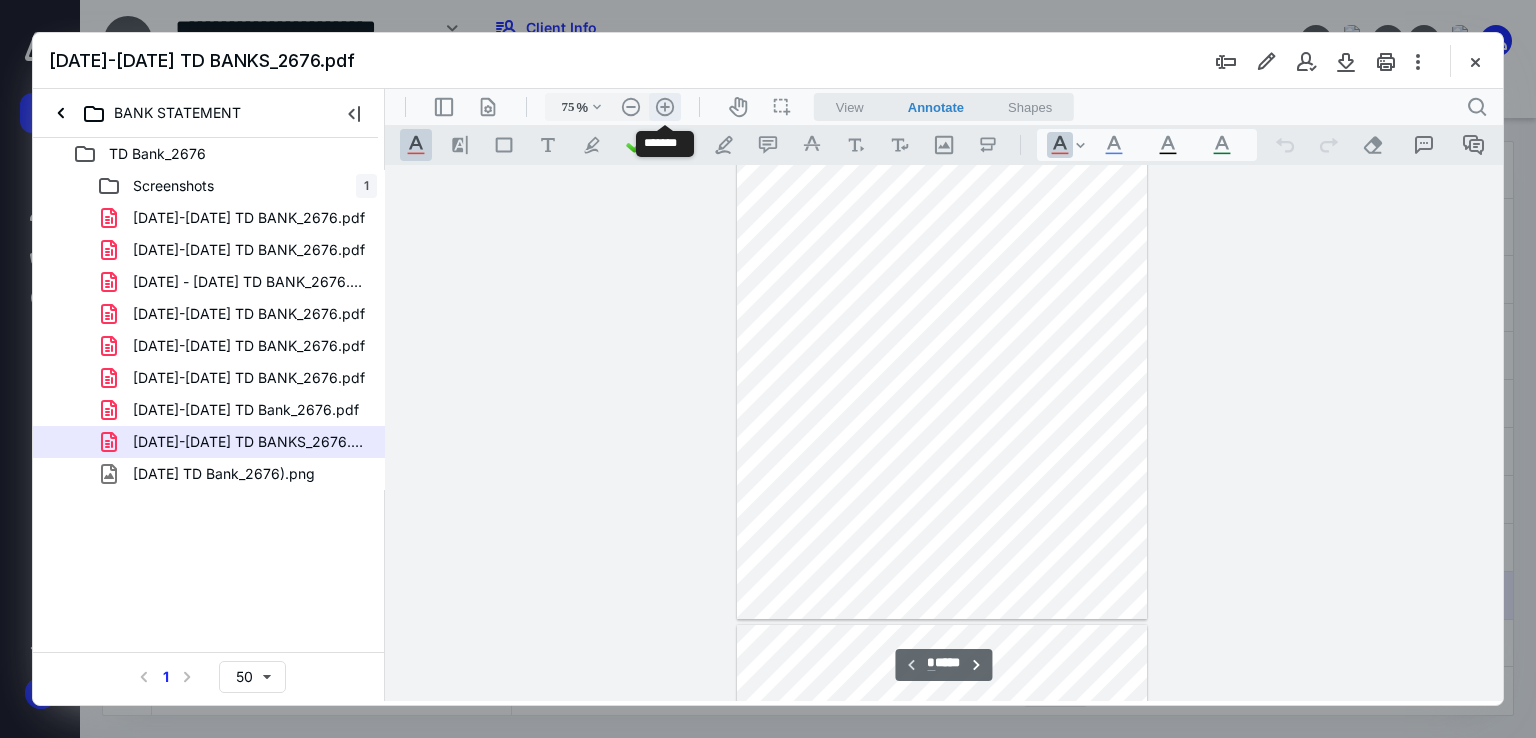 click on ".cls-1{fill:#abb0c4;} icon - header - zoom - in - line" at bounding box center (665, 107) 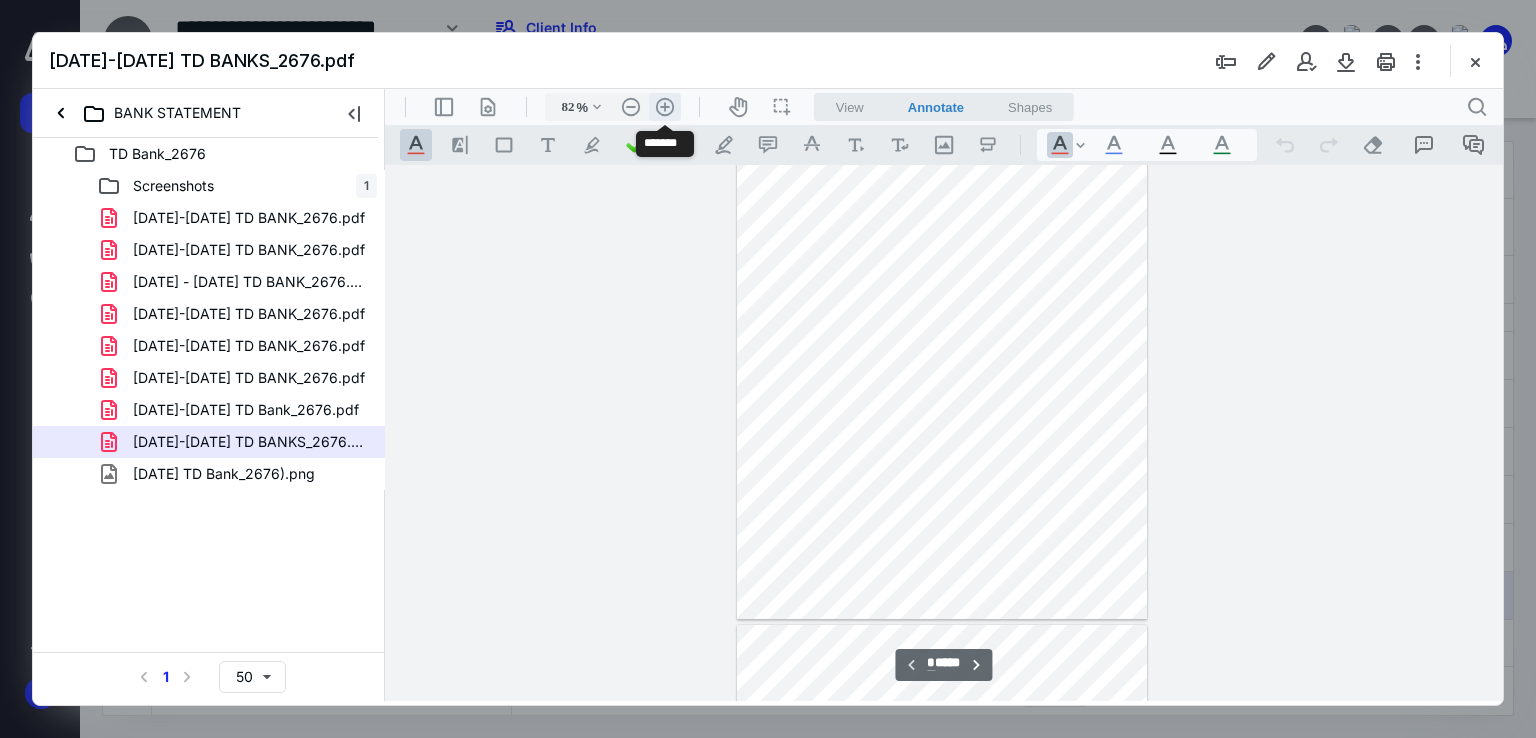 scroll, scrollTop: 148, scrollLeft: 0, axis: vertical 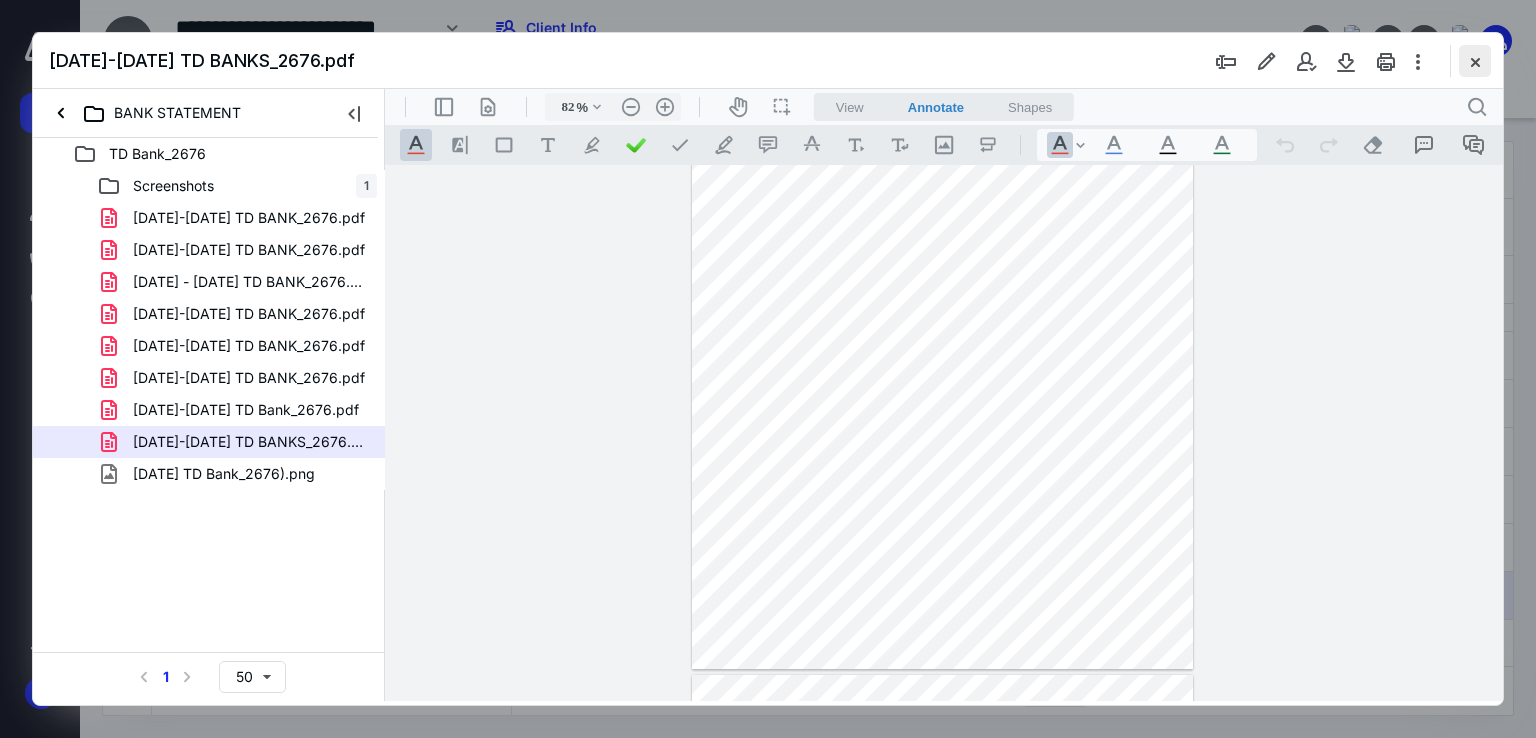 click at bounding box center (1475, 61) 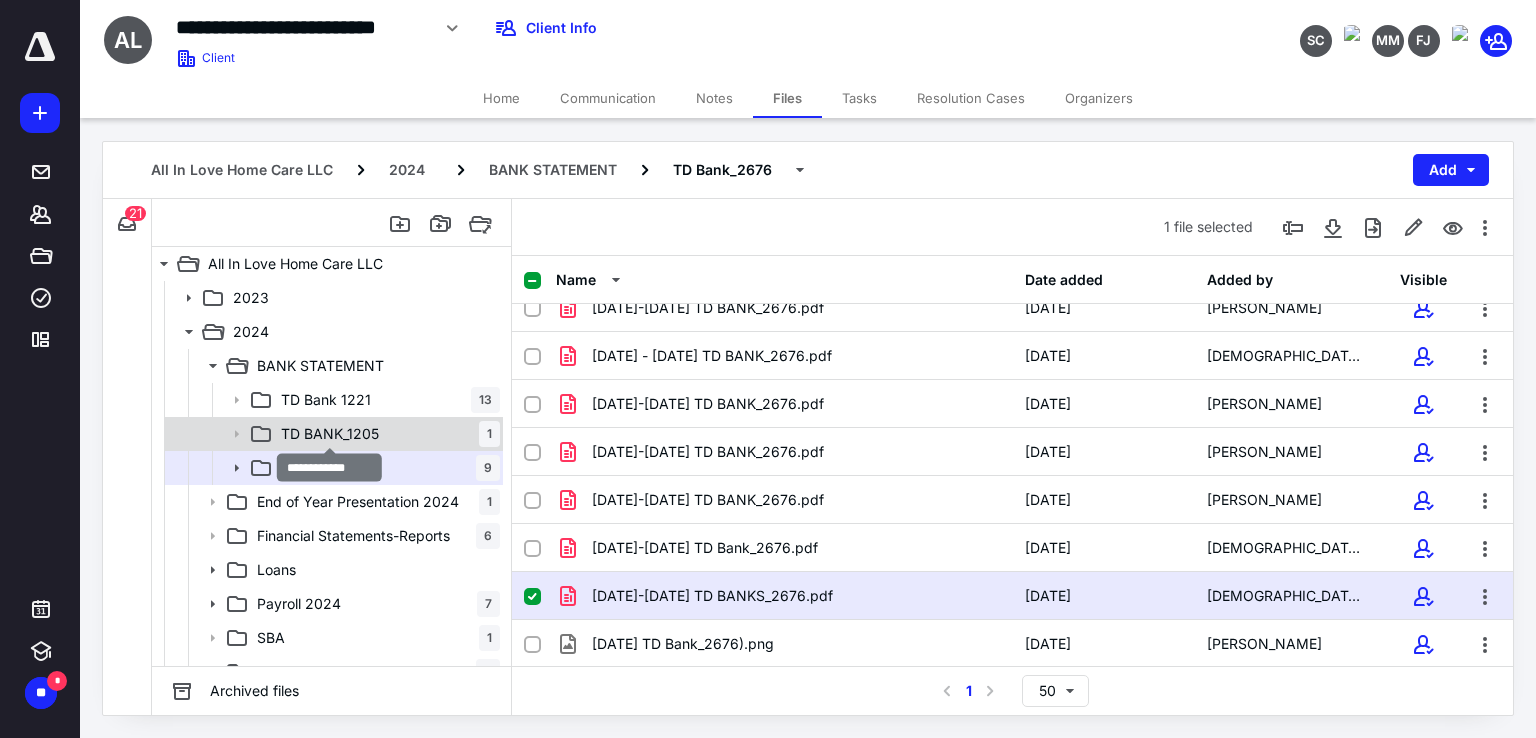 click on "TD BANK_1205" at bounding box center (330, 434) 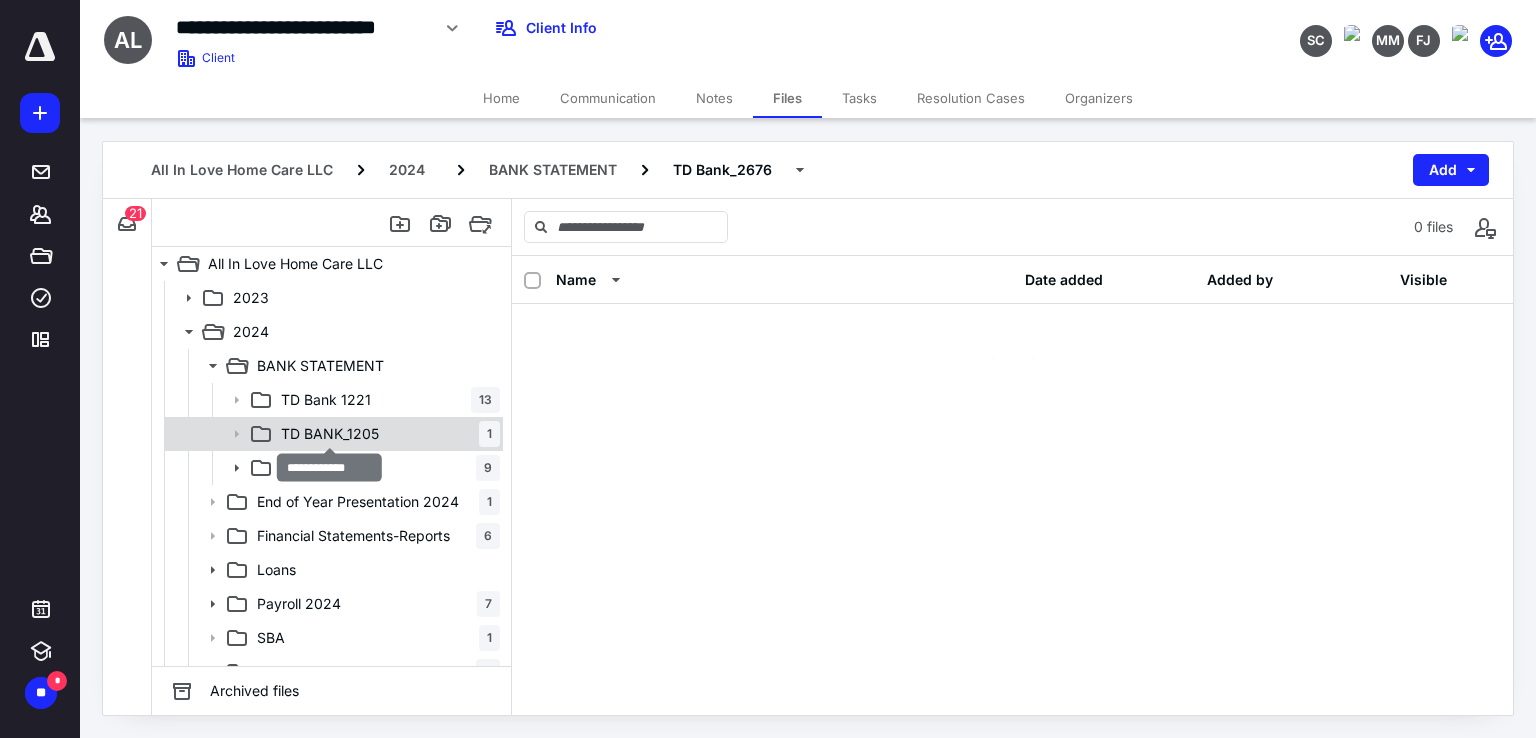scroll, scrollTop: 0, scrollLeft: 0, axis: both 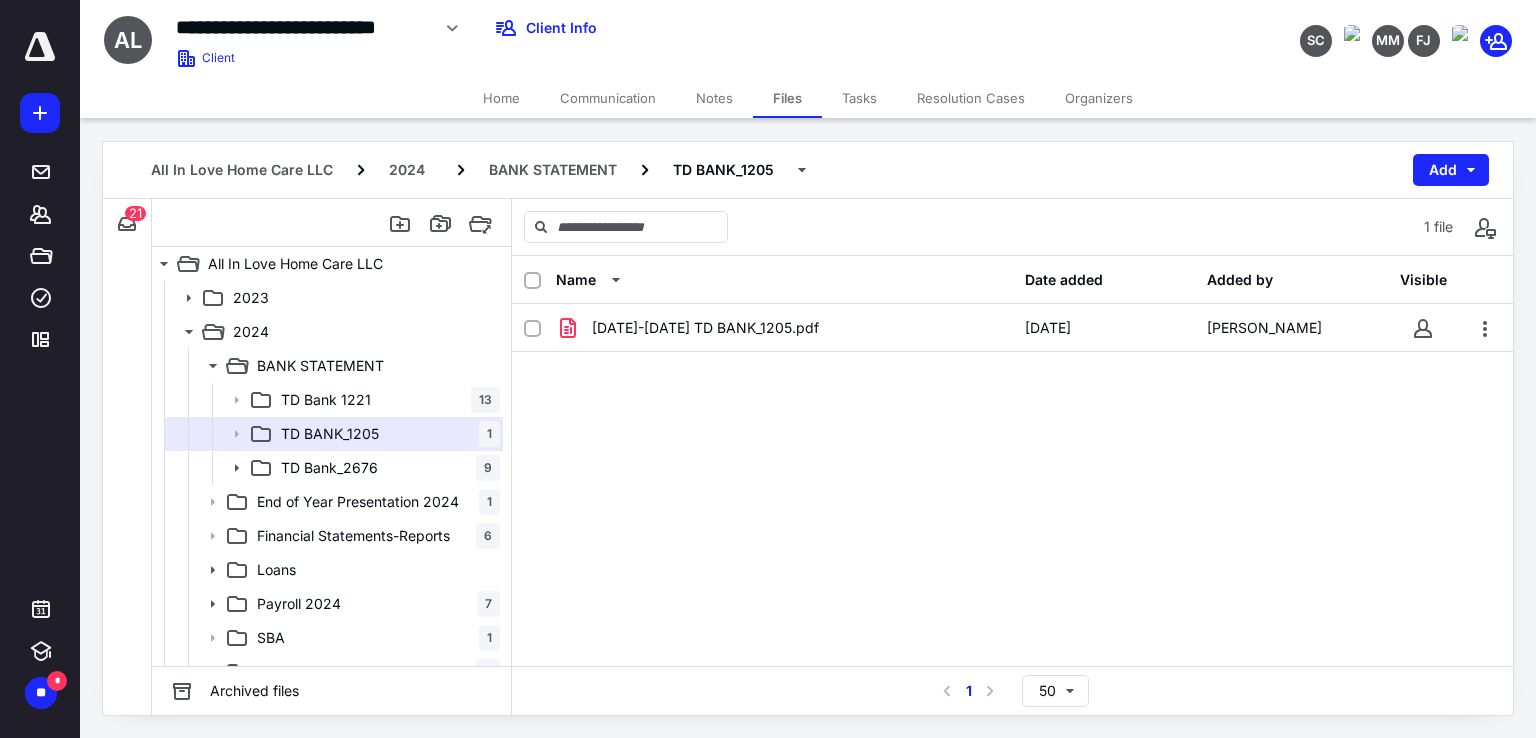 click on "[DATE]-[DATE] TD BANK_1205.pdf [DATE] [PERSON_NAME]" at bounding box center (1012, 454) 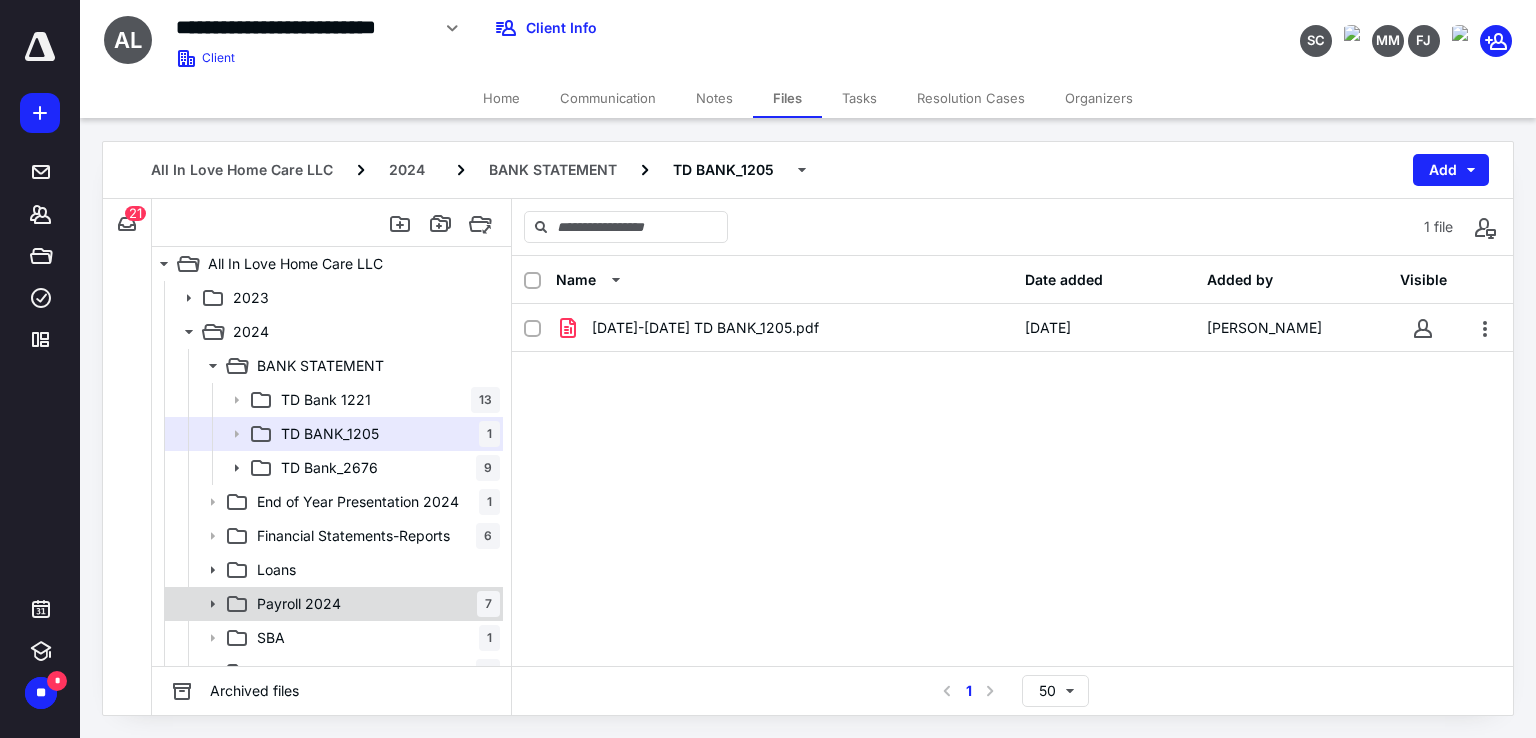click on "Payroll 2024" at bounding box center (299, 604) 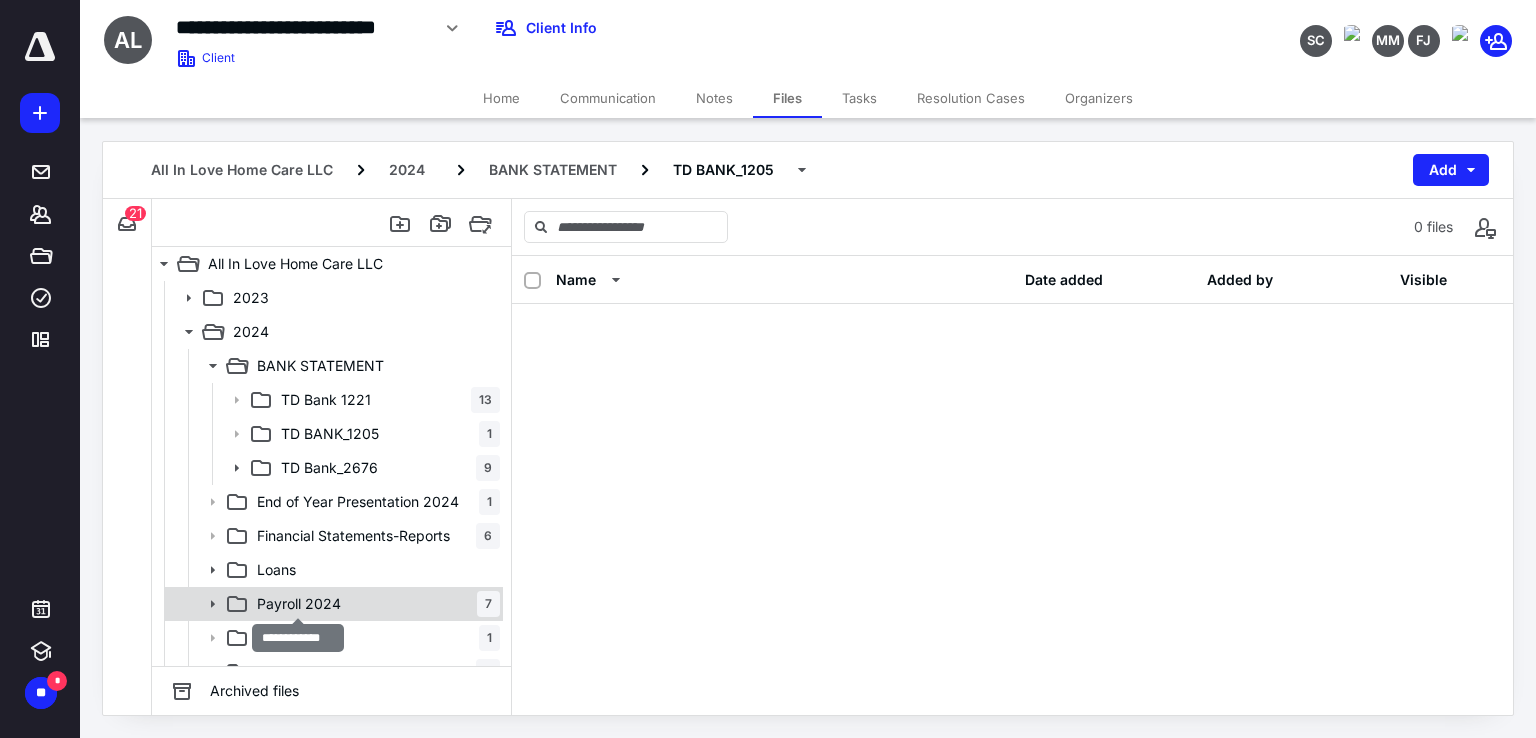 click on "Payroll 2024" at bounding box center (299, 604) 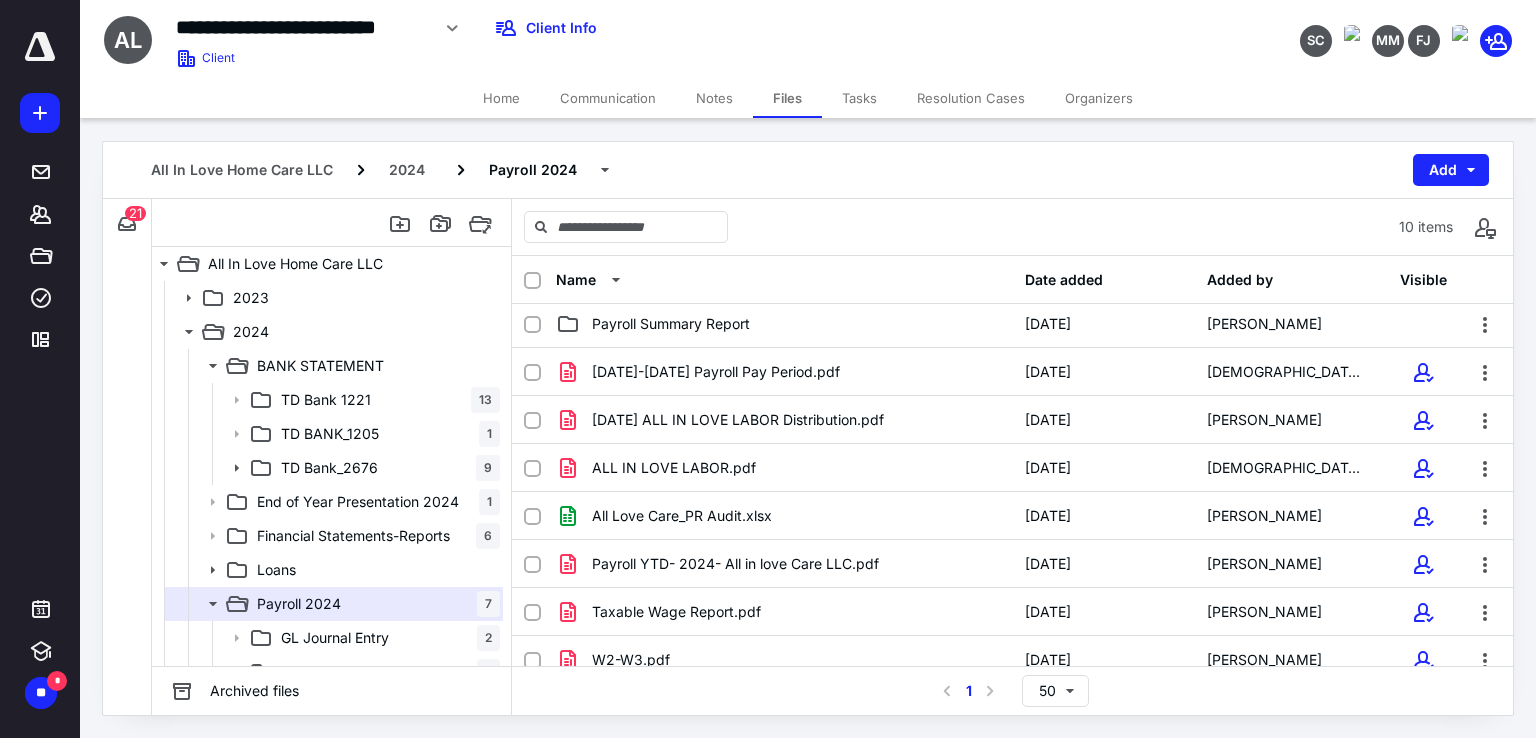 scroll, scrollTop: 116, scrollLeft: 0, axis: vertical 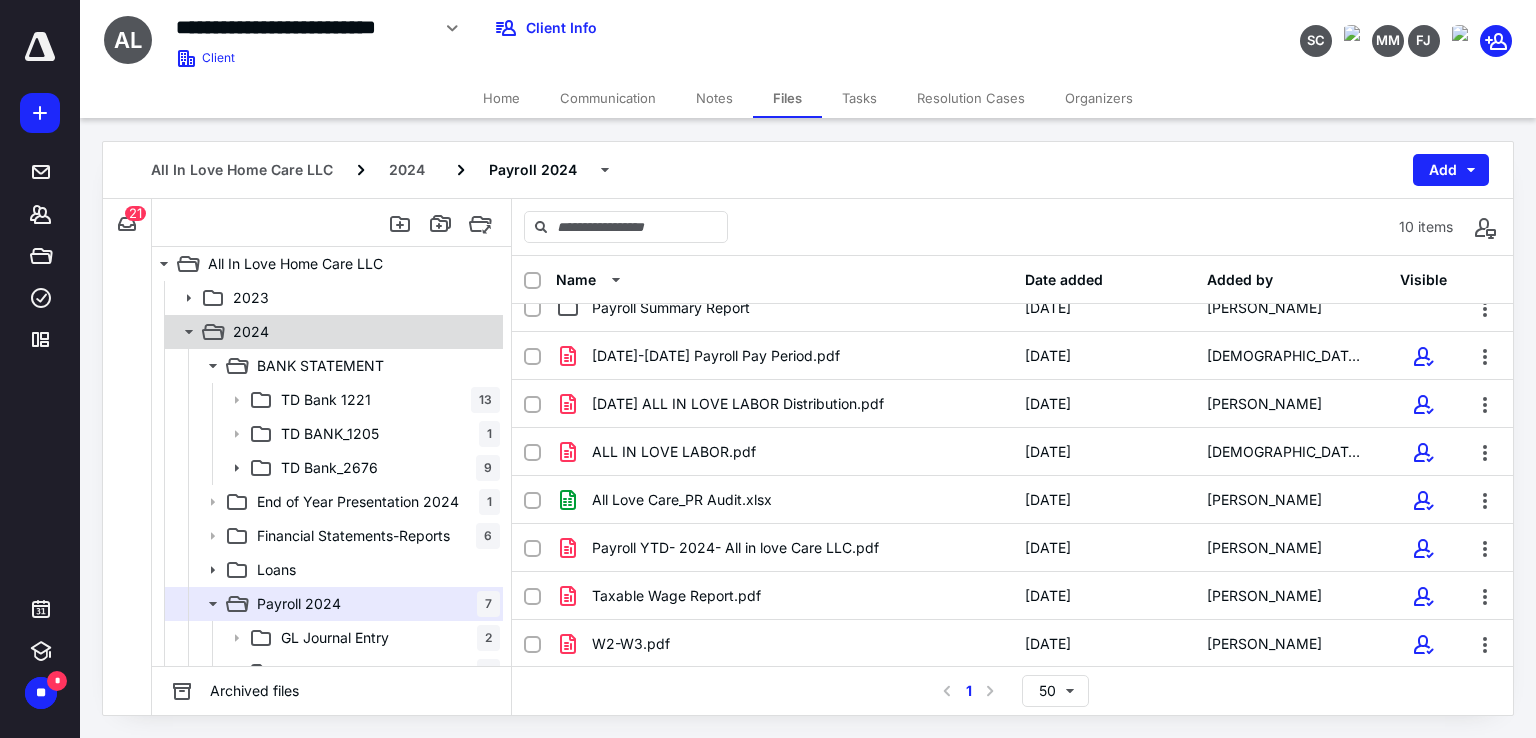 click 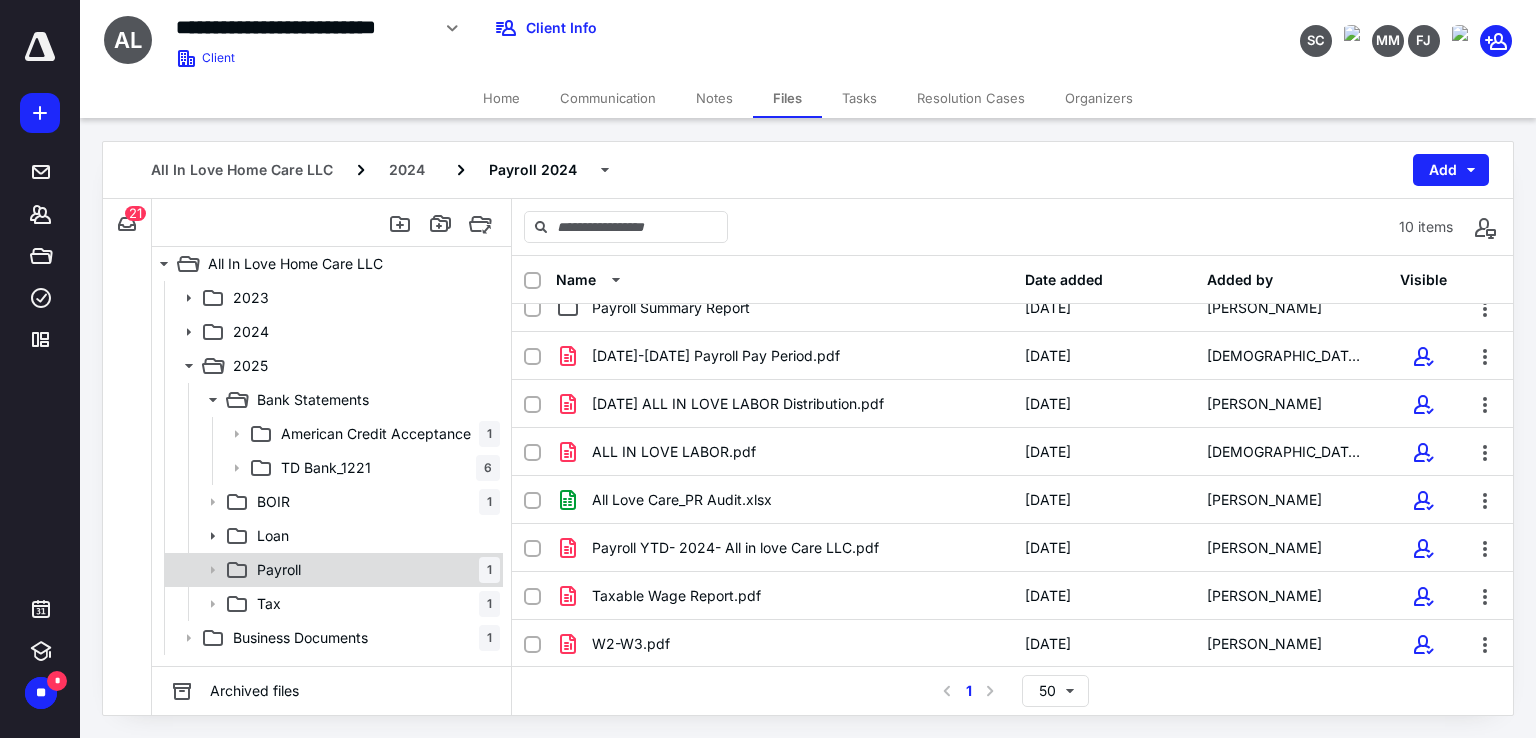 click 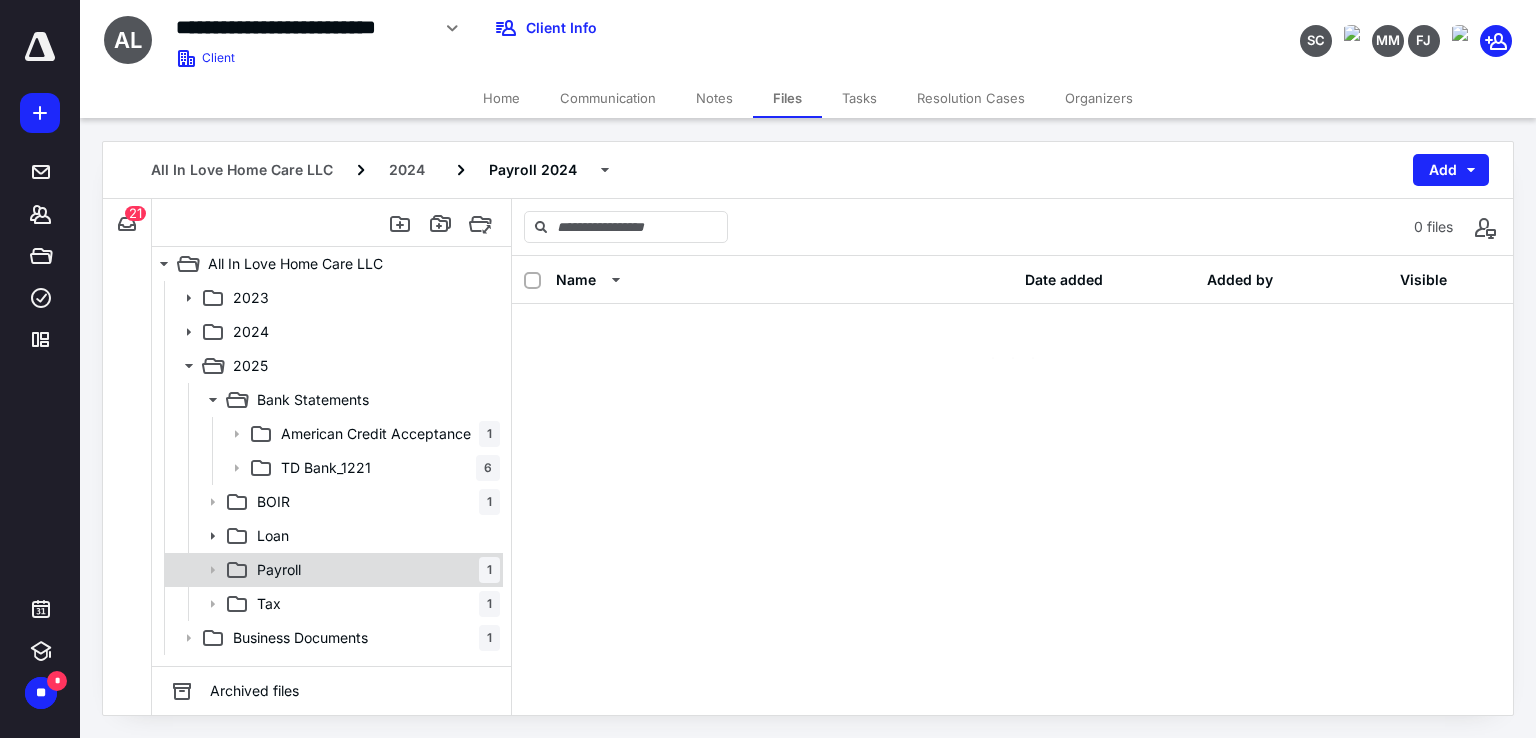 scroll, scrollTop: 0, scrollLeft: 0, axis: both 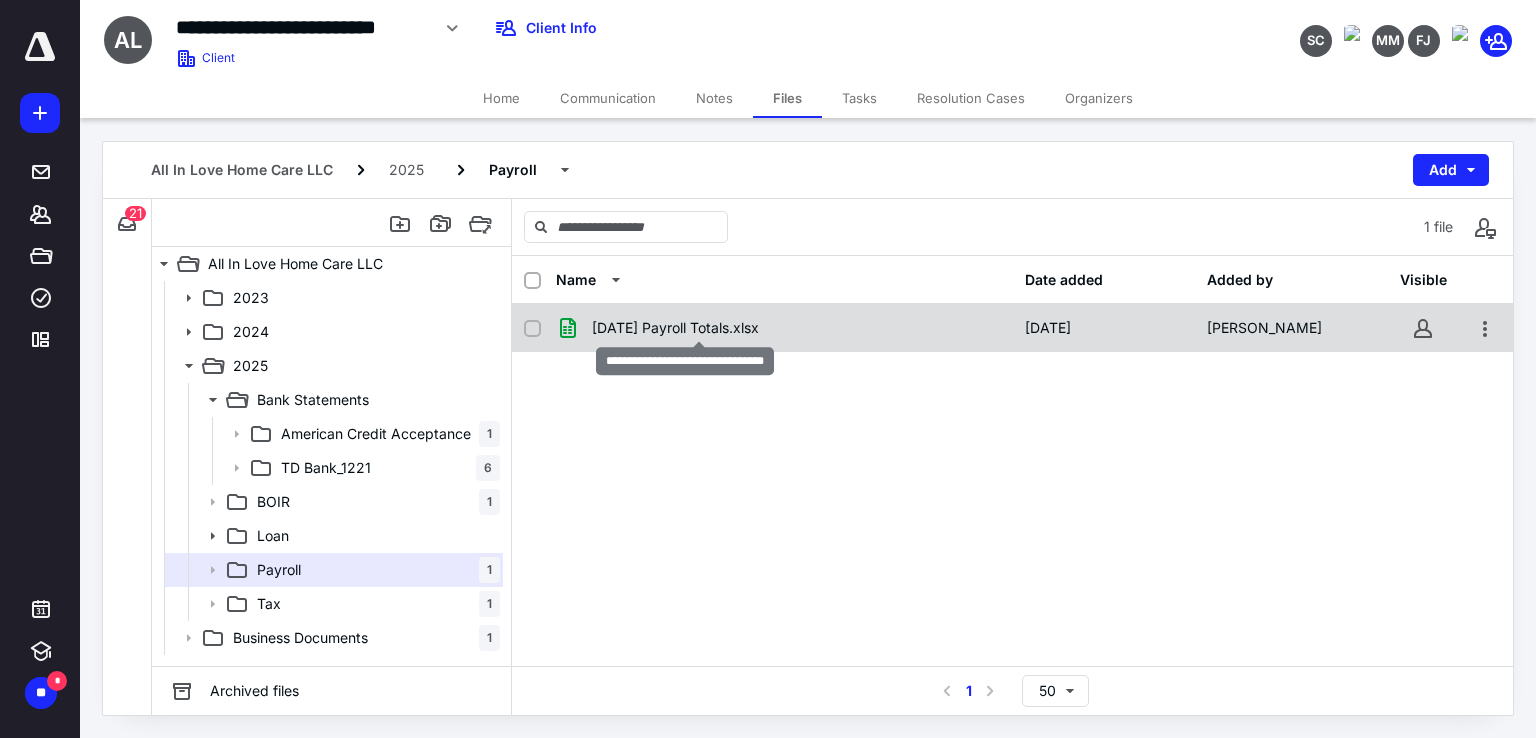 click on "[DATE] Payroll Totals.xlsx" at bounding box center [675, 328] 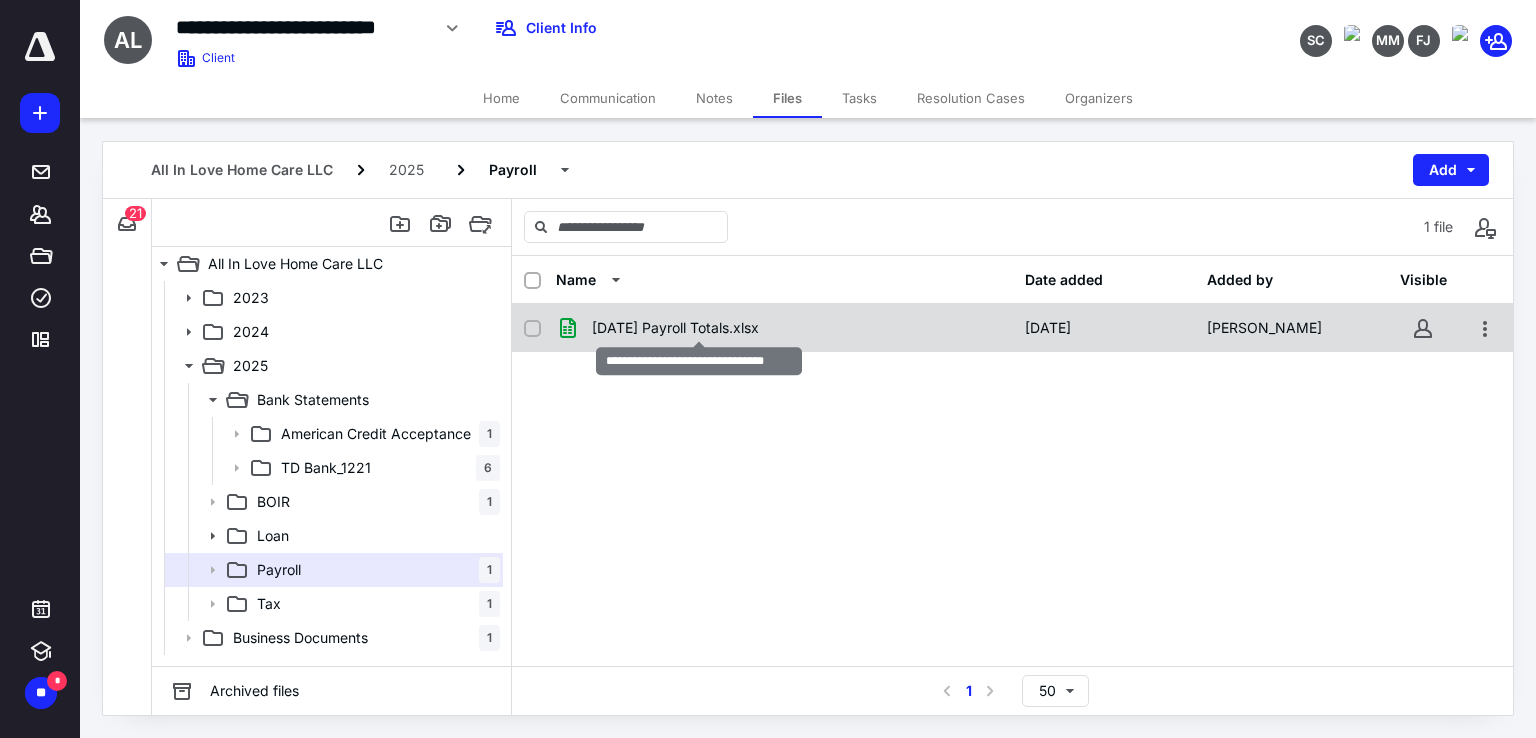 click on "[DATE] Payroll Totals.xlsx" at bounding box center [675, 328] 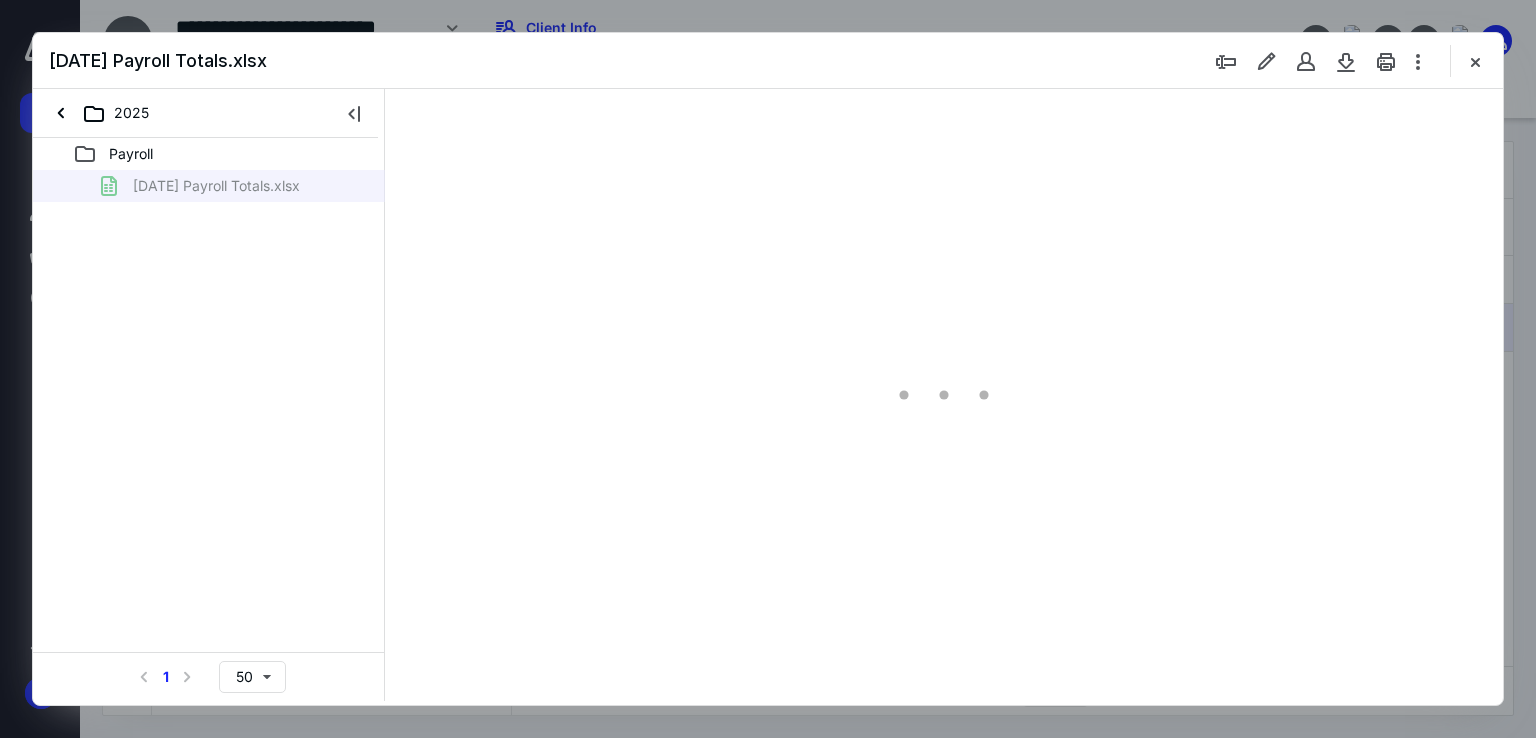 scroll, scrollTop: 0, scrollLeft: 0, axis: both 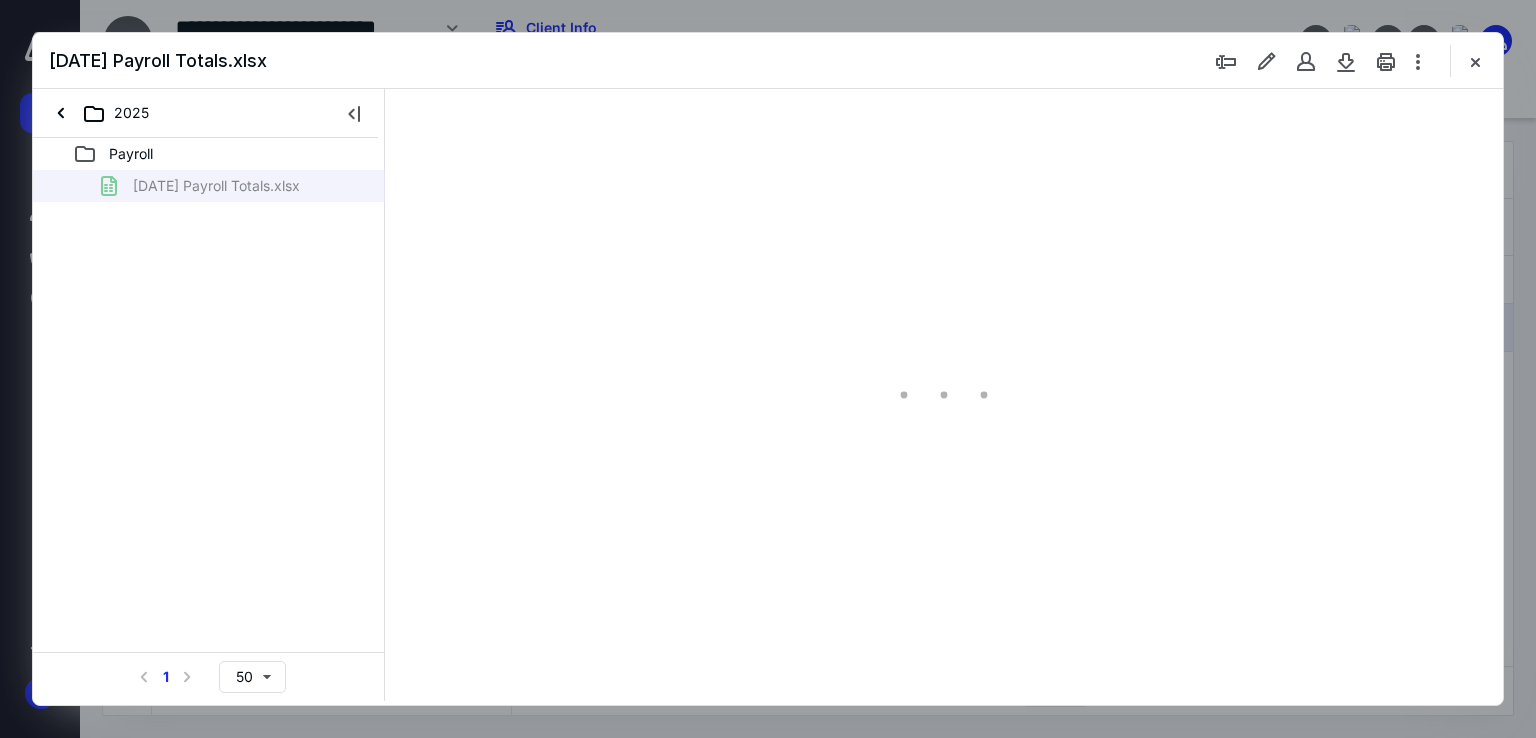 type on "7" 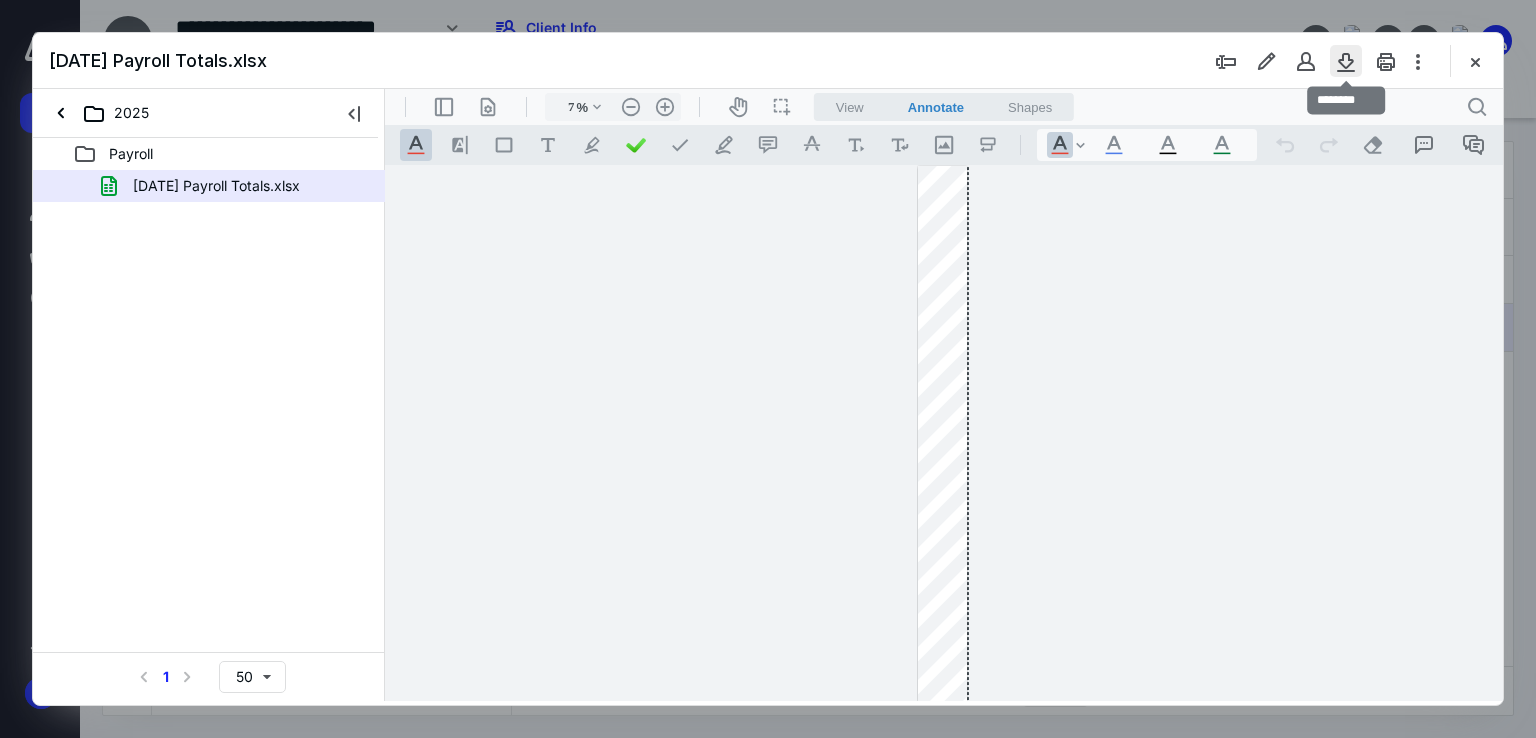 click at bounding box center (1346, 61) 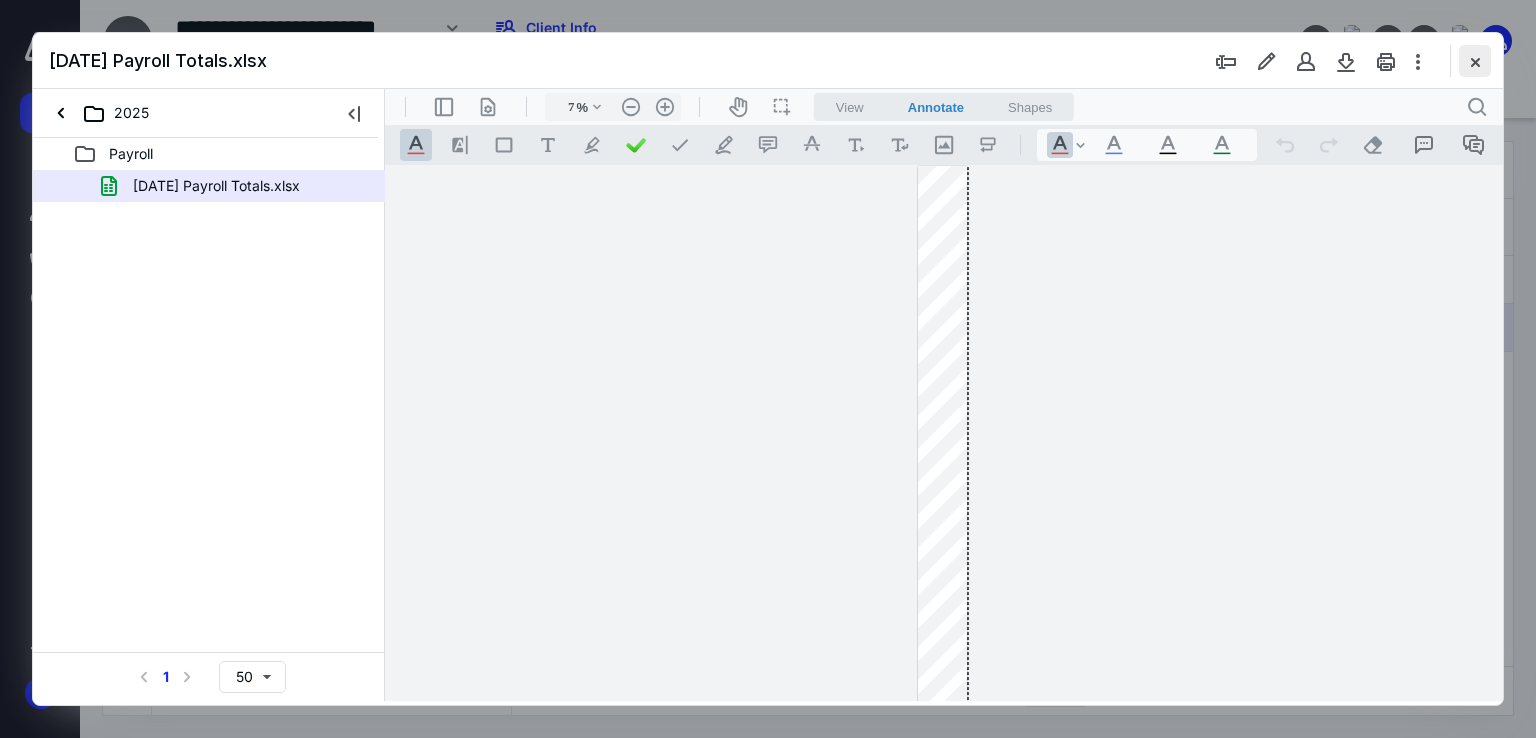 click at bounding box center [1475, 61] 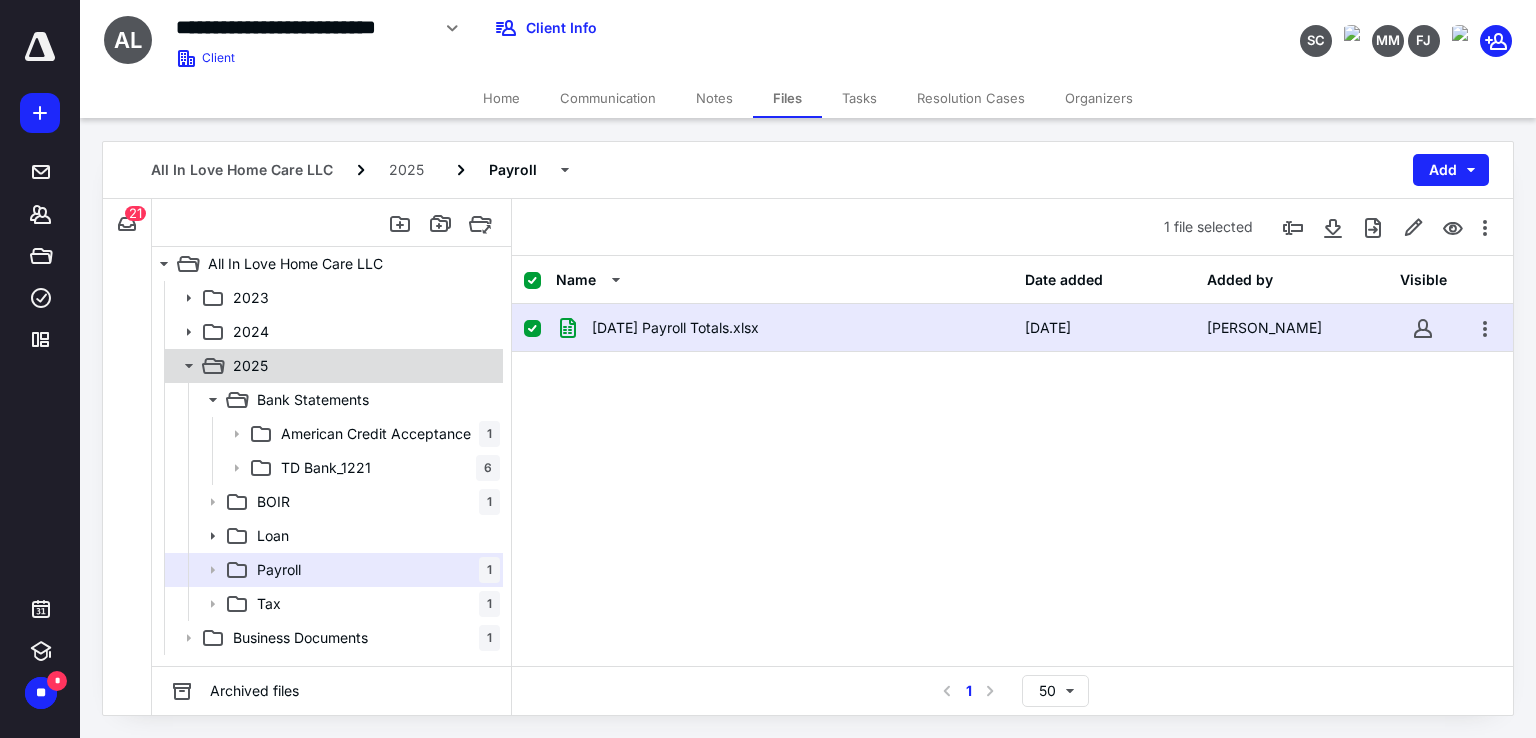 click 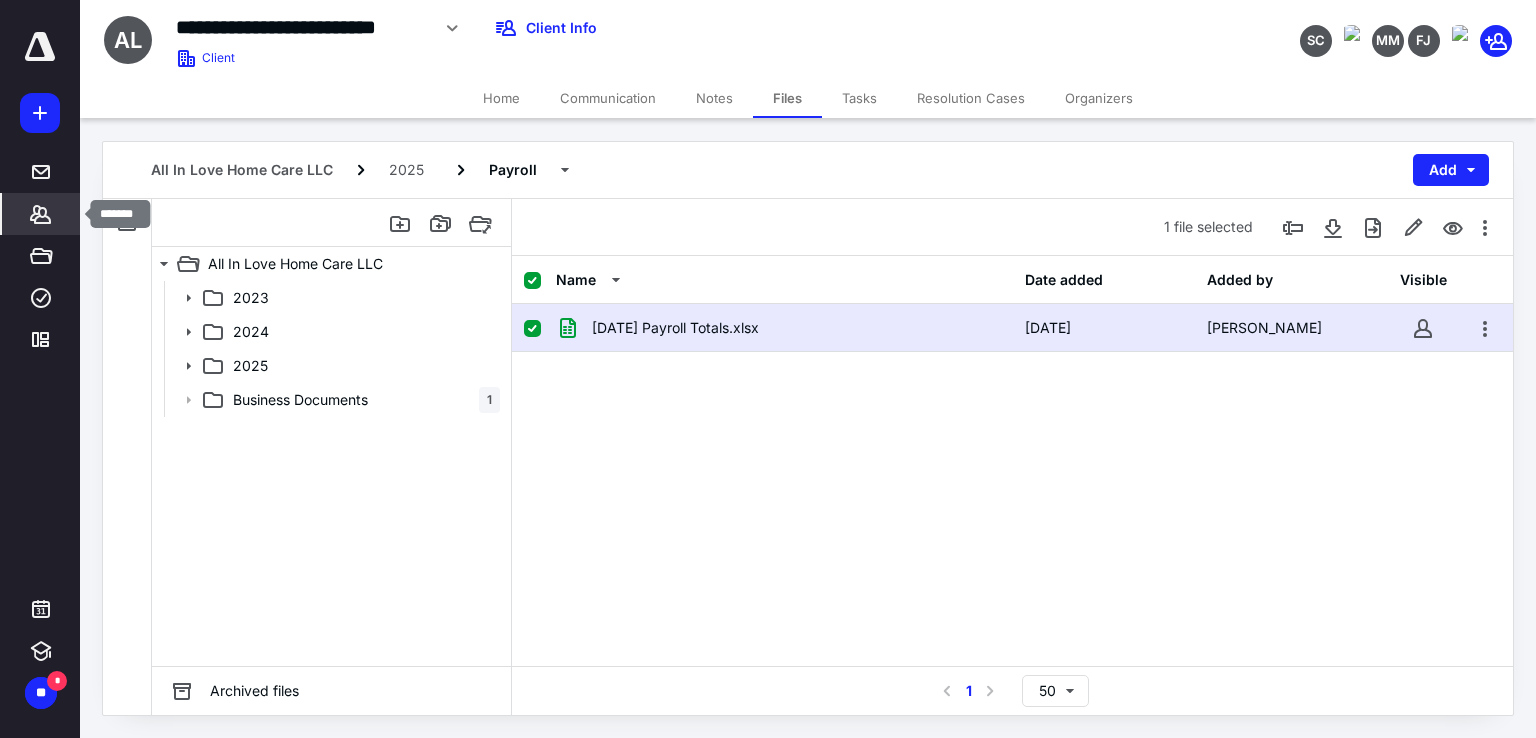 click 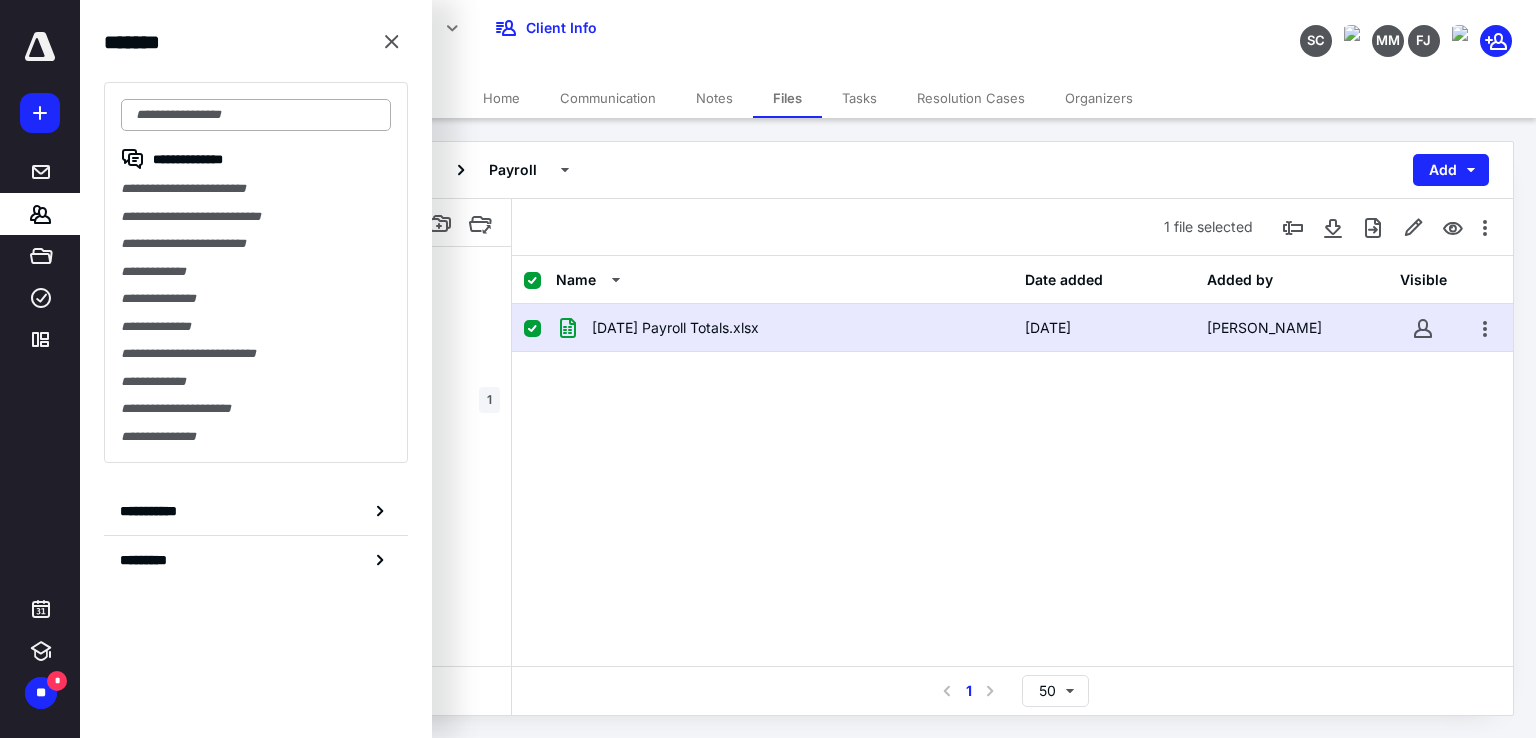 click at bounding box center (256, 115) 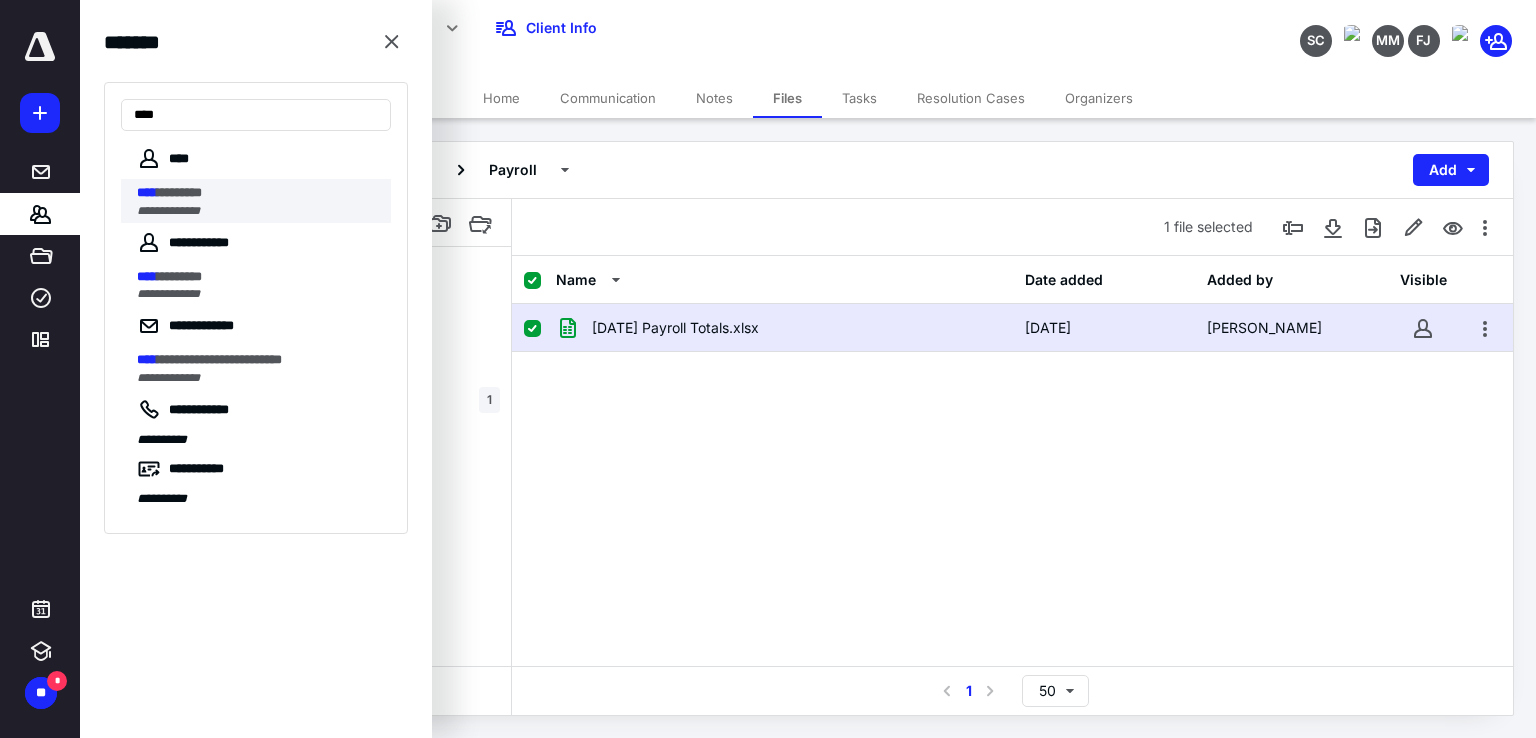 type on "****" 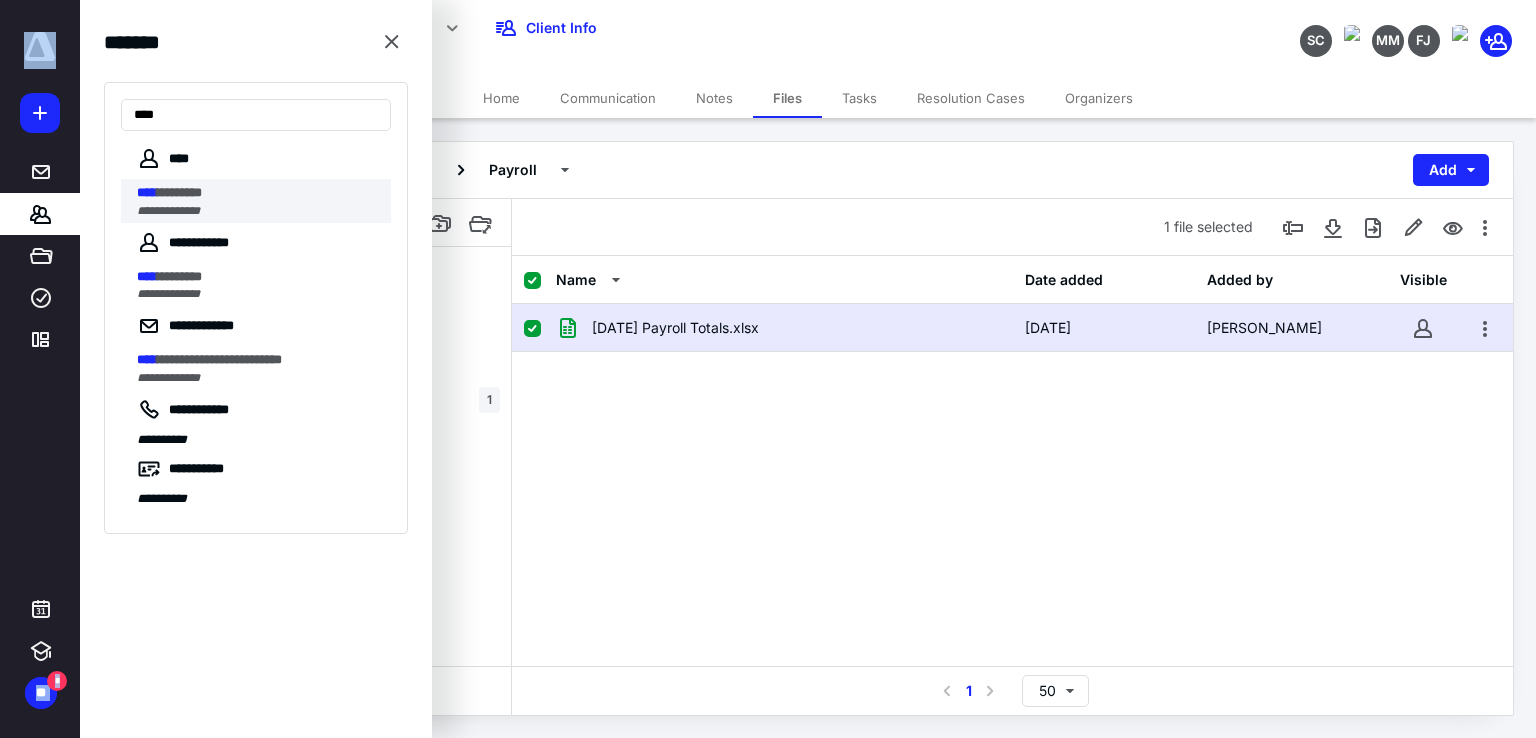 click on "**********" at bounding box center (768, 368) 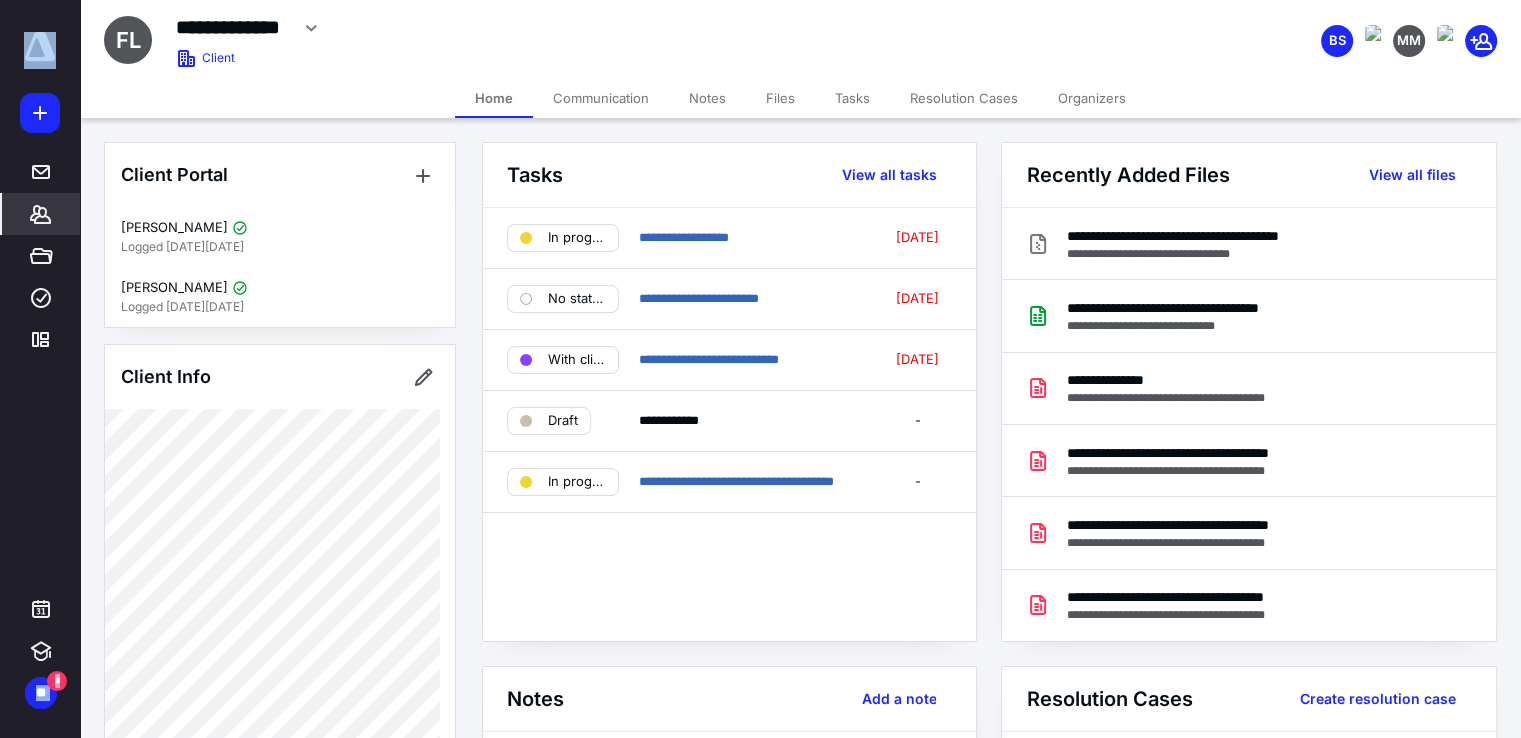 click on "Files" at bounding box center (780, 98) 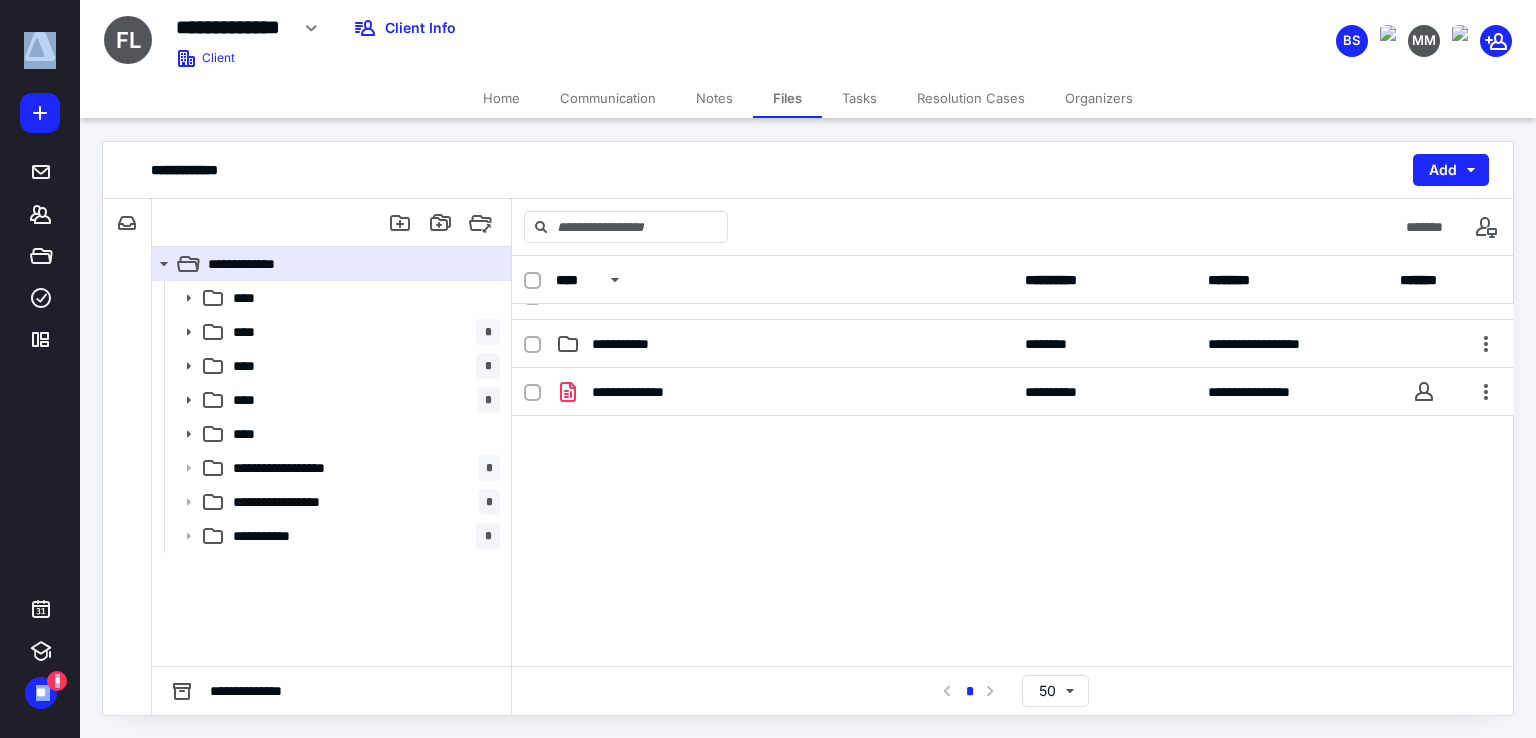 scroll, scrollTop: 0, scrollLeft: 0, axis: both 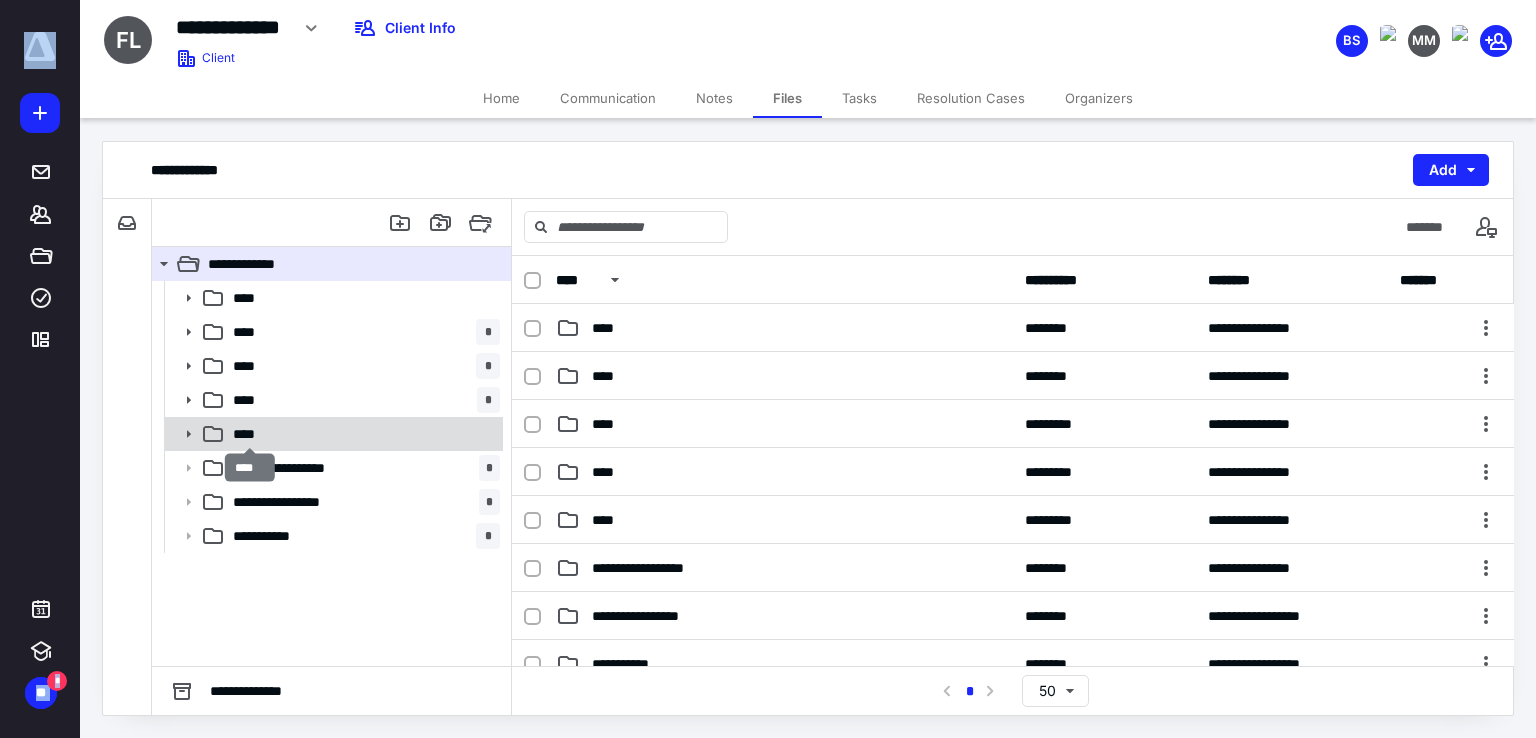 click on "****" at bounding box center [250, 434] 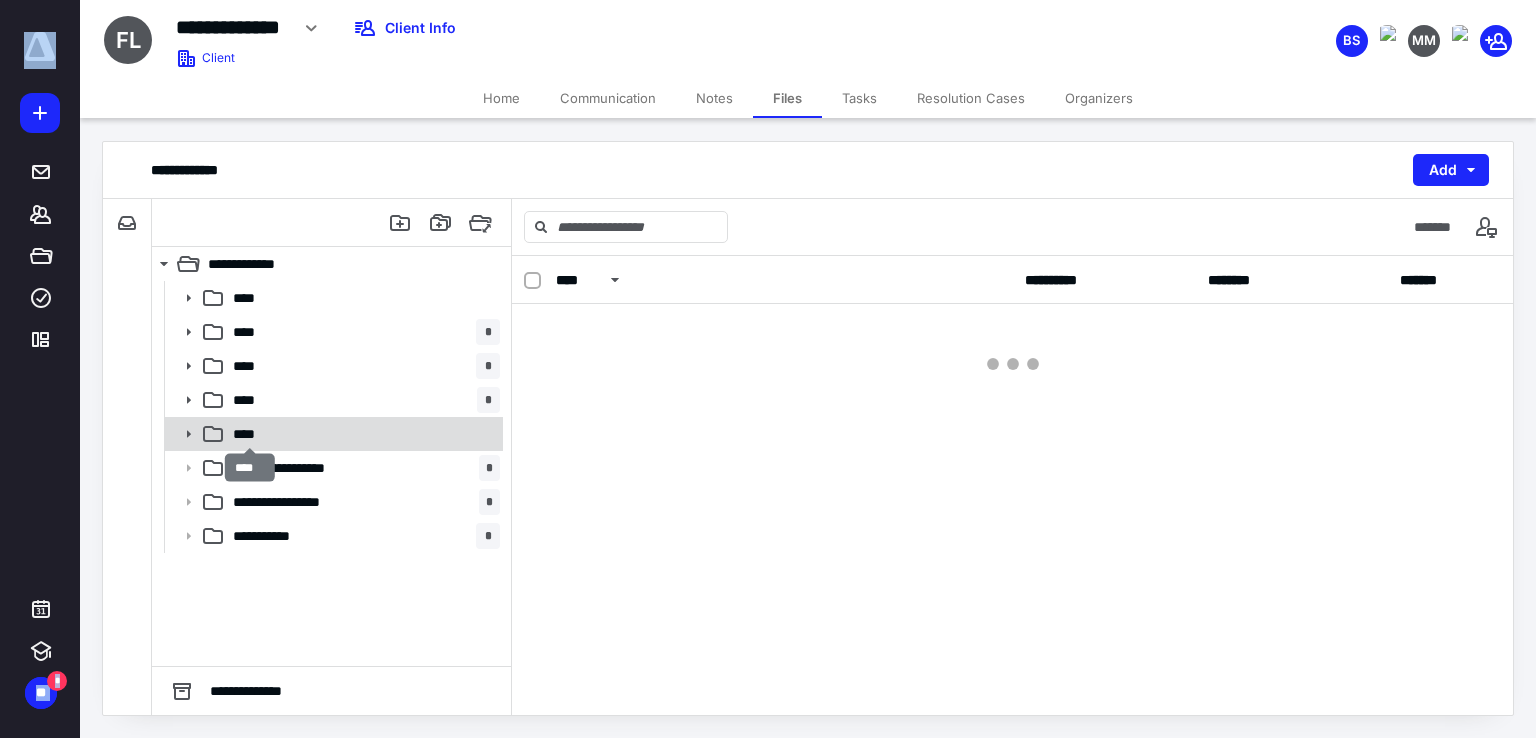 click on "****" at bounding box center (250, 434) 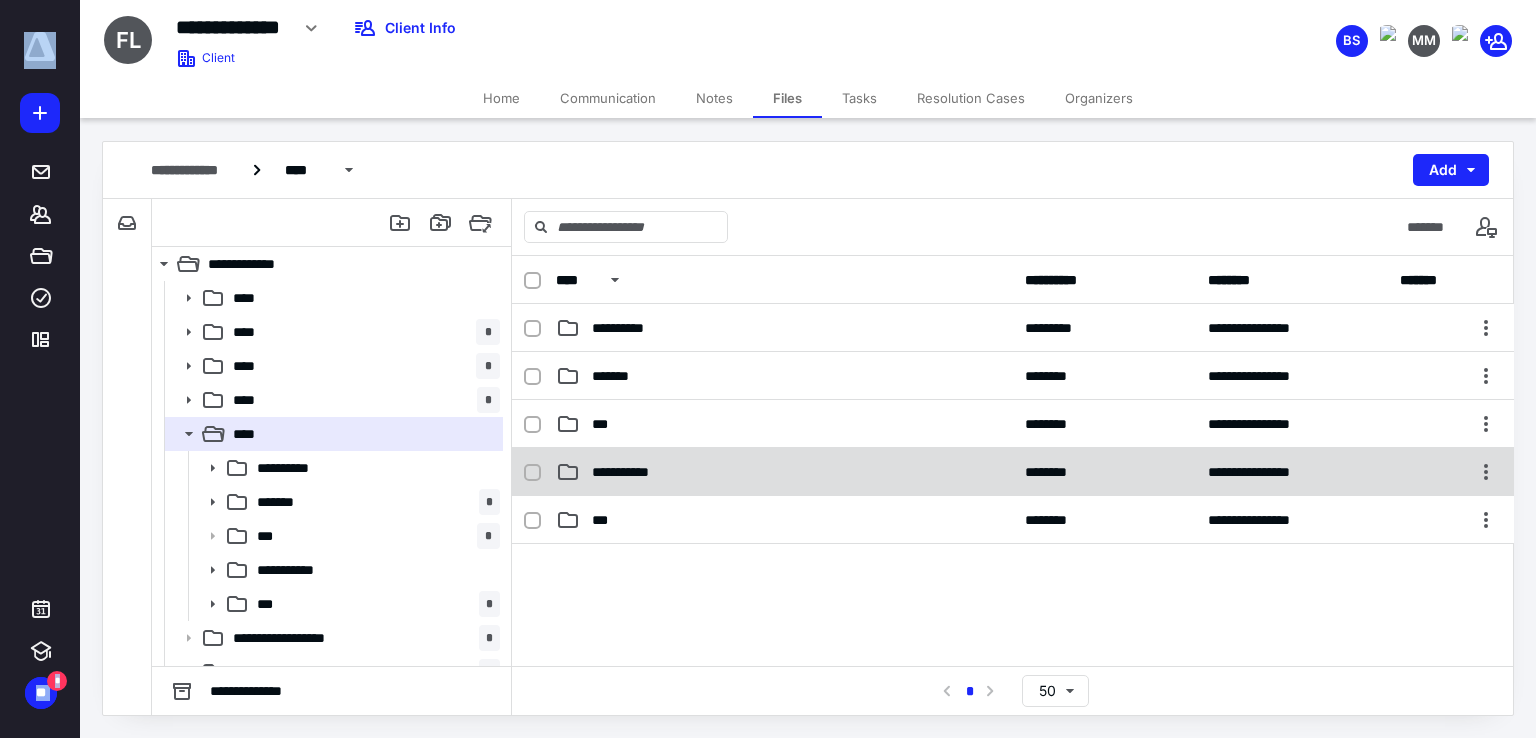 click on "**********" at bounding box center [633, 472] 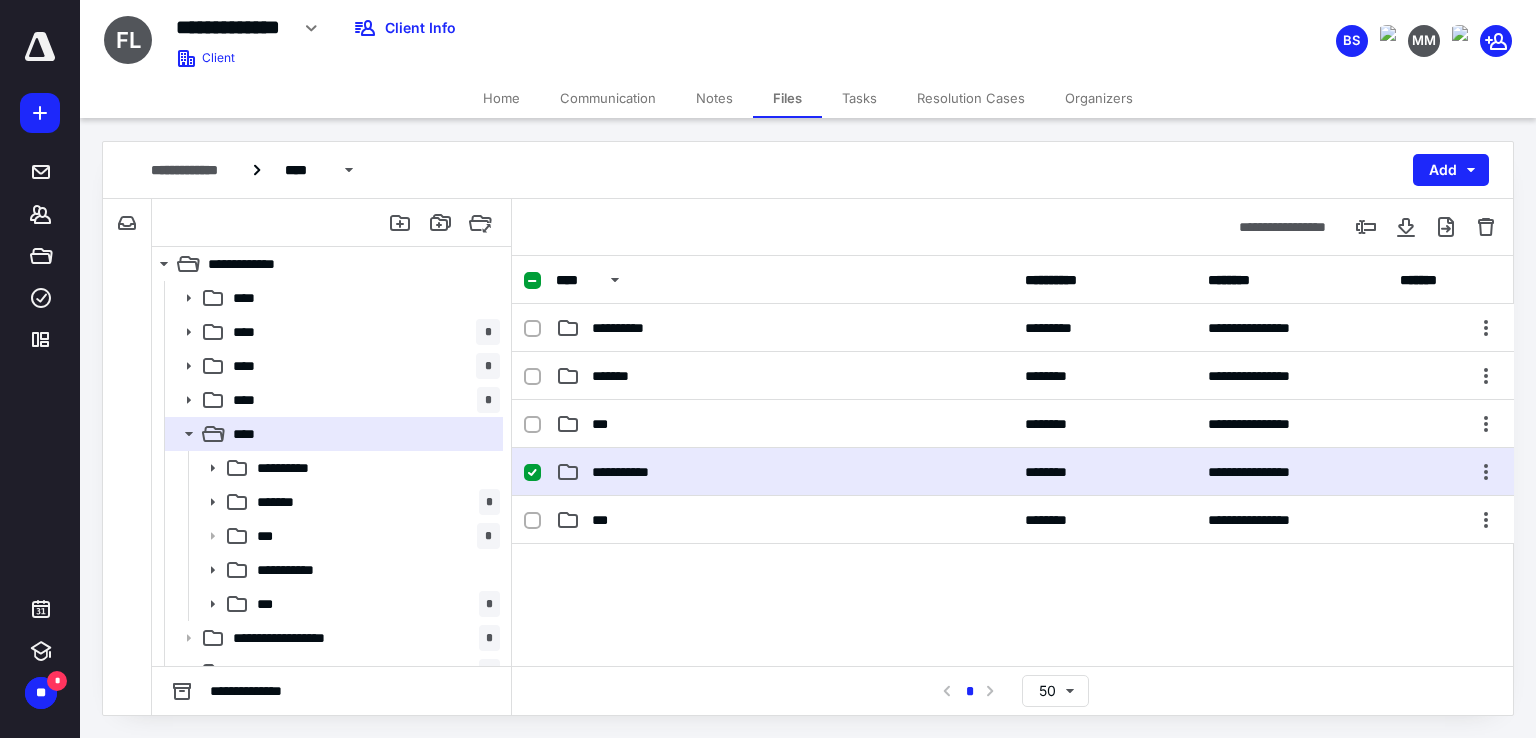 click on "**********" at bounding box center [633, 472] 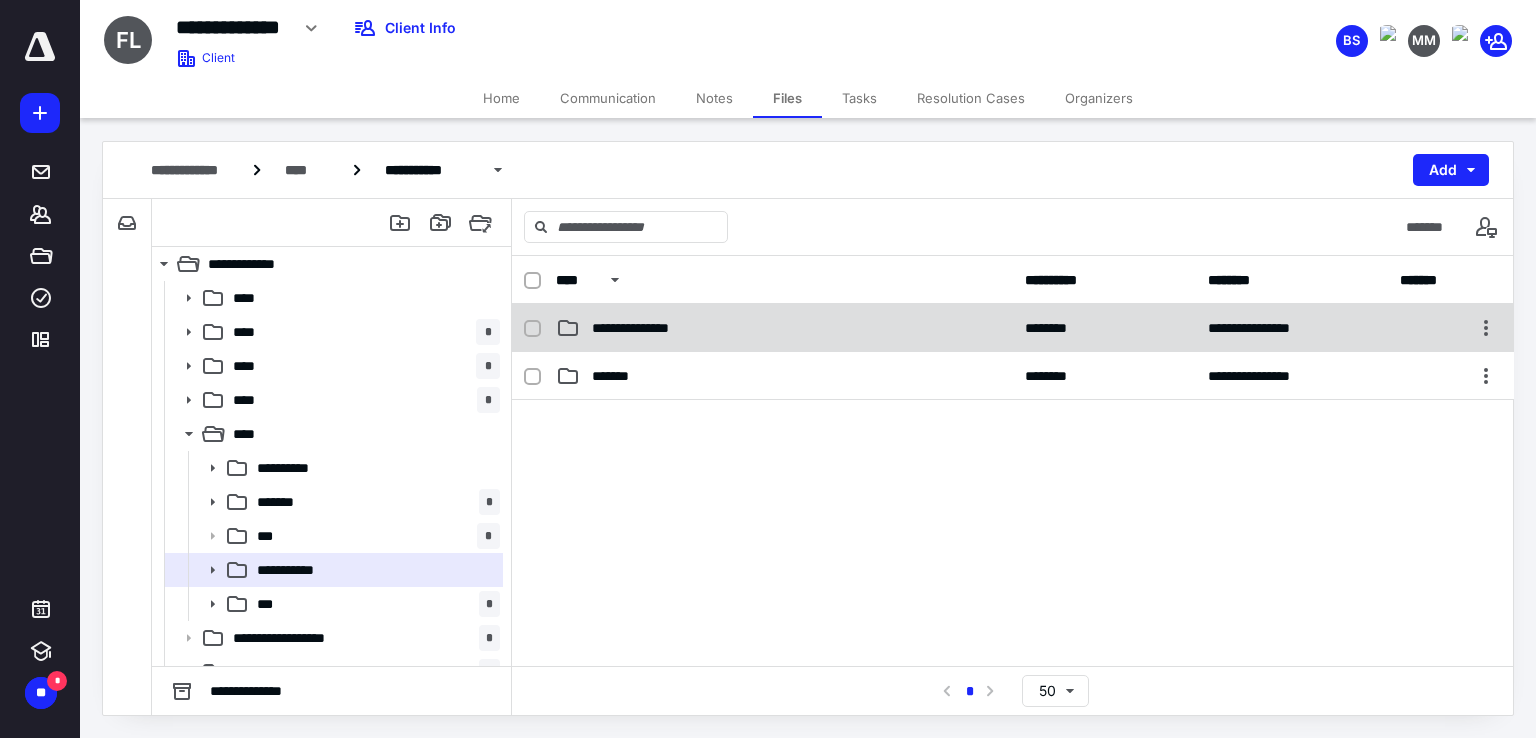 click on "**********" at bounding box center (1013, 328) 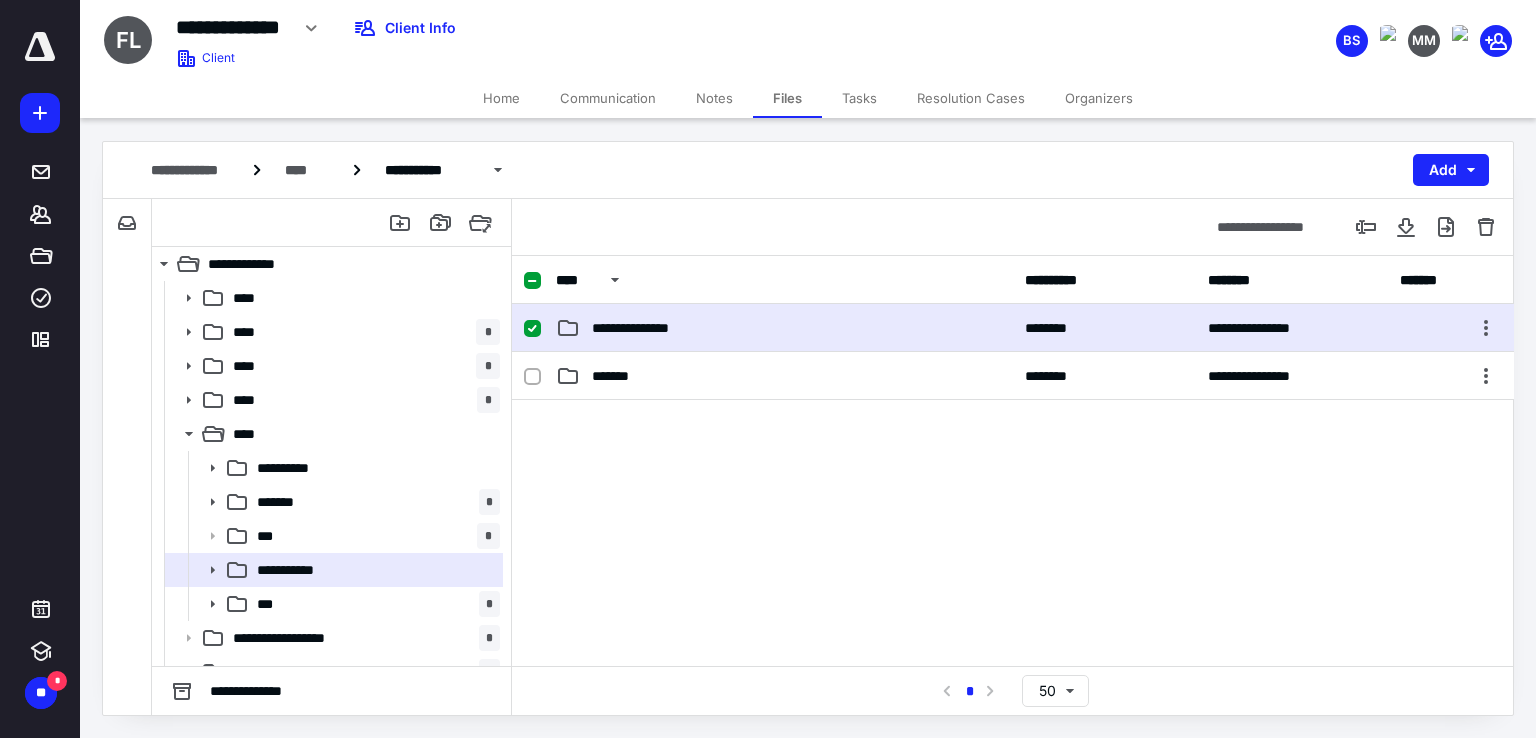 click on "**********" at bounding box center [1013, 328] 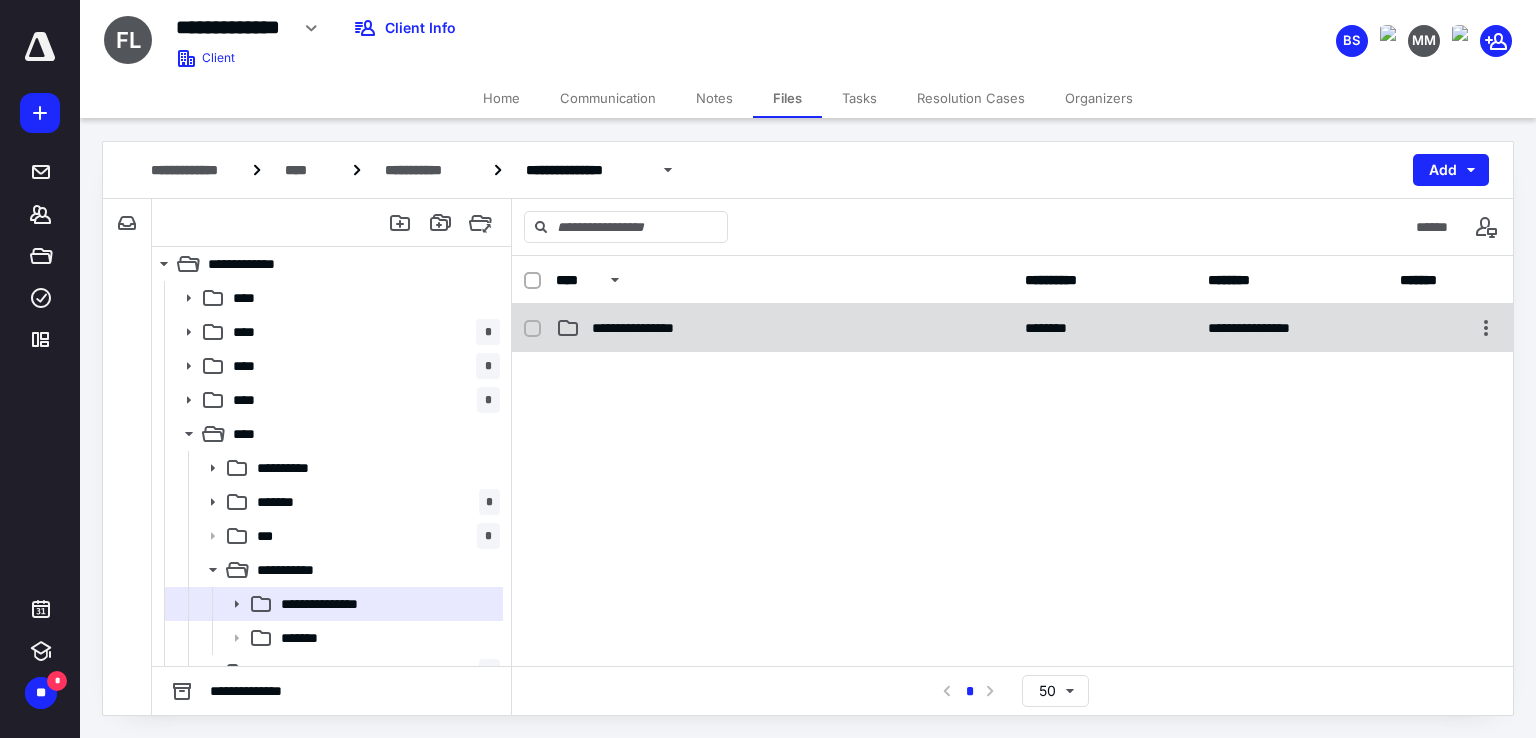 click on "**********" at bounding box center (1013, 328) 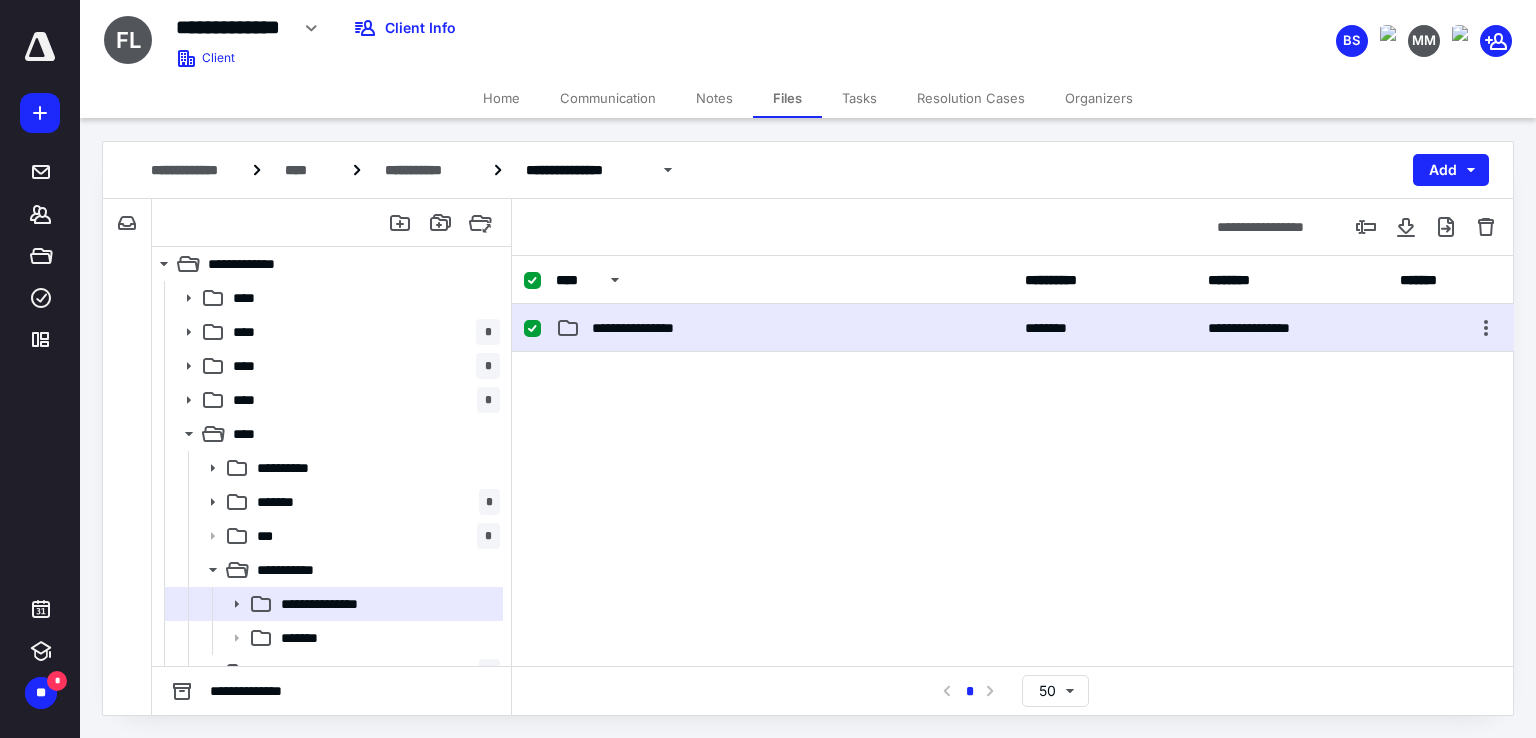 click on "**********" at bounding box center (1013, 328) 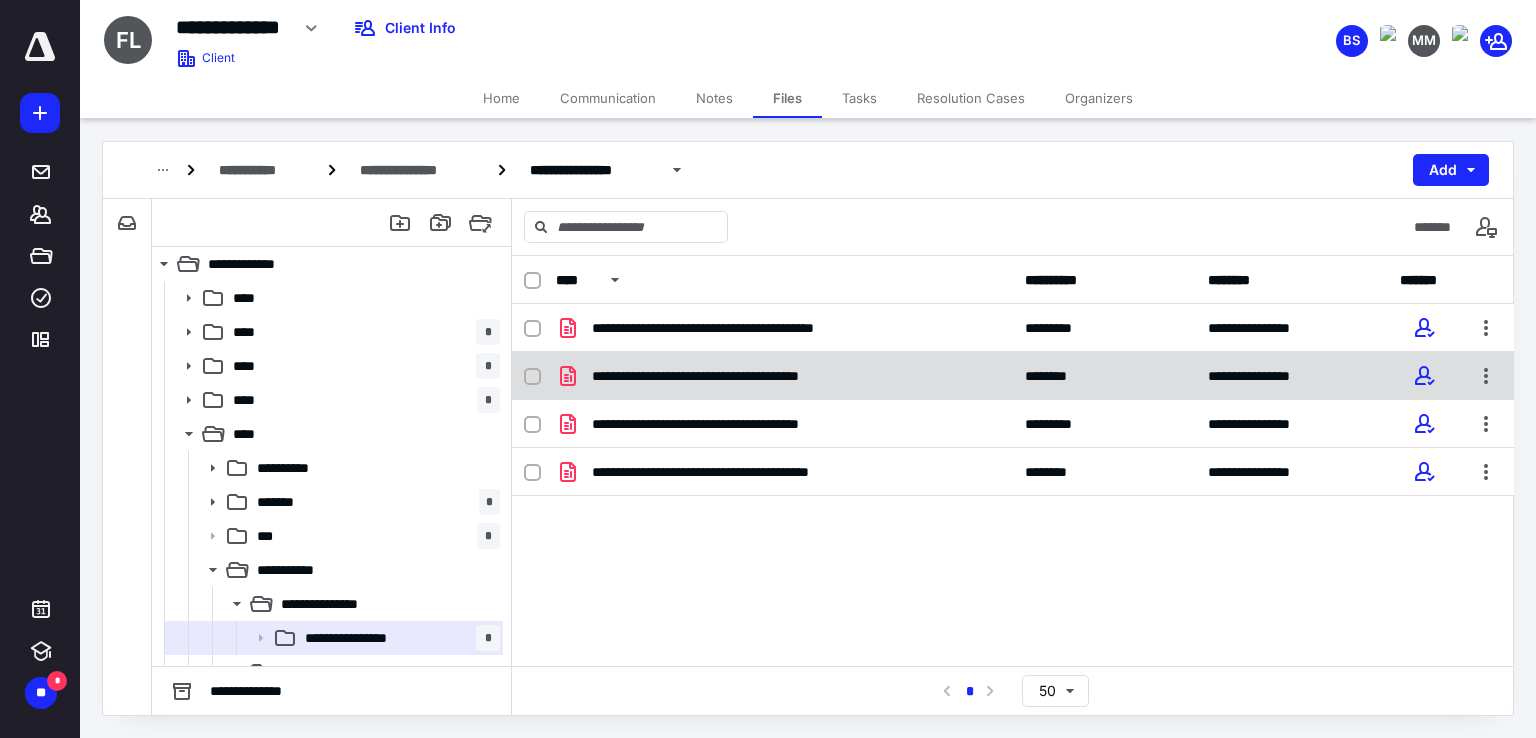 click on "**********" at bounding box center (741, 376) 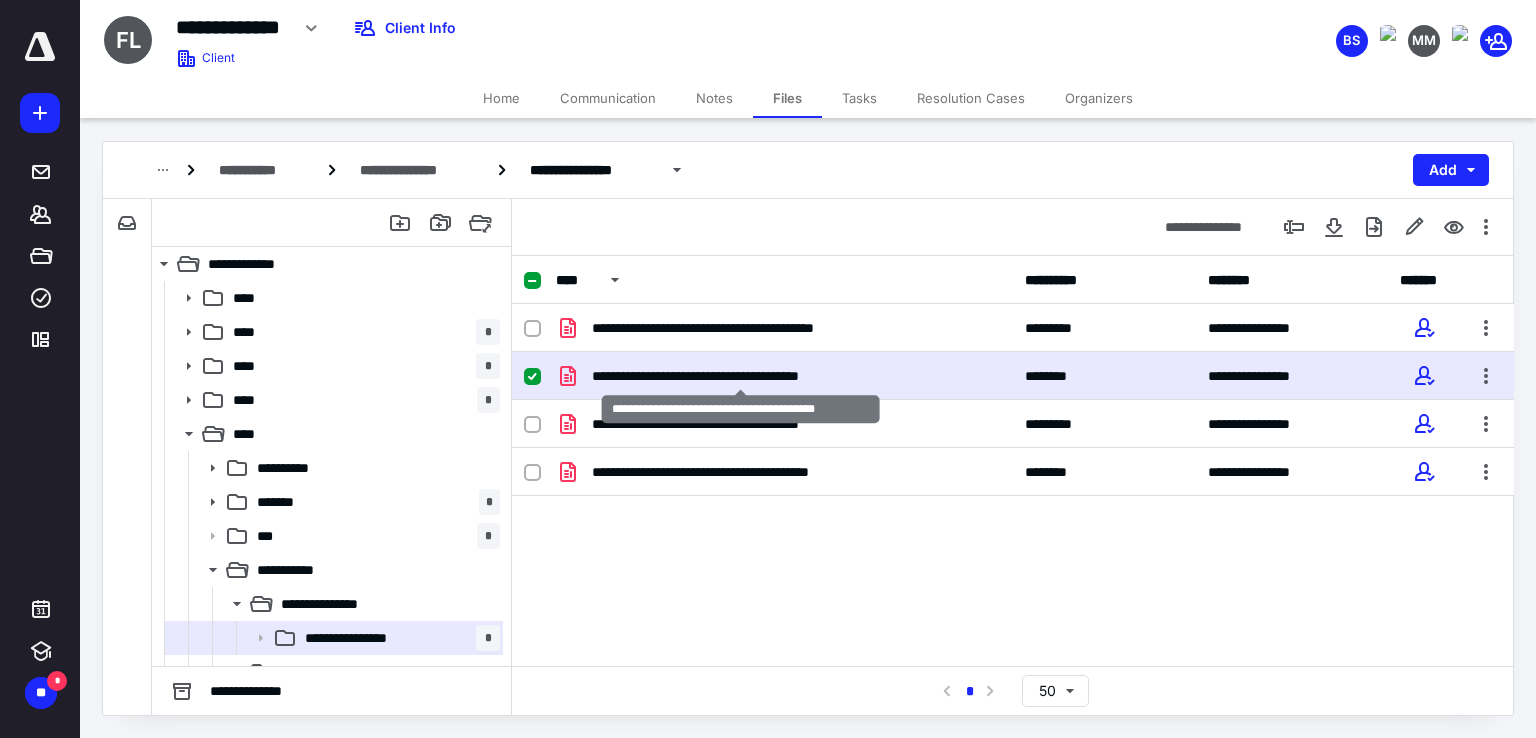 click on "**********" at bounding box center (741, 376) 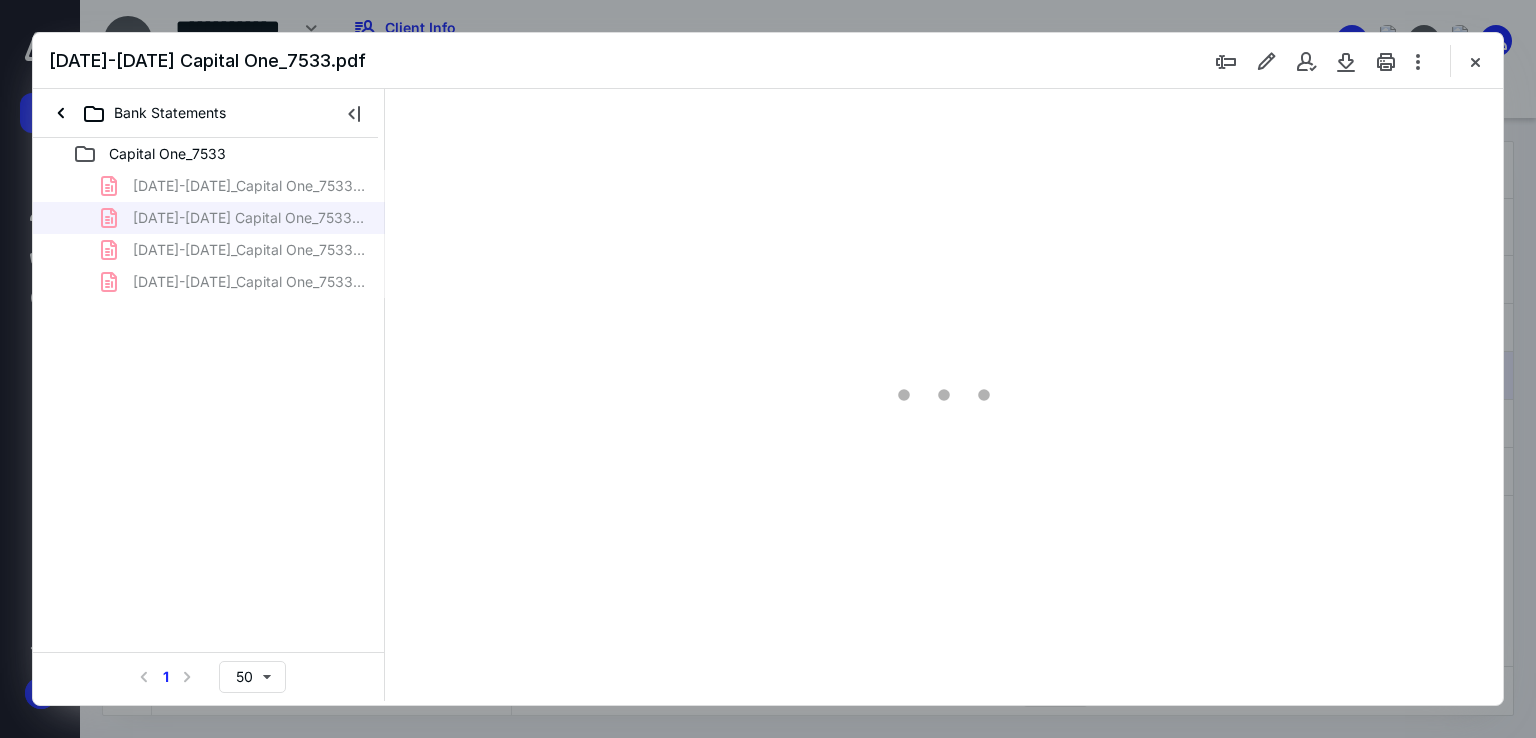 scroll, scrollTop: 0, scrollLeft: 0, axis: both 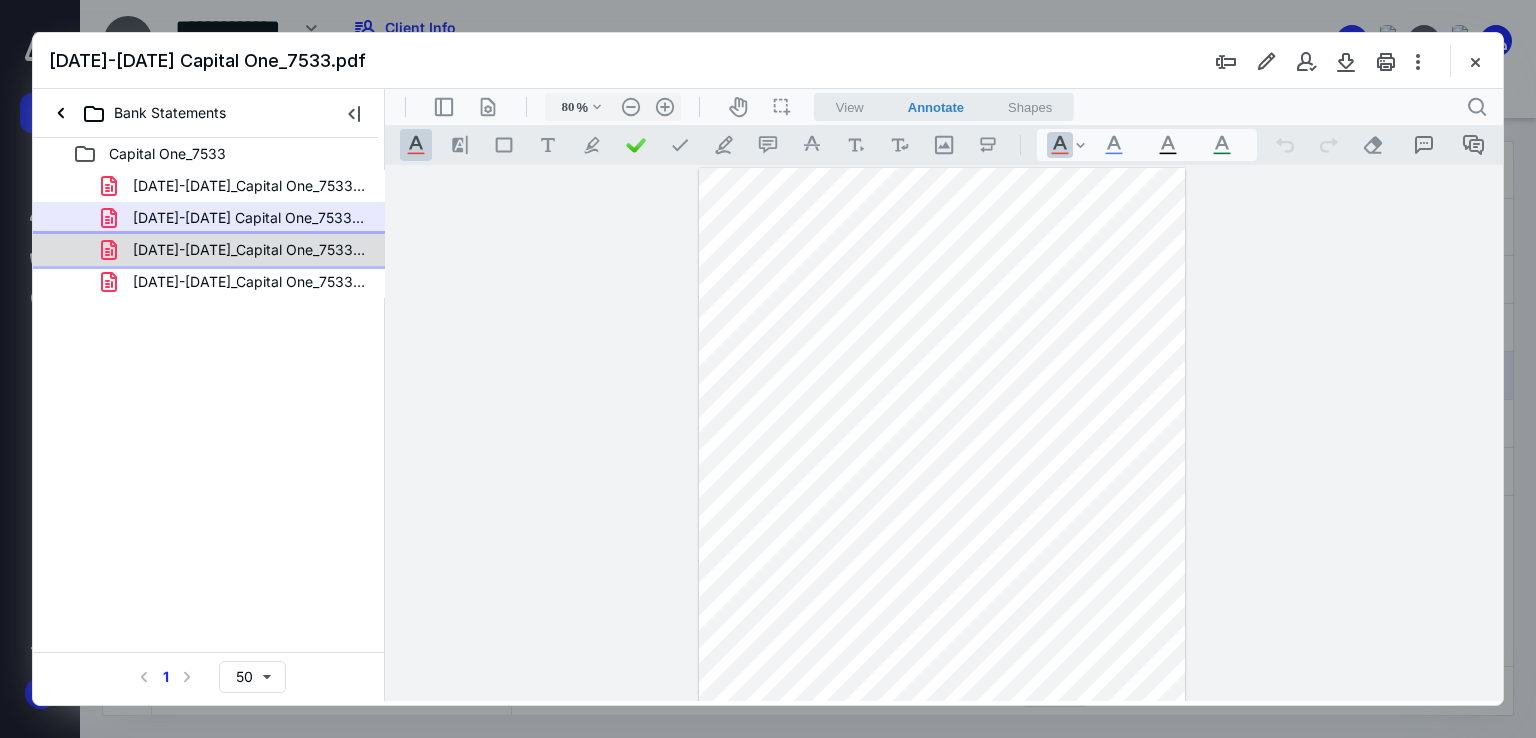 click on "[DATE]-[DATE]_Capital One_7533.pdf" at bounding box center (249, 250) 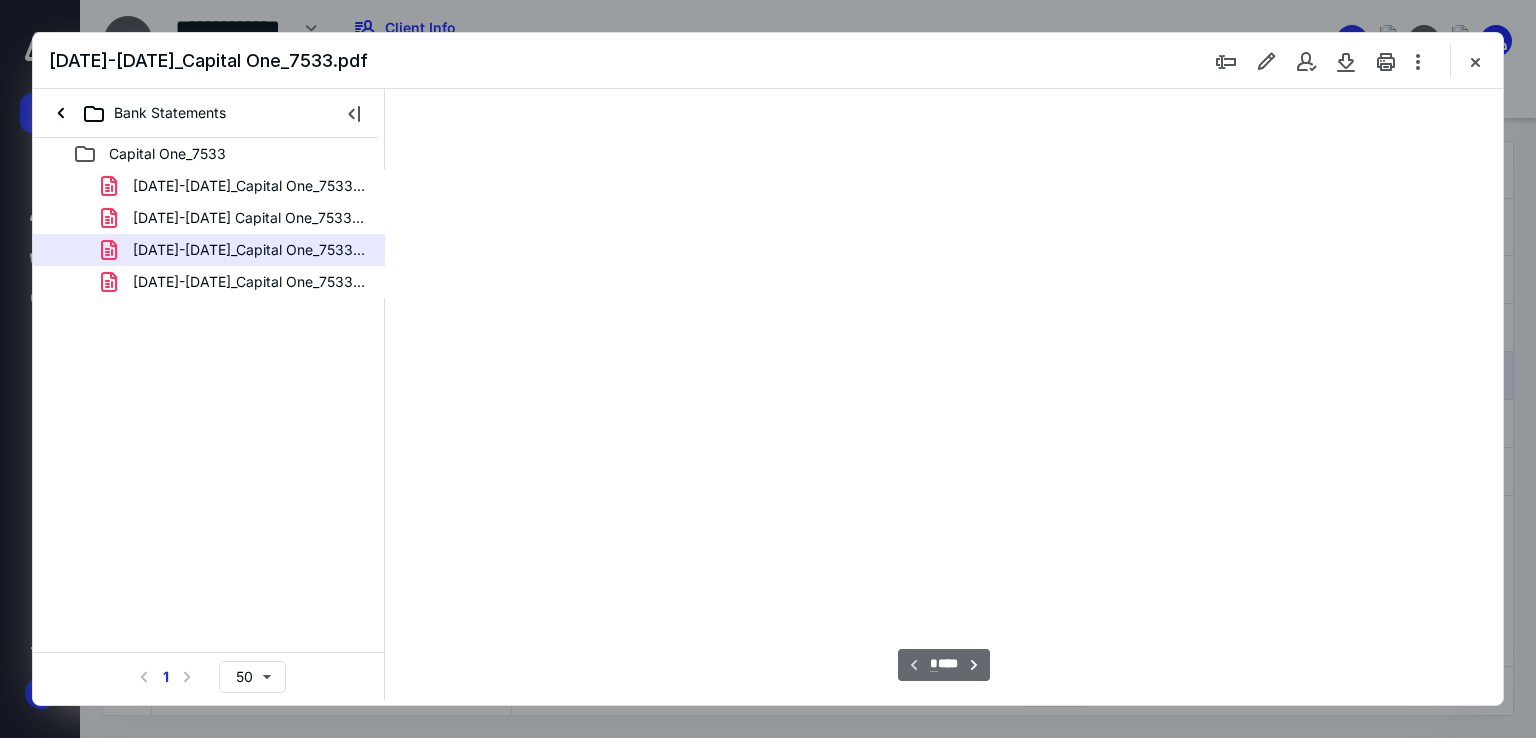 scroll, scrollTop: 79, scrollLeft: 0, axis: vertical 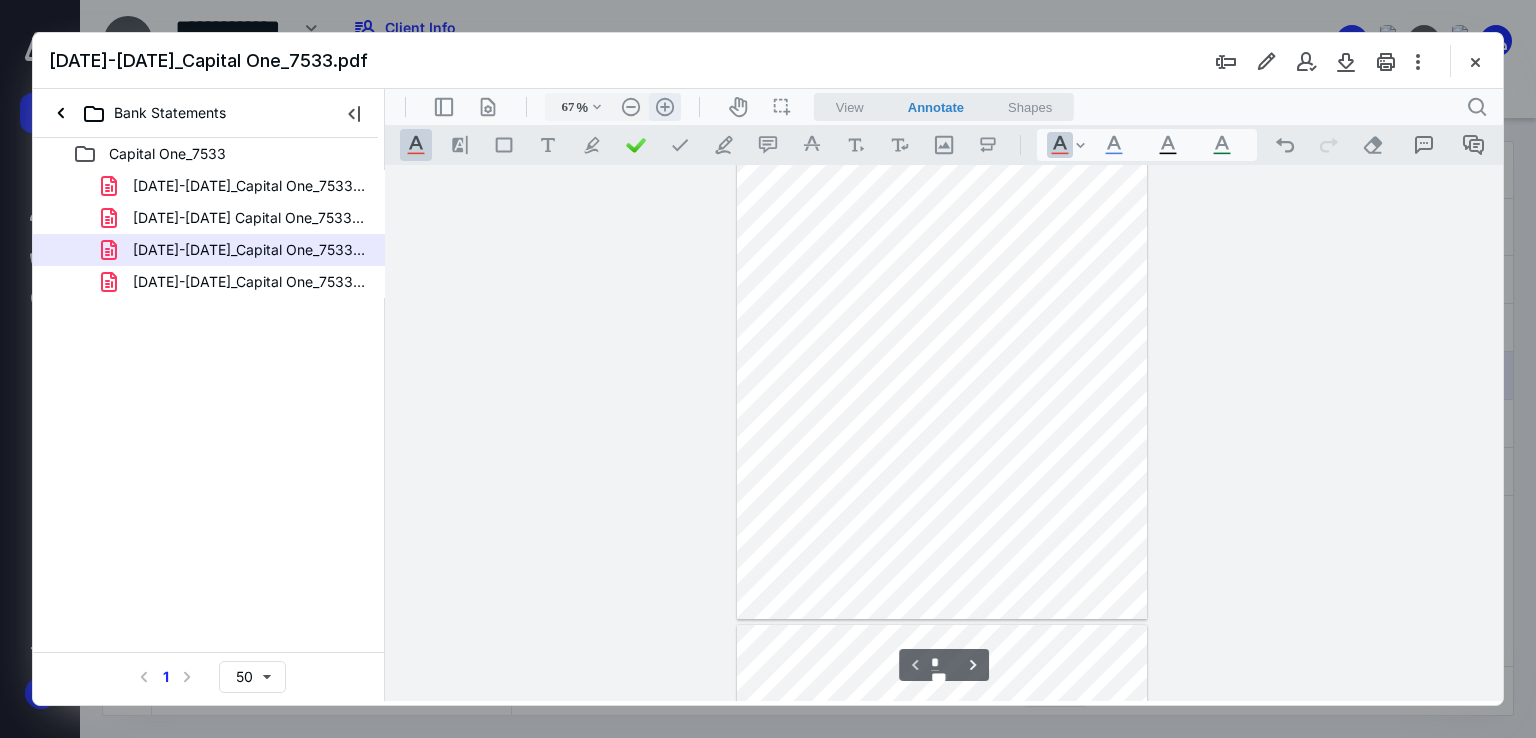 click on ".cls-1{fill:#abb0c4;} icon - header - zoom - in - line" at bounding box center (665, 107) 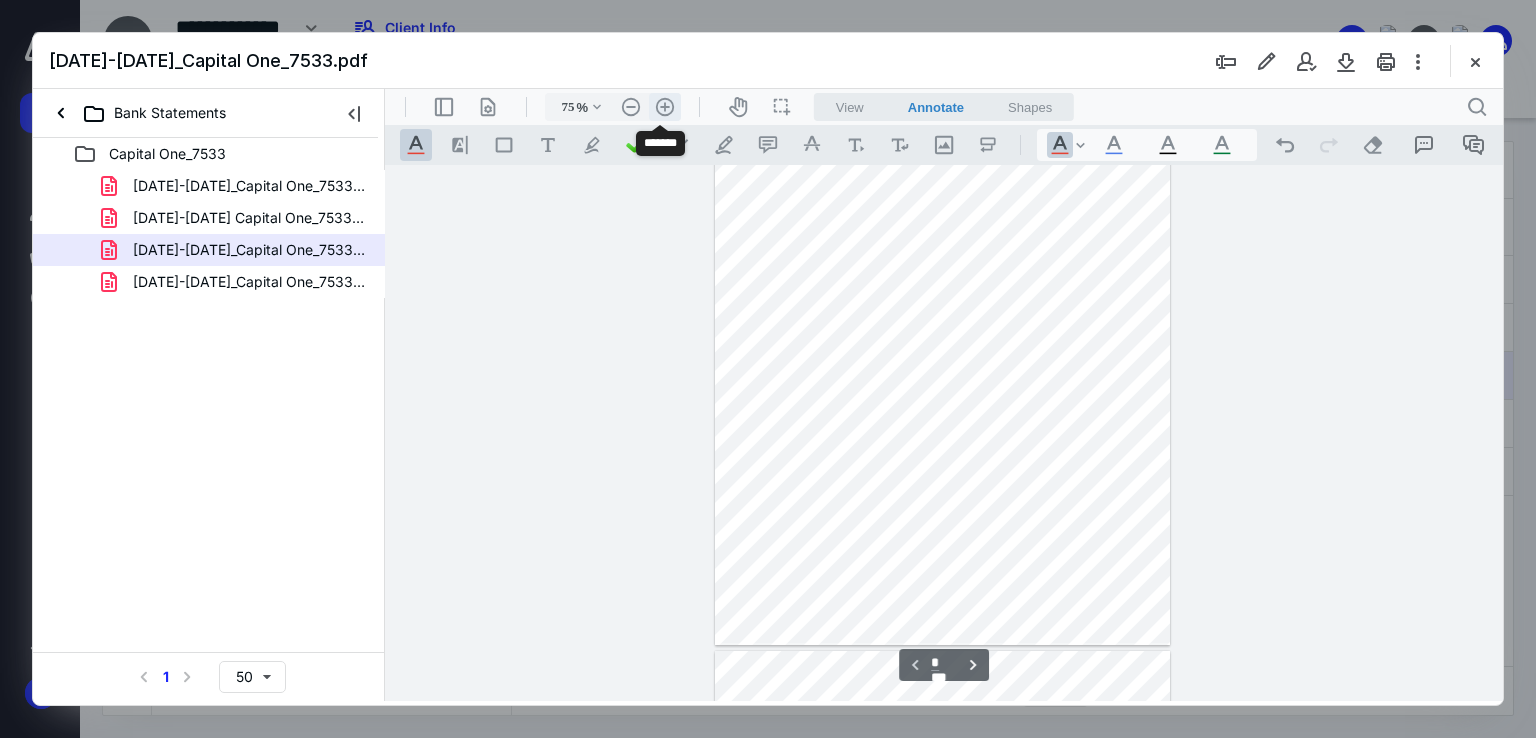 click on ".cls-1{fill:#abb0c4;} icon - header - zoom - in - line" at bounding box center (665, 107) 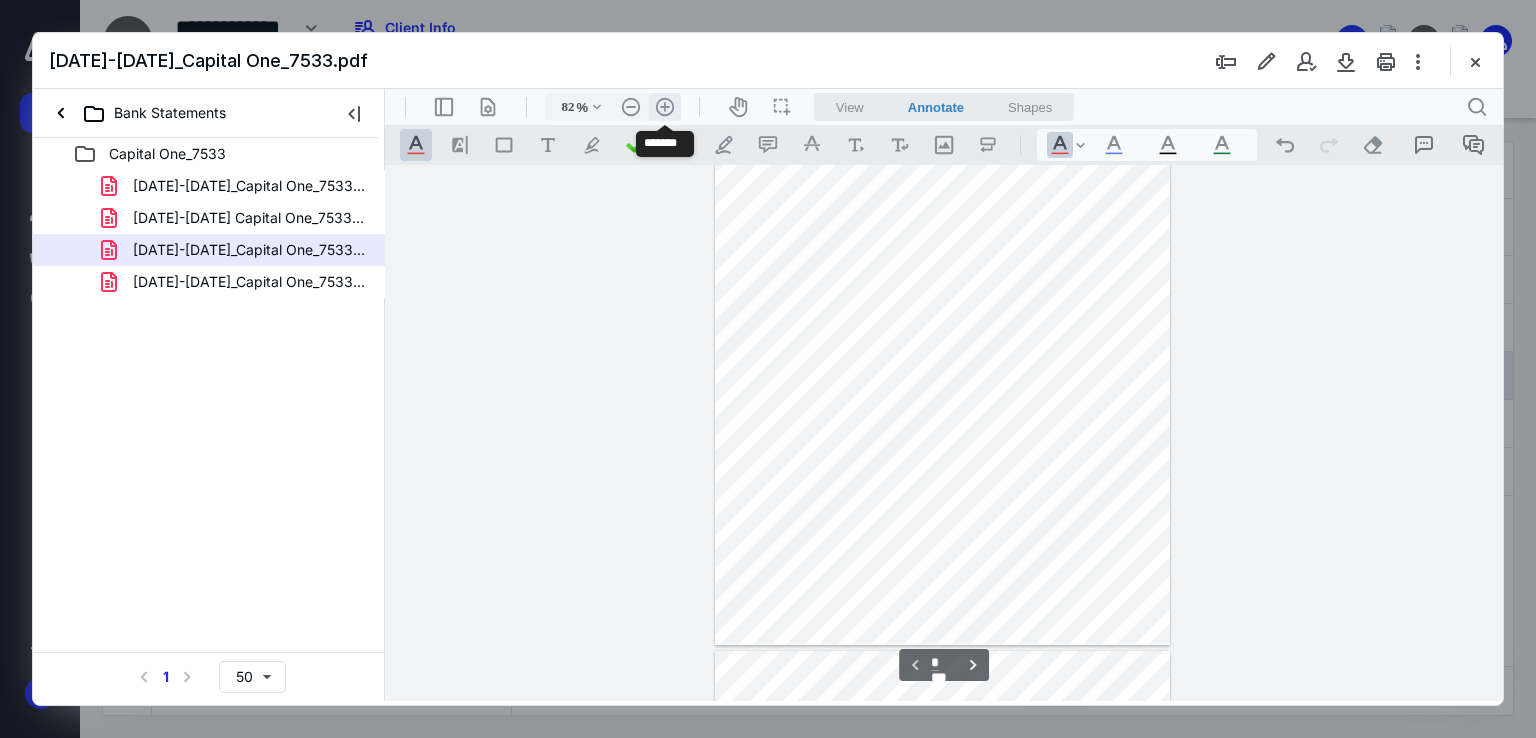 click on ".cls-1{fill:#abb0c4;} icon - header - zoom - in - line" at bounding box center [665, 107] 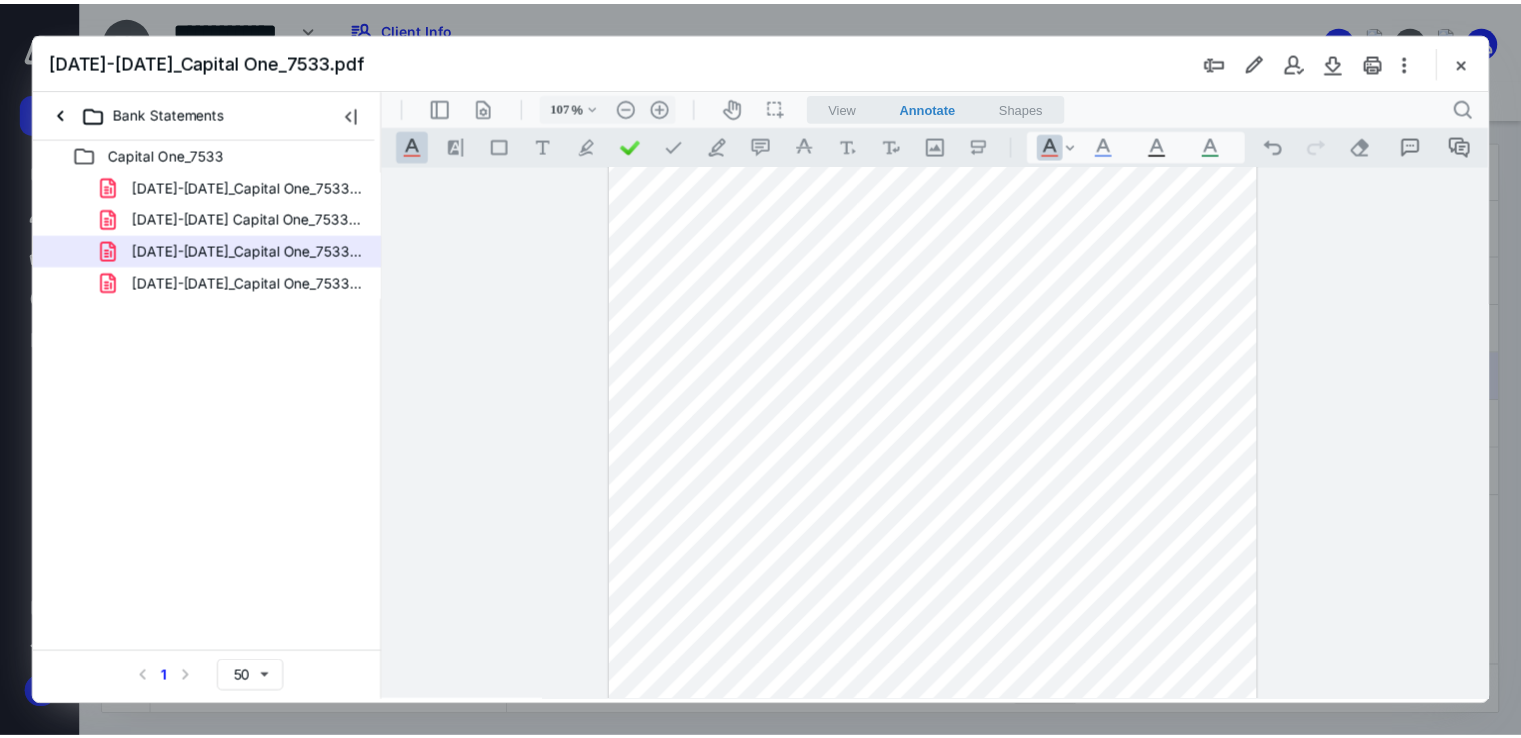 scroll, scrollTop: 0, scrollLeft: 0, axis: both 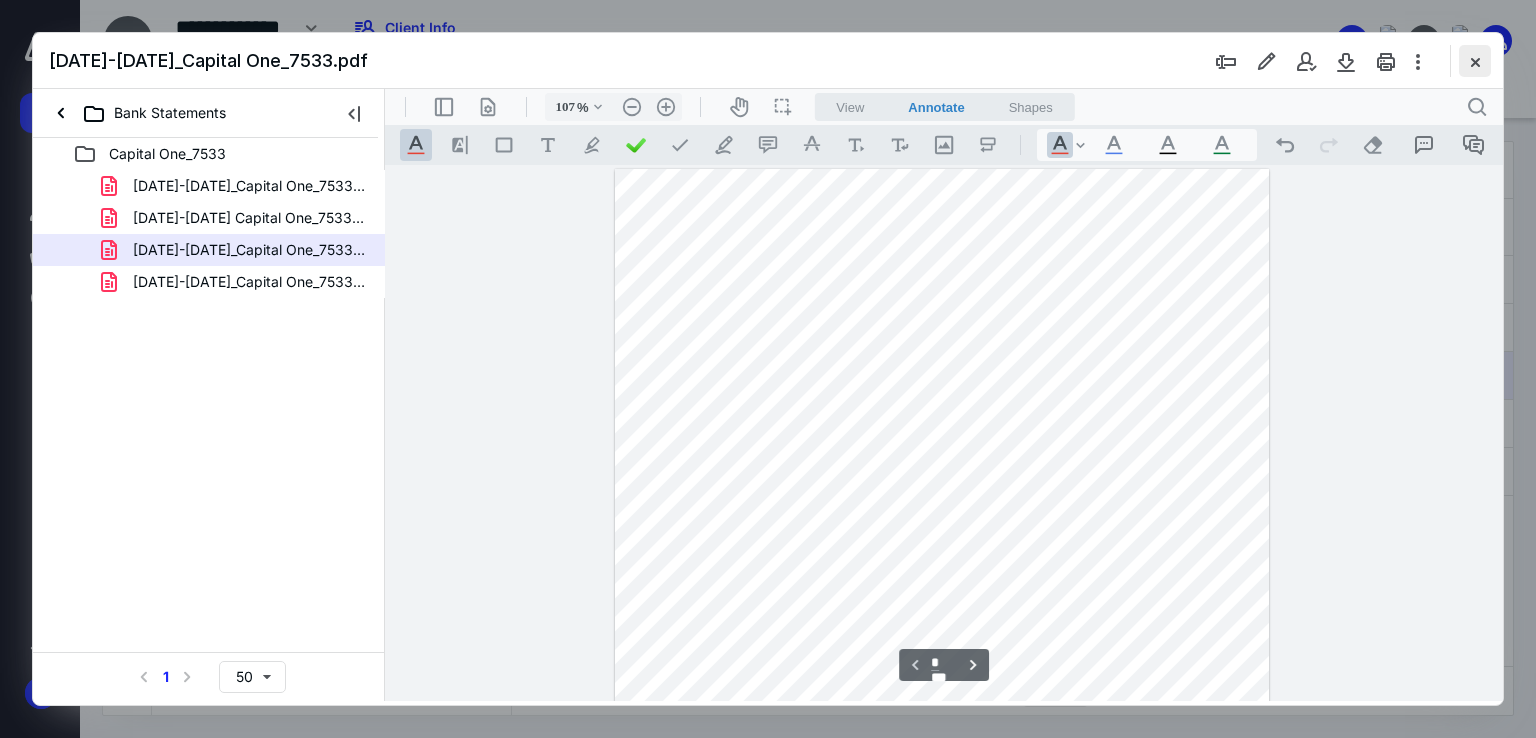 click at bounding box center (1475, 61) 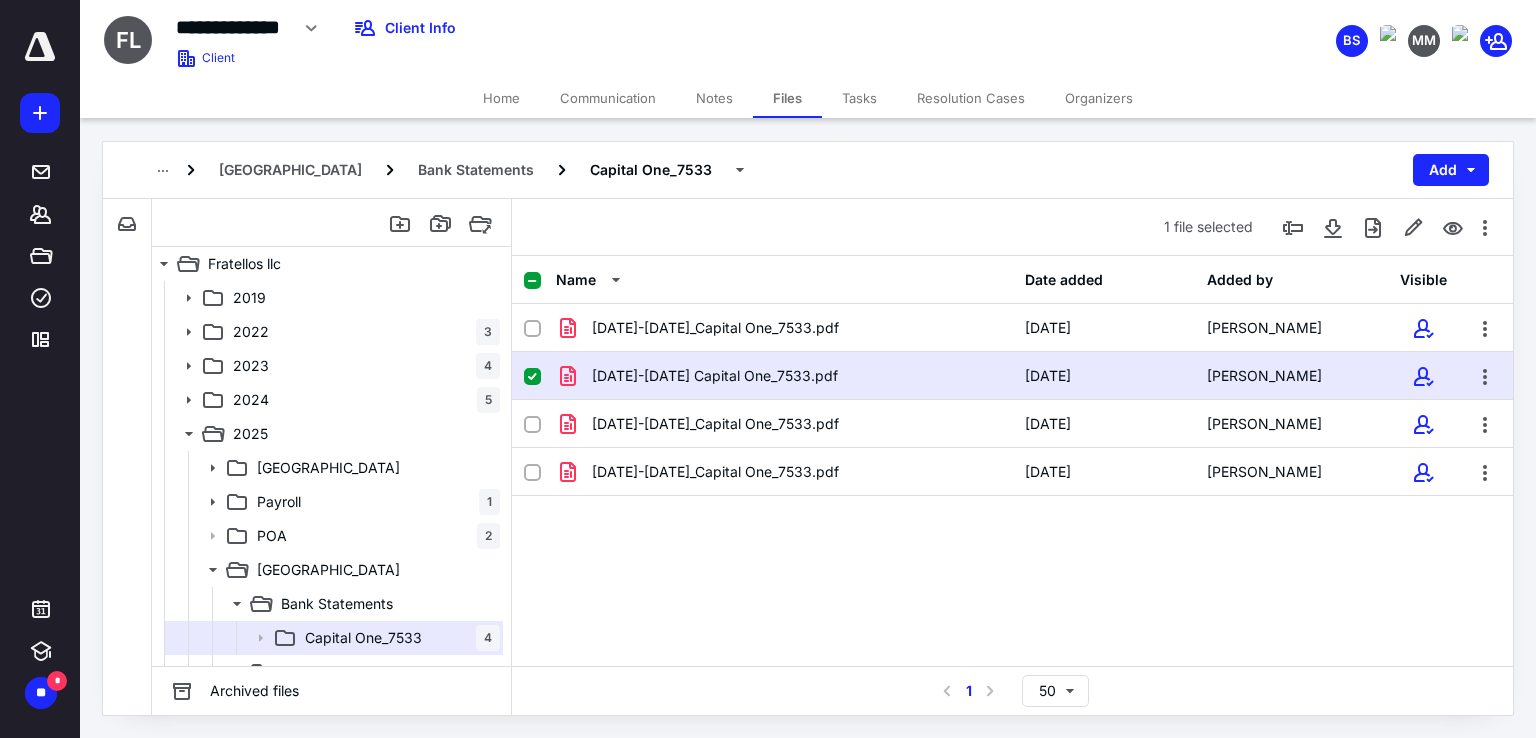 click on "Tasks" at bounding box center [859, 98] 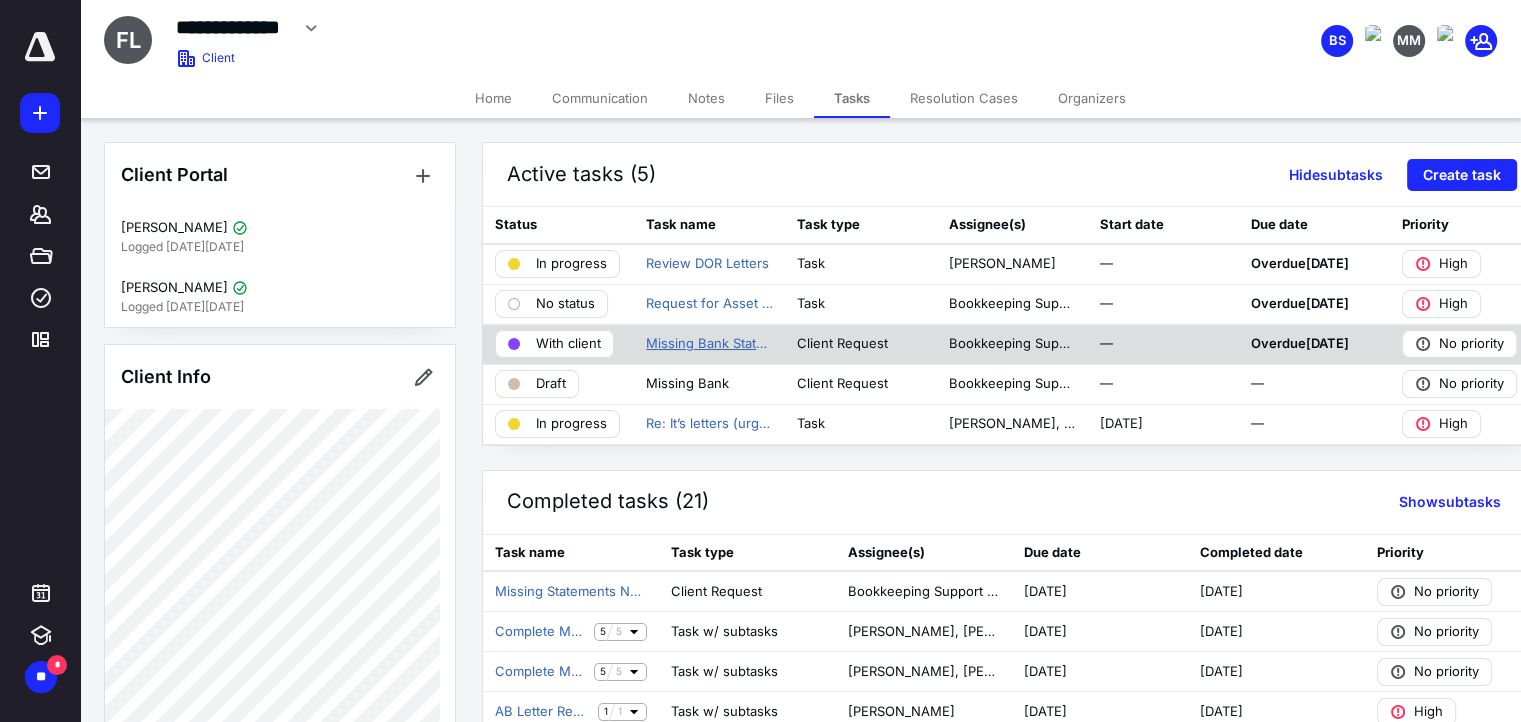 click on "Missing Bank Statements 2025" at bounding box center [709, 344] 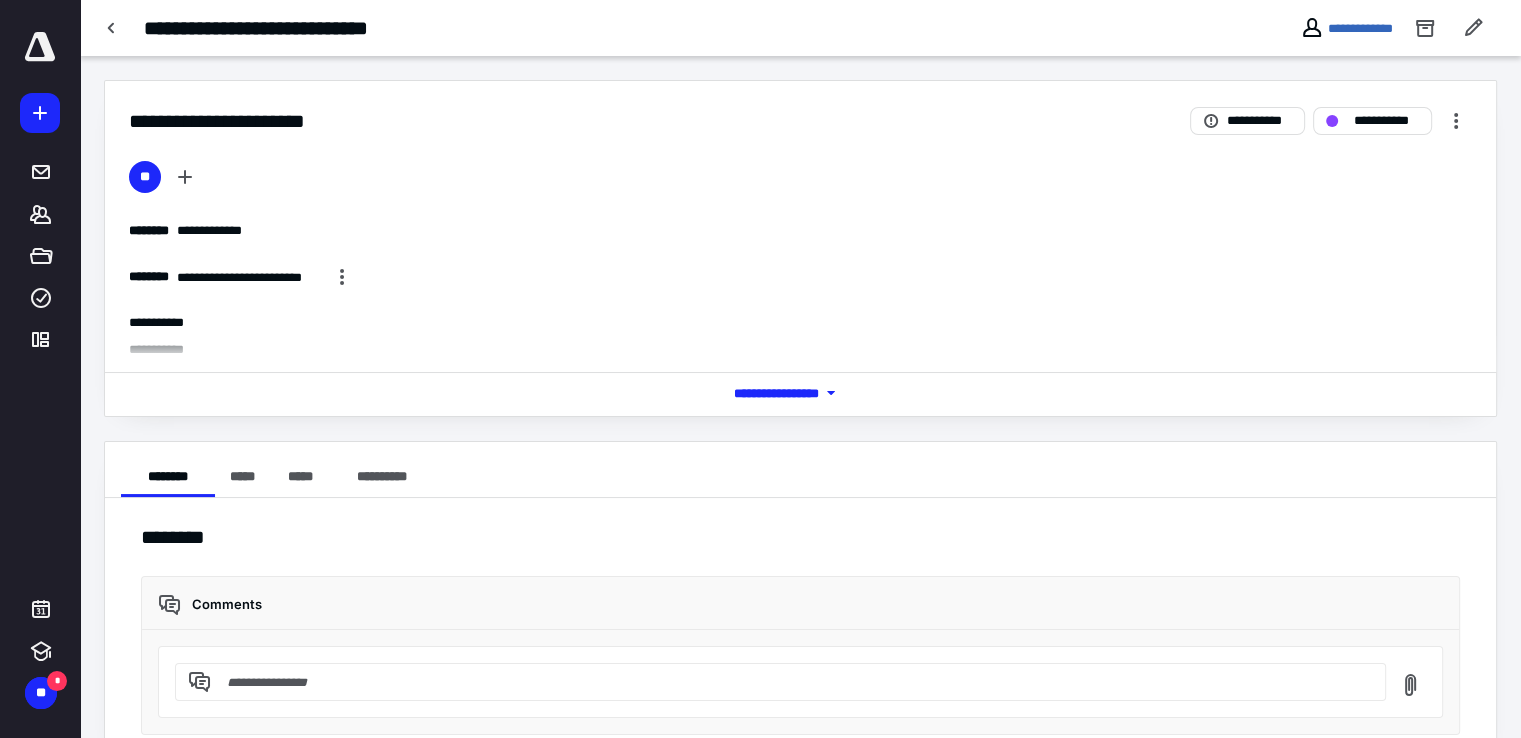 click on "*** **** *******" at bounding box center [800, 393] 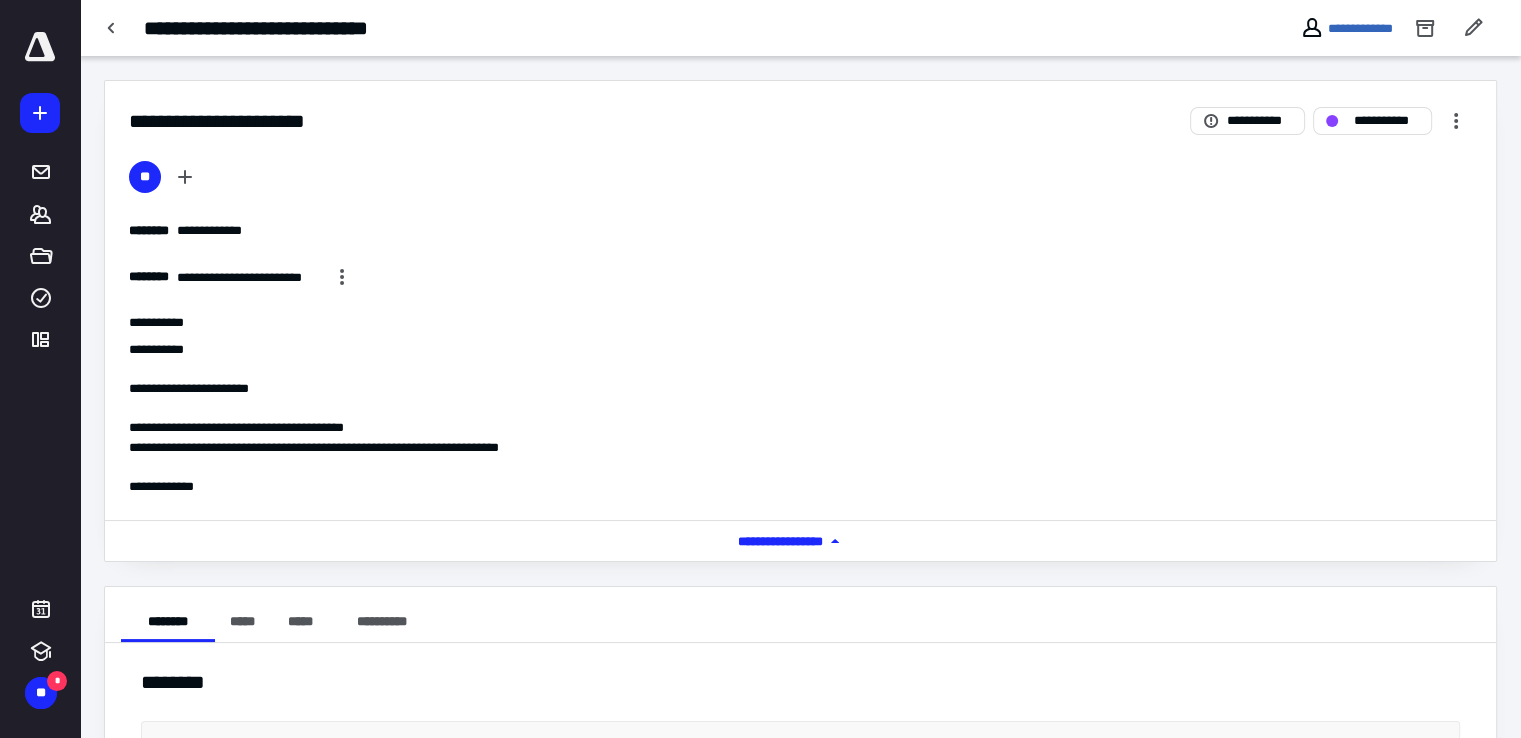 scroll, scrollTop: 188, scrollLeft: 0, axis: vertical 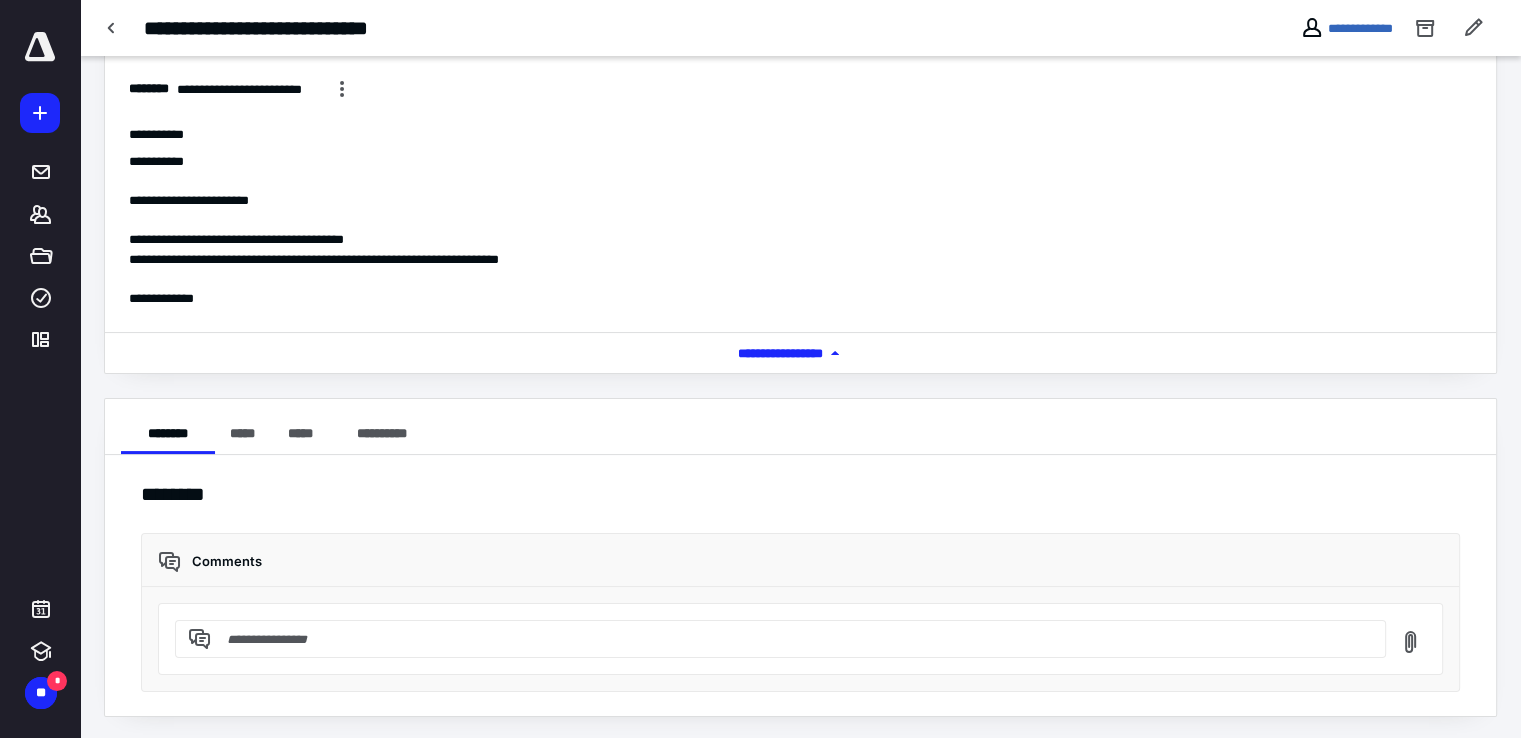 click at bounding box center [792, 639] 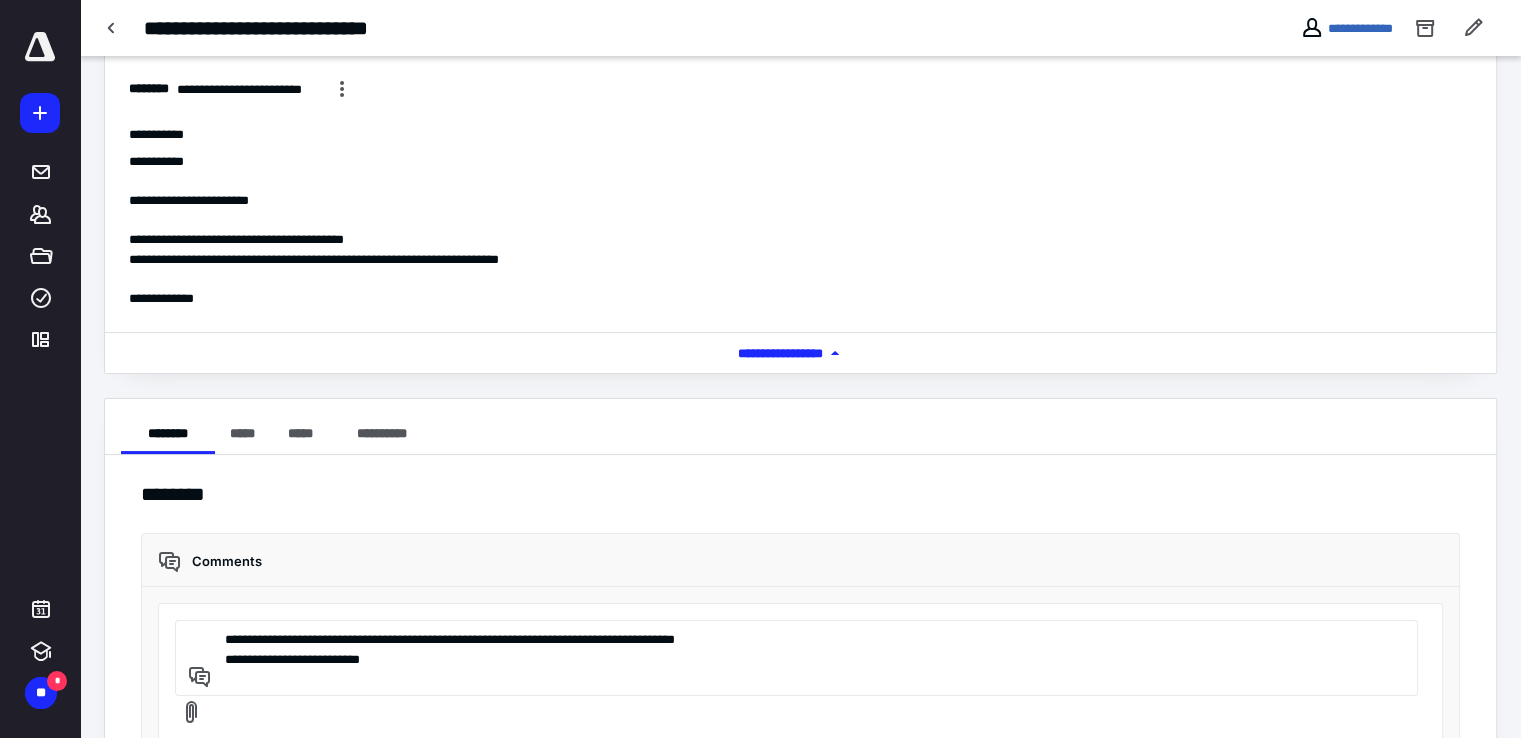 click on "**********" at bounding box center [793, 658] 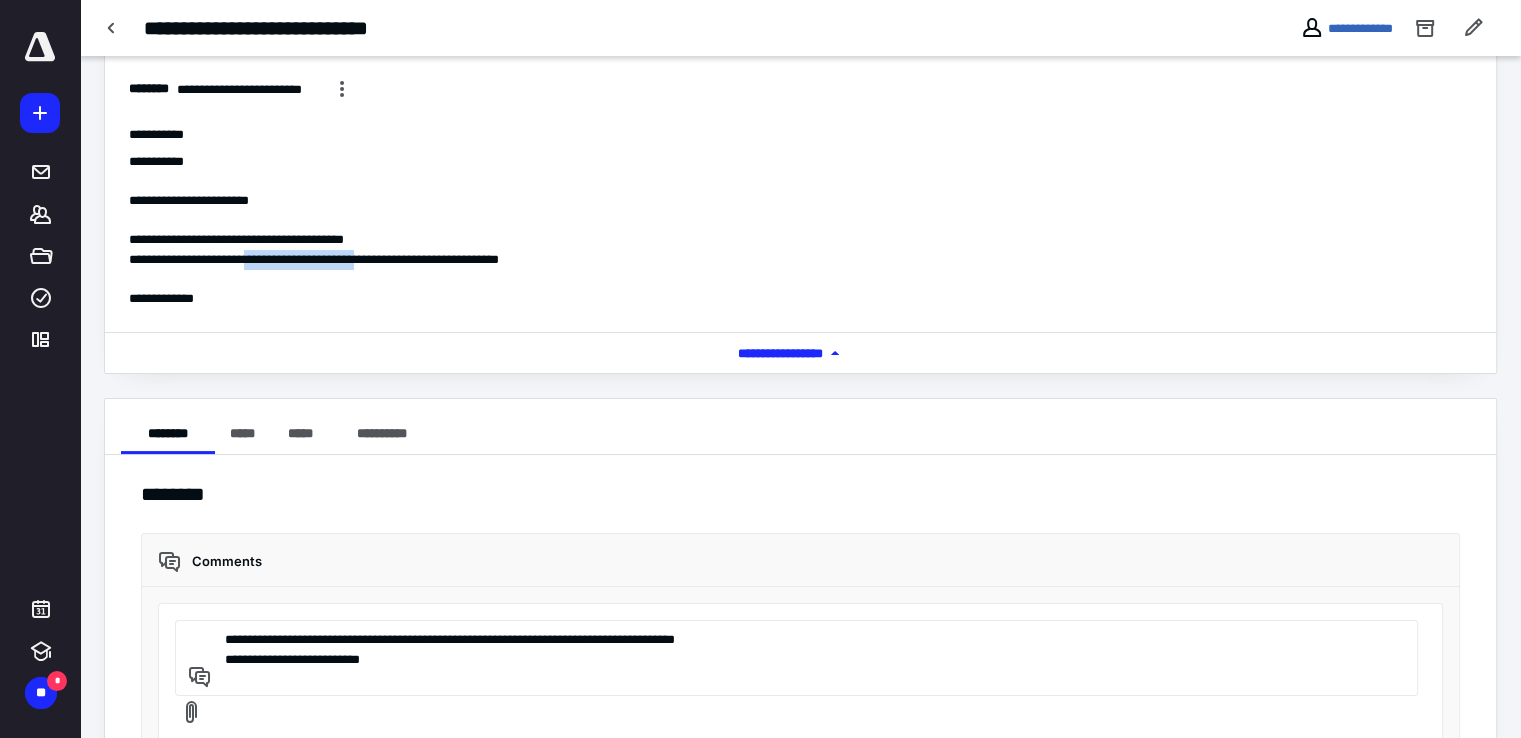 drag, startPoint x: 423, startPoint y: 255, endPoint x: 276, endPoint y: 257, distance: 147.01361 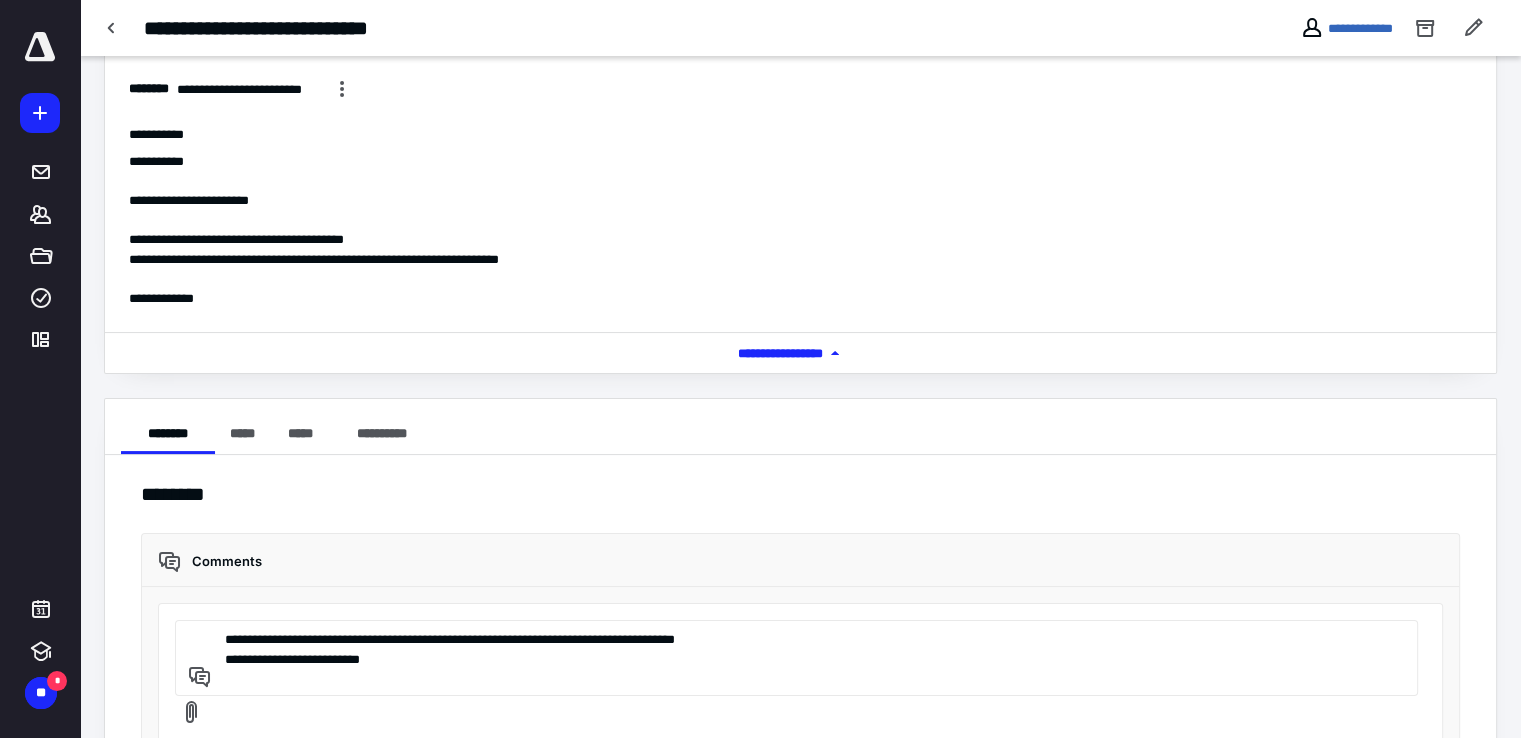 drag, startPoint x: 409, startPoint y: 660, endPoint x: 223, endPoint y: 661, distance: 186.00269 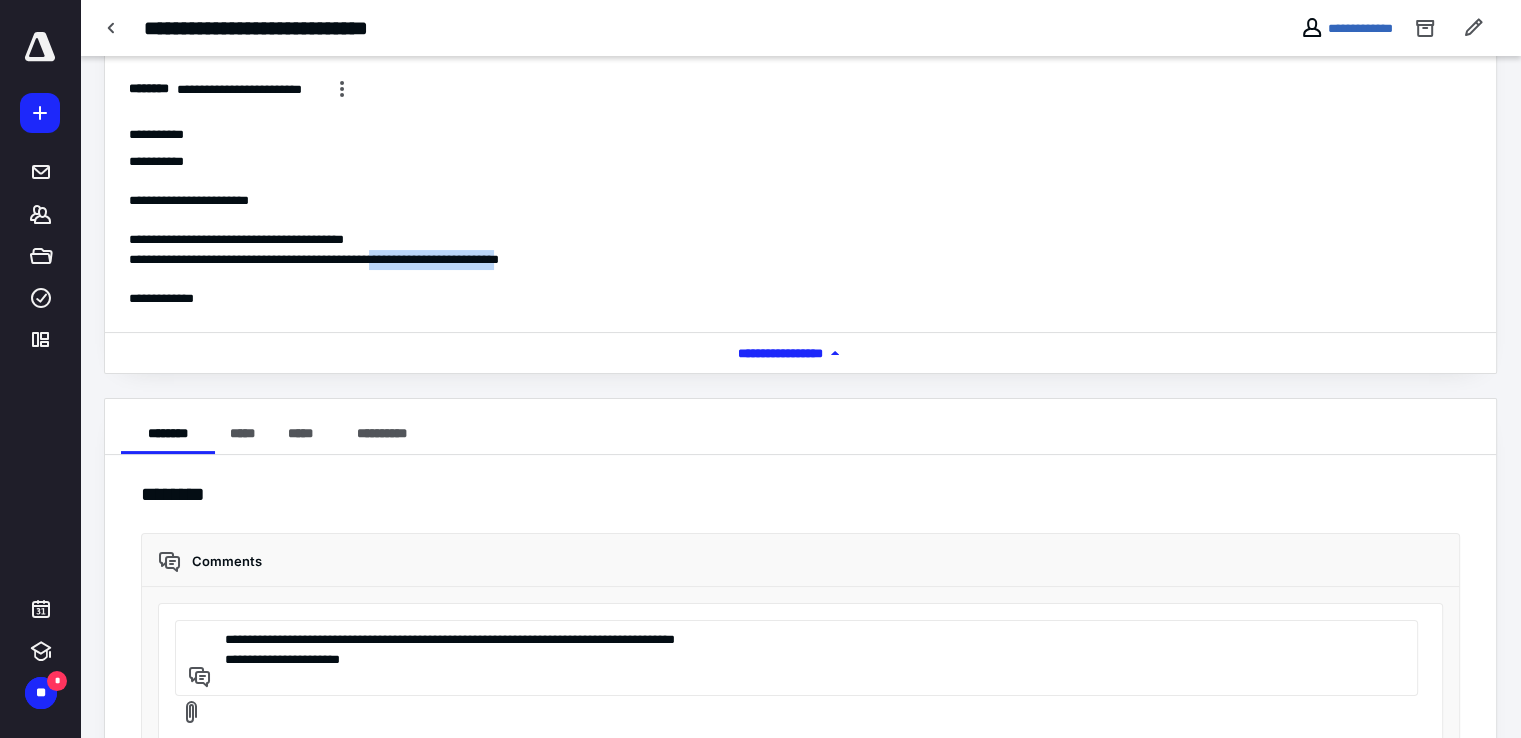 drag, startPoint x: 601, startPoint y: 253, endPoint x: 444, endPoint y: 257, distance: 157.05095 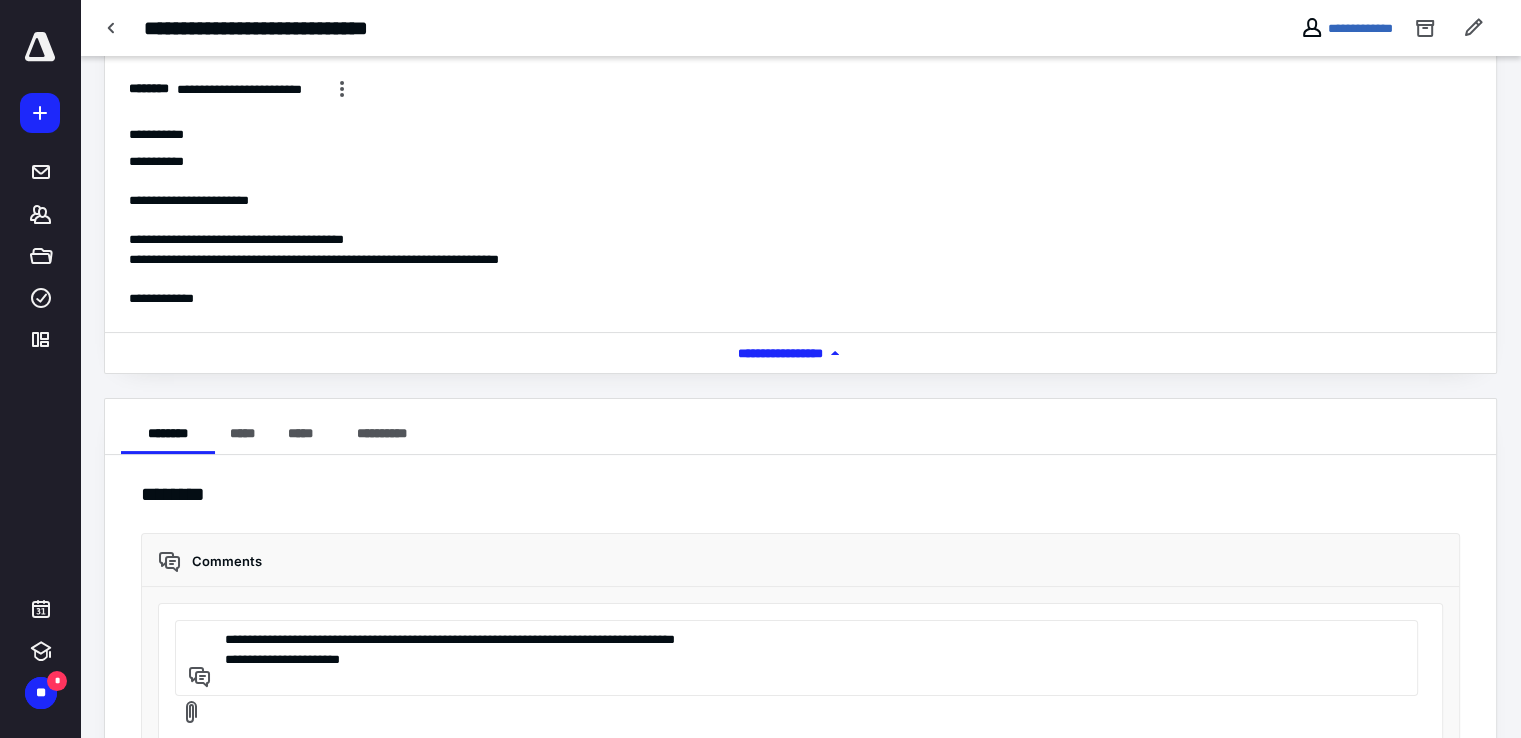 click on "**********" at bounding box center (793, 658) 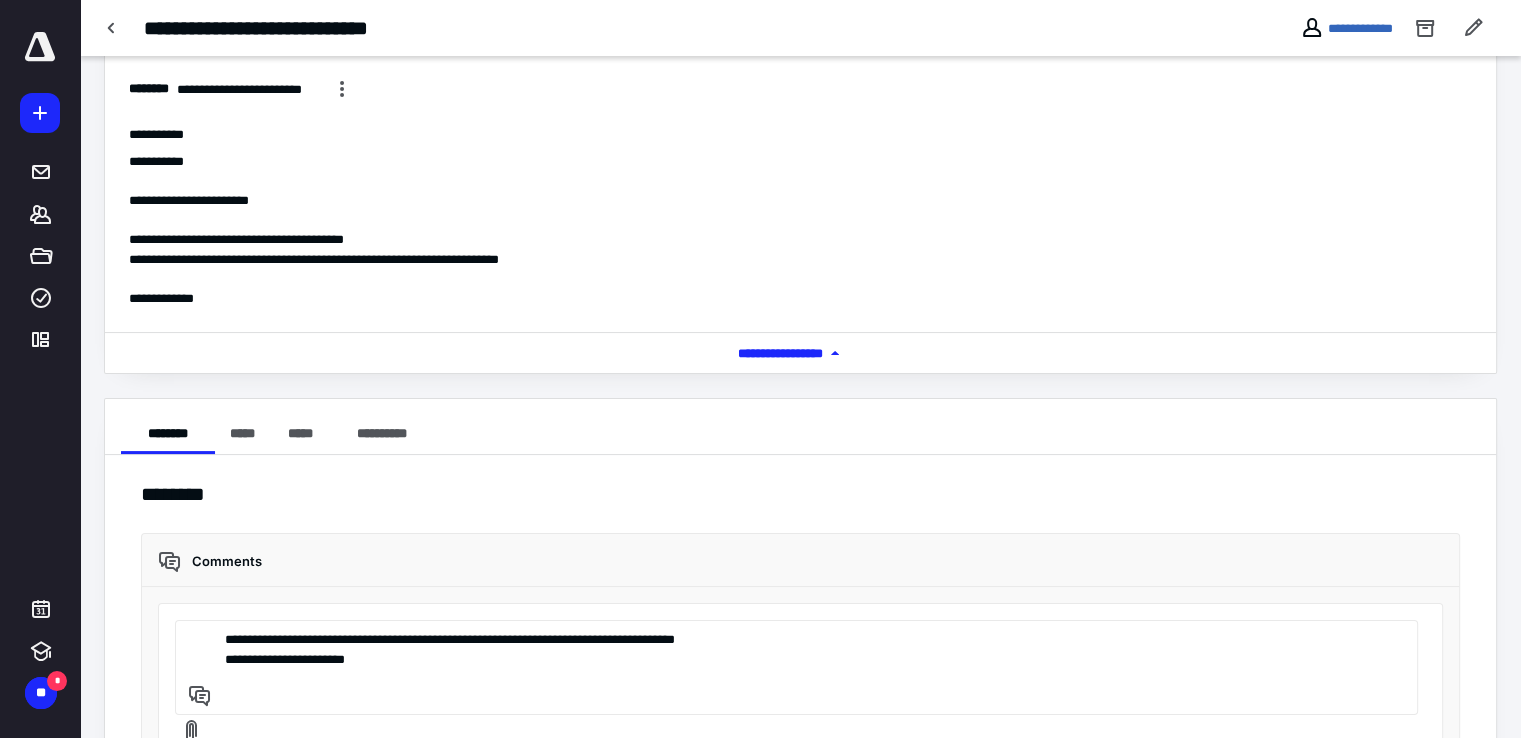 paste on "**********" 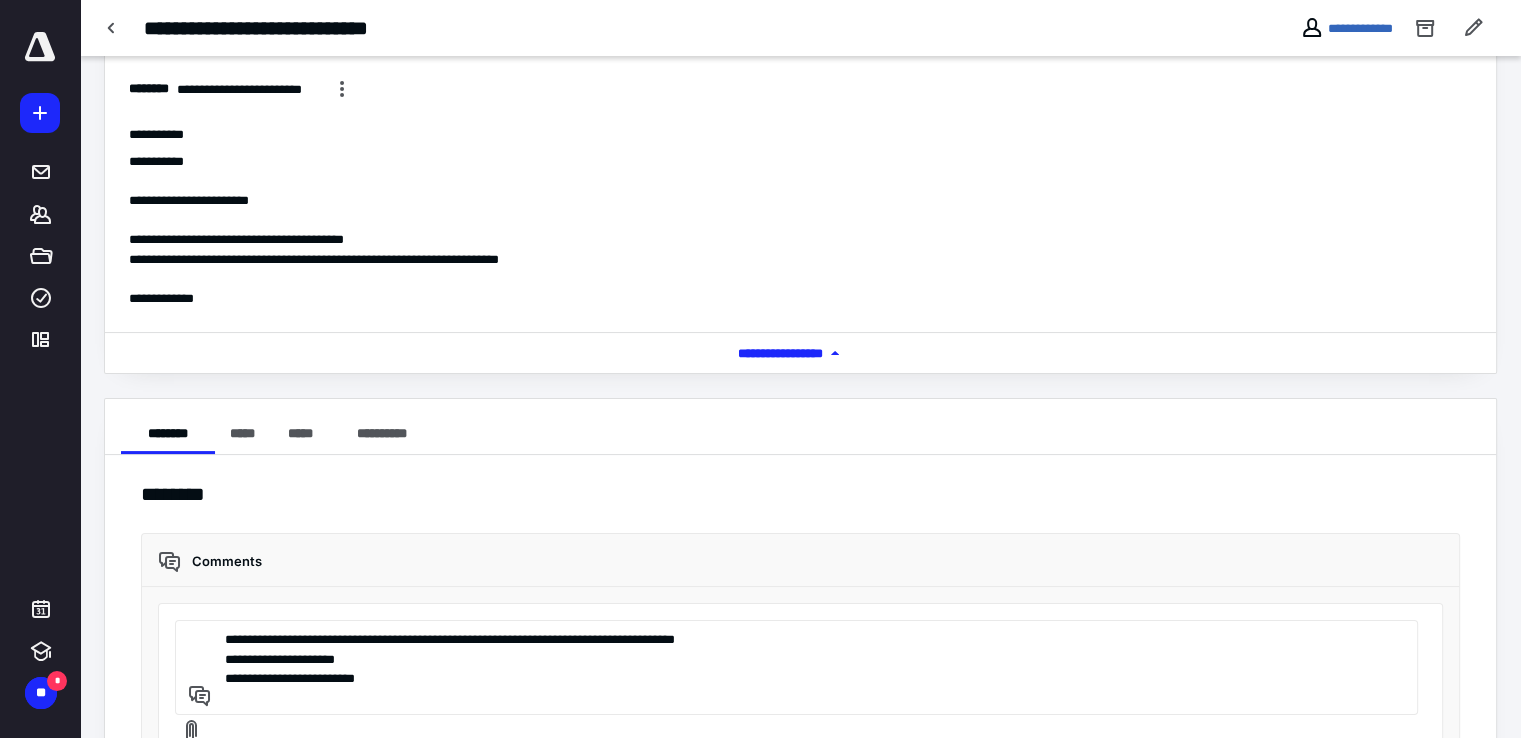 drag, startPoint x: 328, startPoint y: 676, endPoint x: 301, endPoint y: 676, distance: 27 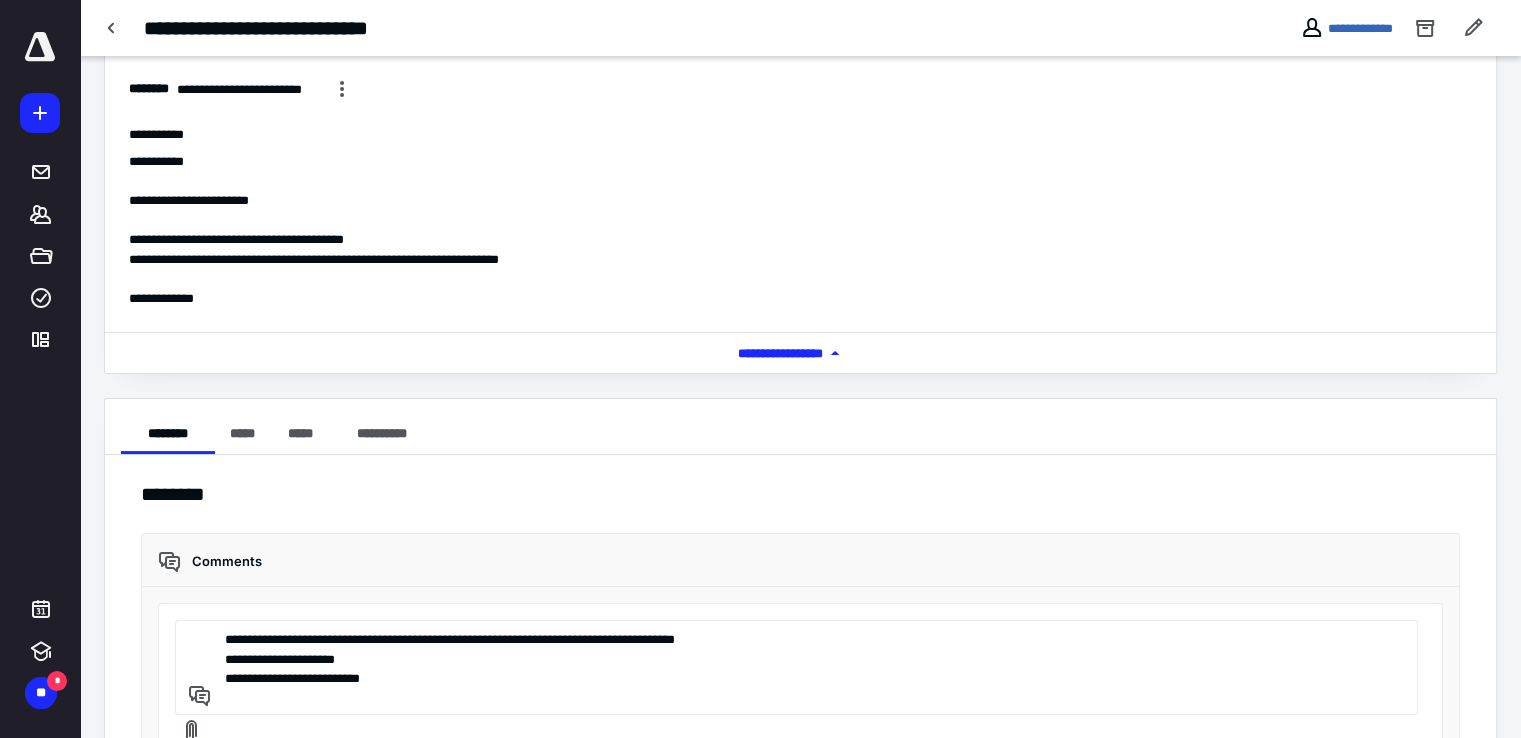 click on "**********" at bounding box center (793, 667) 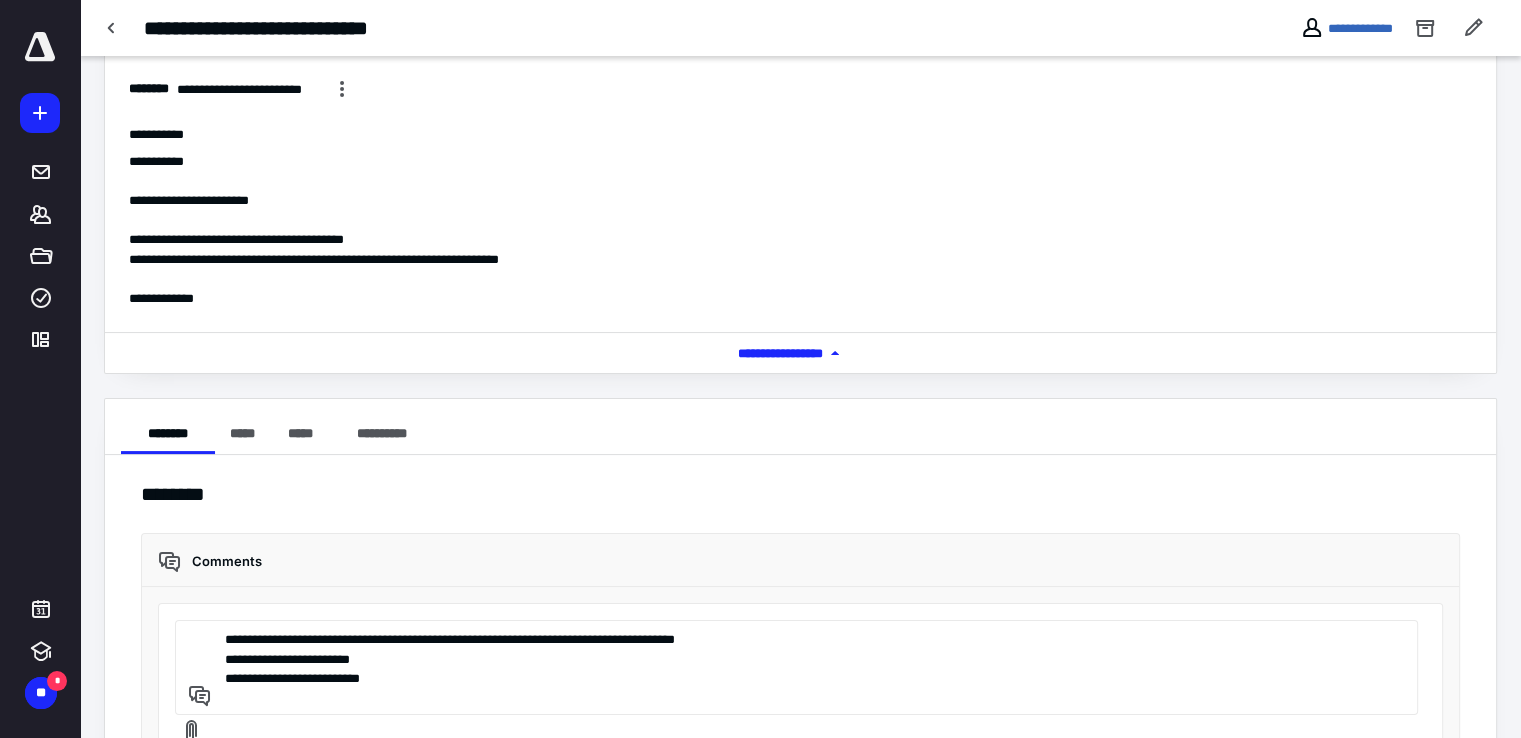 click on "**********" at bounding box center [793, 667] 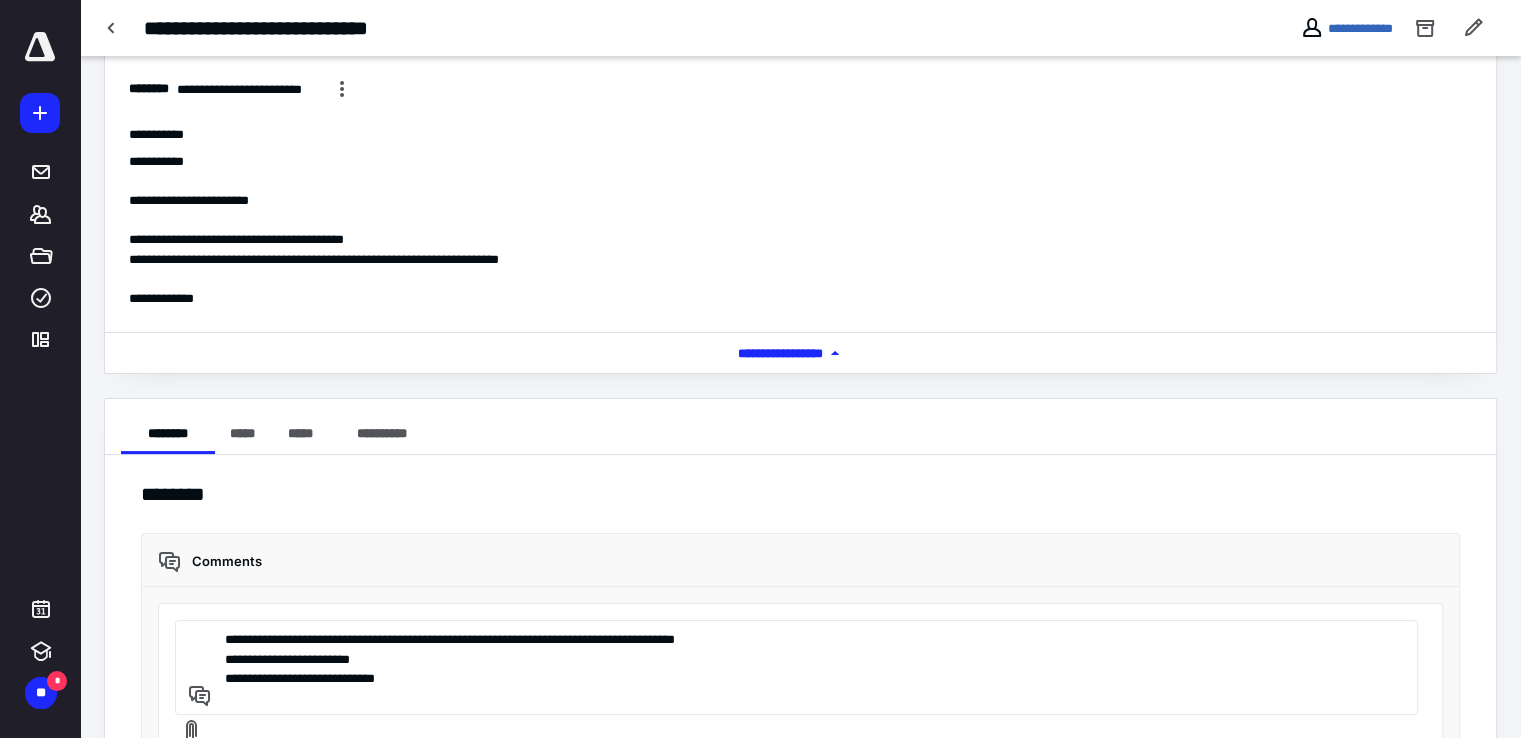 click on "**********" at bounding box center (793, 667) 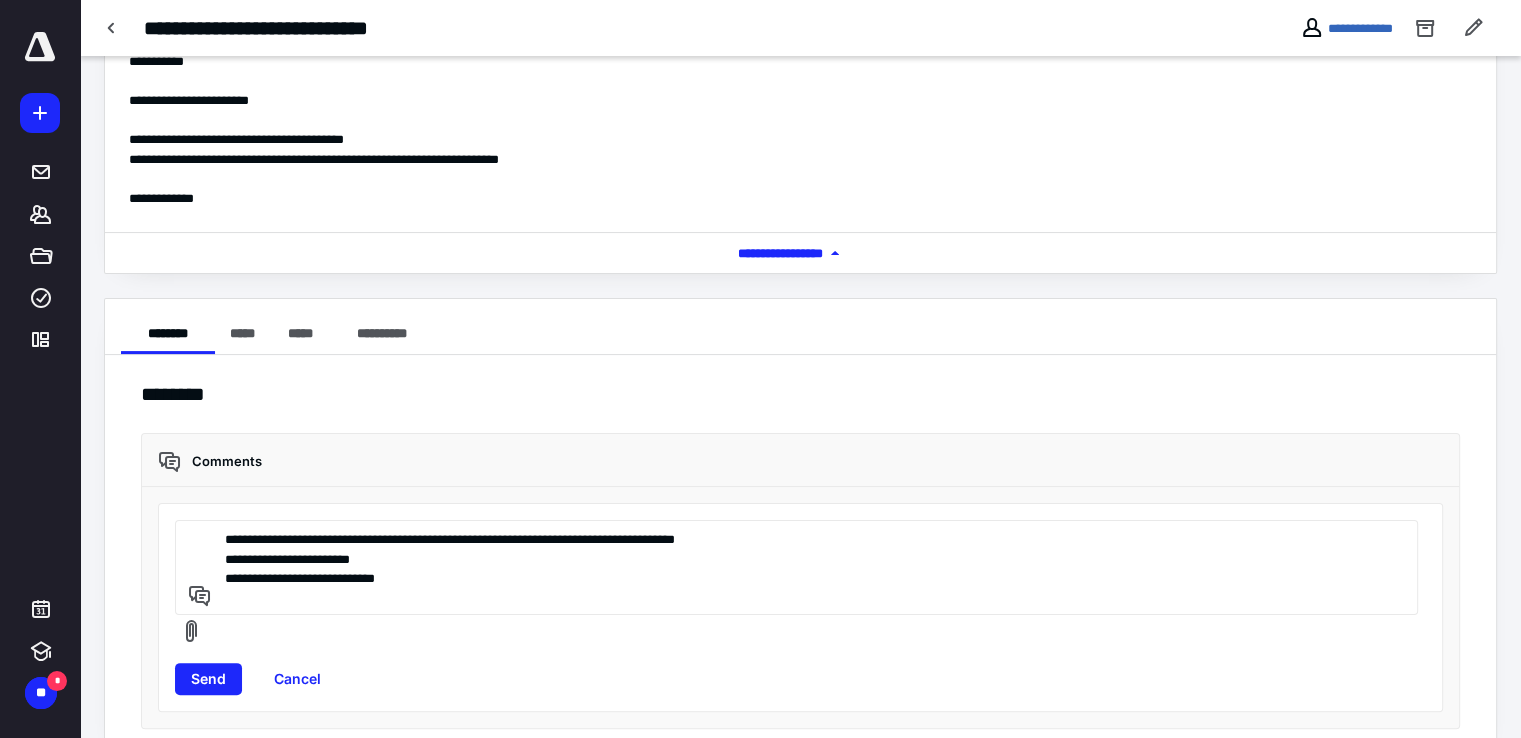 click on "**********" at bounding box center [793, 567] 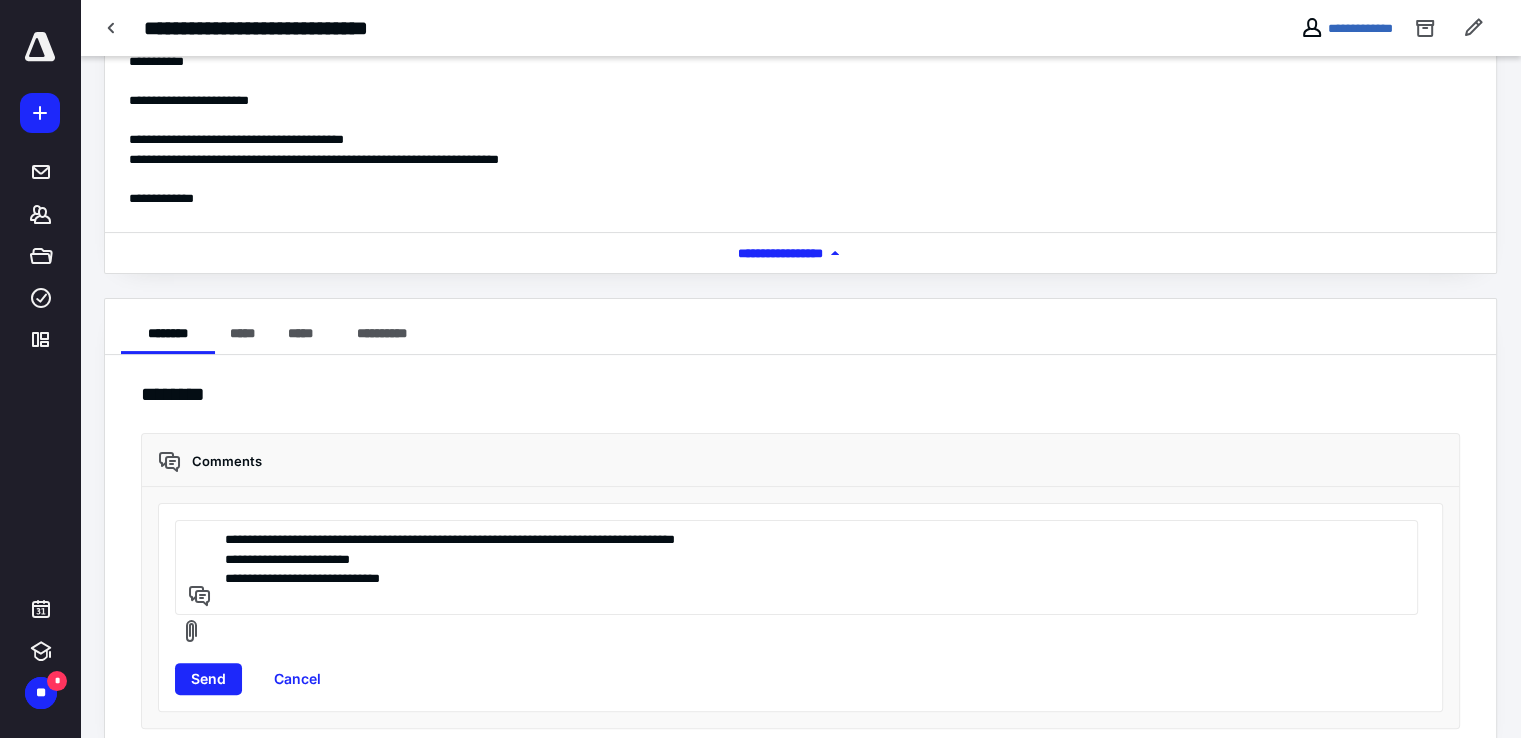 scroll, scrollTop: 294, scrollLeft: 0, axis: vertical 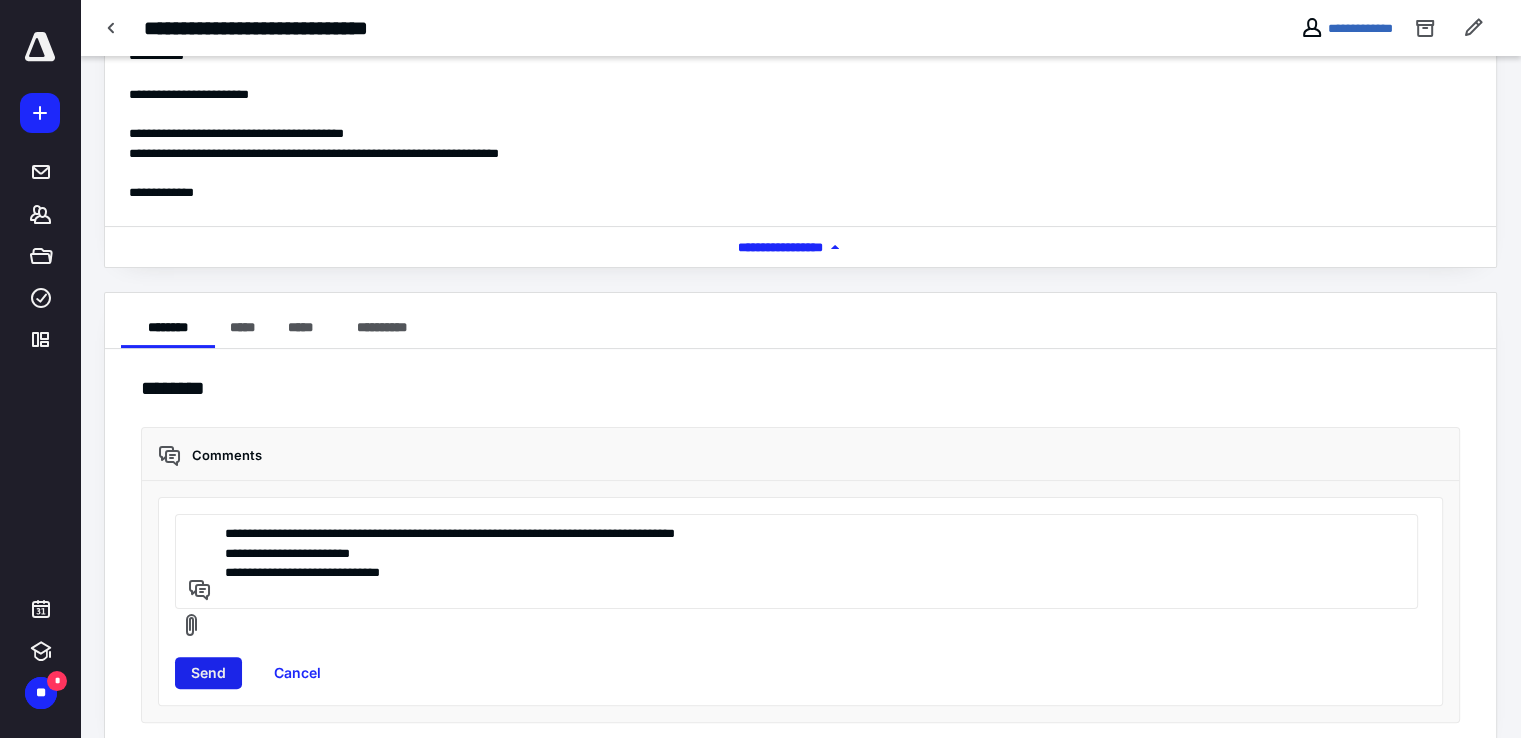 type on "**********" 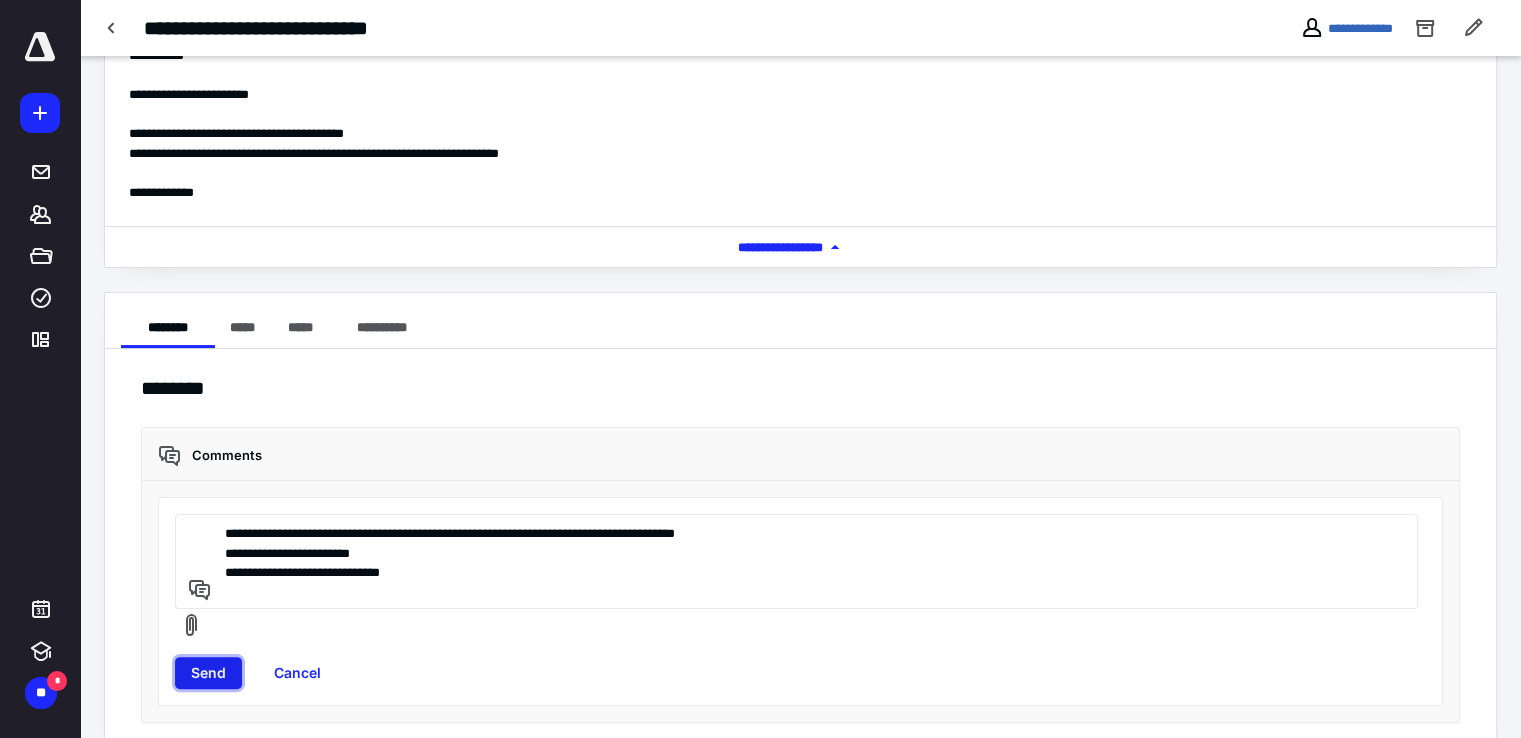 click on "Send" at bounding box center [208, 673] 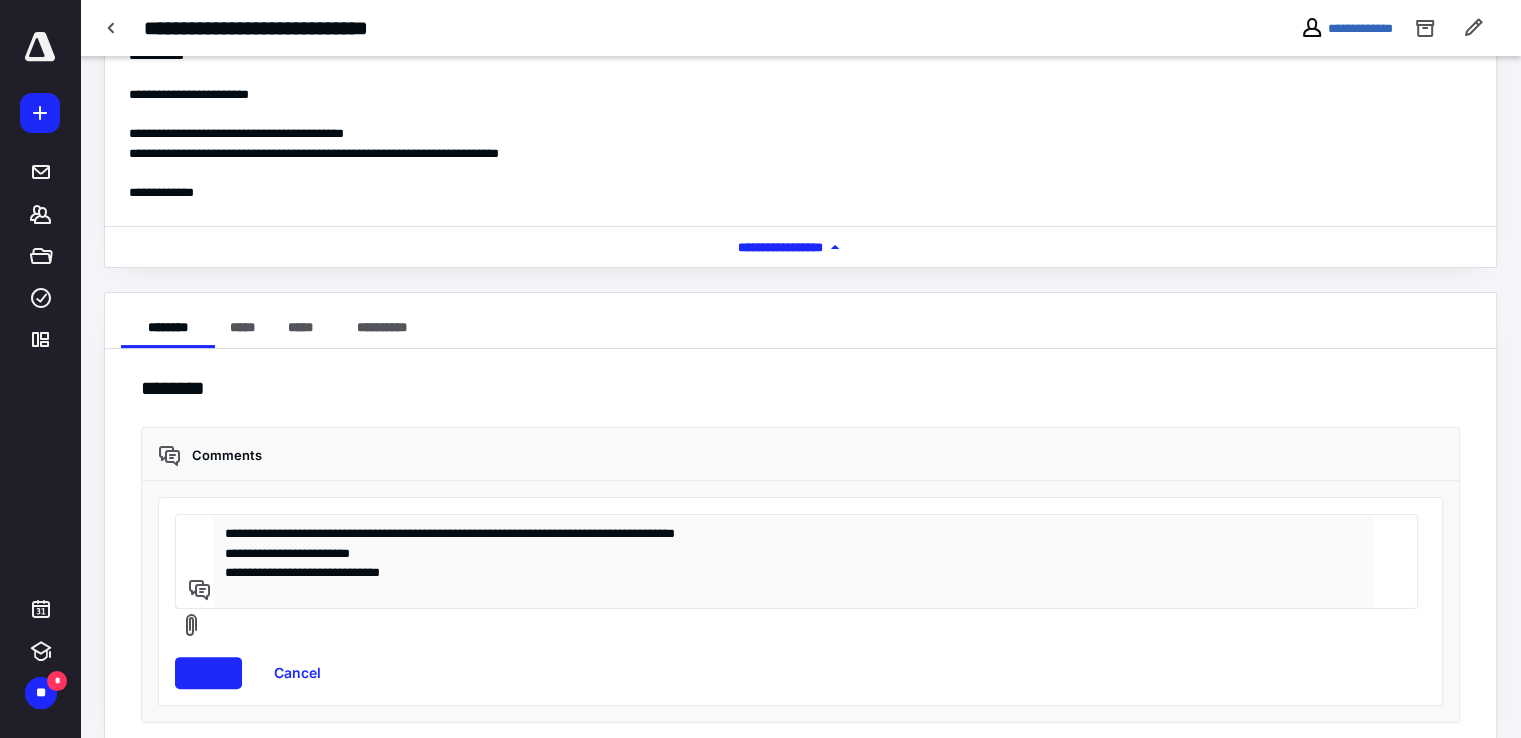 type 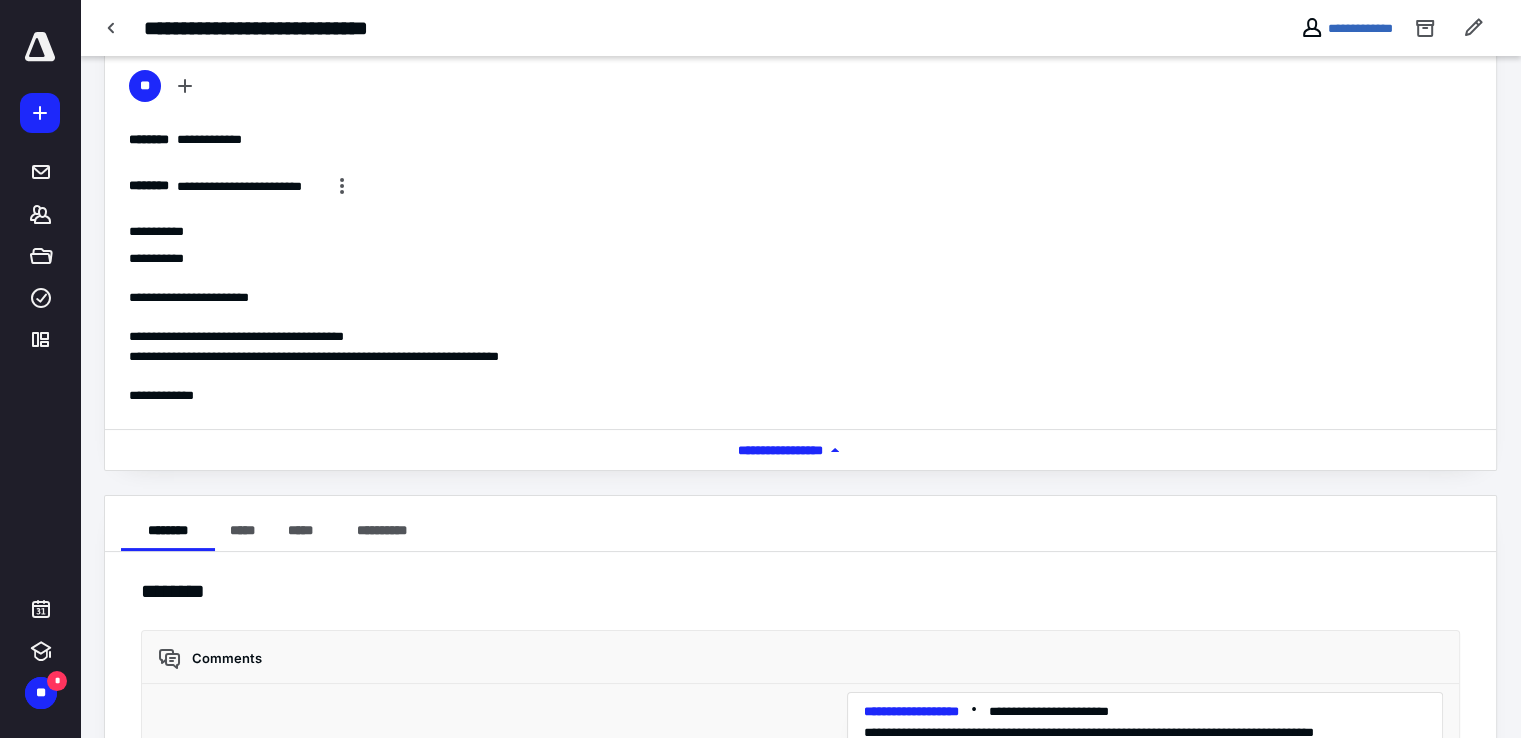 scroll, scrollTop: 0, scrollLeft: 0, axis: both 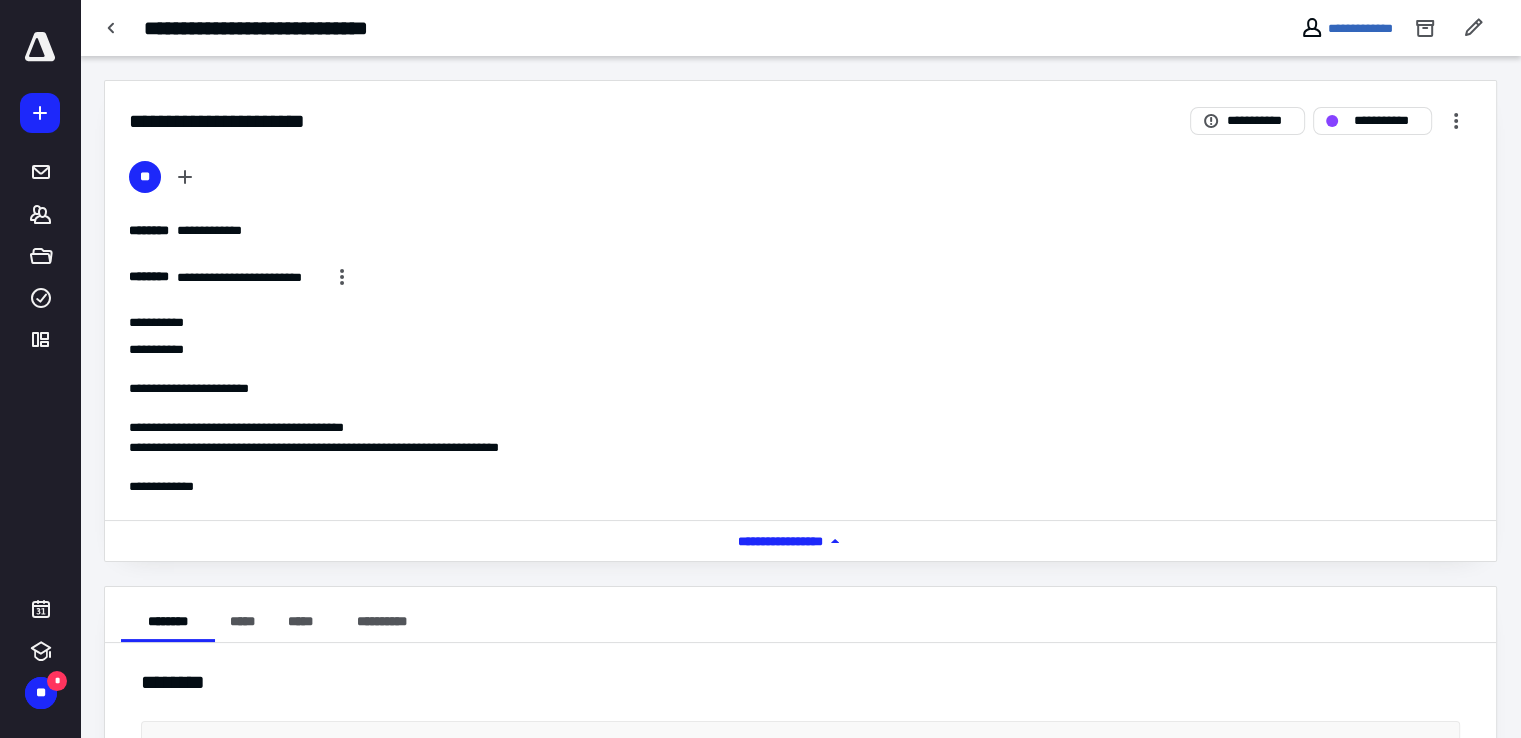 click on "**" at bounding box center (800, 181) 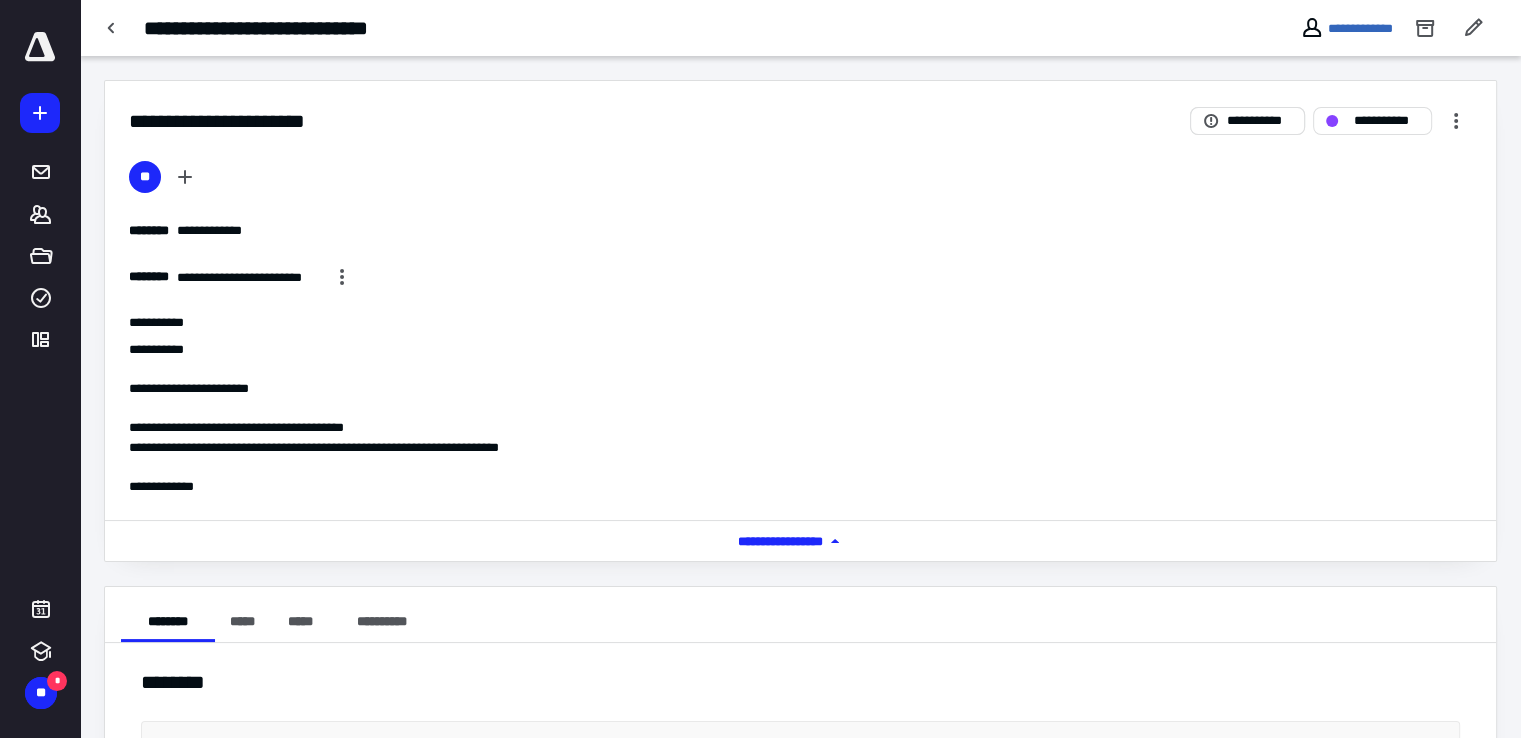 click on "**********" at bounding box center (1259, 121) 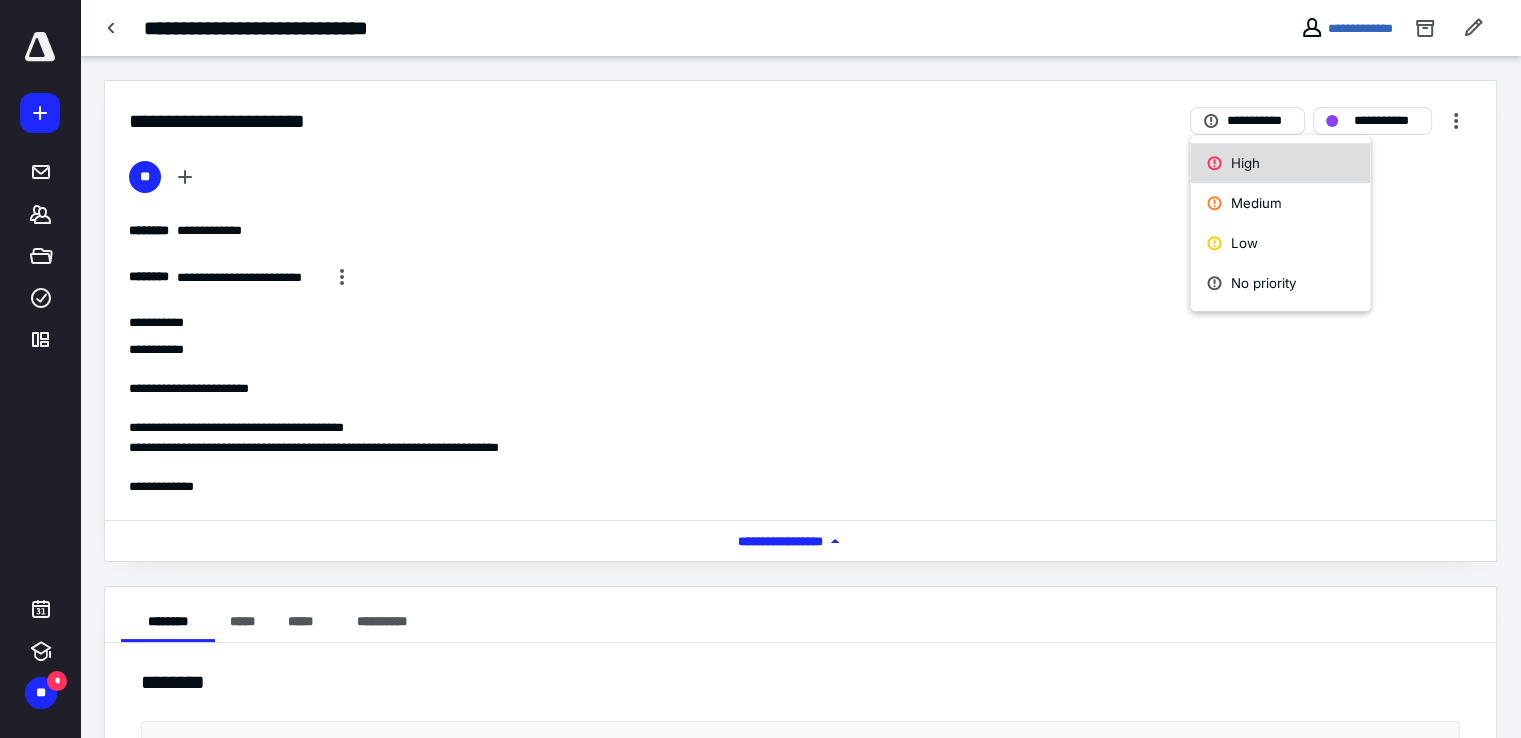 click 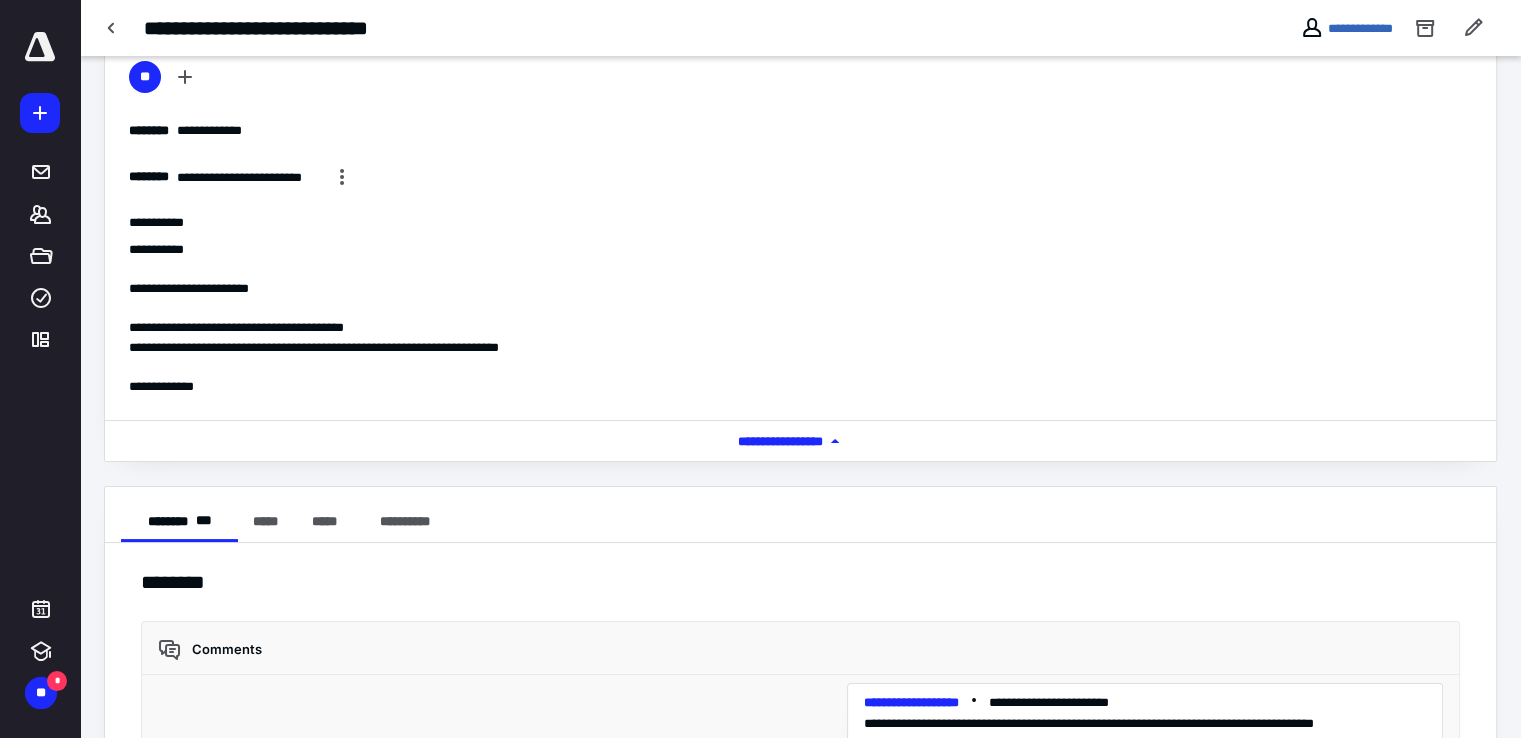 scroll, scrollTop: 0, scrollLeft: 0, axis: both 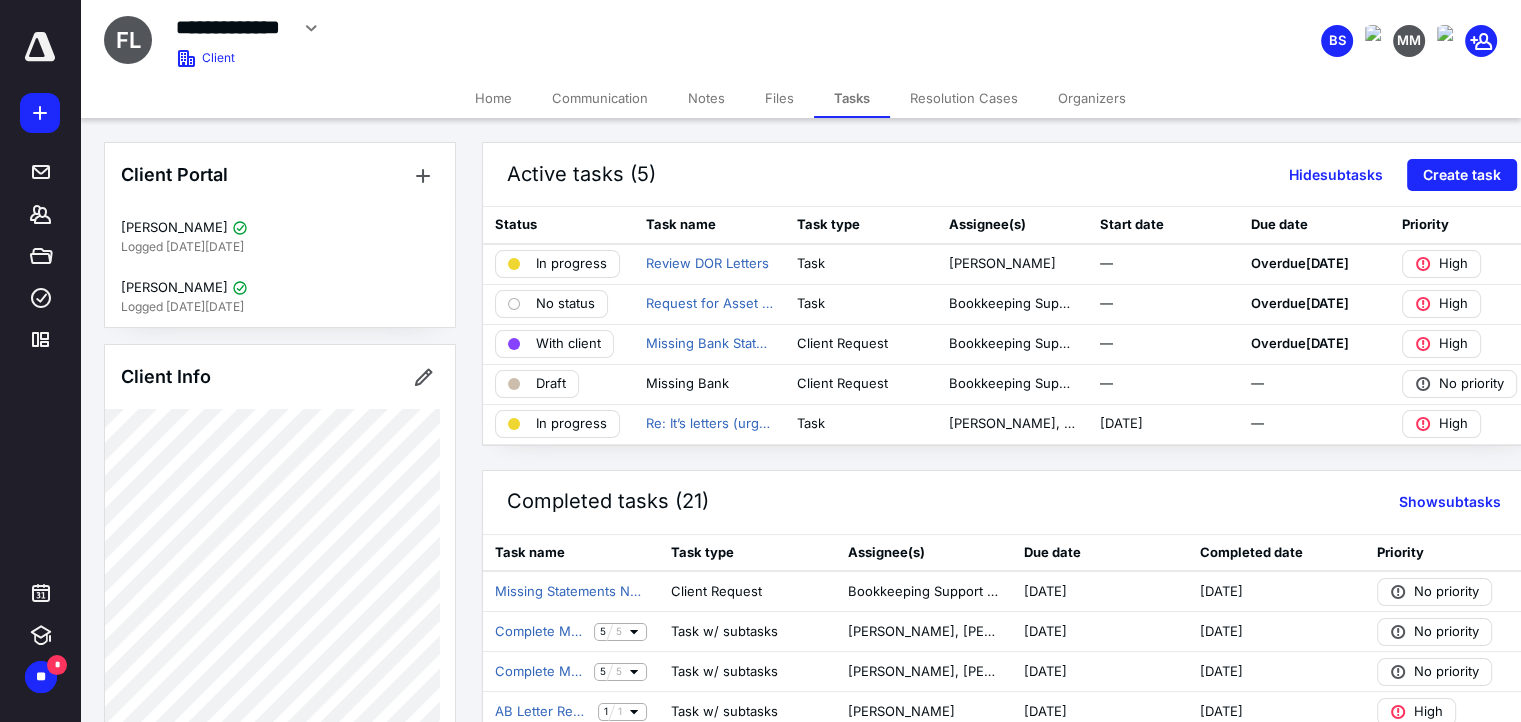 click on "Files" at bounding box center [779, 98] 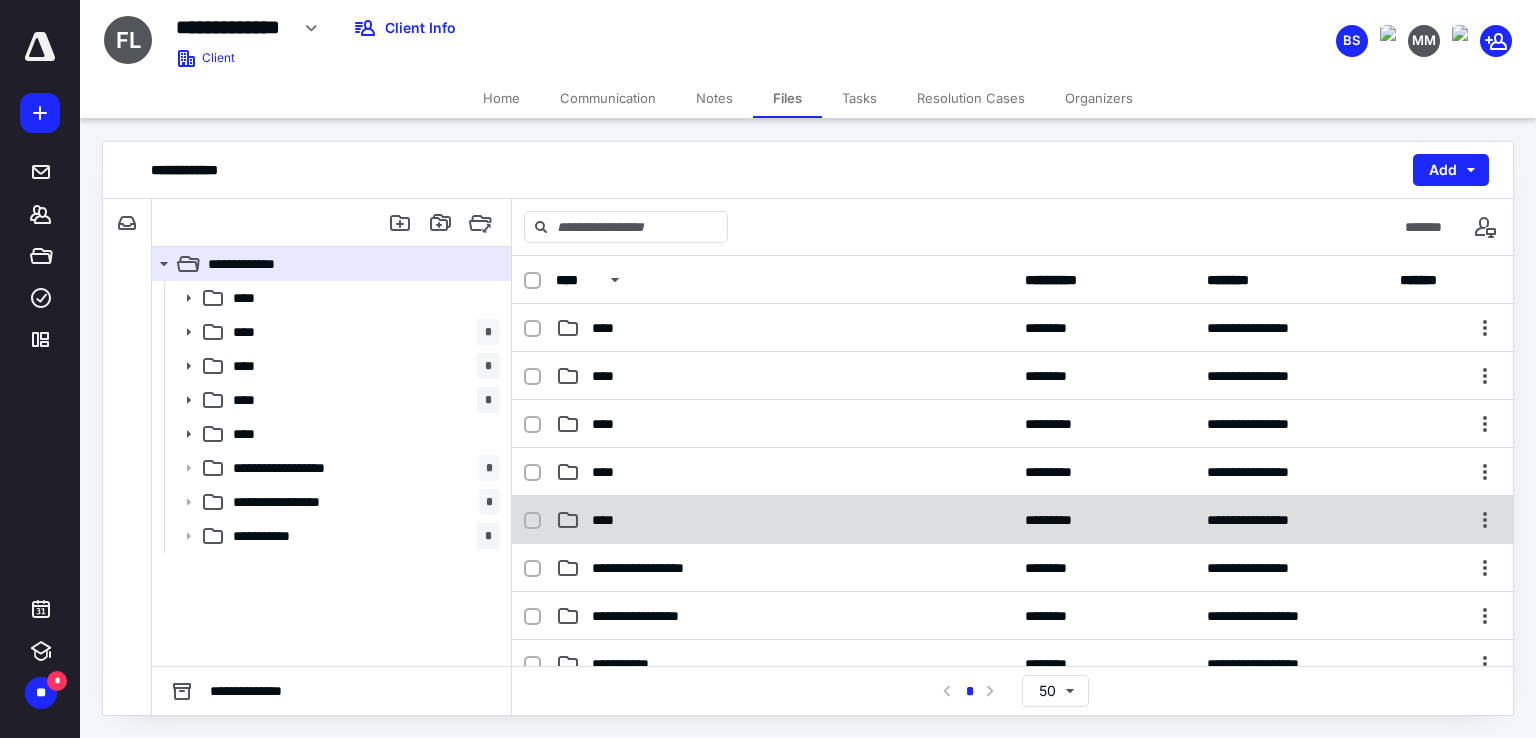 click on "****" at bounding box center (609, 520) 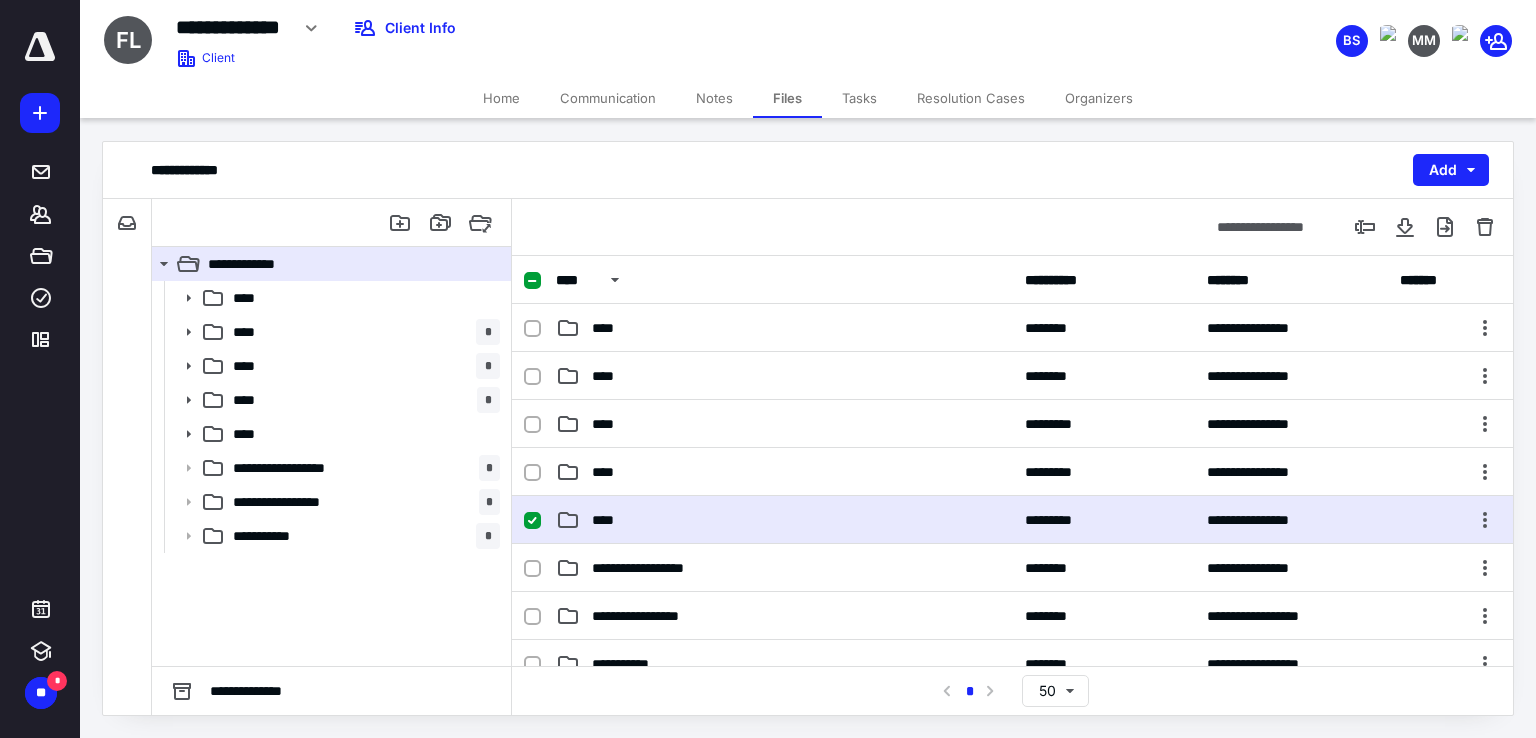 click on "****" at bounding box center (609, 520) 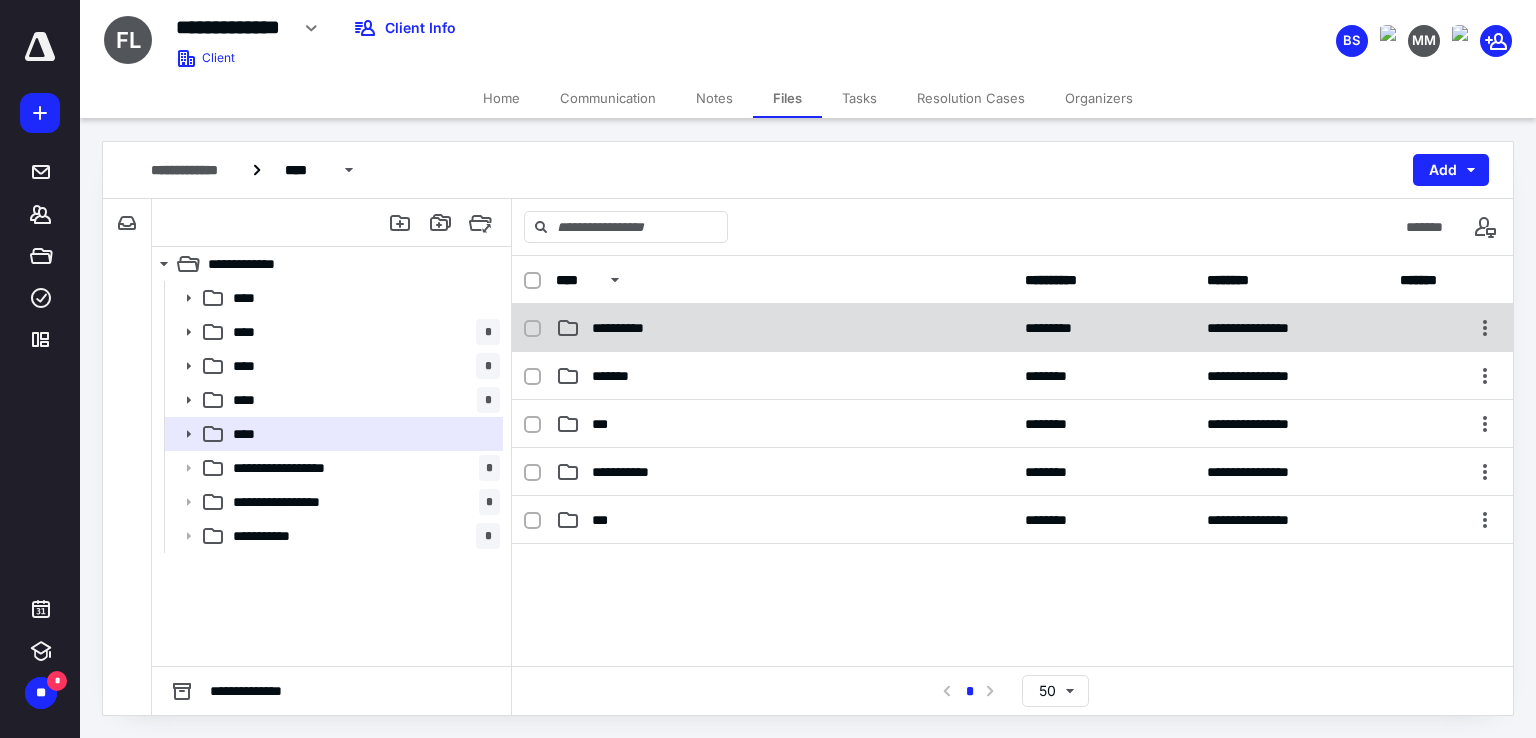 click on "**********" at bounding box center (624, 328) 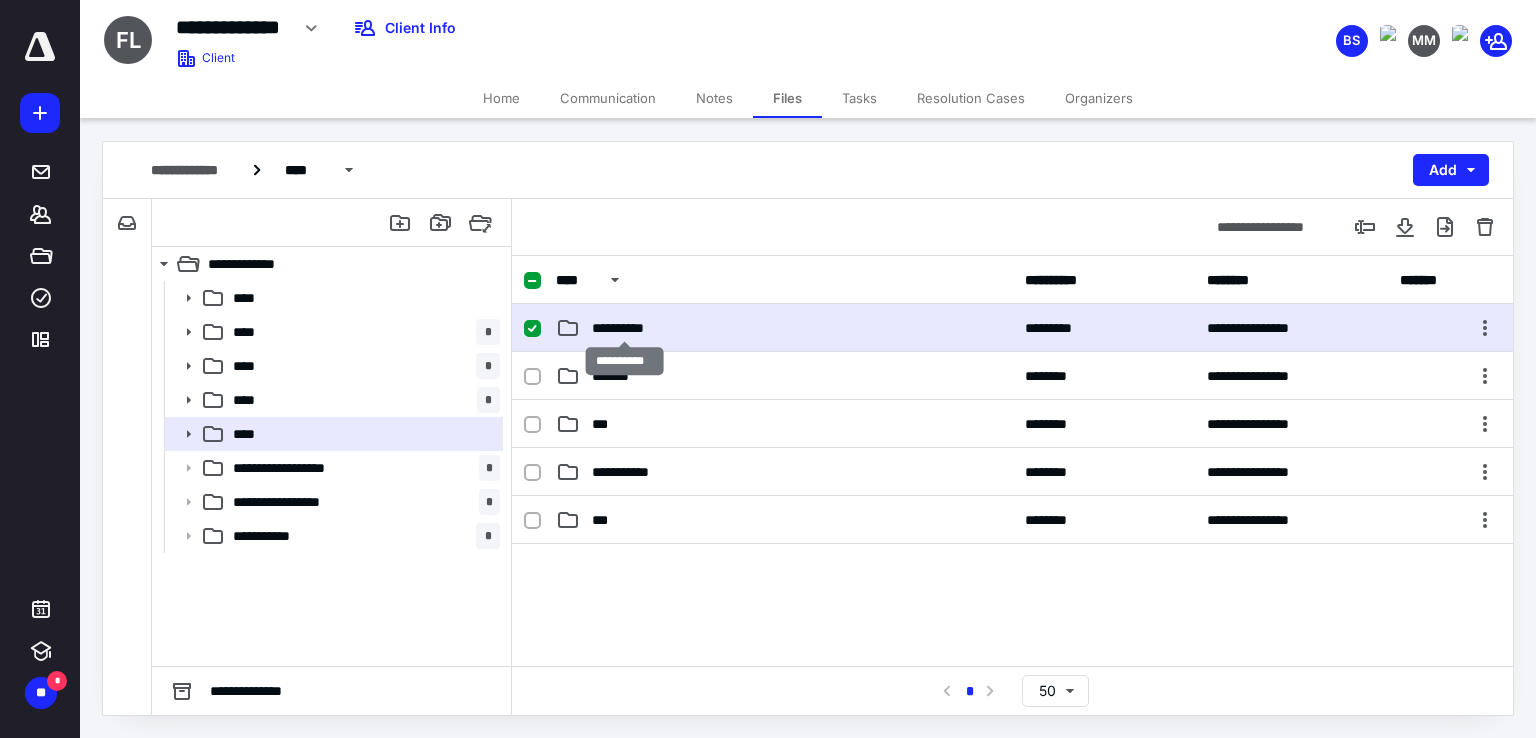click on "**********" at bounding box center [624, 328] 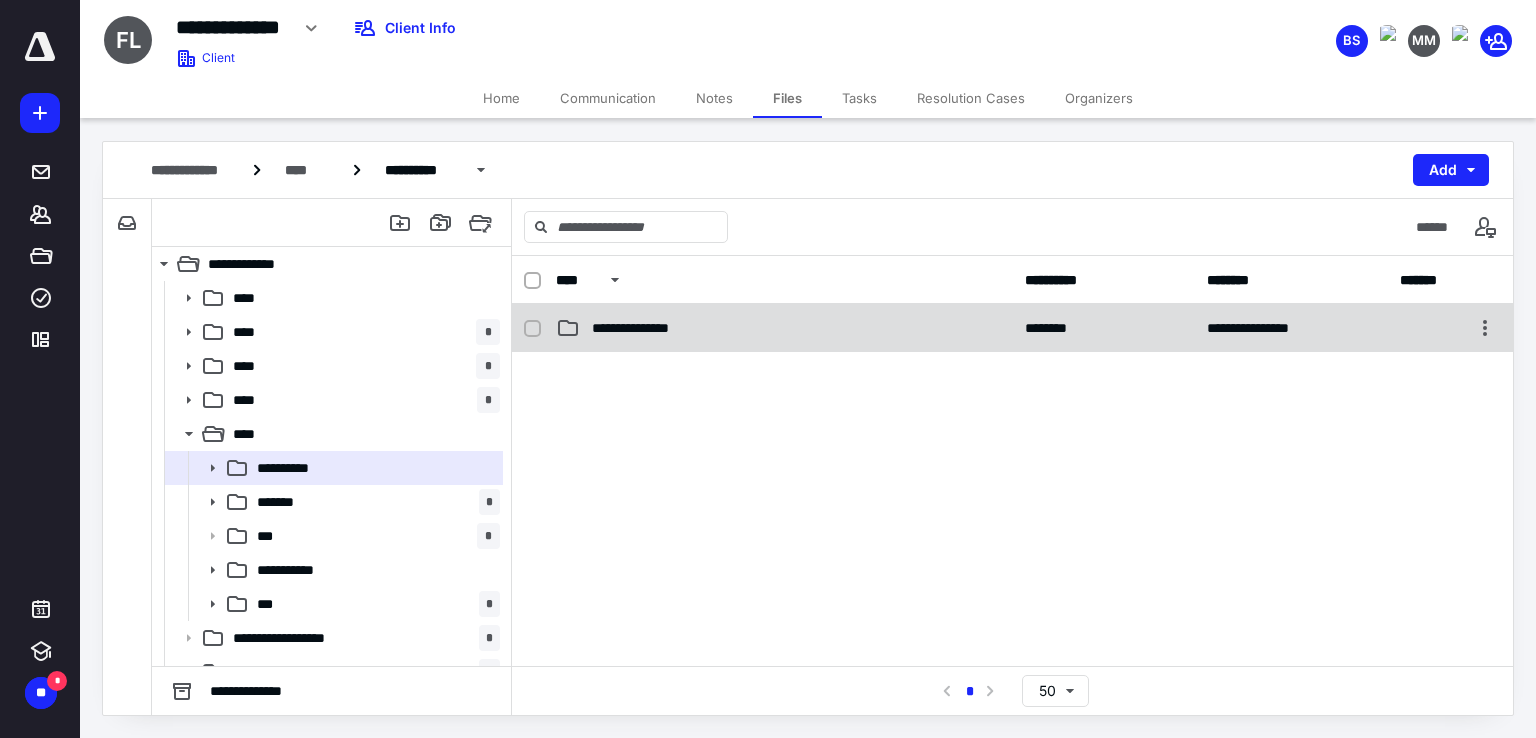 click on "**********" at bounding box center [647, 328] 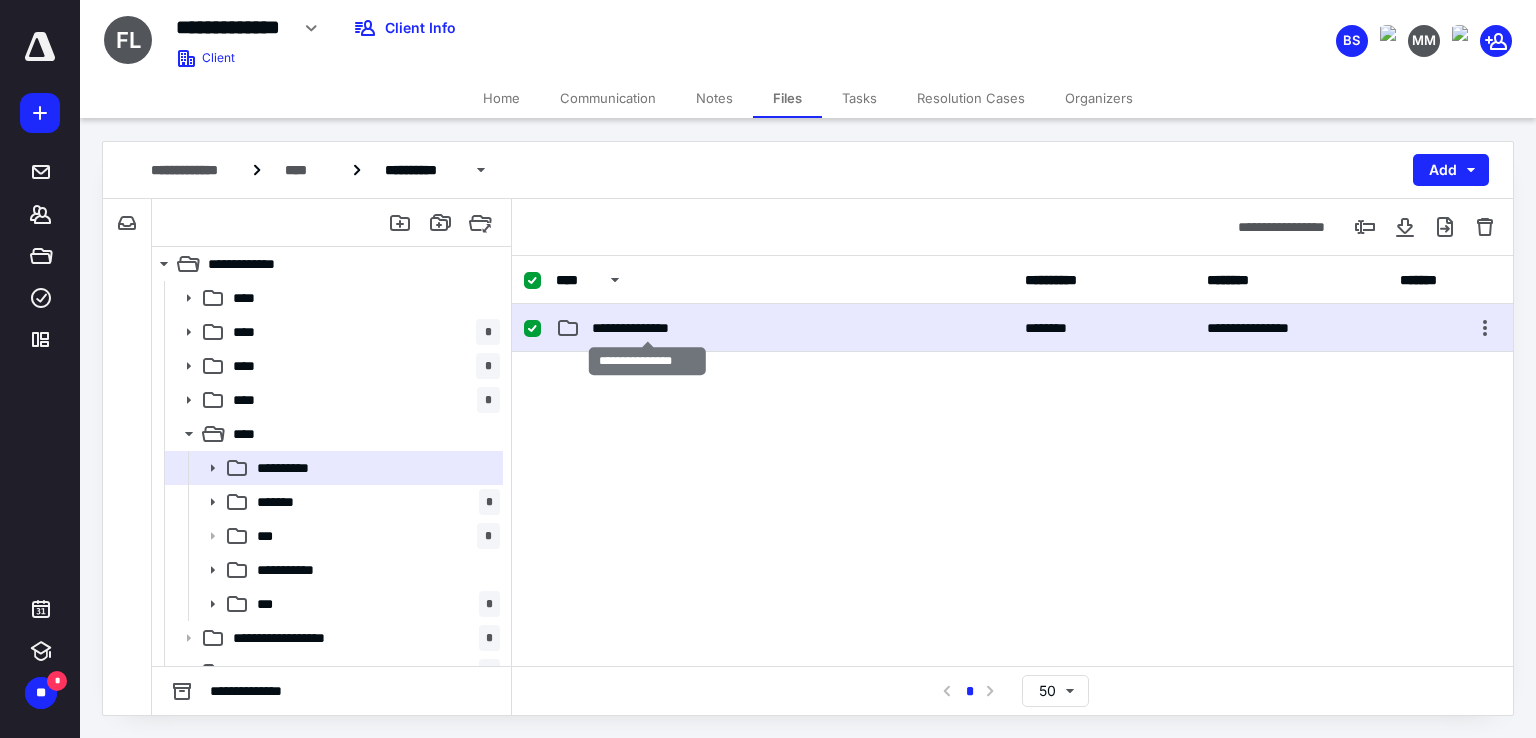 click on "**********" at bounding box center [647, 328] 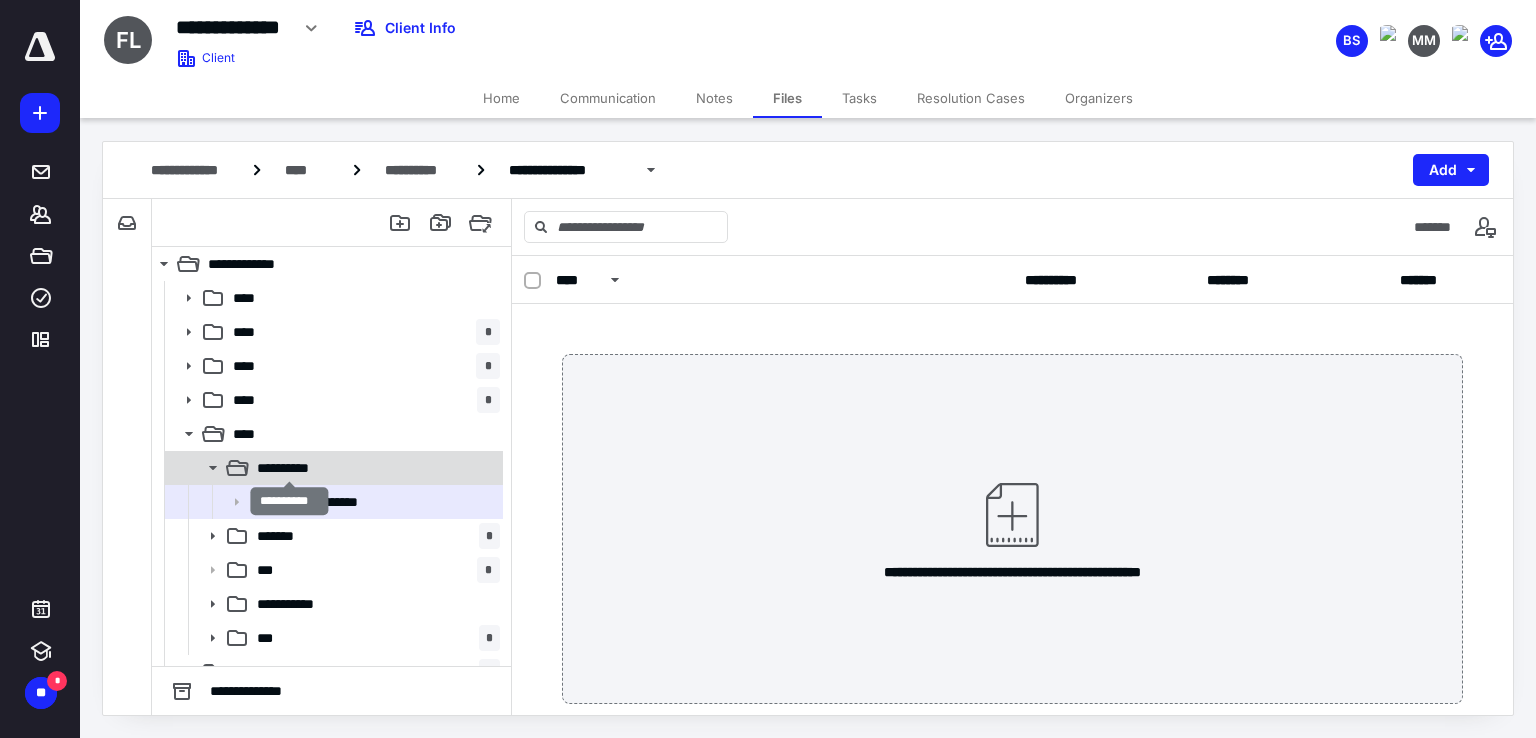 click on "**********" at bounding box center [289, 468] 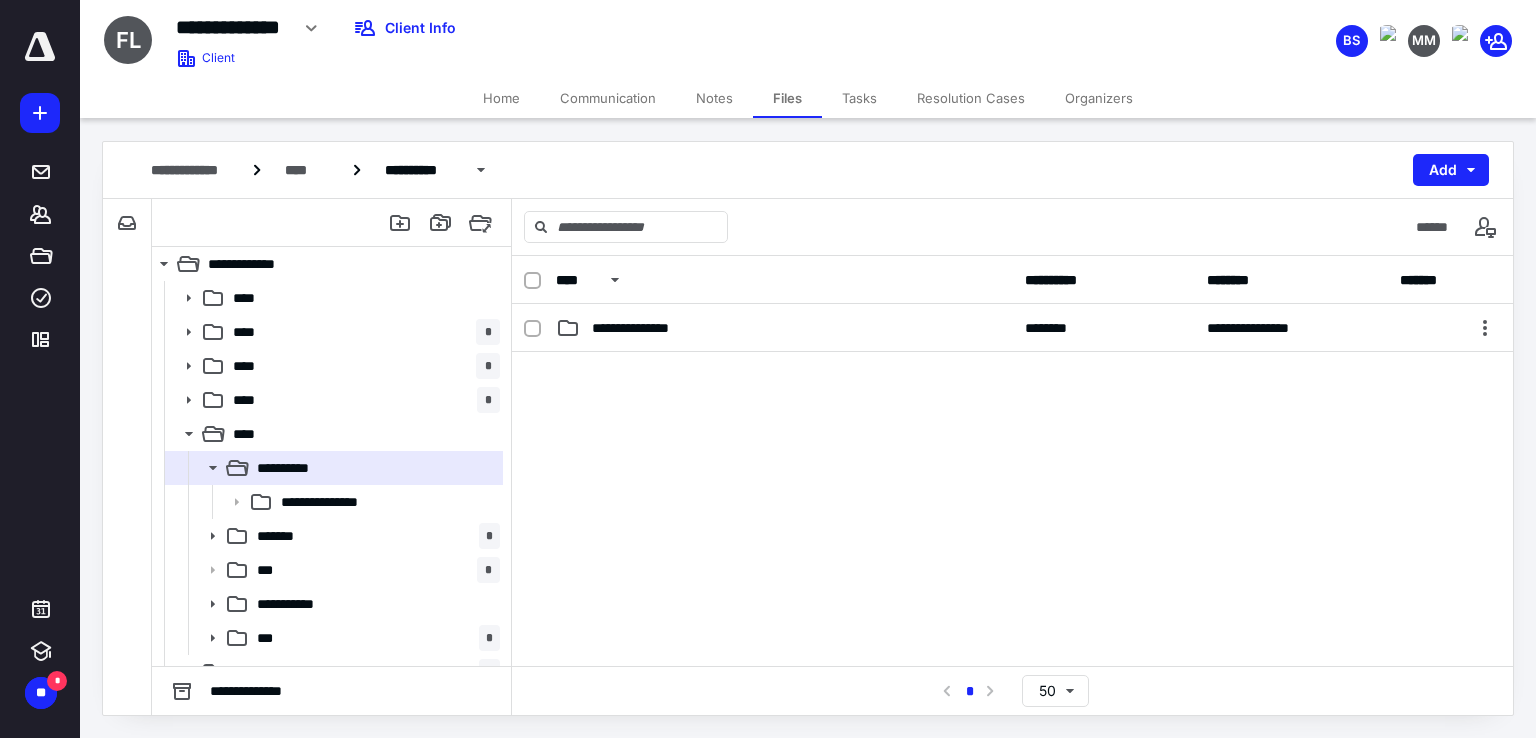click on "Tasks" at bounding box center [859, 98] 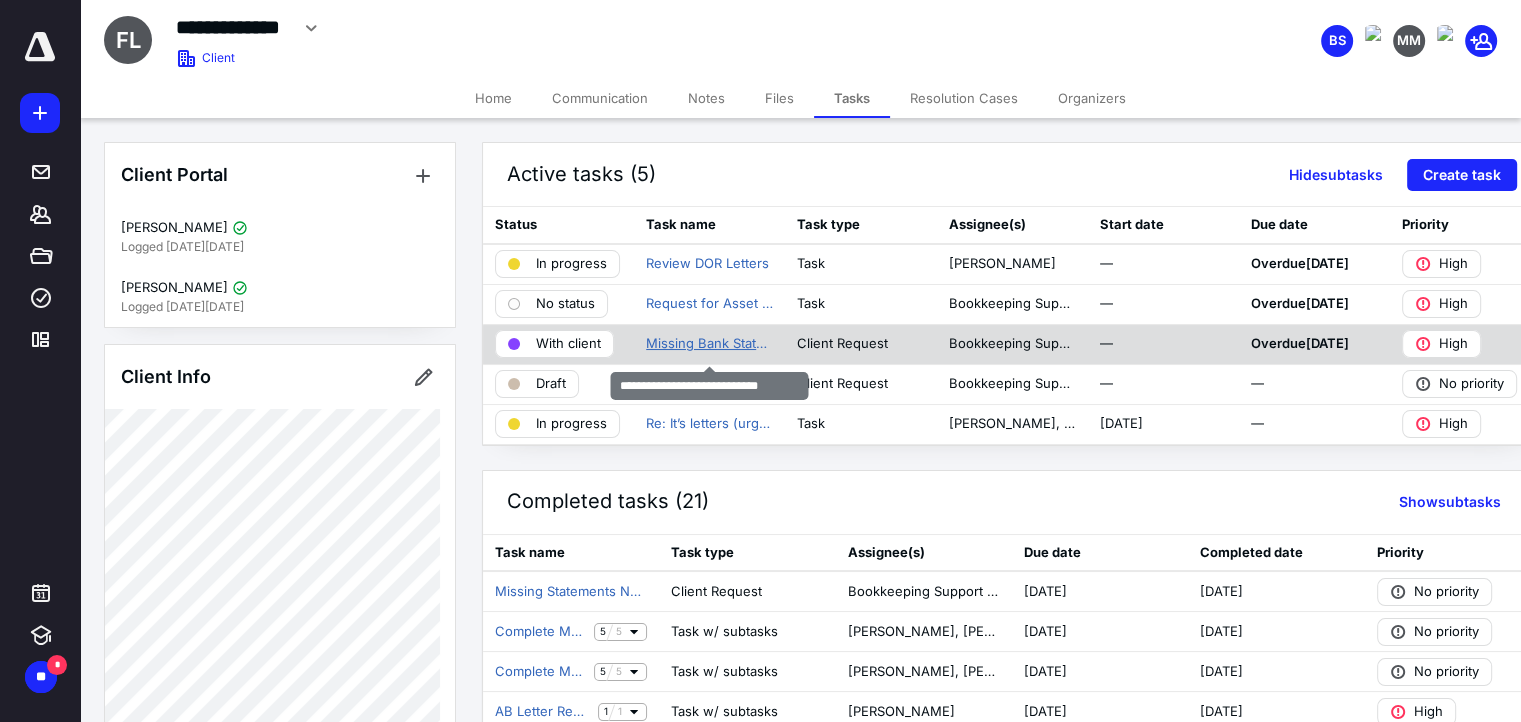 click on "Missing Bank Statements 2025" at bounding box center [709, 344] 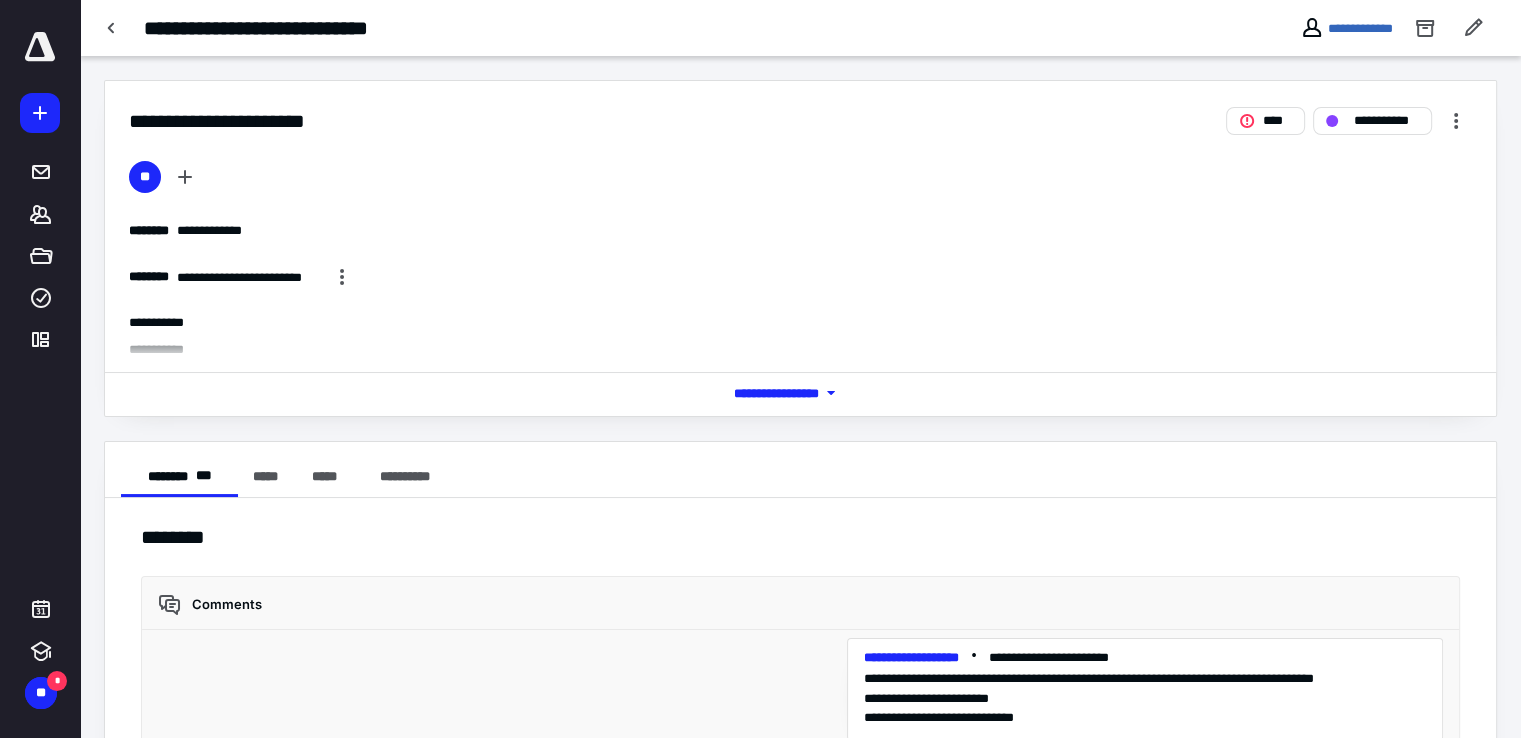 click on "*** **** *******" at bounding box center [800, 393] 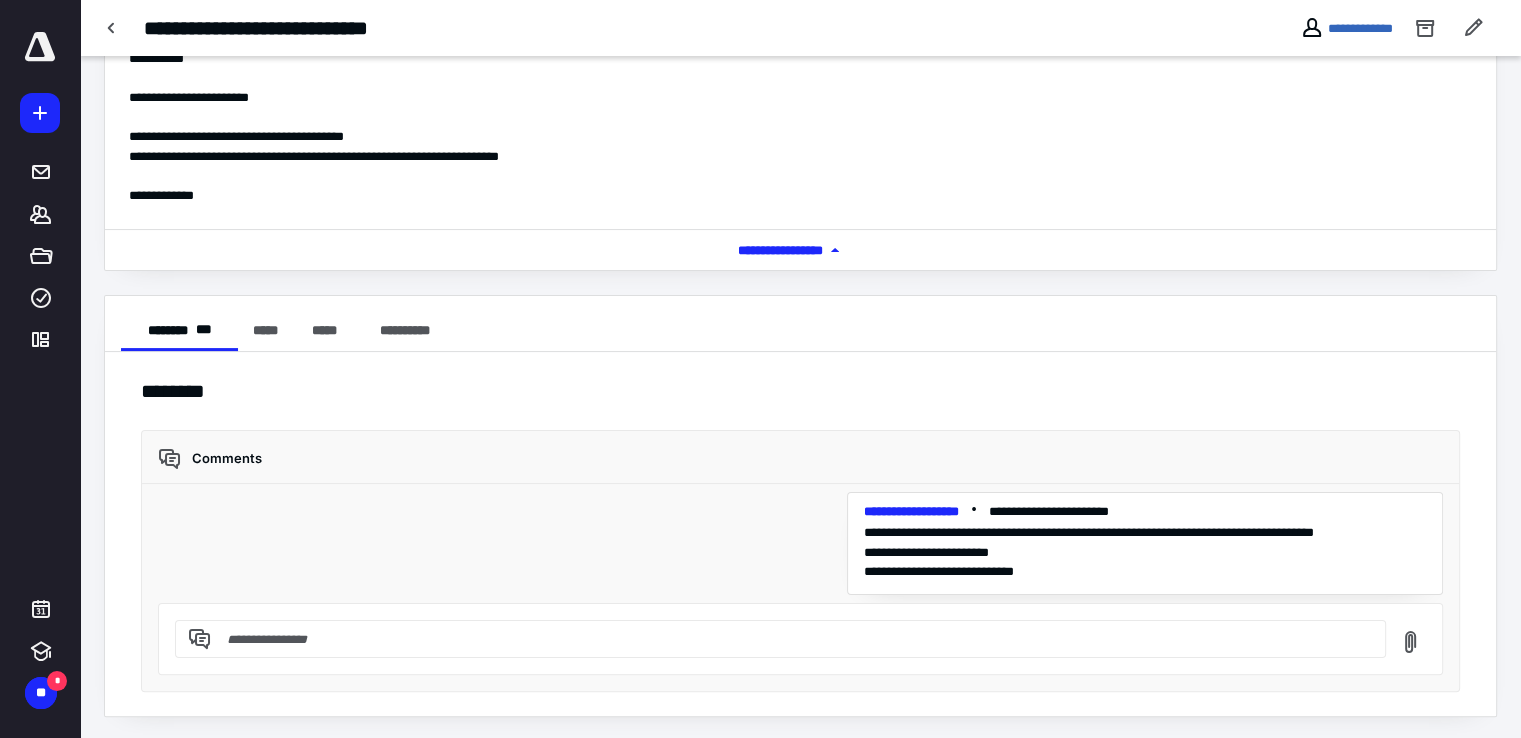 scroll, scrollTop: 91, scrollLeft: 0, axis: vertical 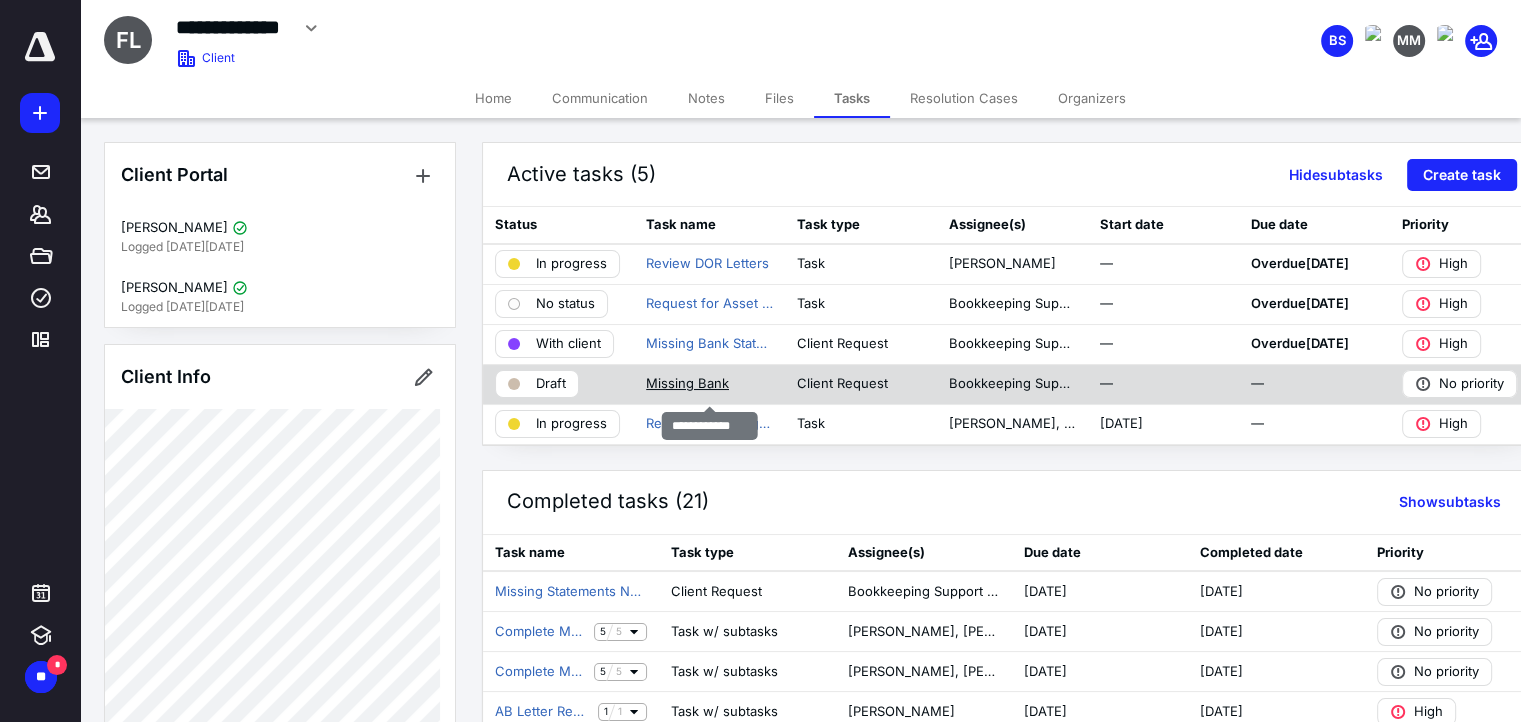 click on "Missing Bank" at bounding box center [687, 384] 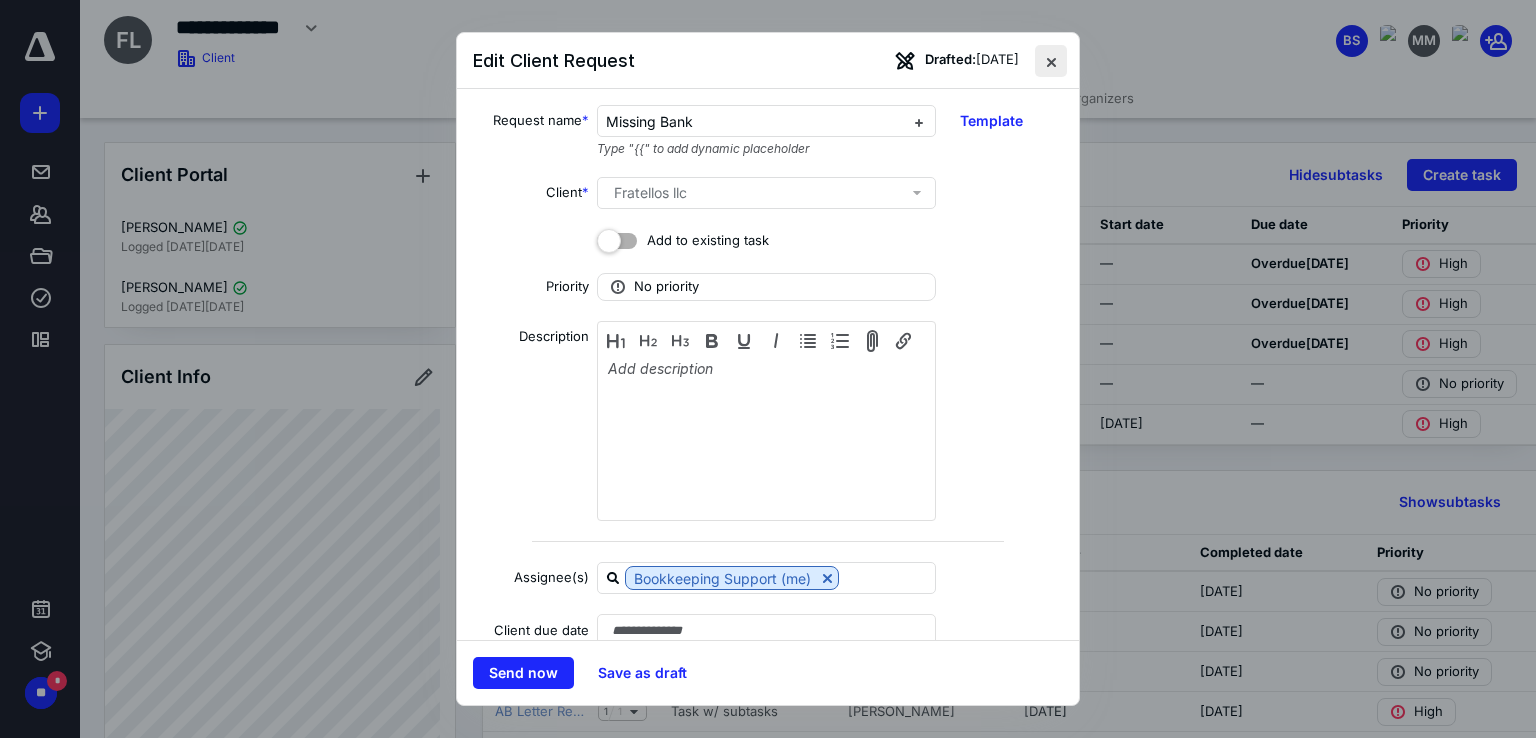 click at bounding box center [1051, 61] 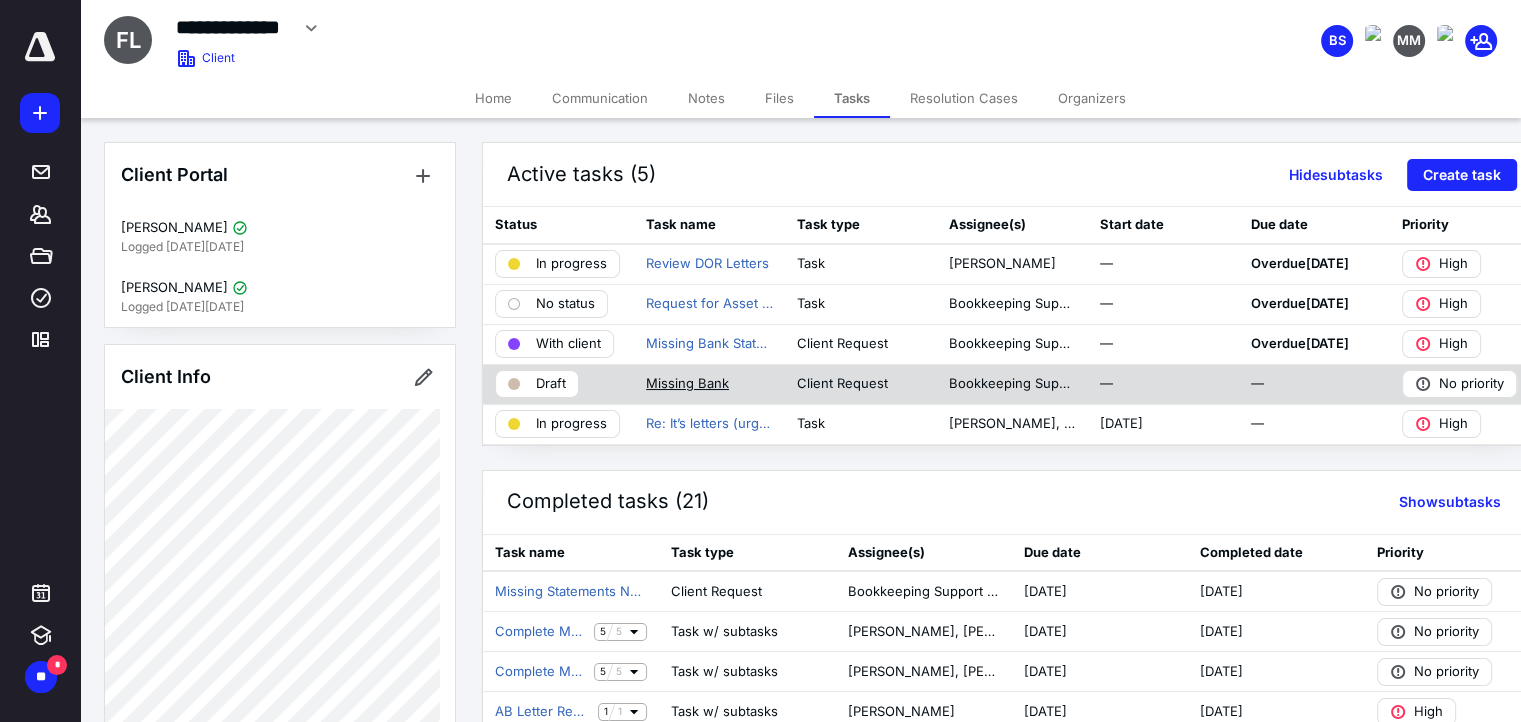 click on "Missing Bank" at bounding box center [687, 384] 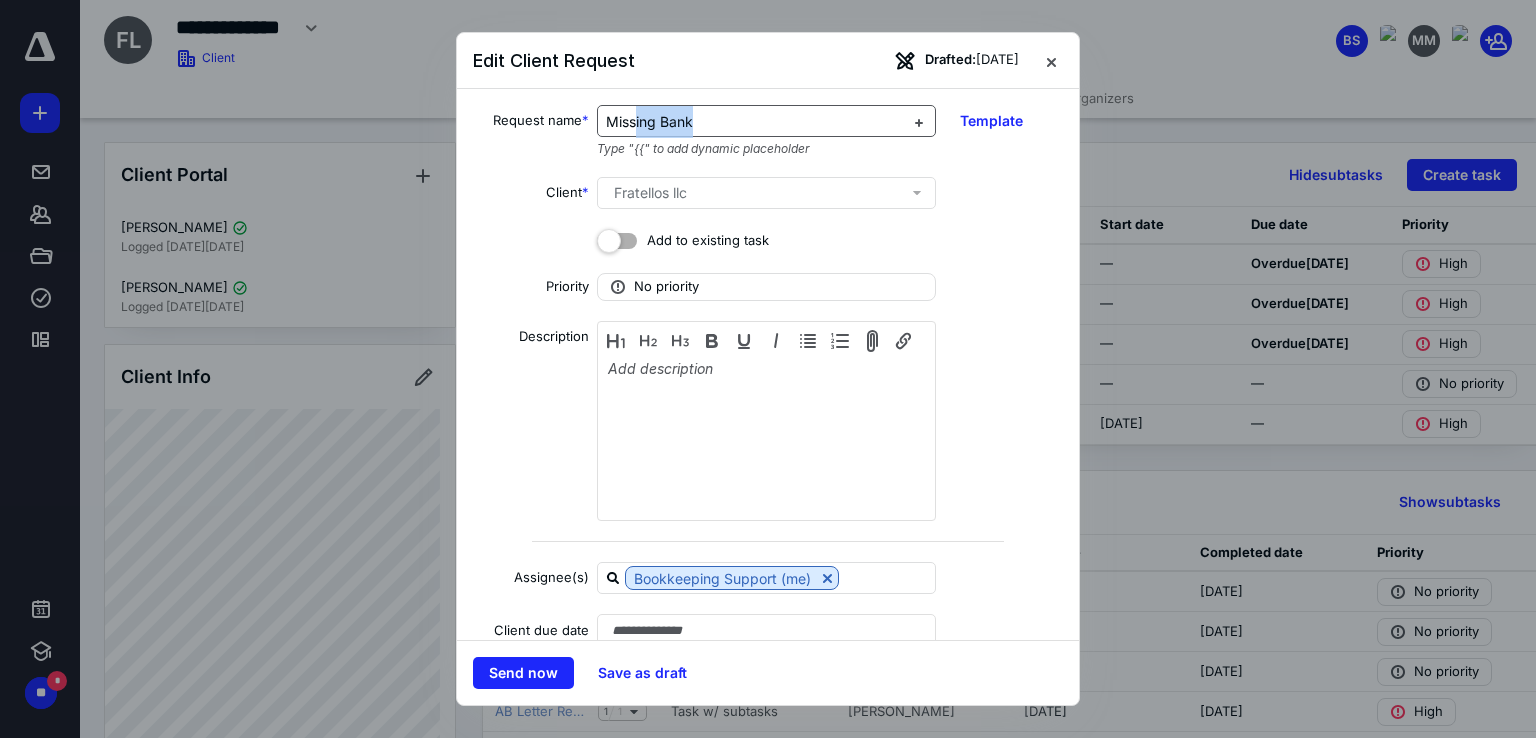 drag, startPoint x: 848, startPoint y: 124, endPoint x: 619, endPoint y: 124, distance: 229 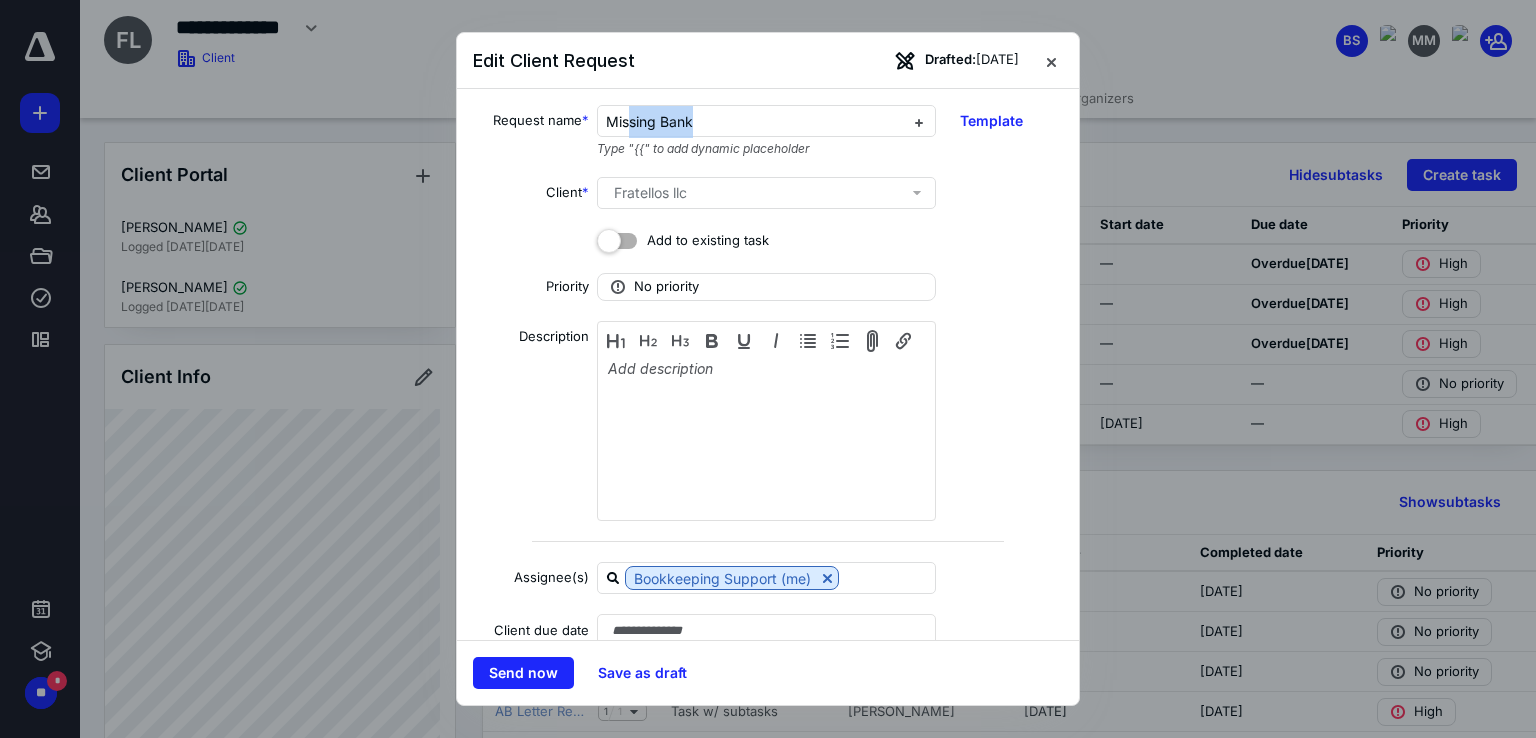 click on "Request name  * Missing Bank Type "{{" to add dynamic placeholder Template" at bounding box center (768, 131) 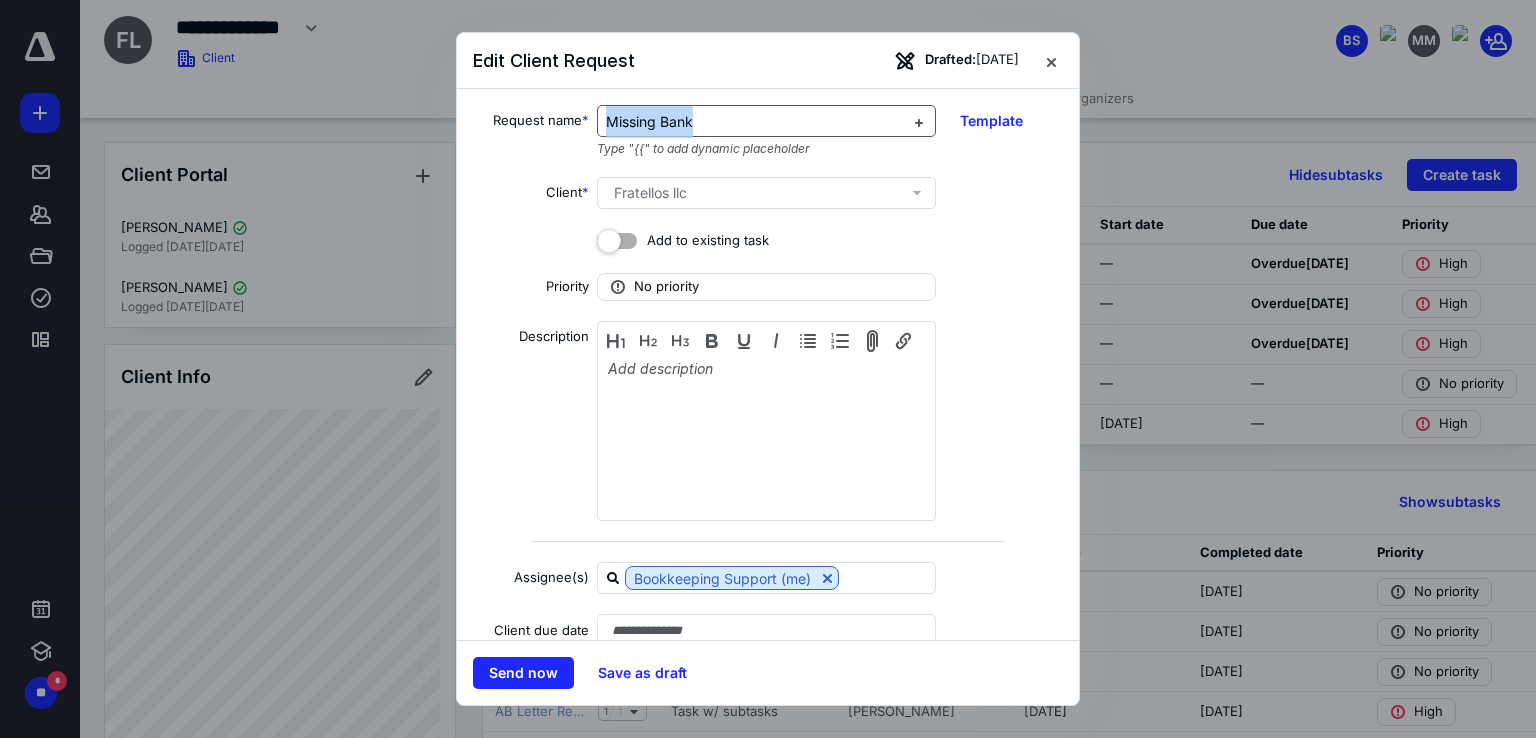 drag, startPoint x: 707, startPoint y: 125, endPoint x: 595, endPoint y: 116, distance: 112.36102 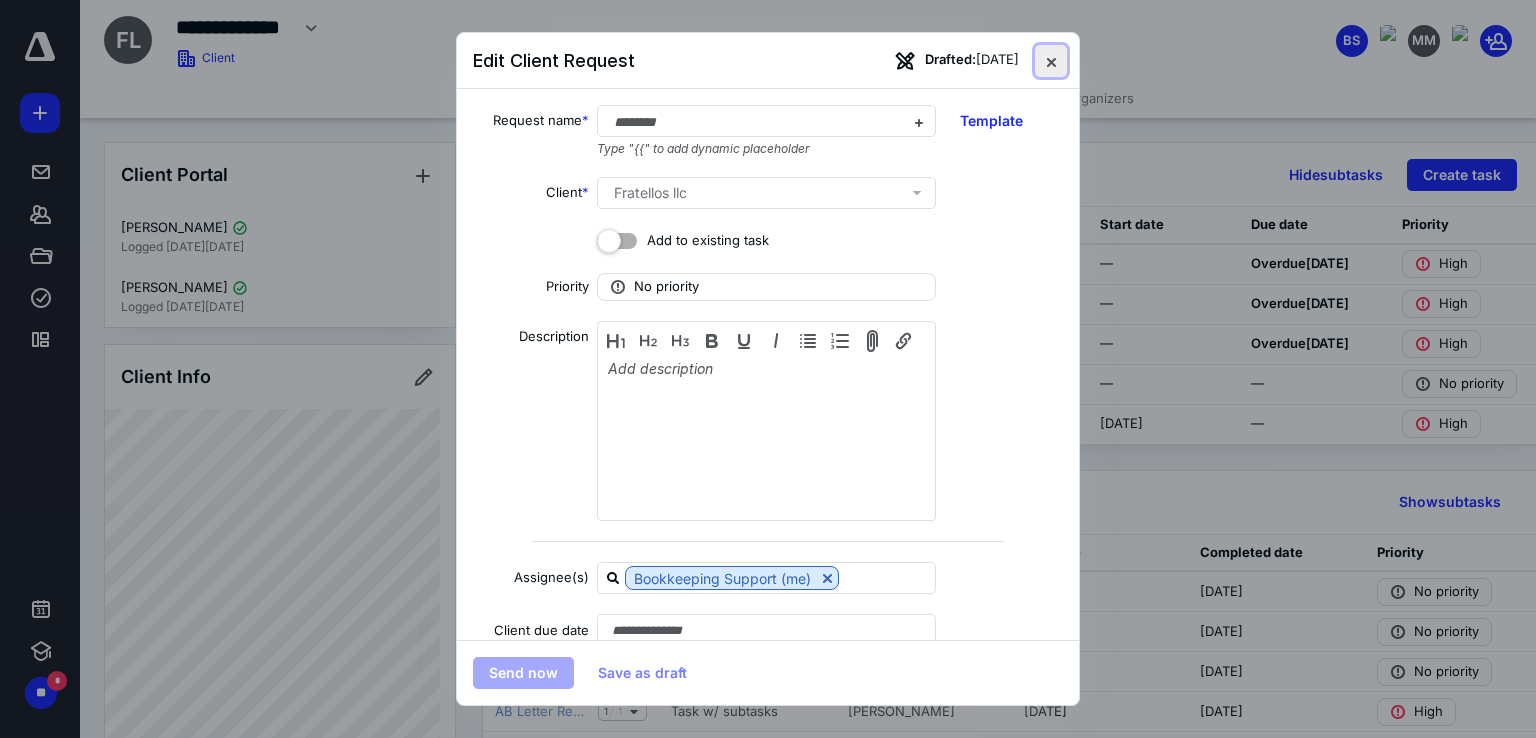 click at bounding box center (1051, 61) 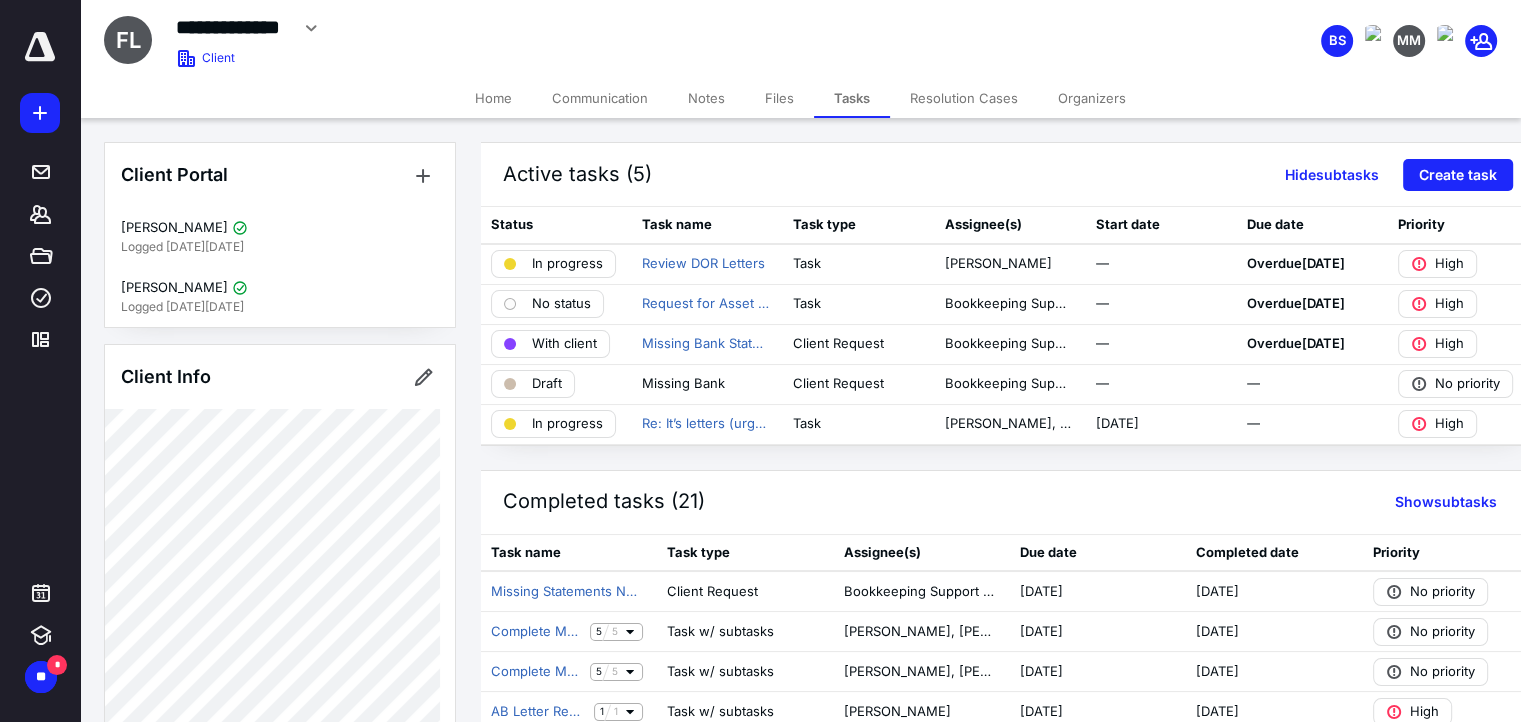 scroll, scrollTop: 0, scrollLeft: 21, axis: horizontal 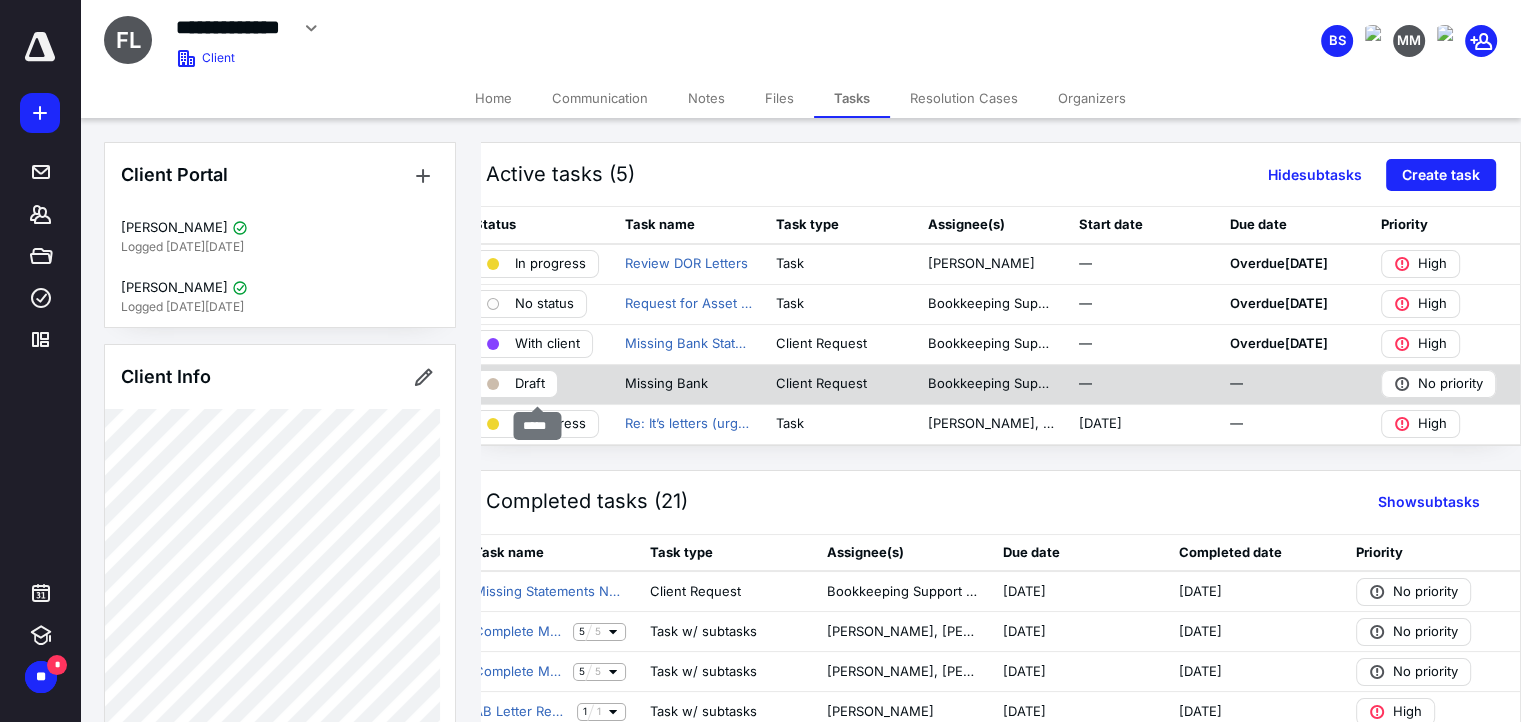 drag, startPoint x: 589, startPoint y: 374, endPoint x: 938, endPoint y: 398, distance: 349.82425 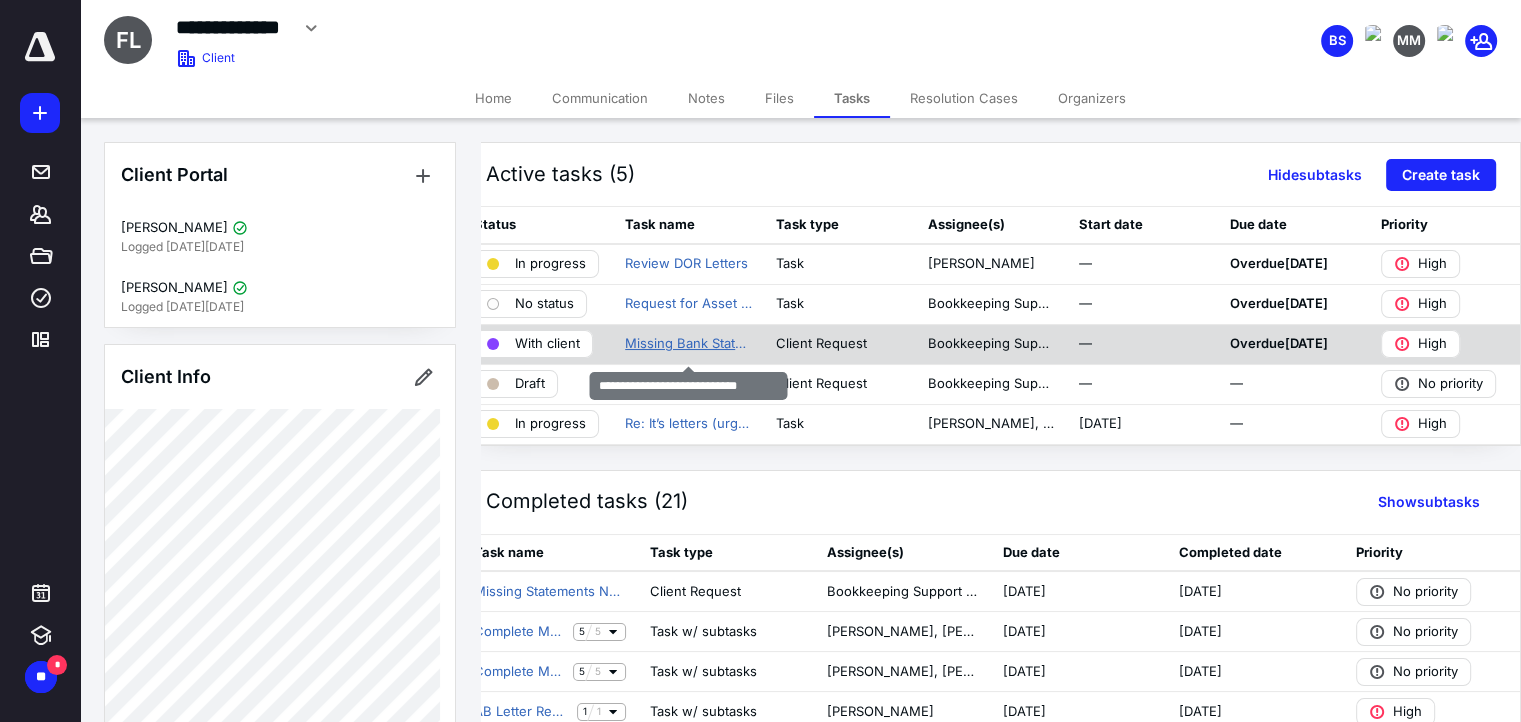 click on "Missing Bank Statements 2025" at bounding box center [688, 344] 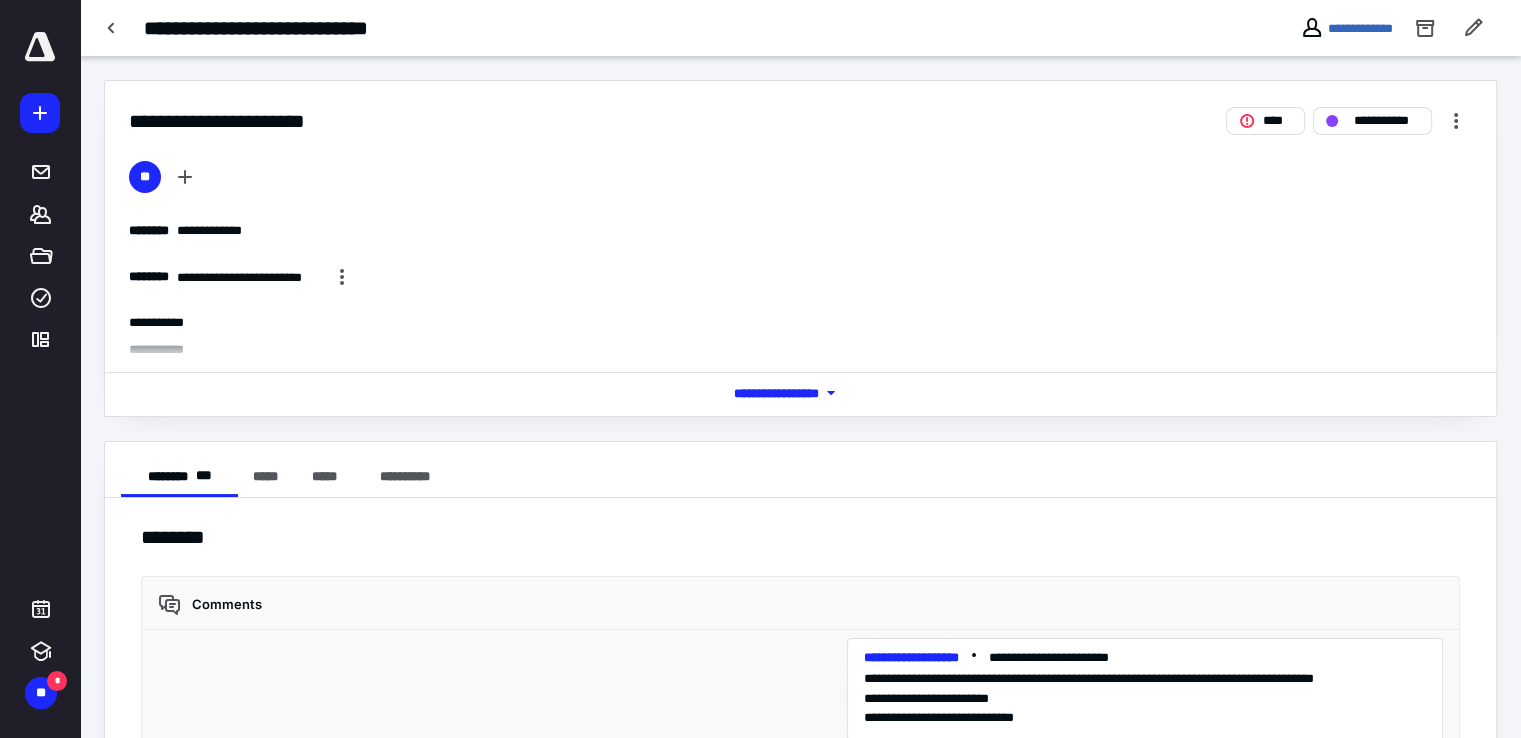 scroll, scrollTop: 146, scrollLeft: 0, axis: vertical 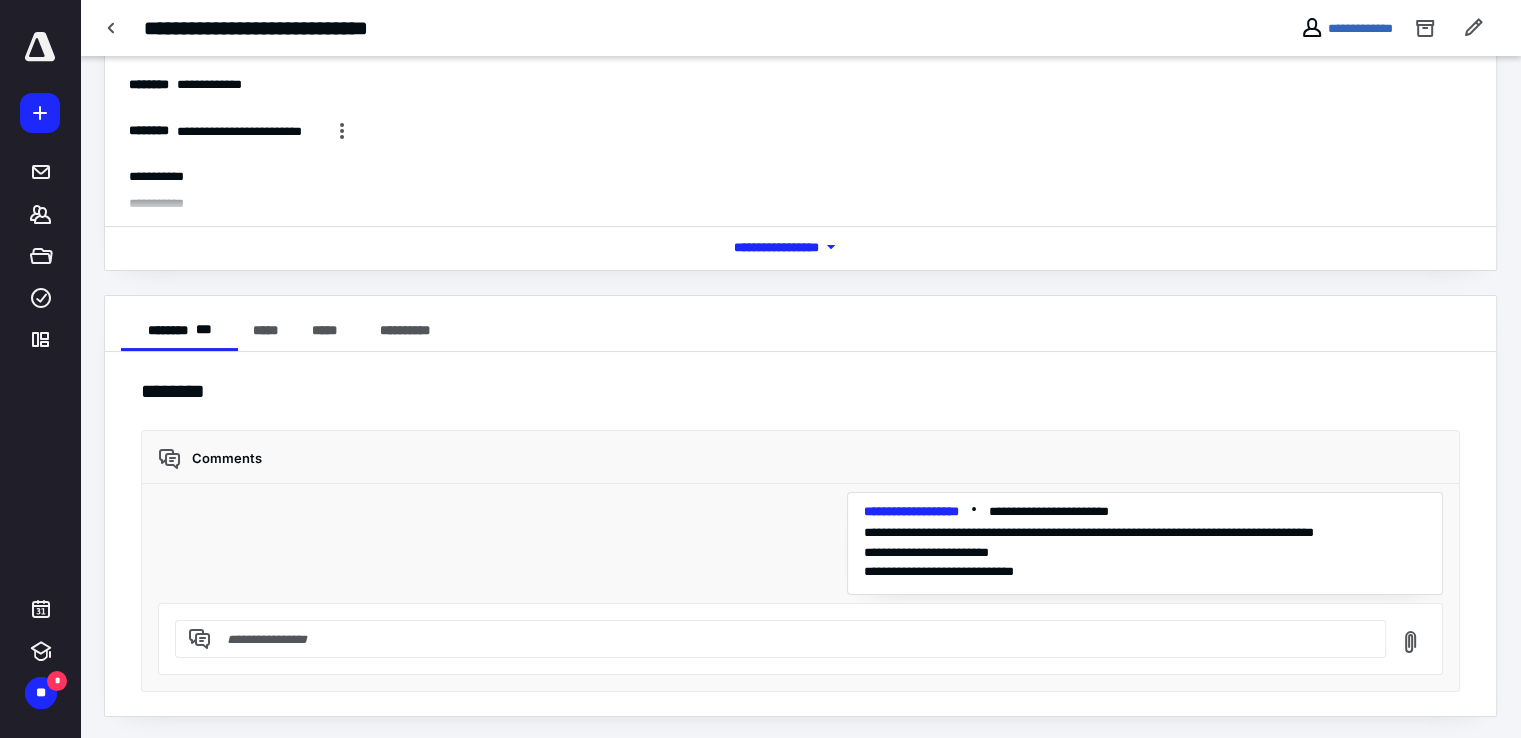 click at bounding box center (792, 639) 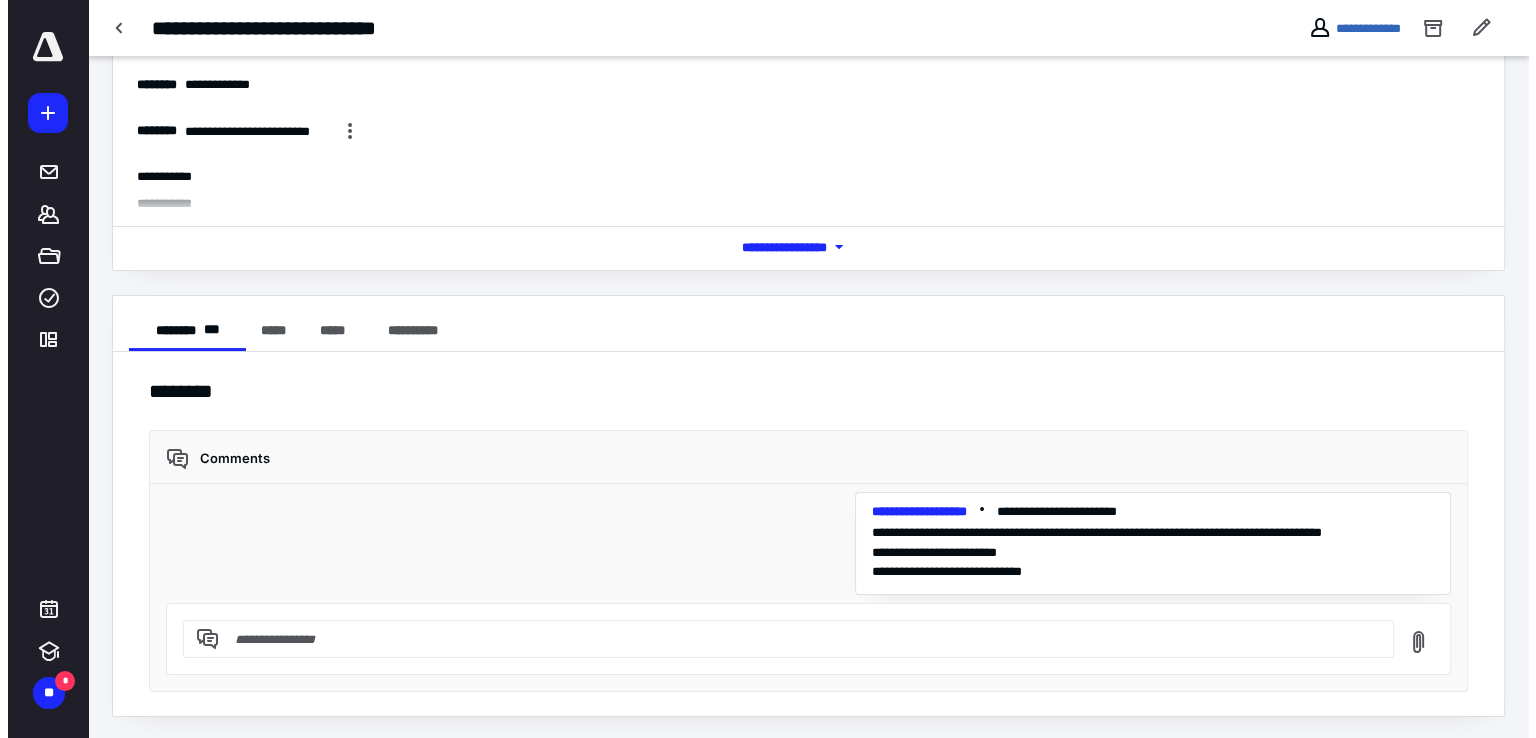scroll, scrollTop: 0, scrollLeft: 0, axis: both 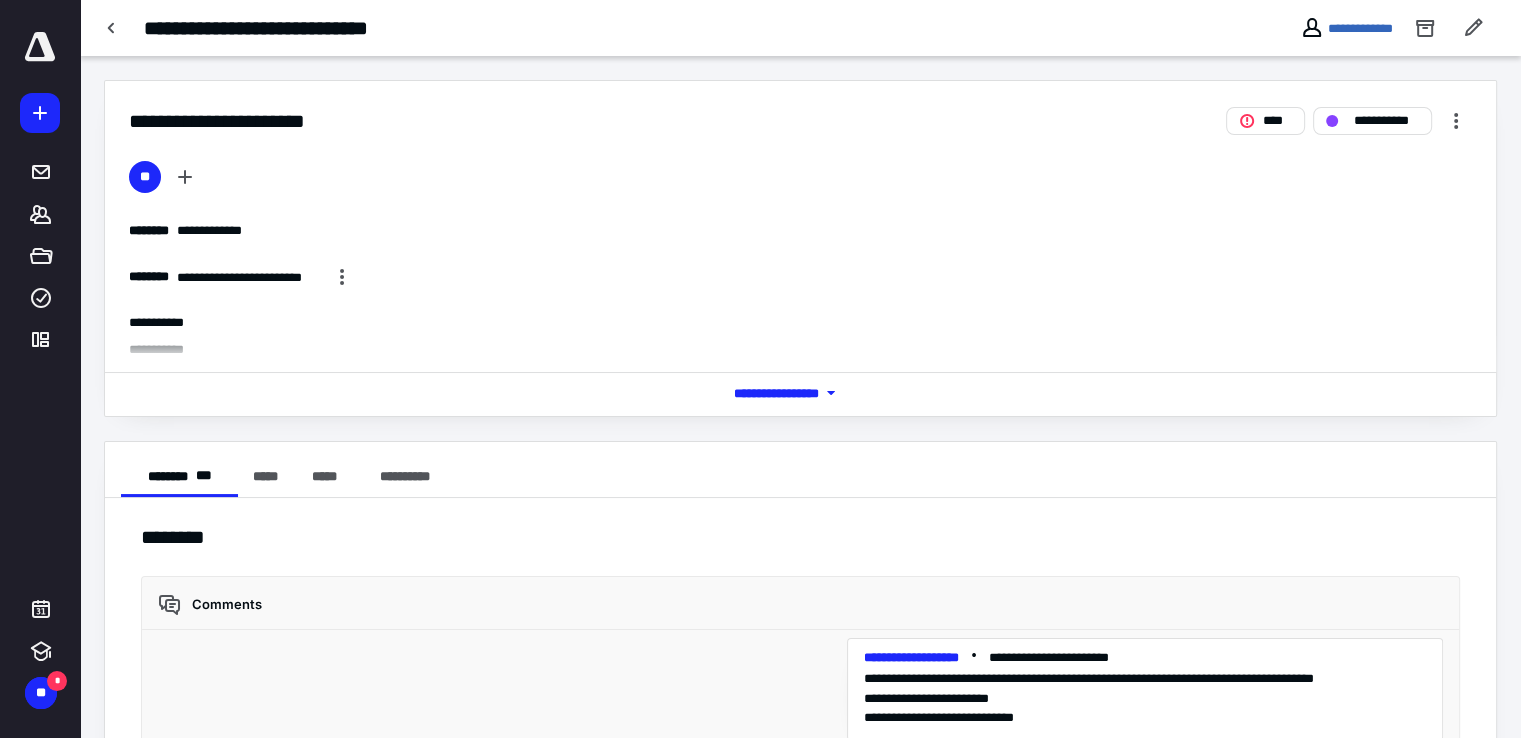 click on "**********" at bounding box center (800, 277) 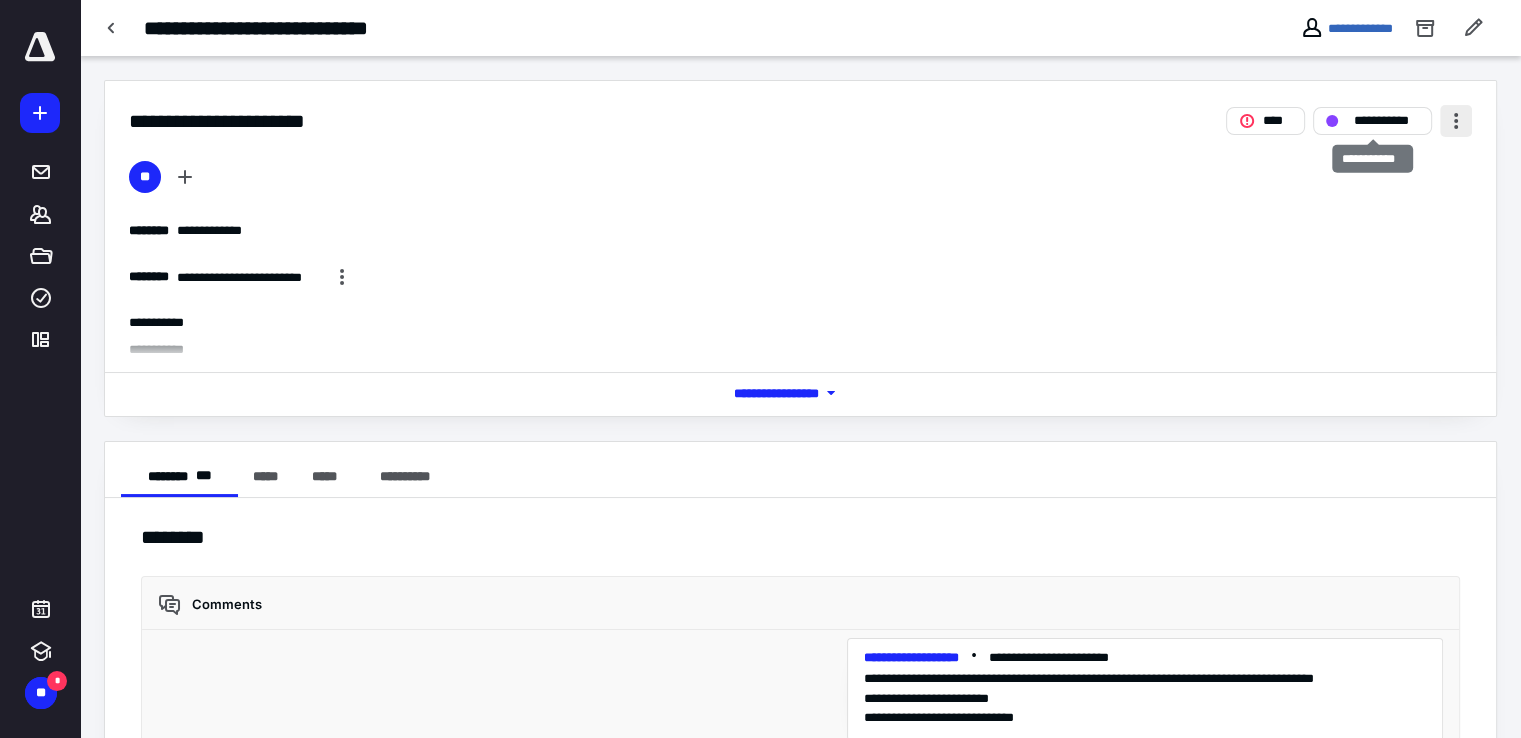 type 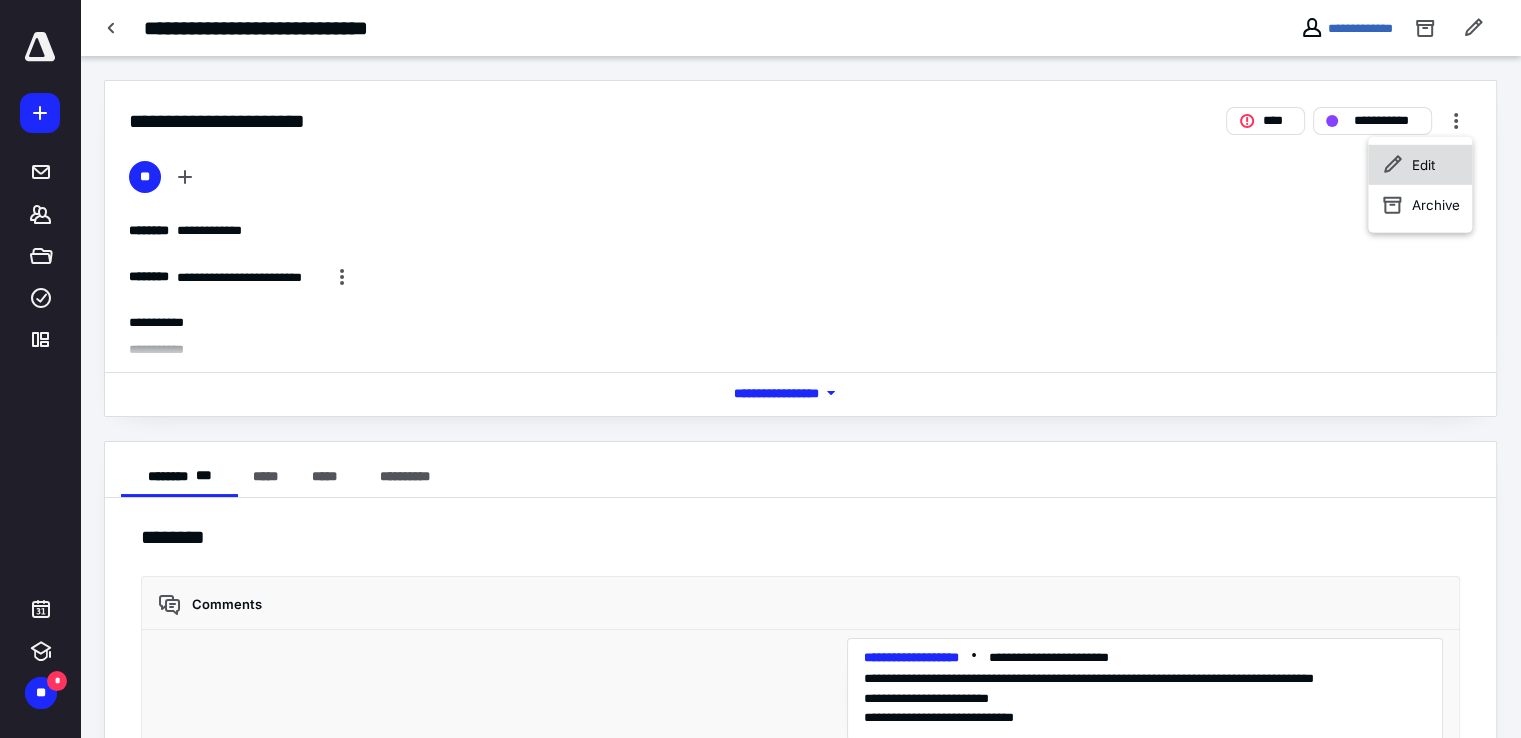 click on "Edit" at bounding box center [1423, 165] 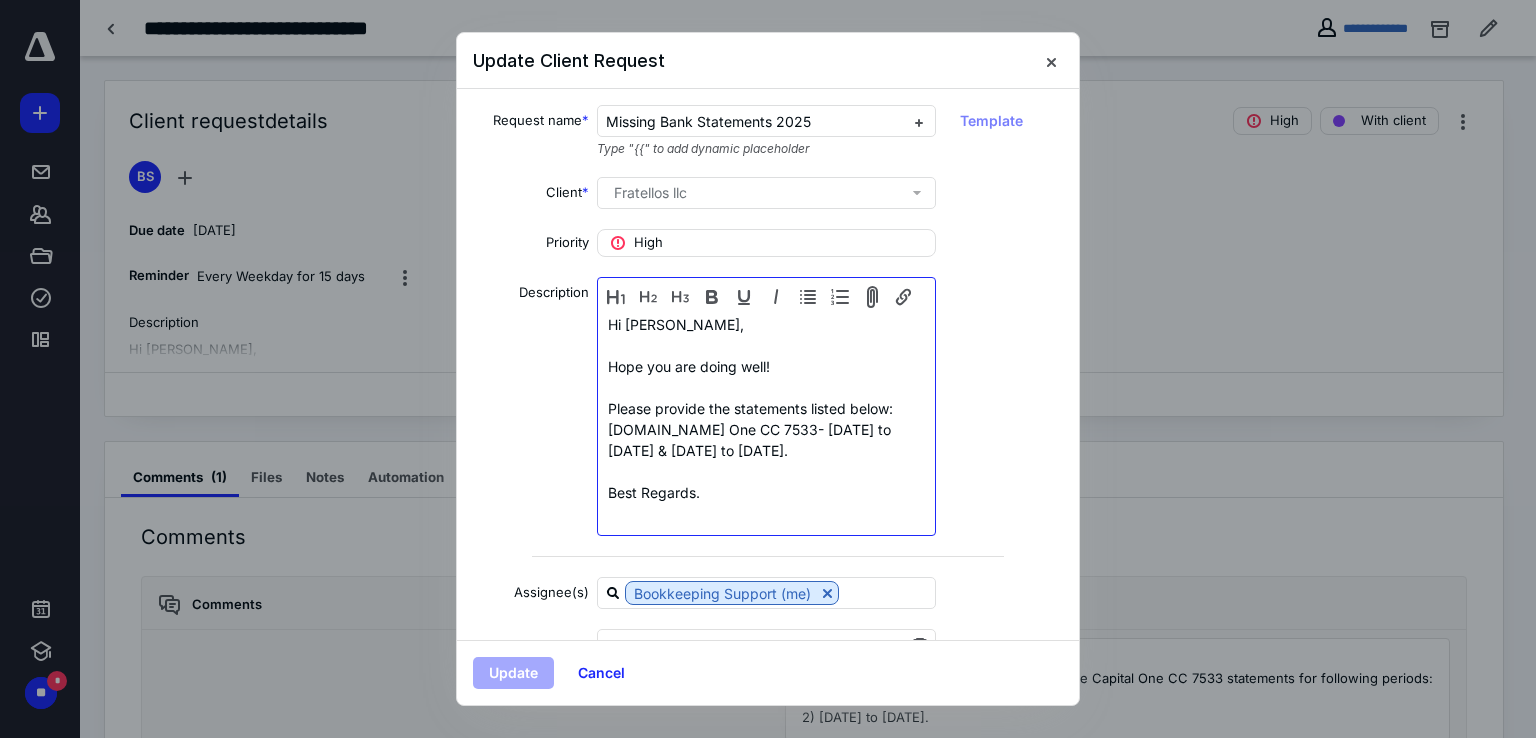 click on "[DOMAIN_NAME] One CC 7533- [DATE] to [DATE] & [DATE] to [DATE]." at bounding box center [766, 440] 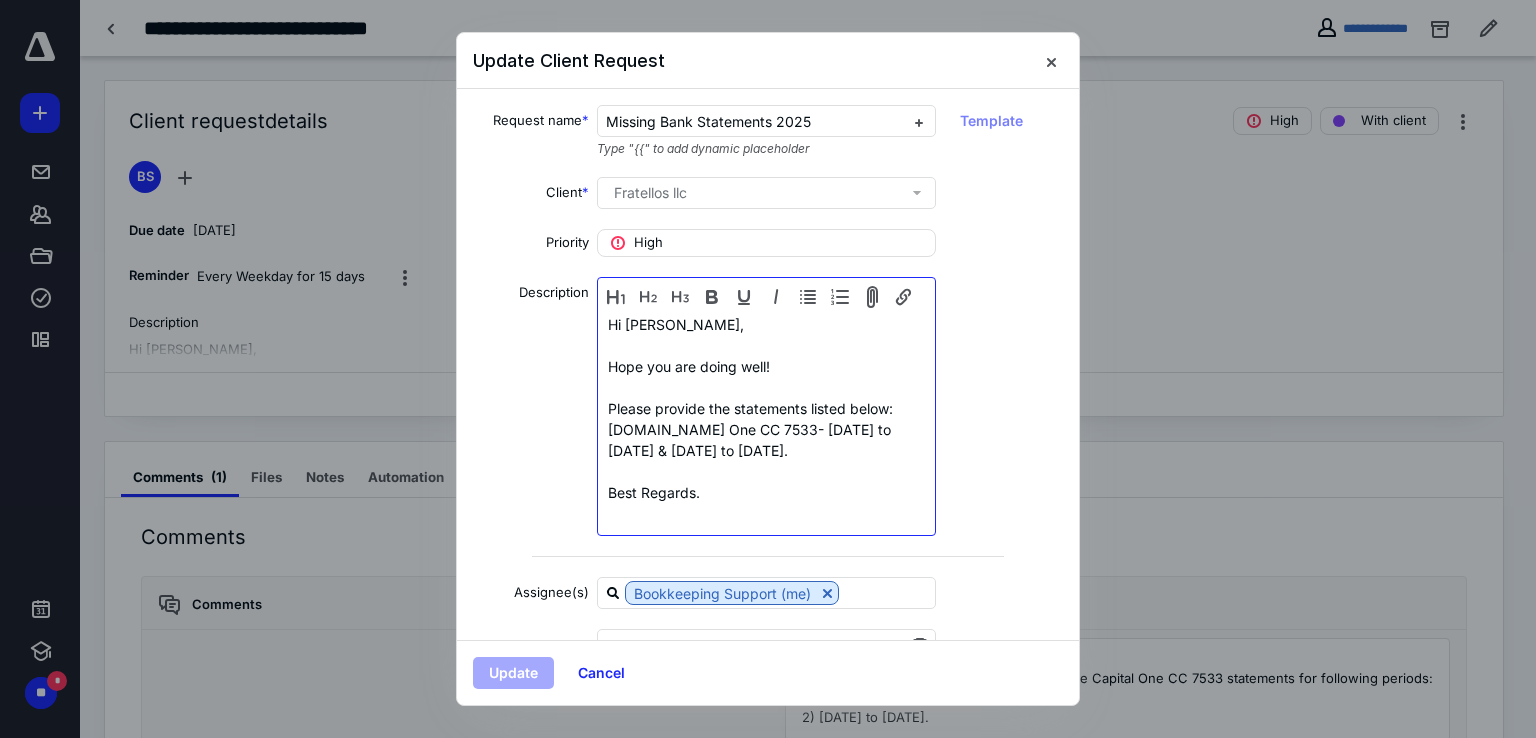 click on "[DOMAIN_NAME] One CC 7533- [DATE] to [DATE] & [DATE] to [DATE]." at bounding box center [766, 440] 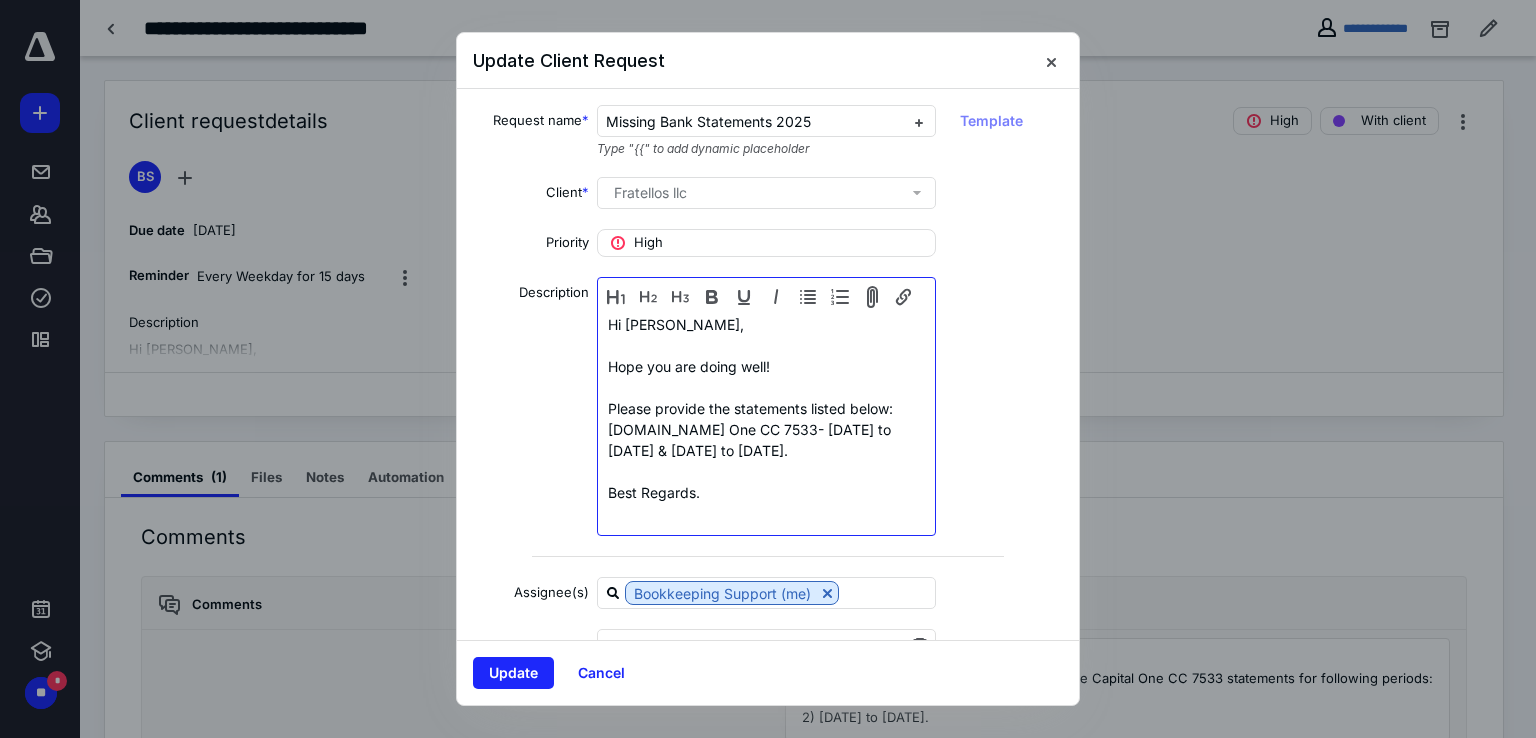 click on "[DOMAIN_NAME] One CC 7533- [DATE] to [DATE] & [DATE] to [DATE]." at bounding box center [766, 440] 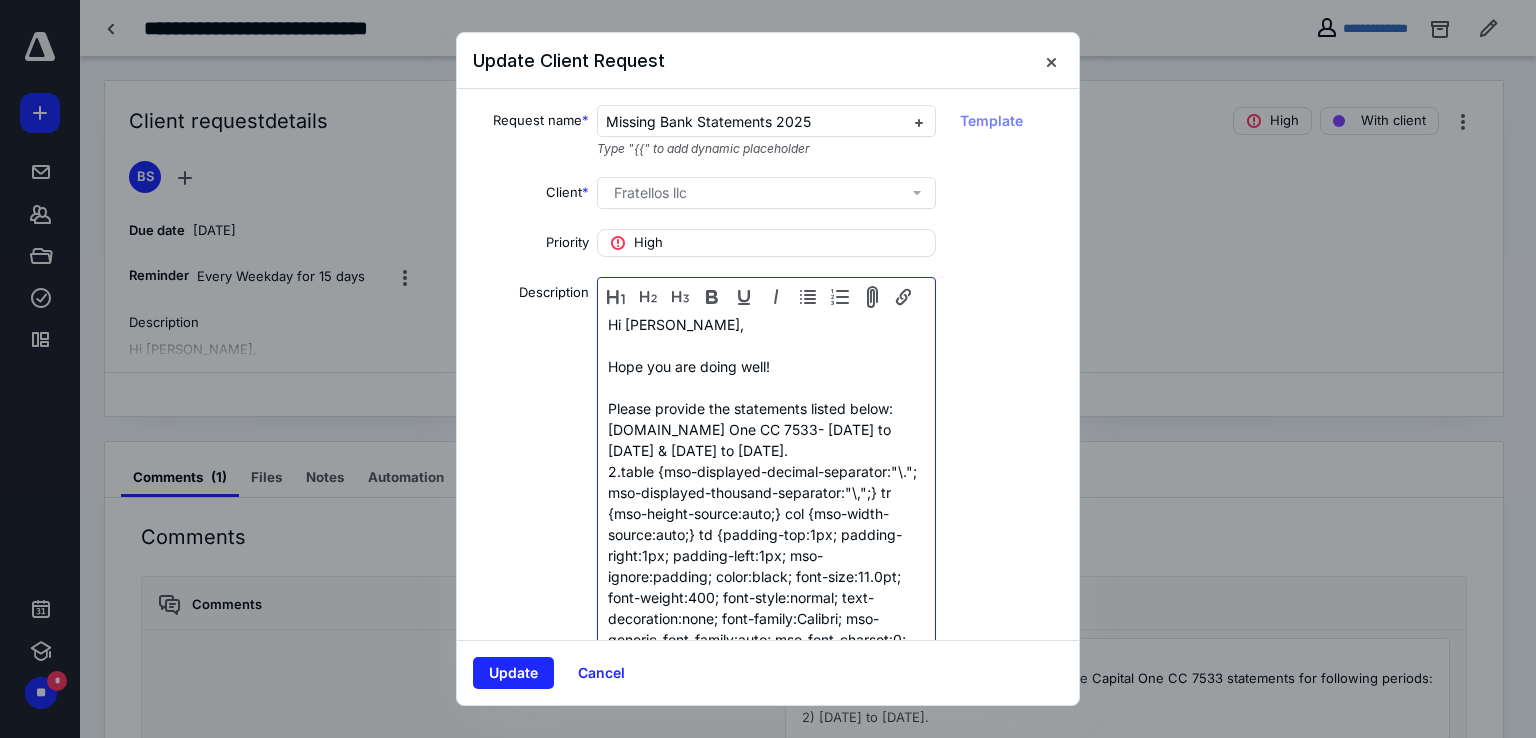 click on "table
{mso-displayed-decimal-separator:"\.";
mso-displayed-thousand-separator:"\,";}
tr
{mso-height-source:auto;}
col
{mso-width-source:auto;}
td
{padding-top:1px;
padding-right:1px;
padding-left:1px;
mso-ignore:padding;
color:black;
font-size:11.0pt;
font-weight:400;
font-style:normal;
text-decoration:none;
font-family:Calibri;
mso-generic-font-family:auto;
mso-font-charset:0;
text-align:general;
vertical-align:bottom;
border:none;
white-space:nowrap;
mso-rotate:0;}
.xl108
{border-top:.5pt solid black;
border-right:.5pt solid black;
border-bottom:none;
border-left:.5pt solid black;}
Amex 1006" at bounding box center [766, 618] 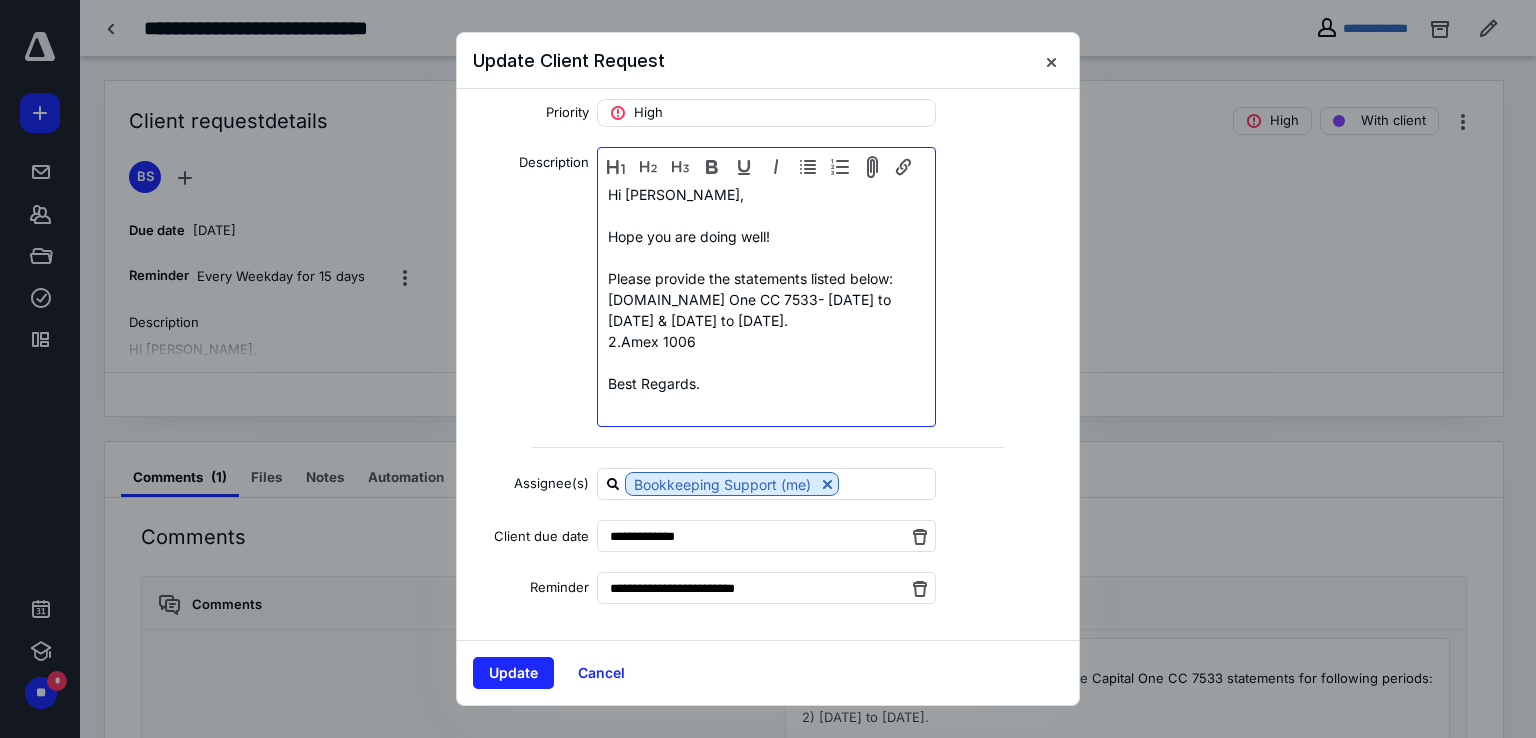 scroll, scrollTop: 129, scrollLeft: 0, axis: vertical 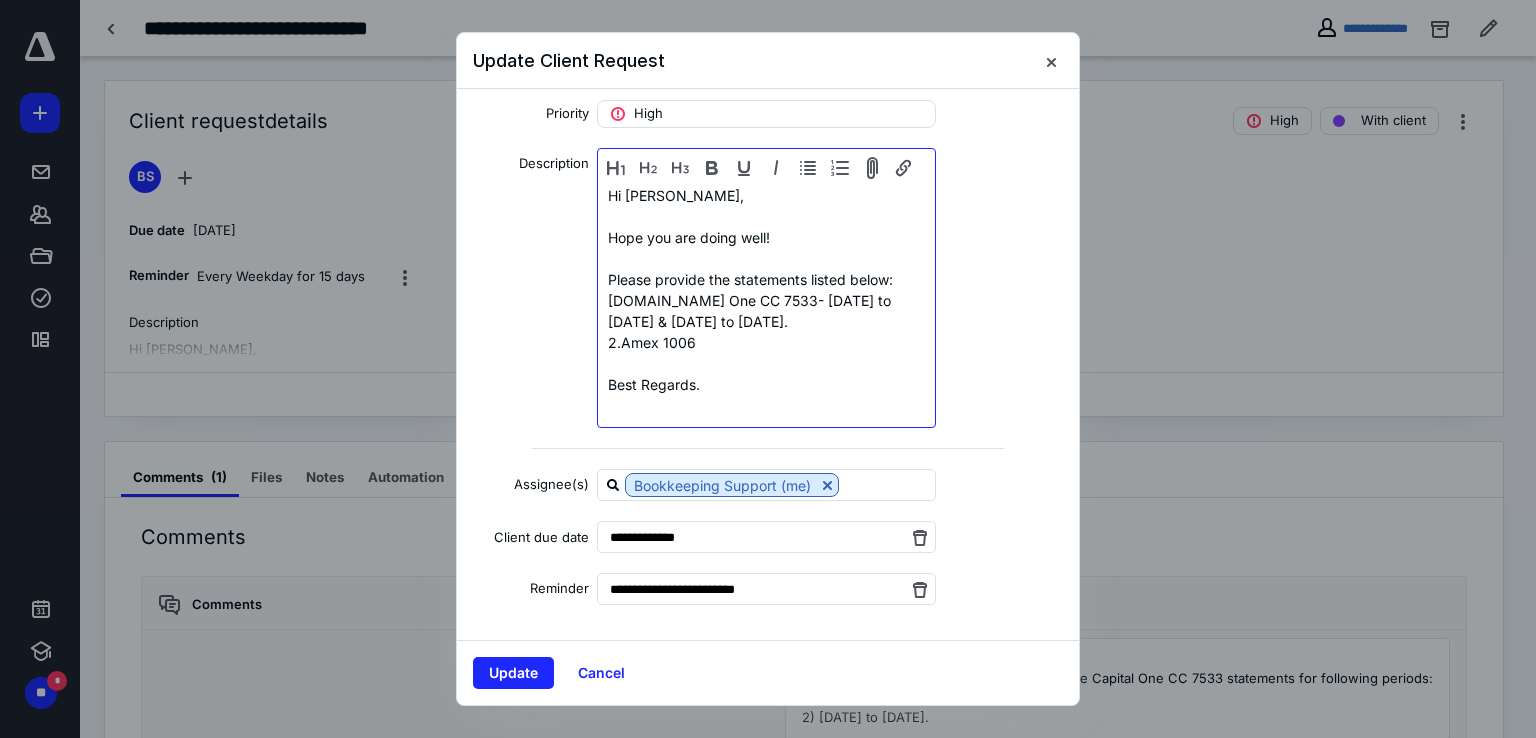 click on "[DOMAIN_NAME] One CC 7533- [DATE] to [DATE] & [DATE] to [DATE]. 2.  Amex 1006" at bounding box center [766, 321] 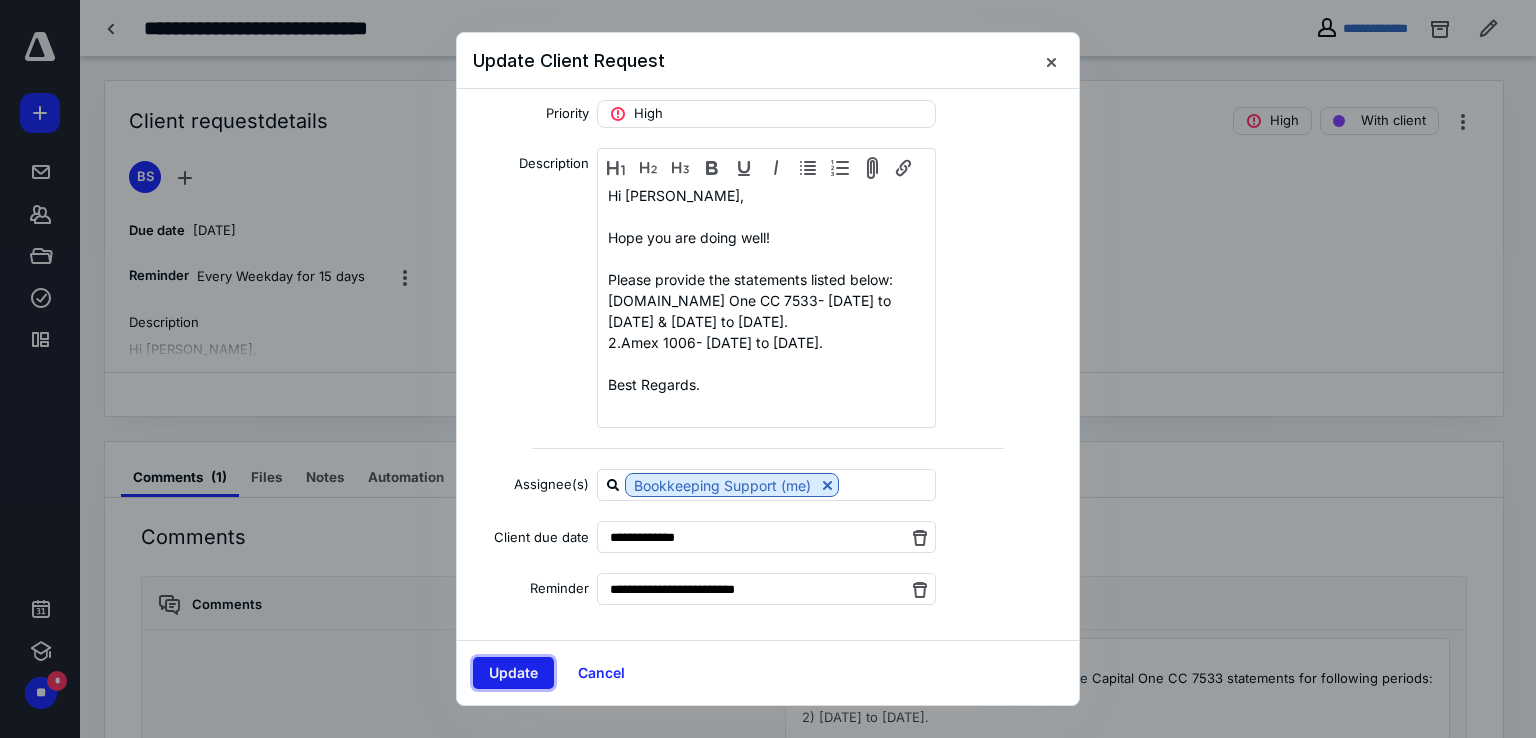 click on "Update" at bounding box center [513, 673] 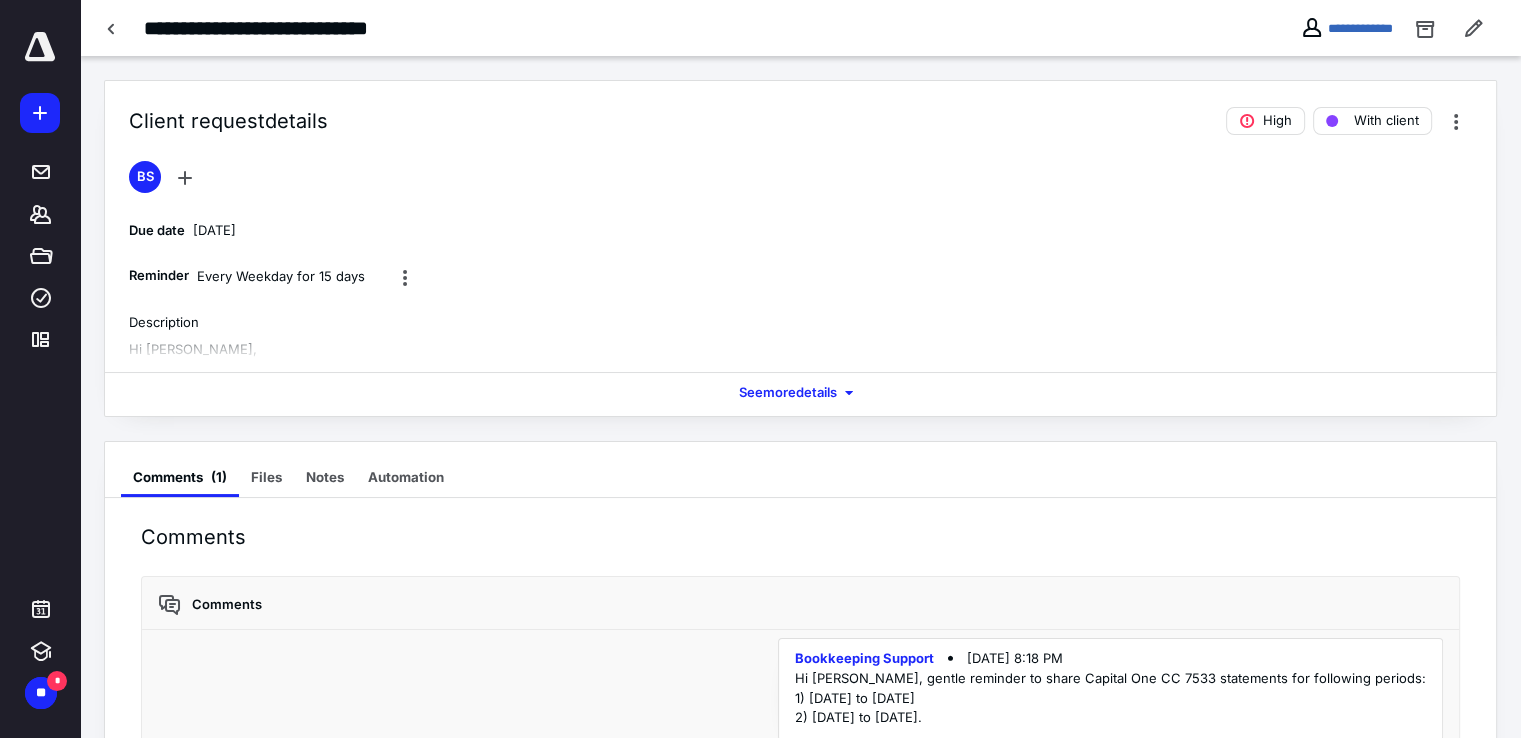 click on "See  more  details" at bounding box center (800, 393) 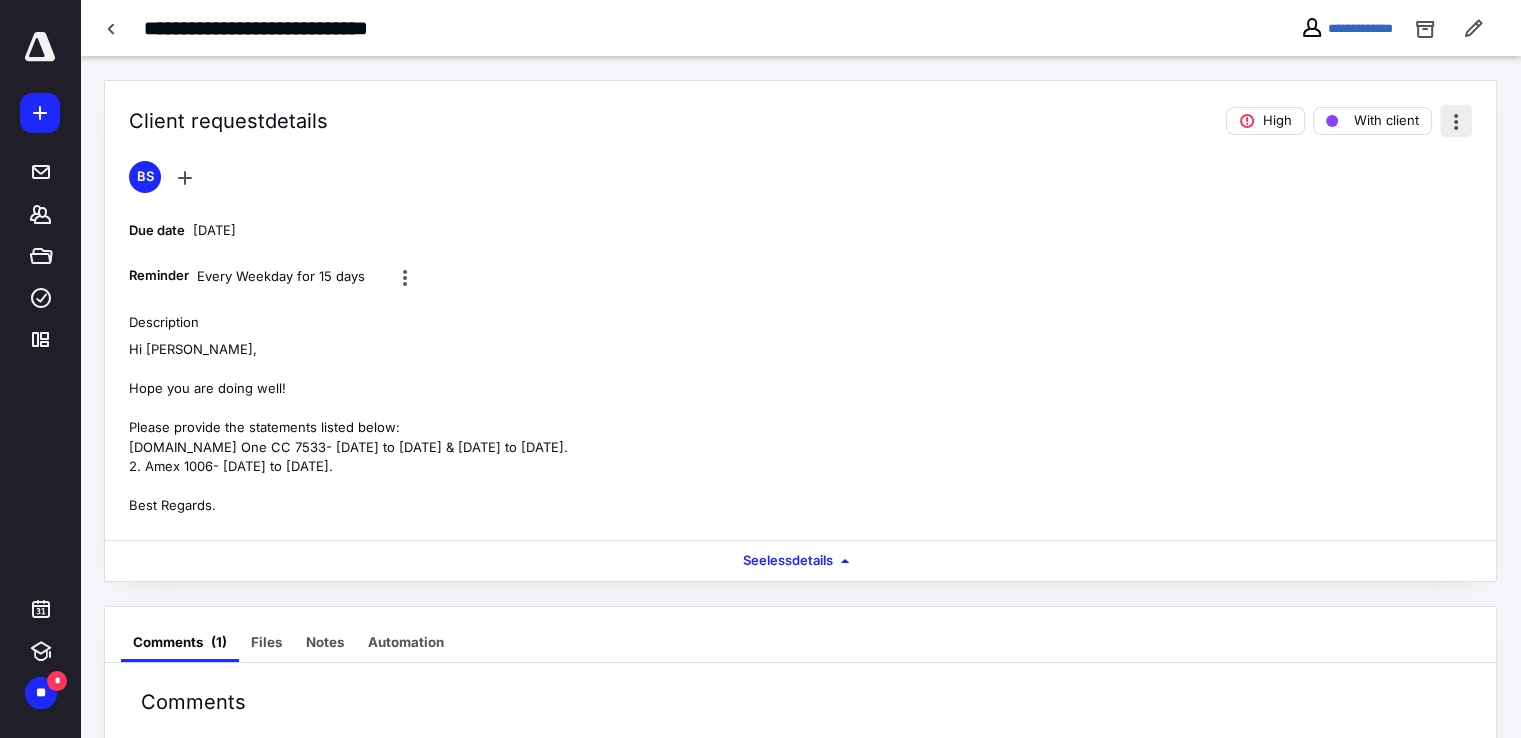 click at bounding box center [1456, 121] 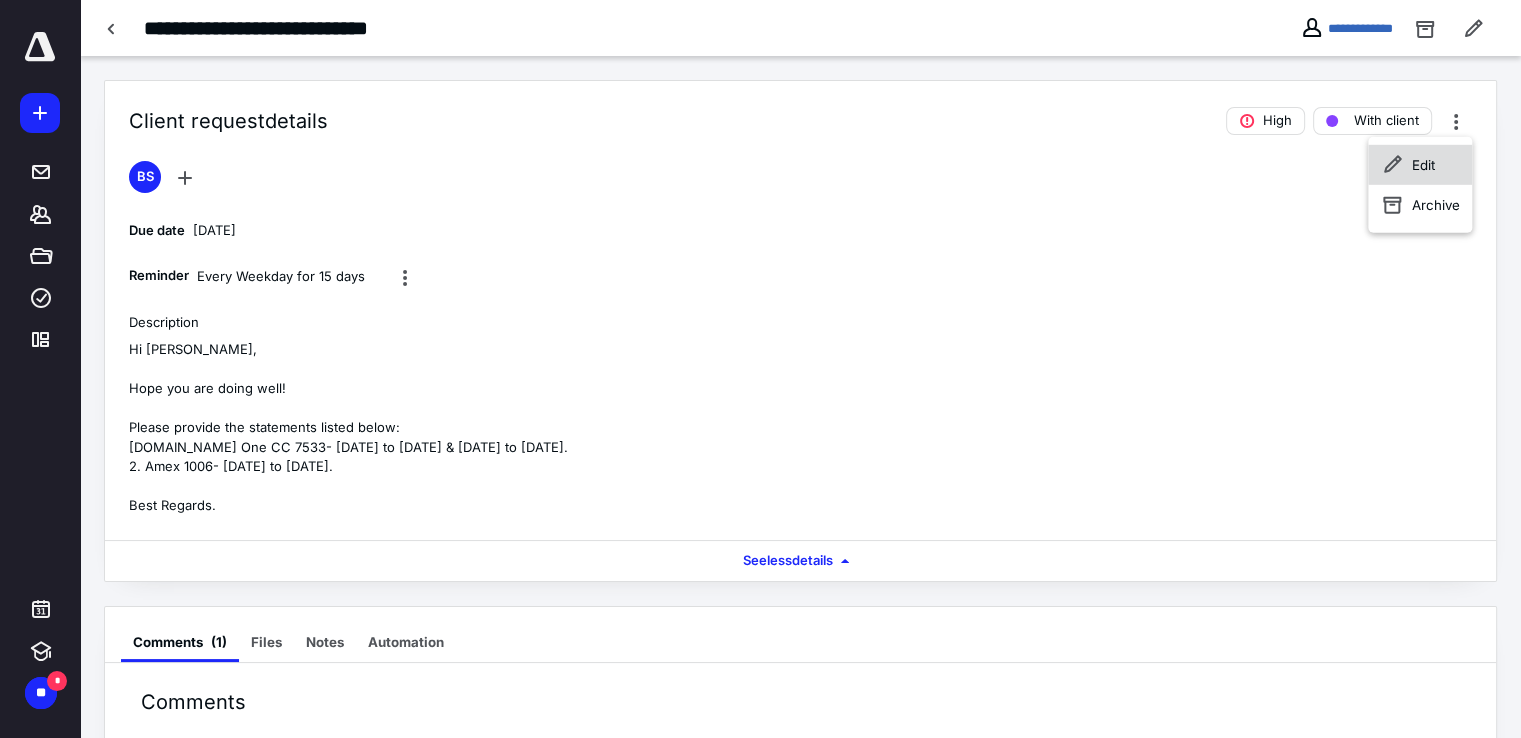 click 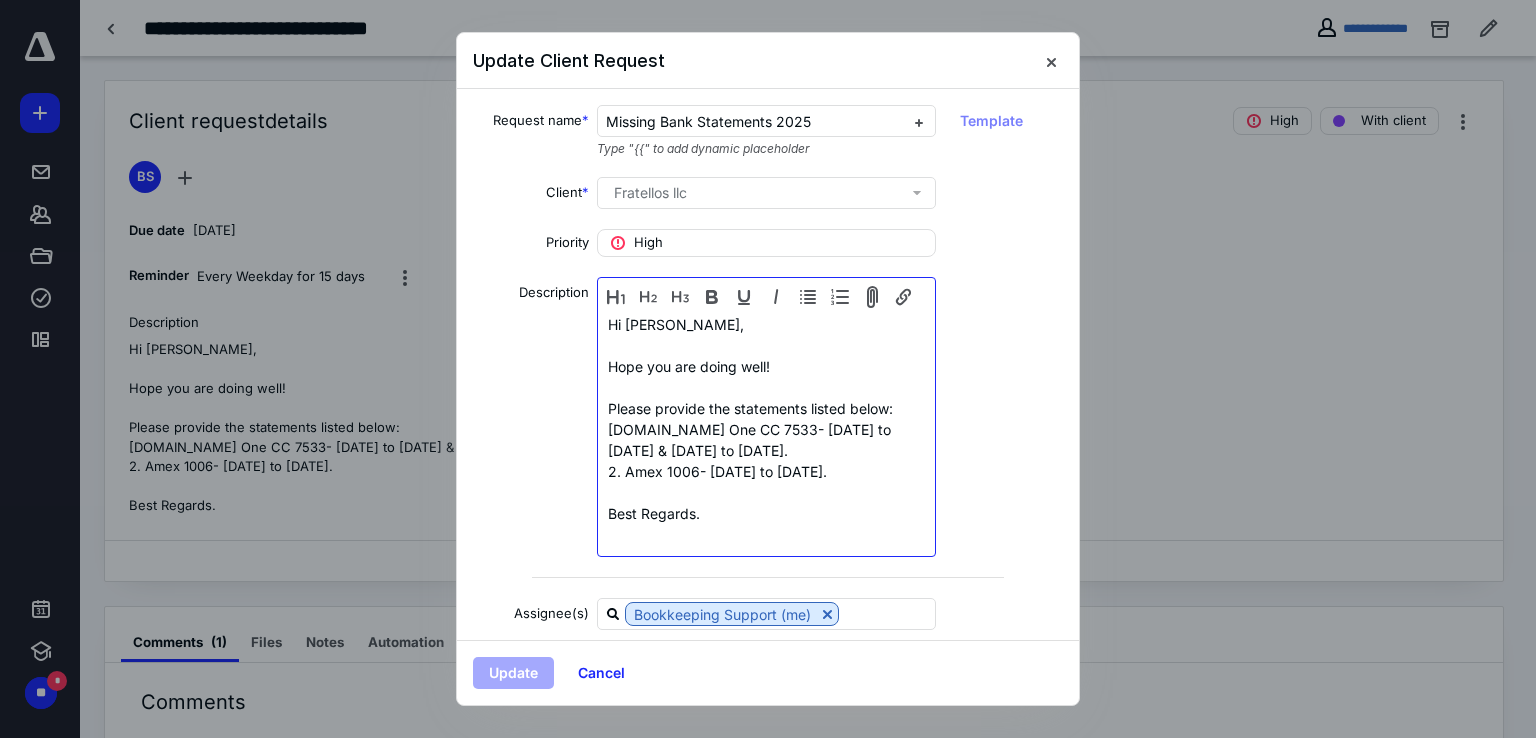 click on "[DOMAIN_NAME] One CC 7533- [DATE] to [DATE] & [DATE] to [DATE]. 2. Amex 1006- [DATE] to [DATE]." at bounding box center [766, 450] 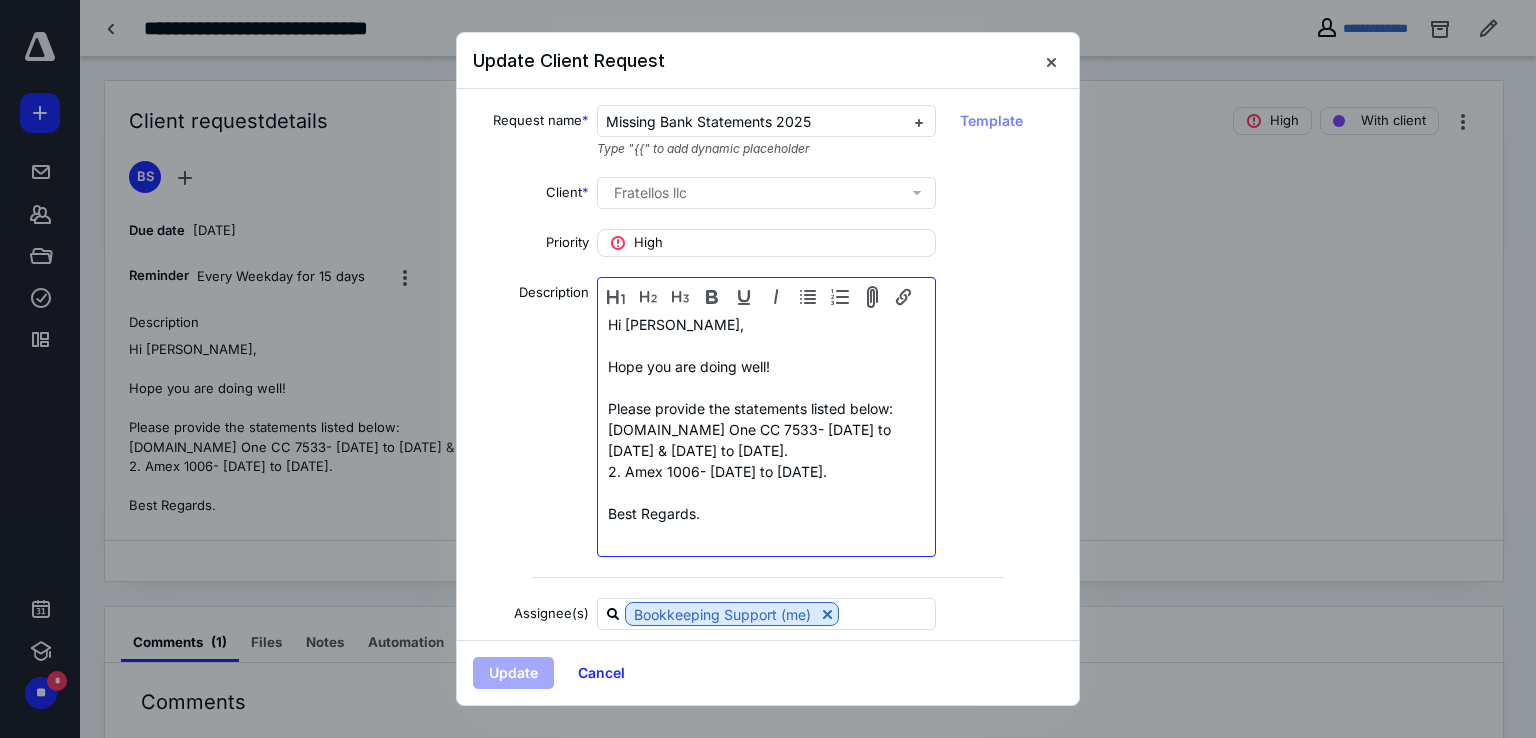 type 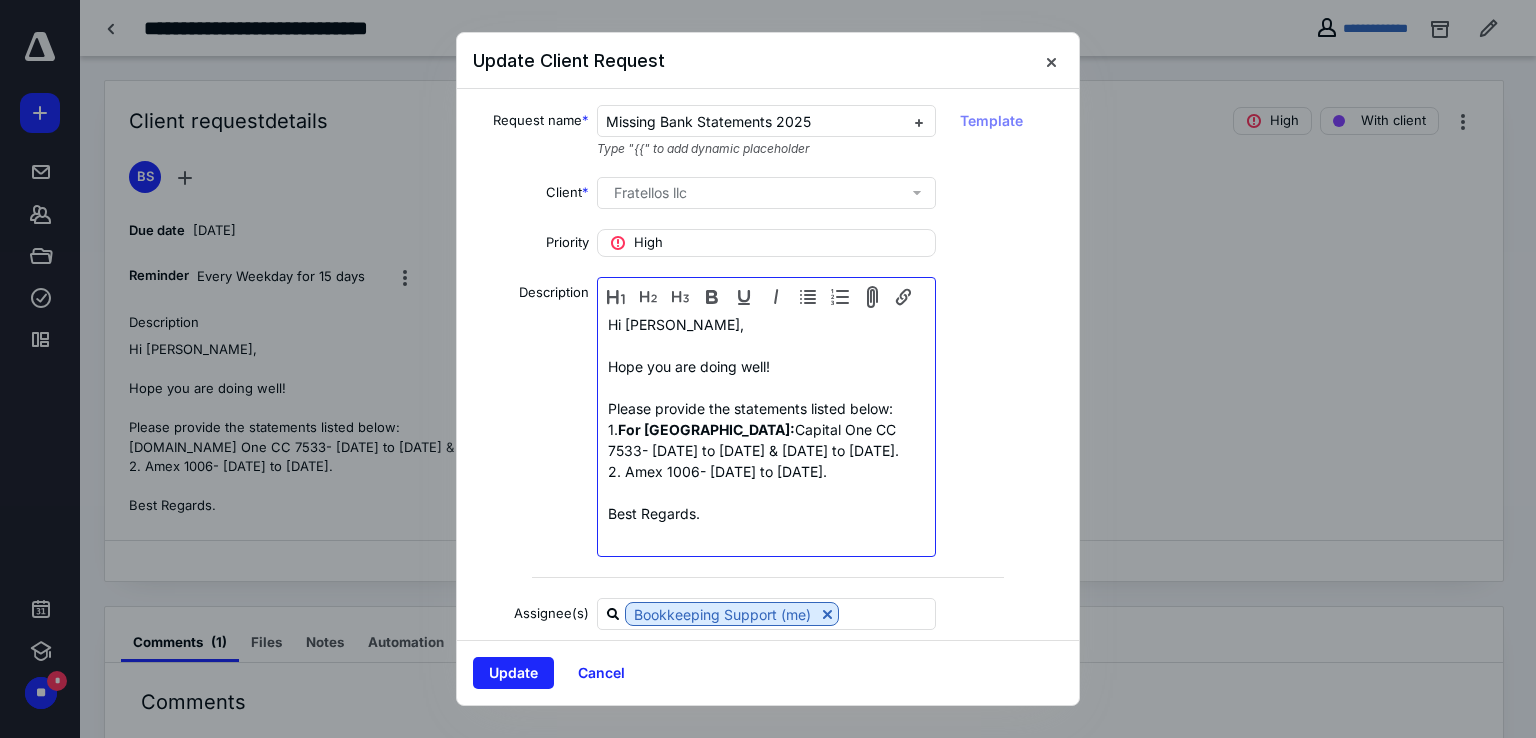 click on "For [GEOGRAPHIC_DATA]:" at bounding box center (706, 429) 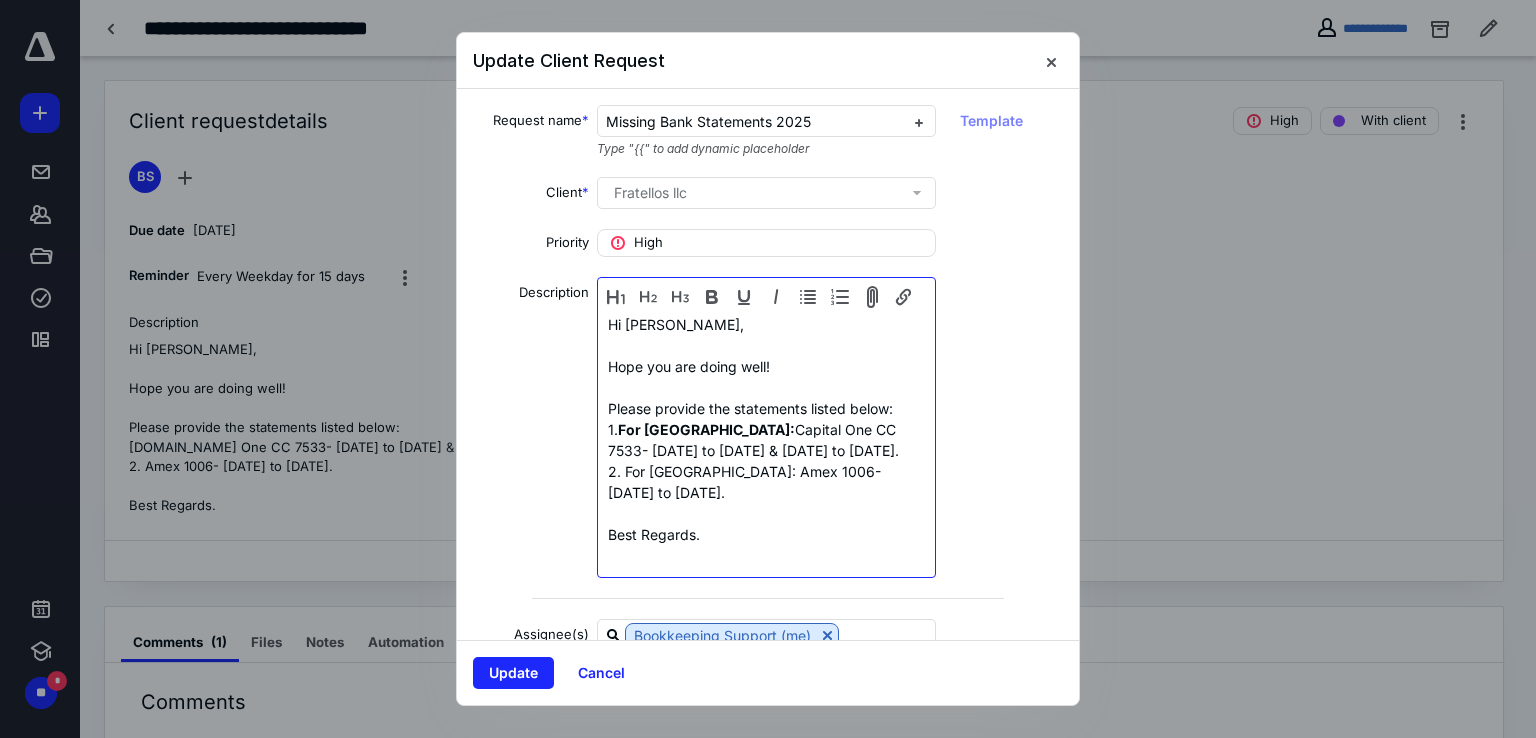 click on "1.  For [GEOGRAPHIC_DATA]:  Capital One CC 7533- [DATE] to [DATE] & [DATE] to [DATE]. 2. For [GEOGRAPHIC_DATA]: Amex 1006- [DATE] to [DATE]." at bounding box center [766, 461] 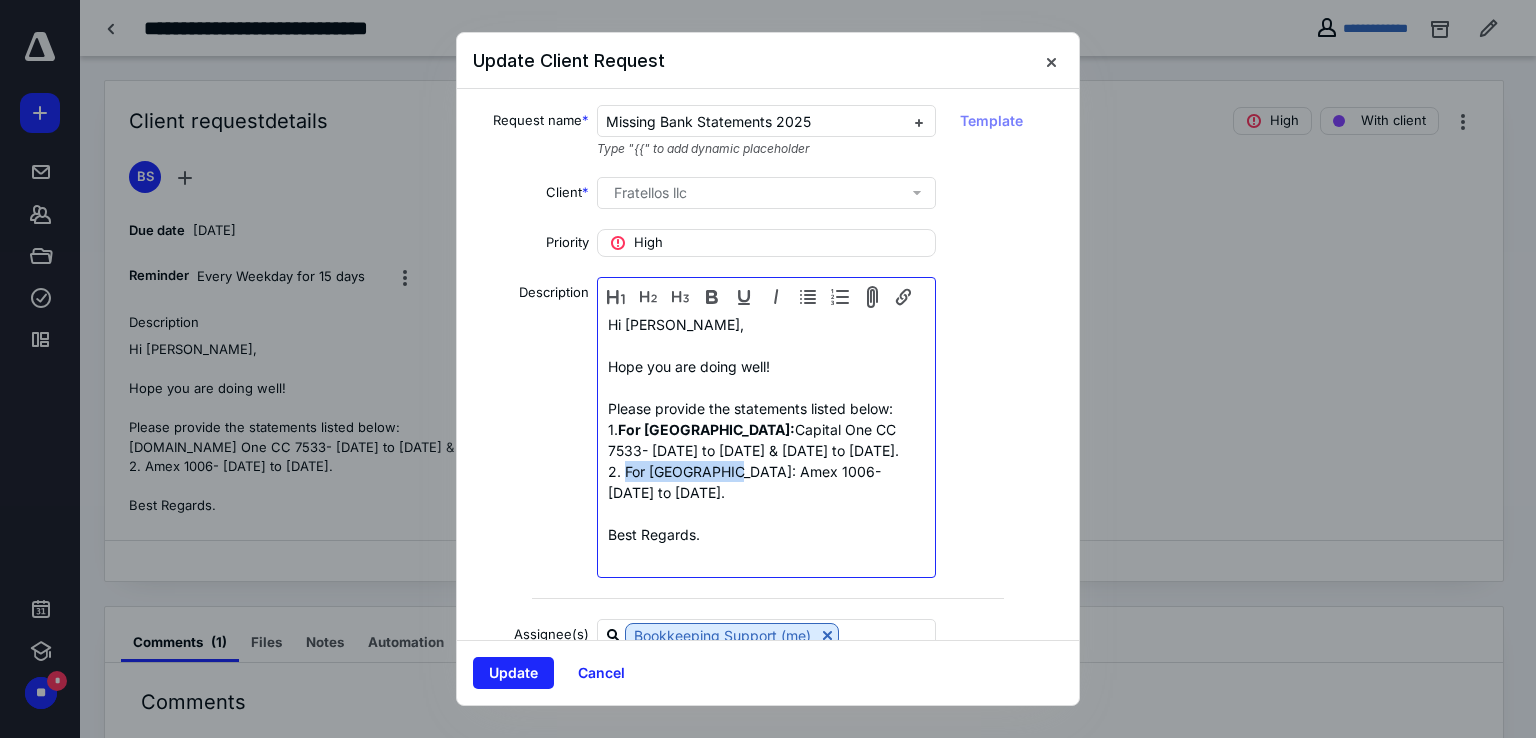 drag, startPoint x: 708, startPoint y: 491, endPoint x: 625, endPoint y: 487, distance: 83.09633 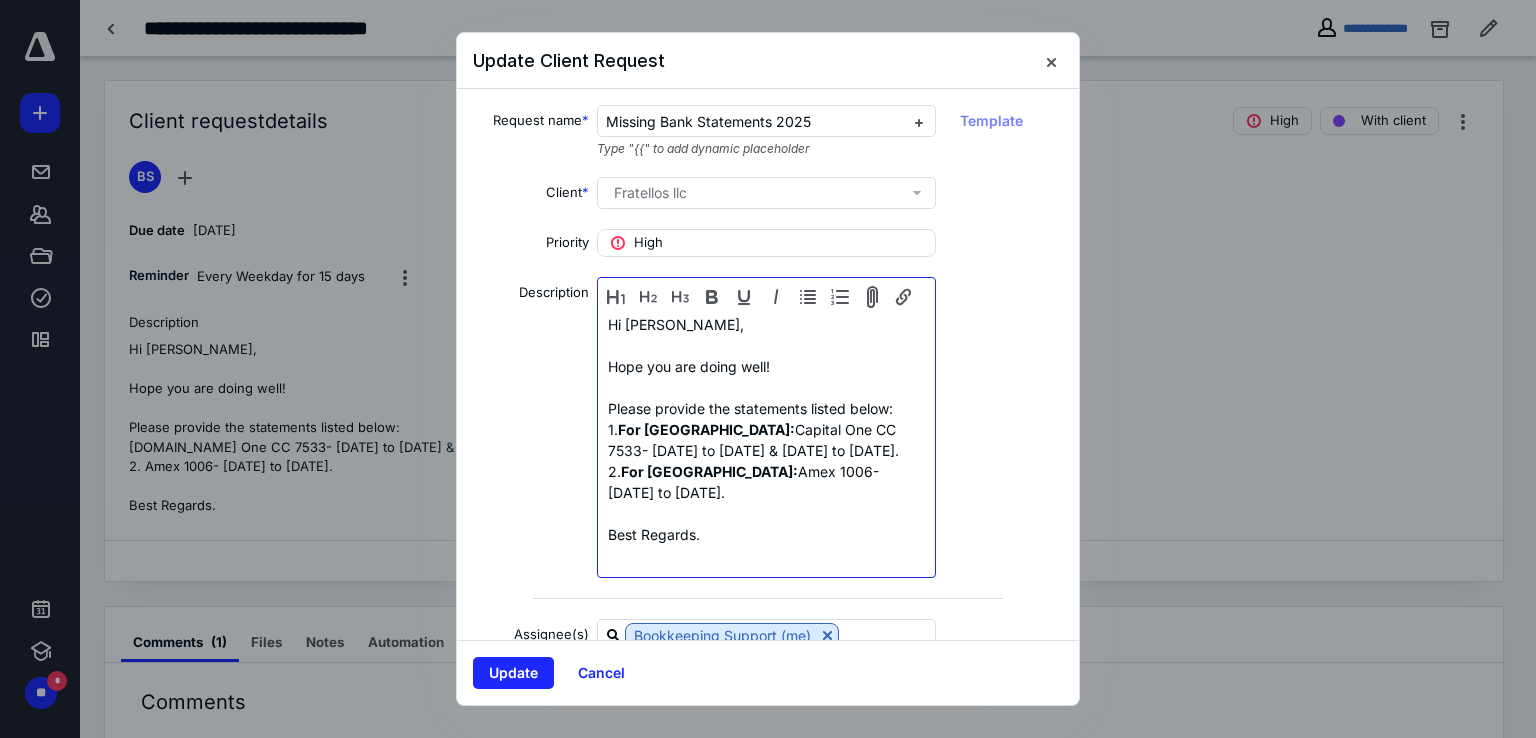 click on "Description Hi [PERSON_NAME], Hope you are doing well! Please provide the statements listed below: 1.  For [GEOGRAPHIC_DATA]:  Capital One CC 7533- [DATE] to [DATE] & [DATE] to [DATE]. 2.  F or [GEOGRAPHIC_DATA]:  Amex 1006- [DATE] to [DATE]. Best Regards." at bounding box center [768, 427] 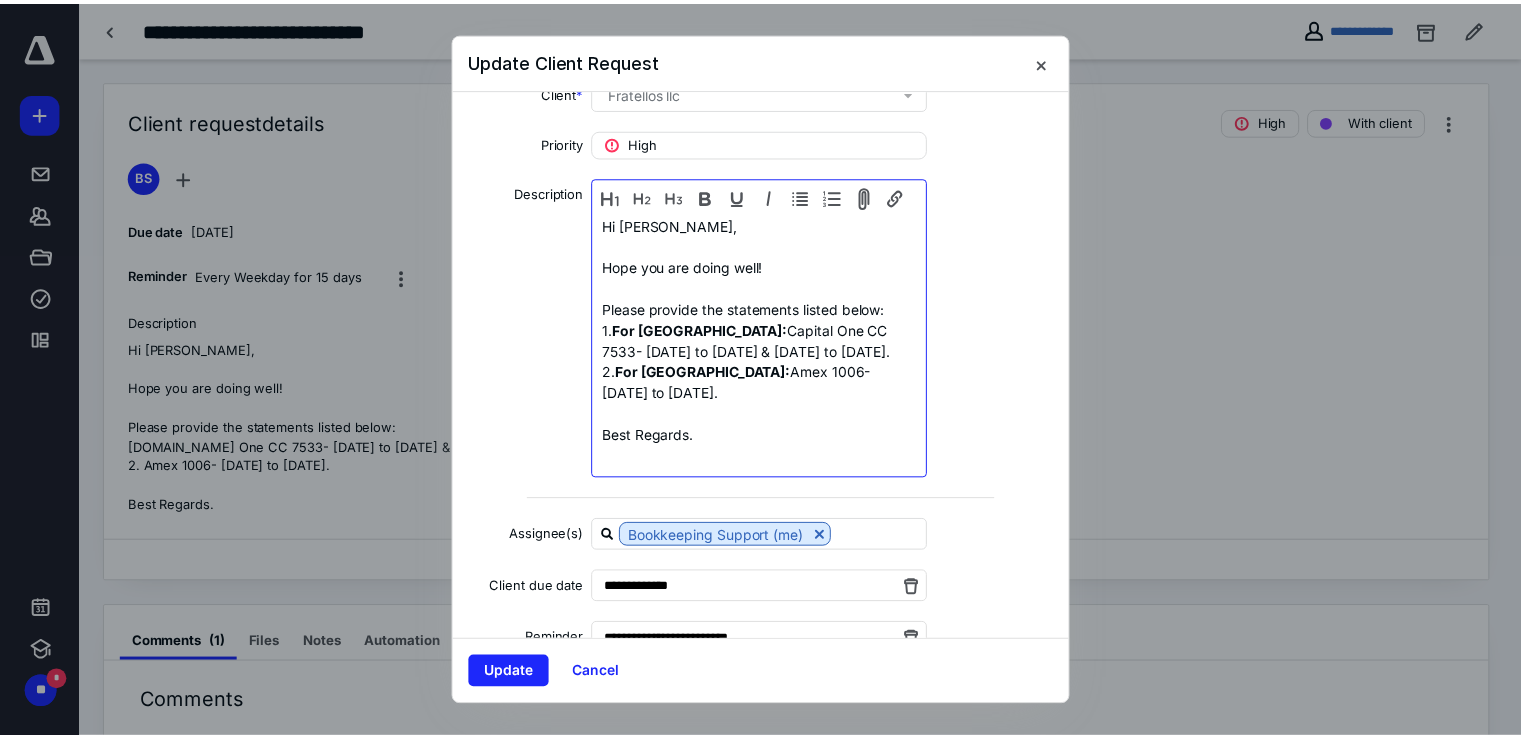 scroll, scrollTop: 171, scrollLeft: 0, axis: vertical 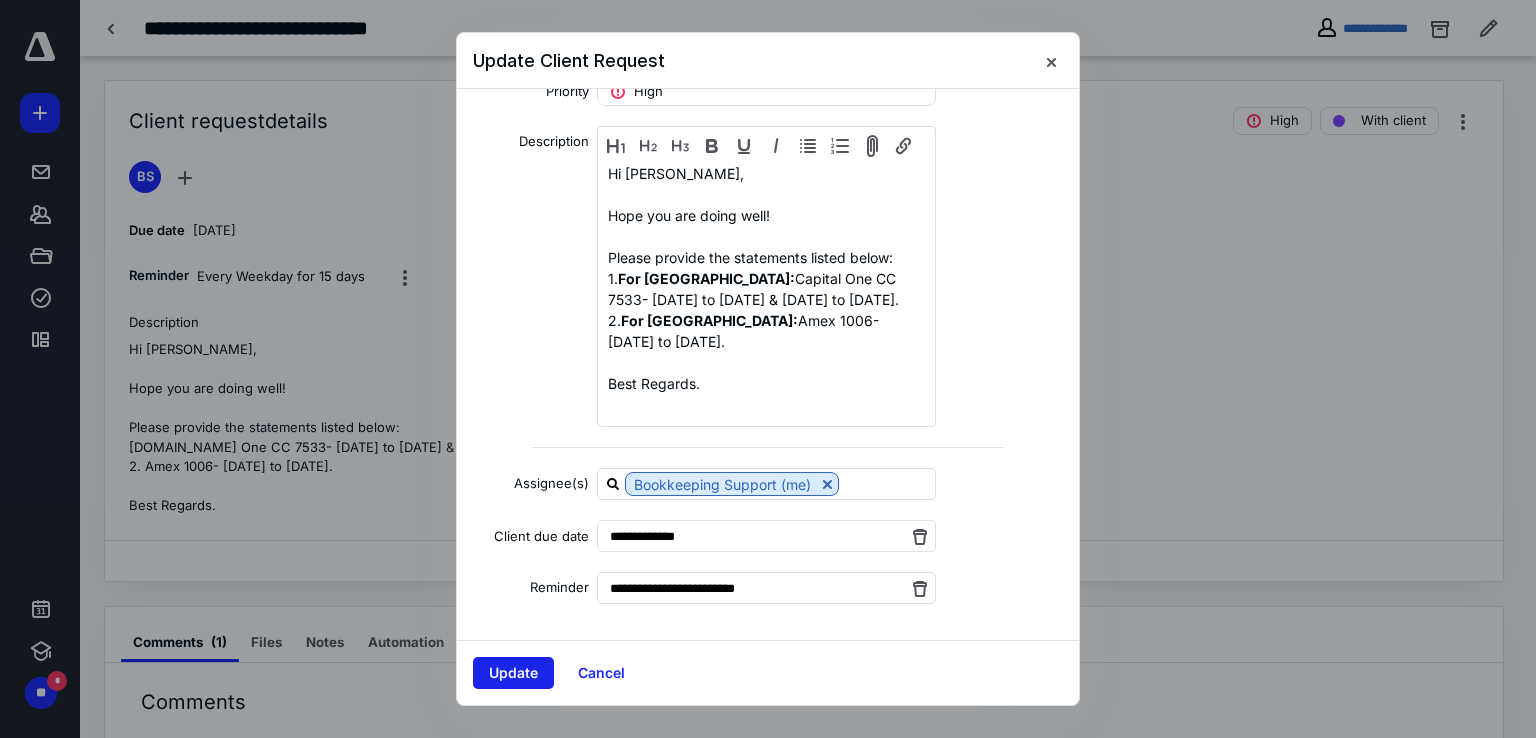click on "Update" at bounding box center [513, 673] 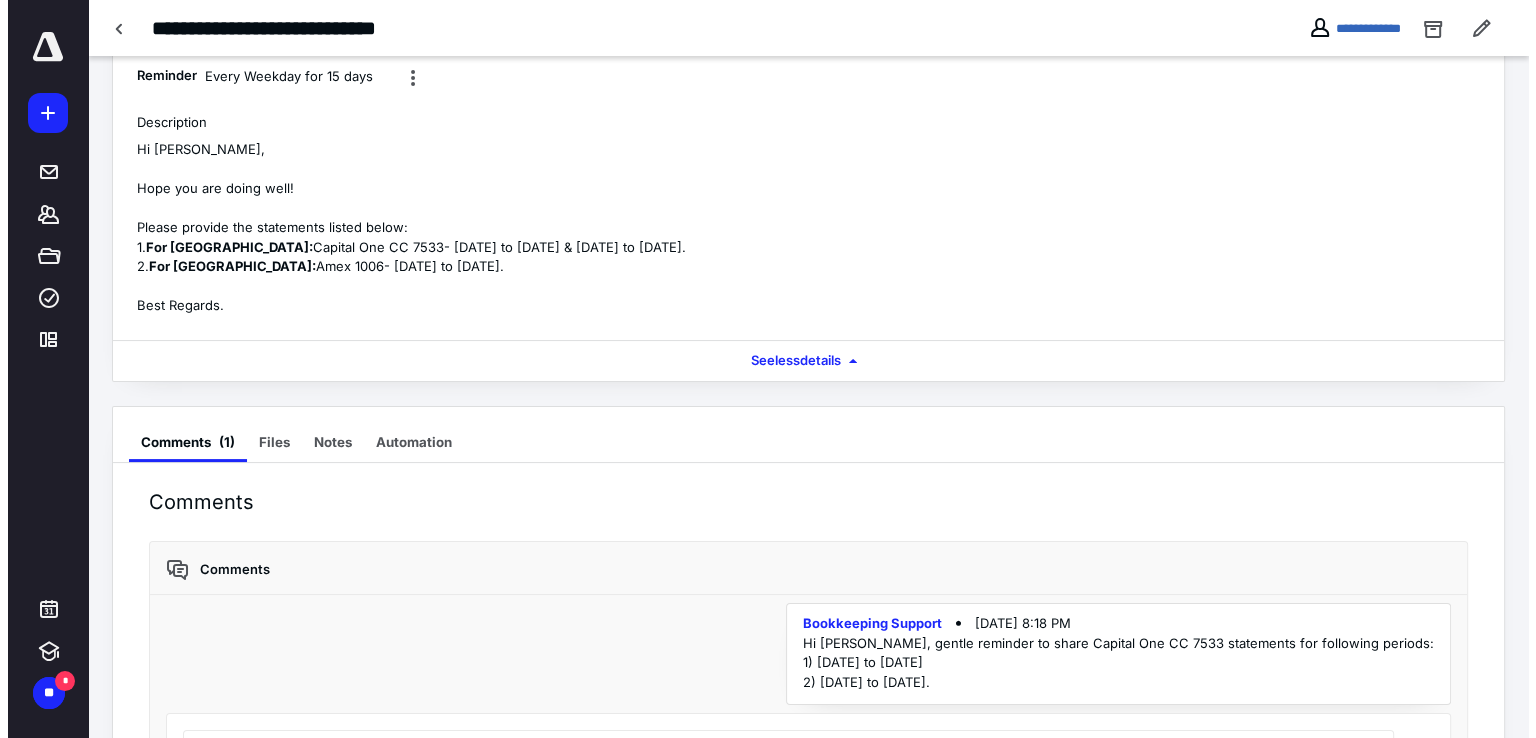scroll, scrollTop: 310, scrollLeft: 0, axis: vertical 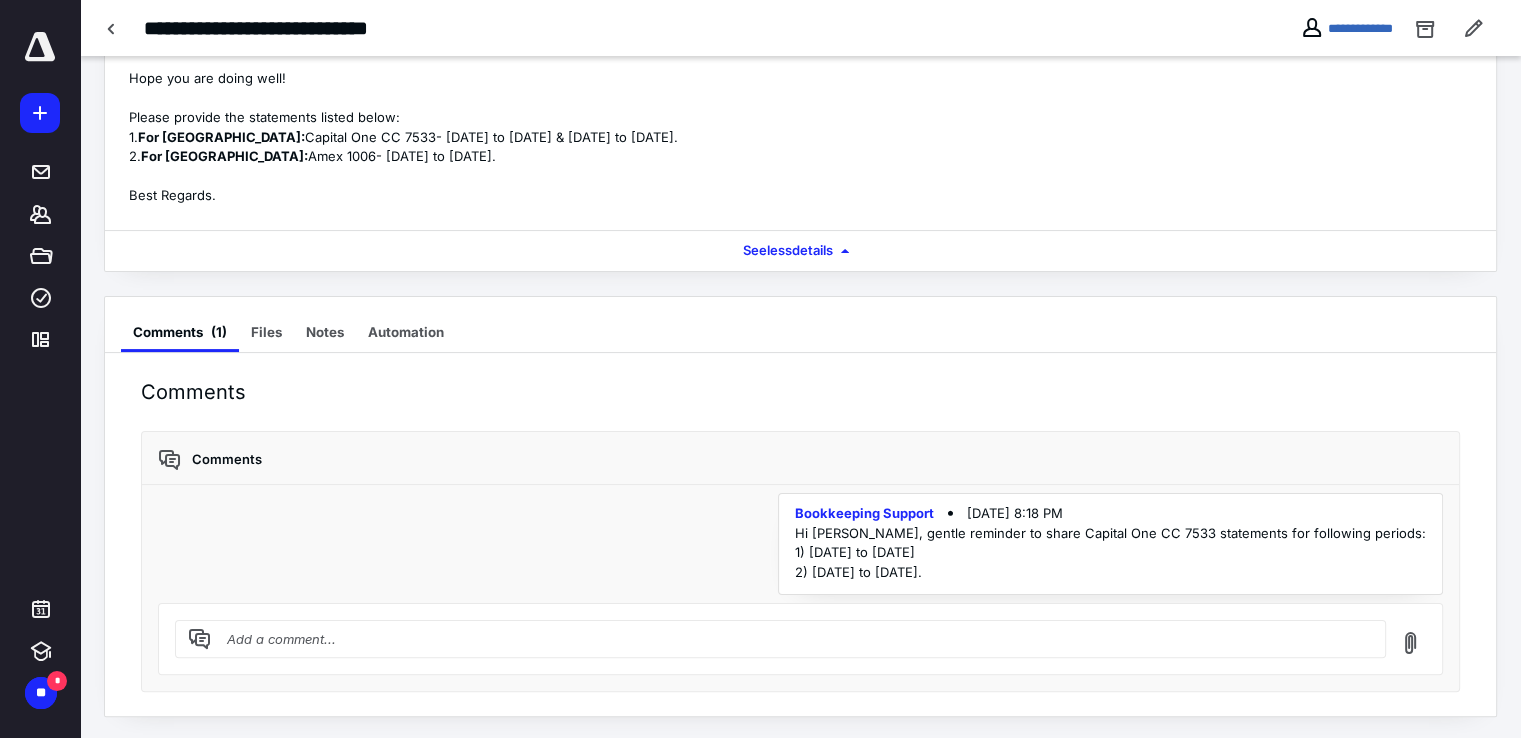 drag, startPoint x: 462, startPoint y: 157, endPoint x: 167, endPoint y: 165, distance: 295.10846 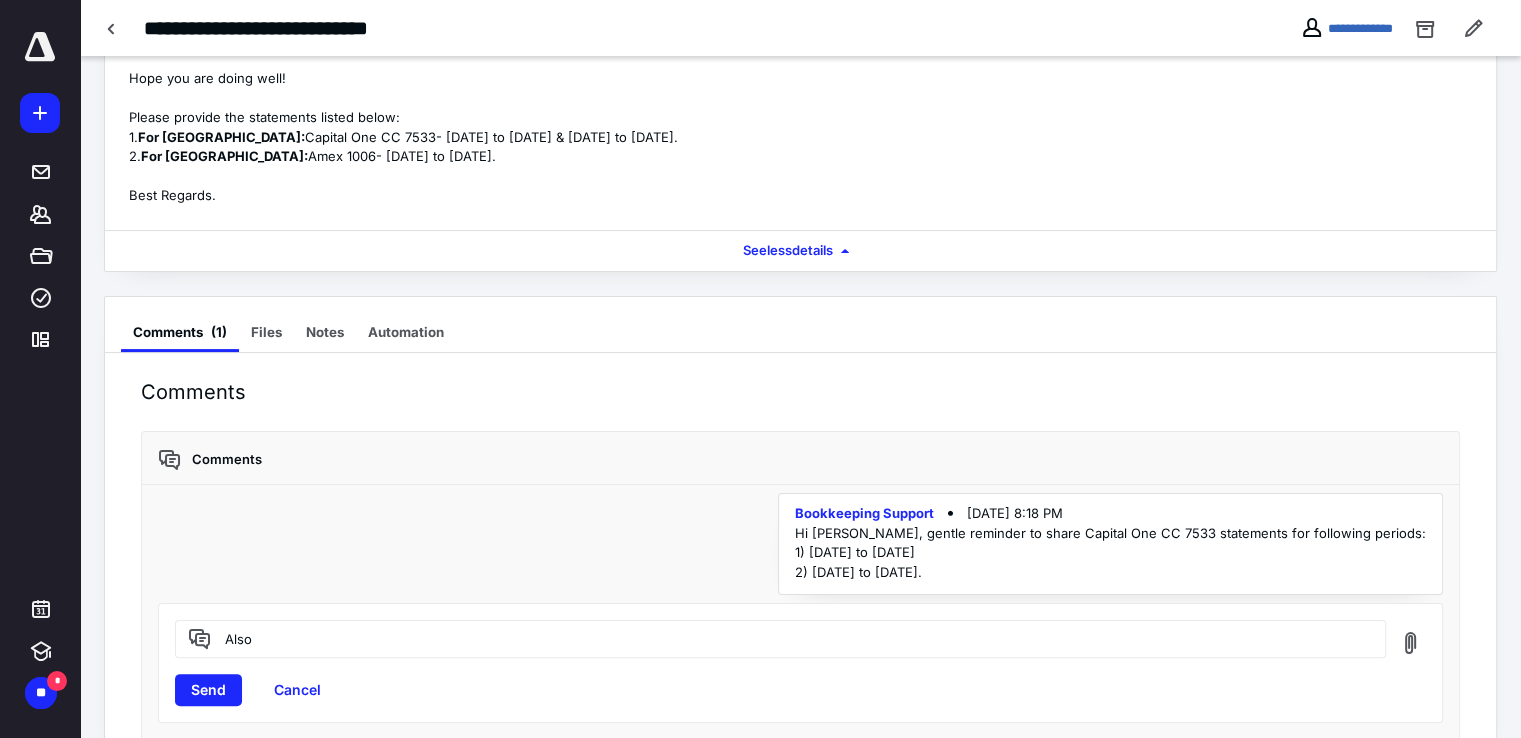 paste on "For [GEOGRAPHIC_DATA]: Amex 1006- [DATE] to [DATE]." 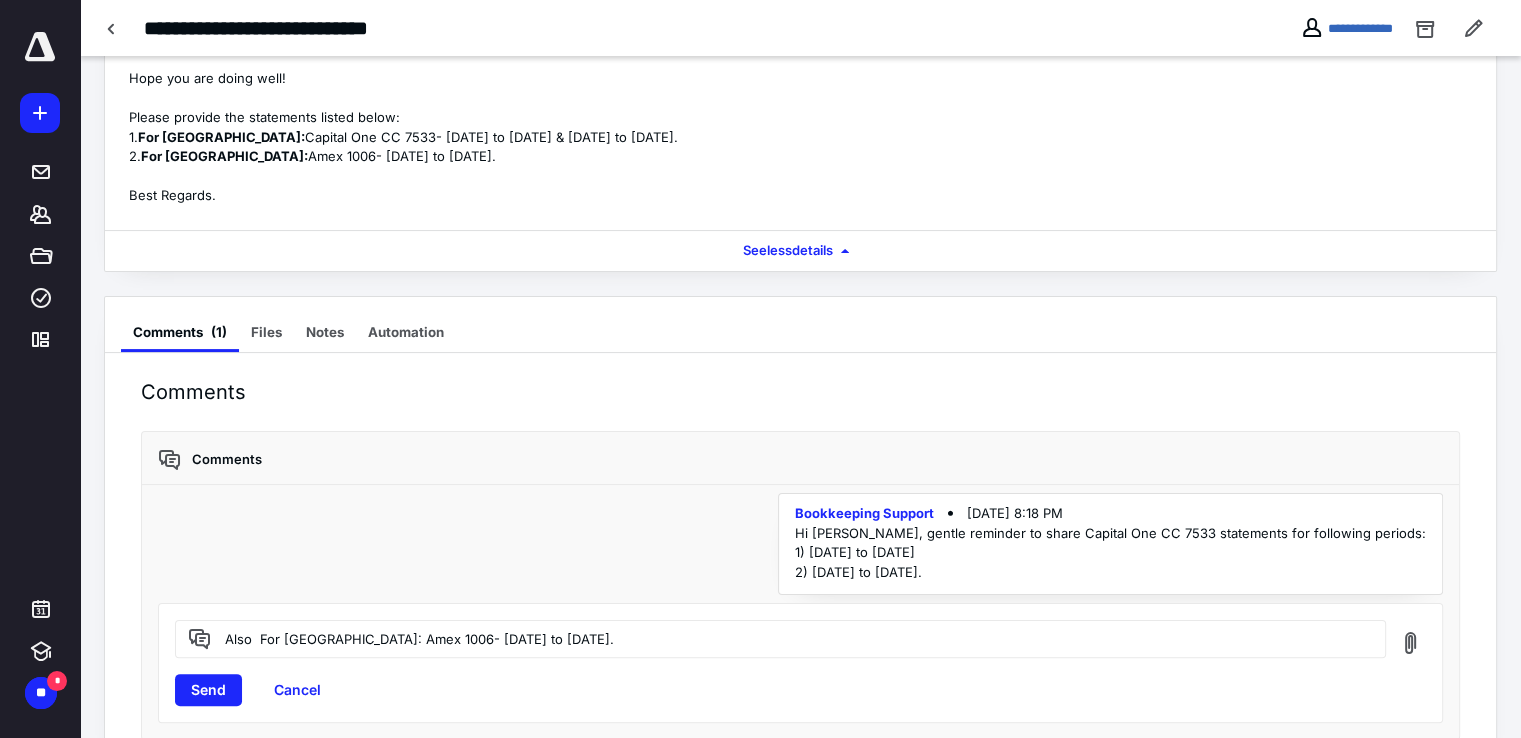 click on "Also  For [GEOGRAPHIC_DATA]: Amex 1006- [DATE] to [DATE]." at bounding box center [792, 638] 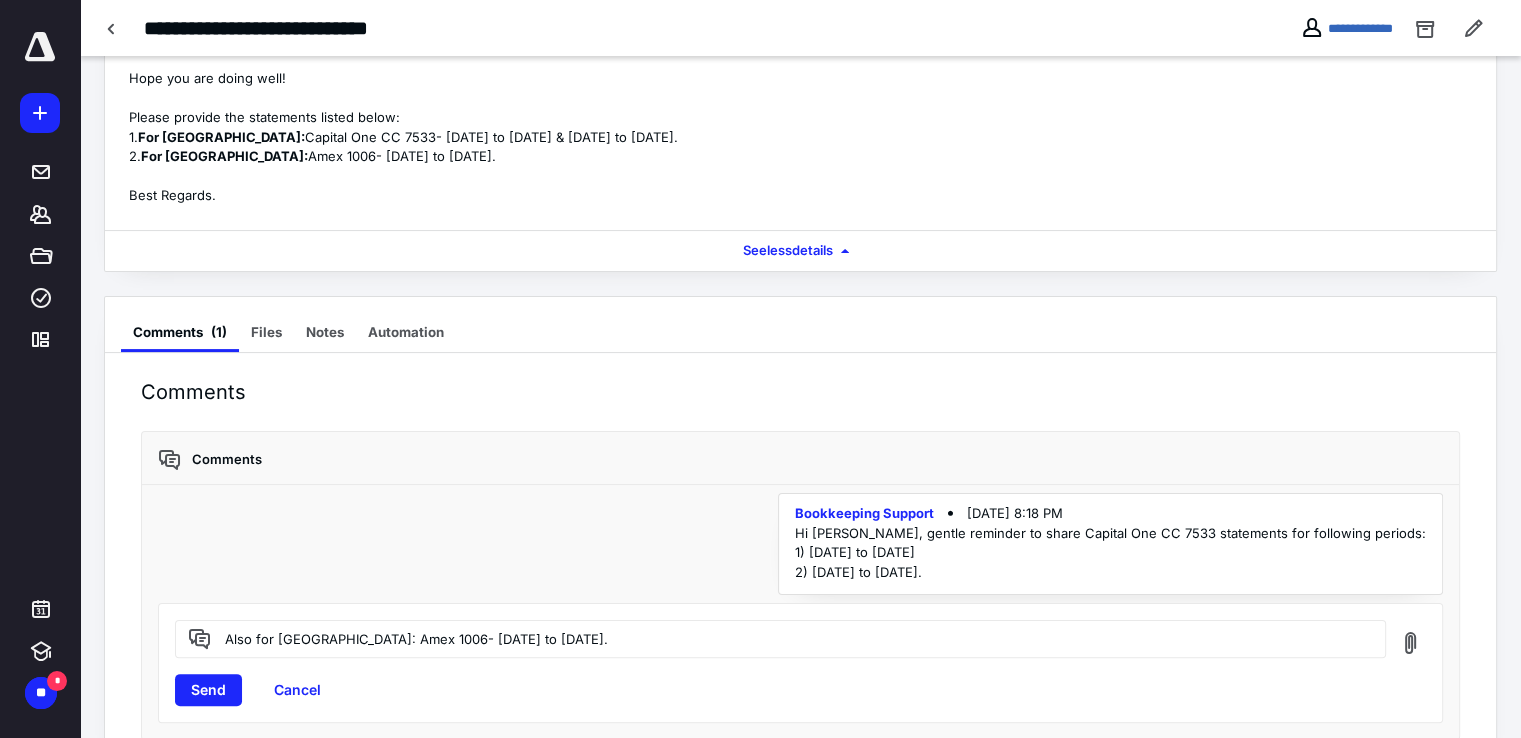 click on "Also for [GEOGRAPHIC_DATA]: Amex 1006- [DATE] to [DATE]." at bounding box center [792, 638] 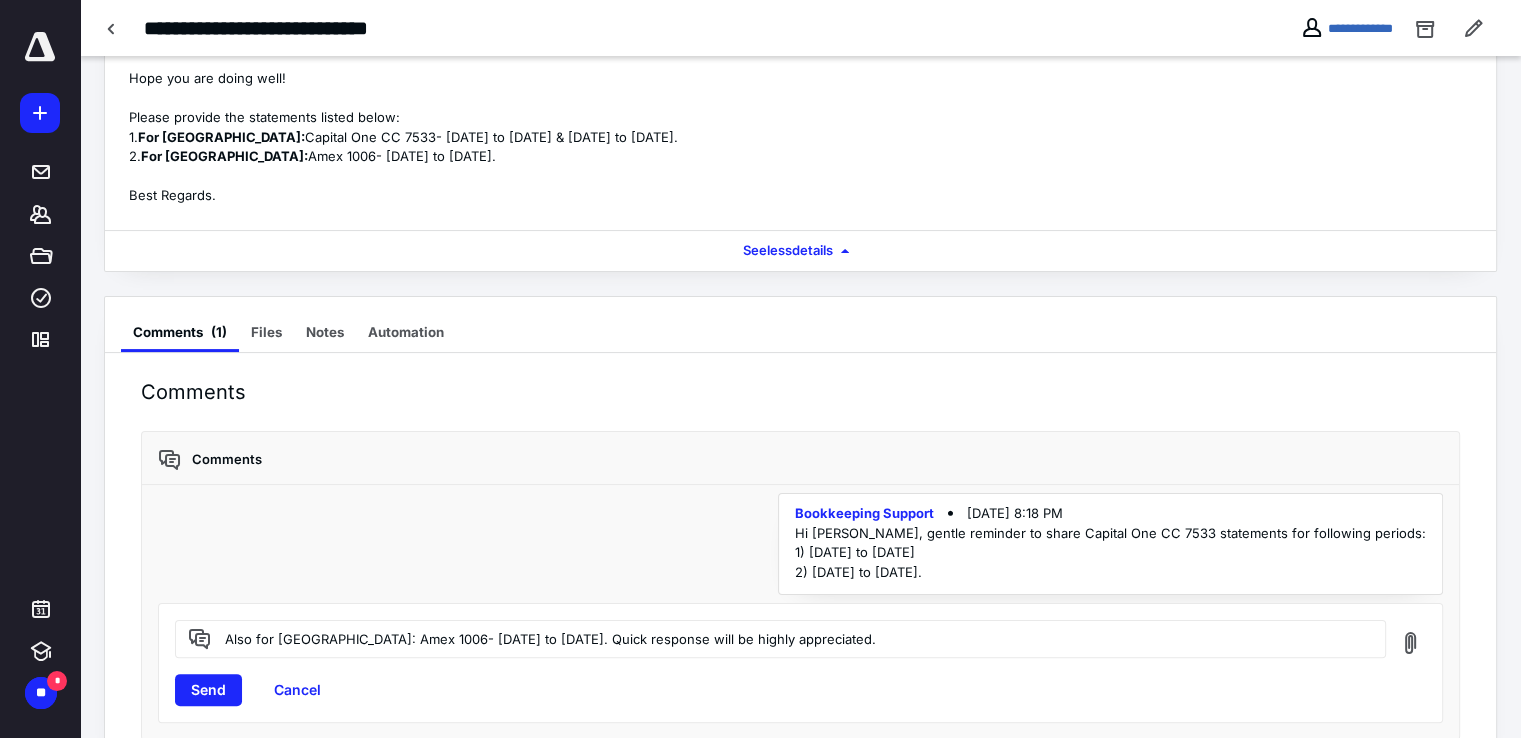 click on "Comments" at bounding box center [800, 458] 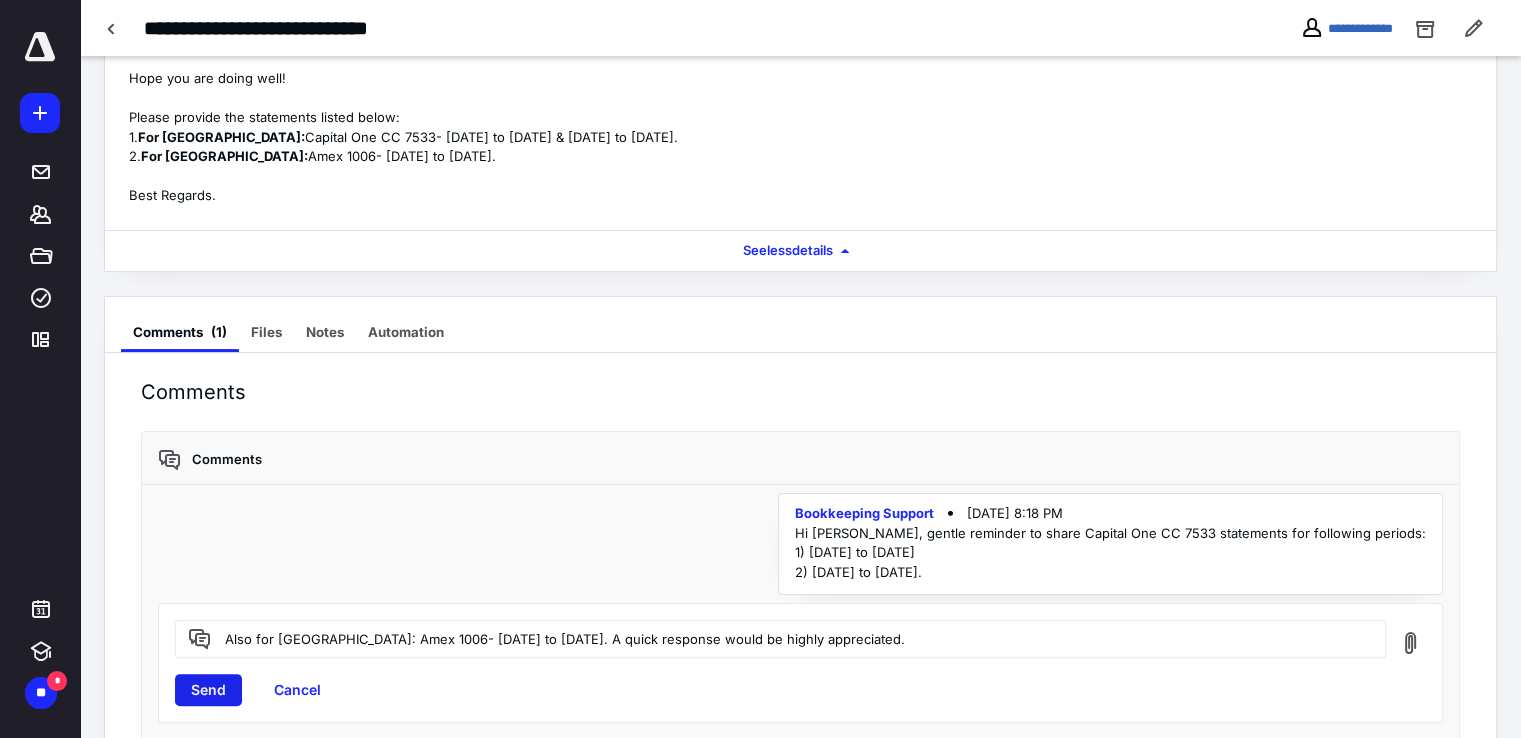type on "Also for [GEOGRAPHIC_DATA]: Amex 1006- [DATE] to [DATE]. A quick response would be highly appreciated." 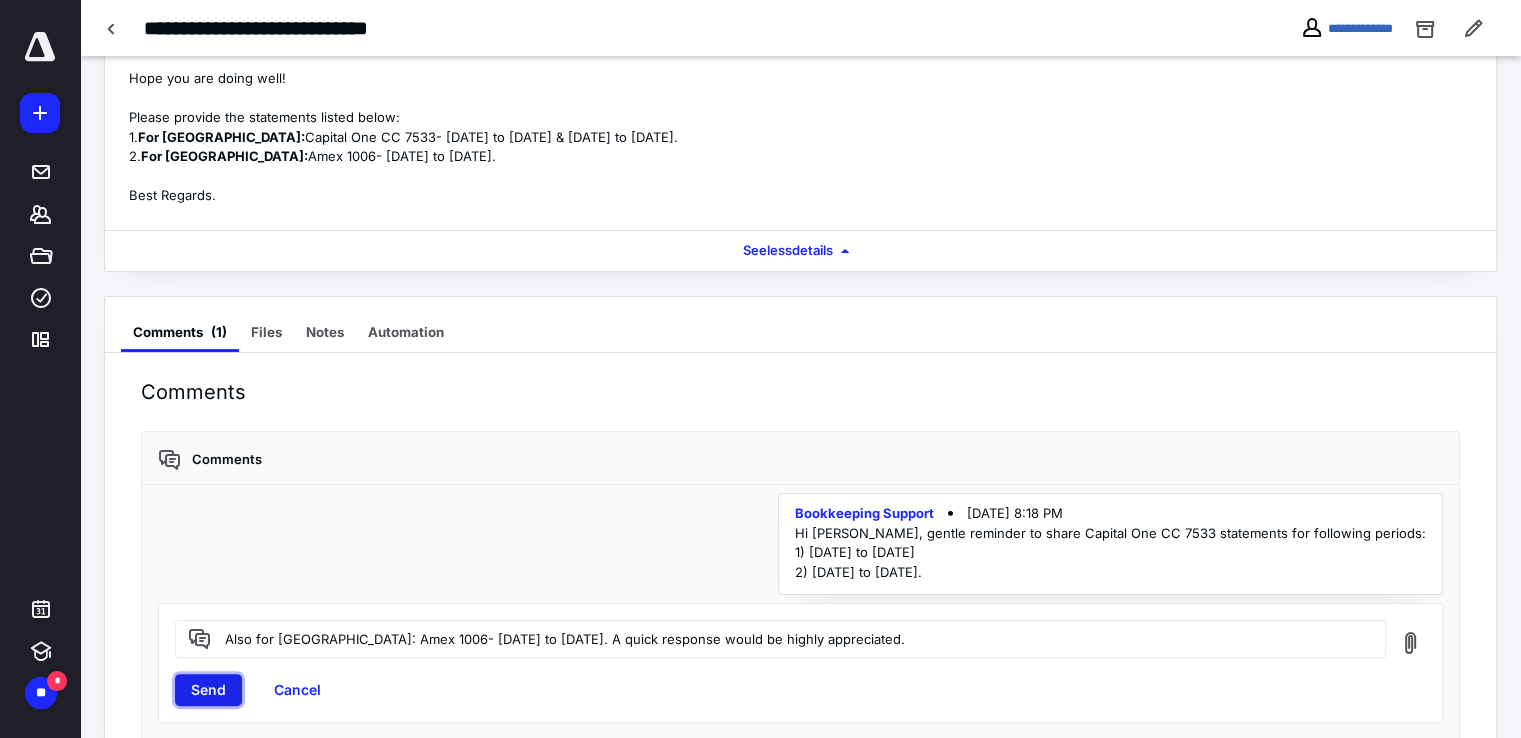 click on "Send" at bounding box center (208, 690) 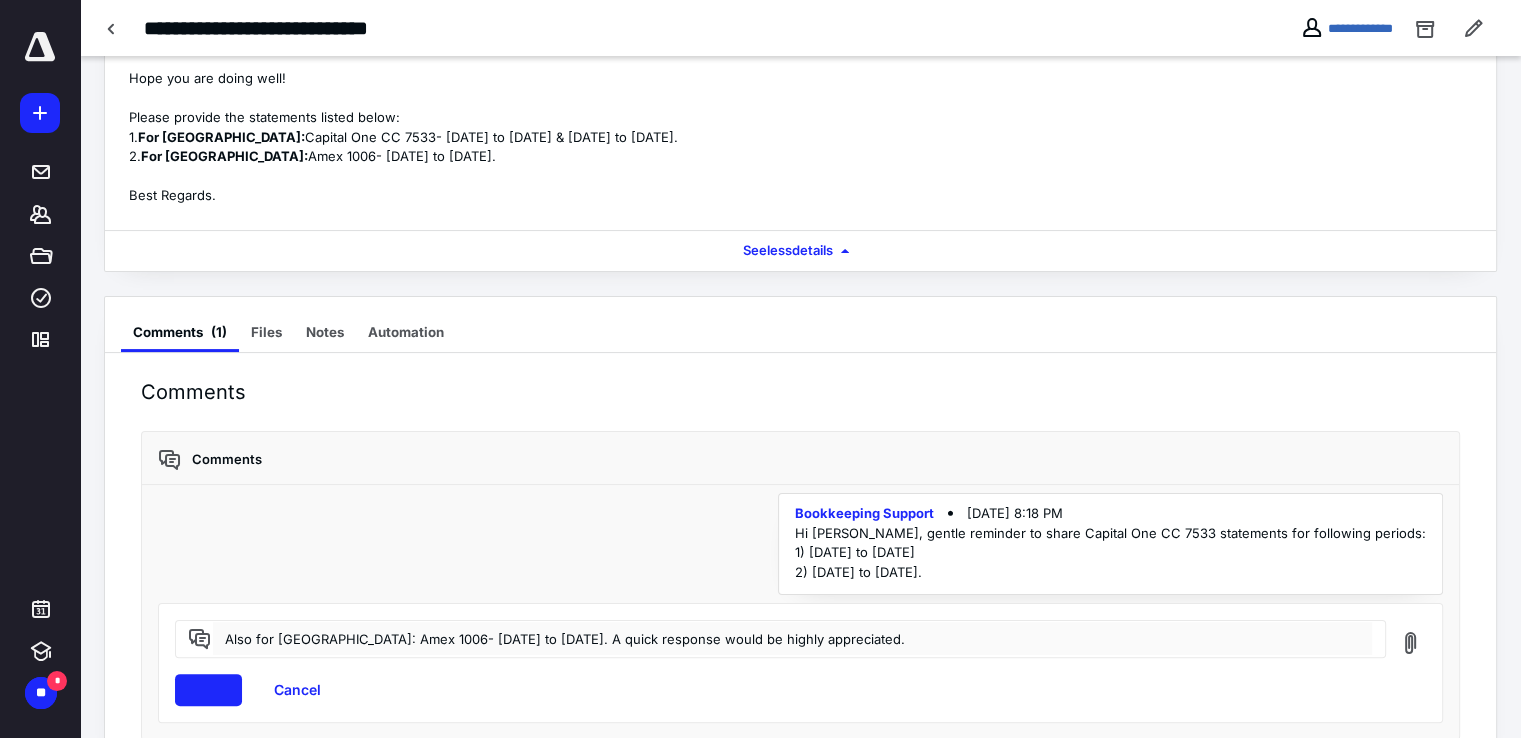 type 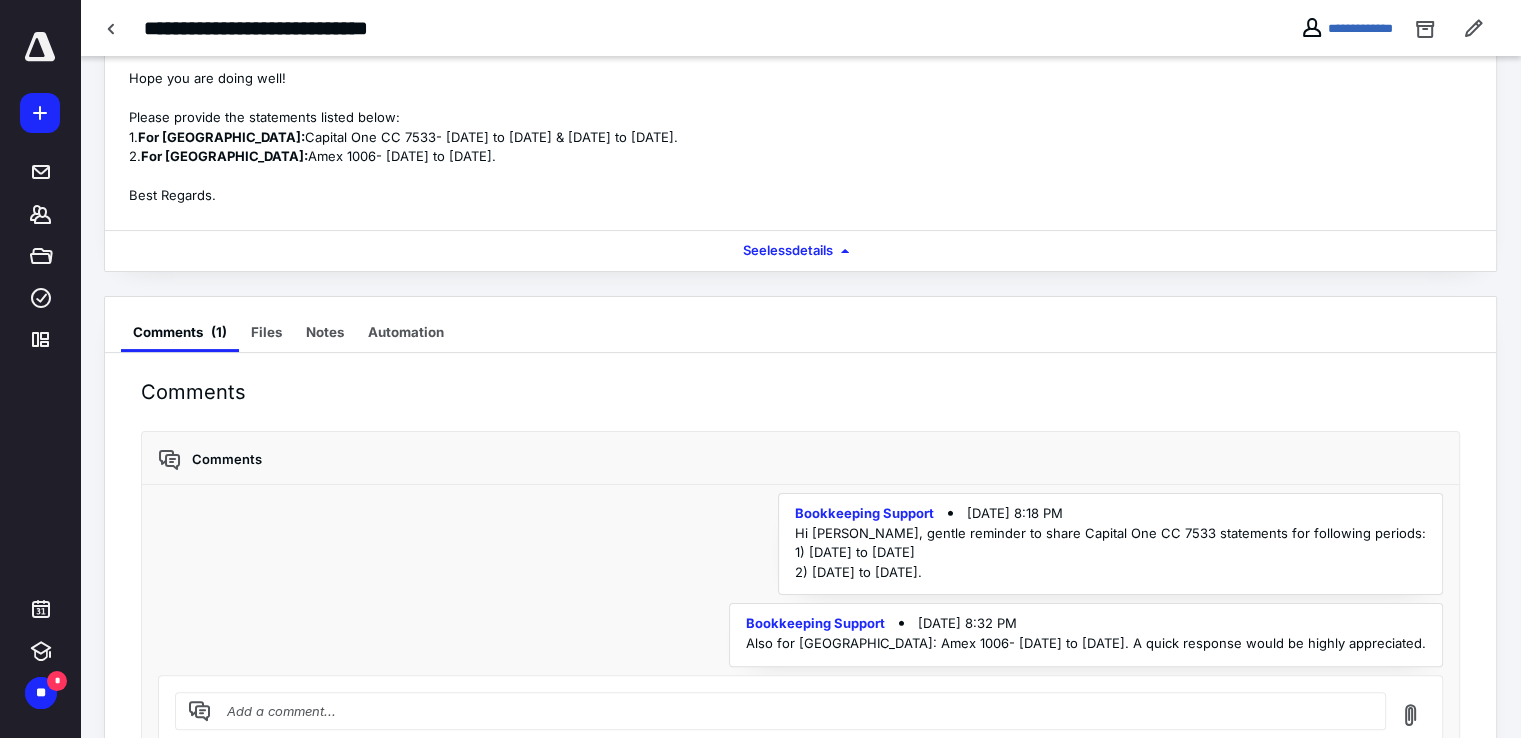 click on "Client request  details High With client BS Due date [DATE] Reminder Every Weekday for 15 days Description Hi [PERSON_NAME], Hope you are doing well! Please provide the statements listed below: 1.  For [GEOGRAPHIC_DATA]:  Capital One CC 7533- [DATE] to [DATE] & [DATE] to [DATE]. 2.  For [GEOGRAPHIC_DATA]:  Amex 1006- [DATE] to [DATE]. Best Regards. See  less  details" at bounding box center [800, 21] 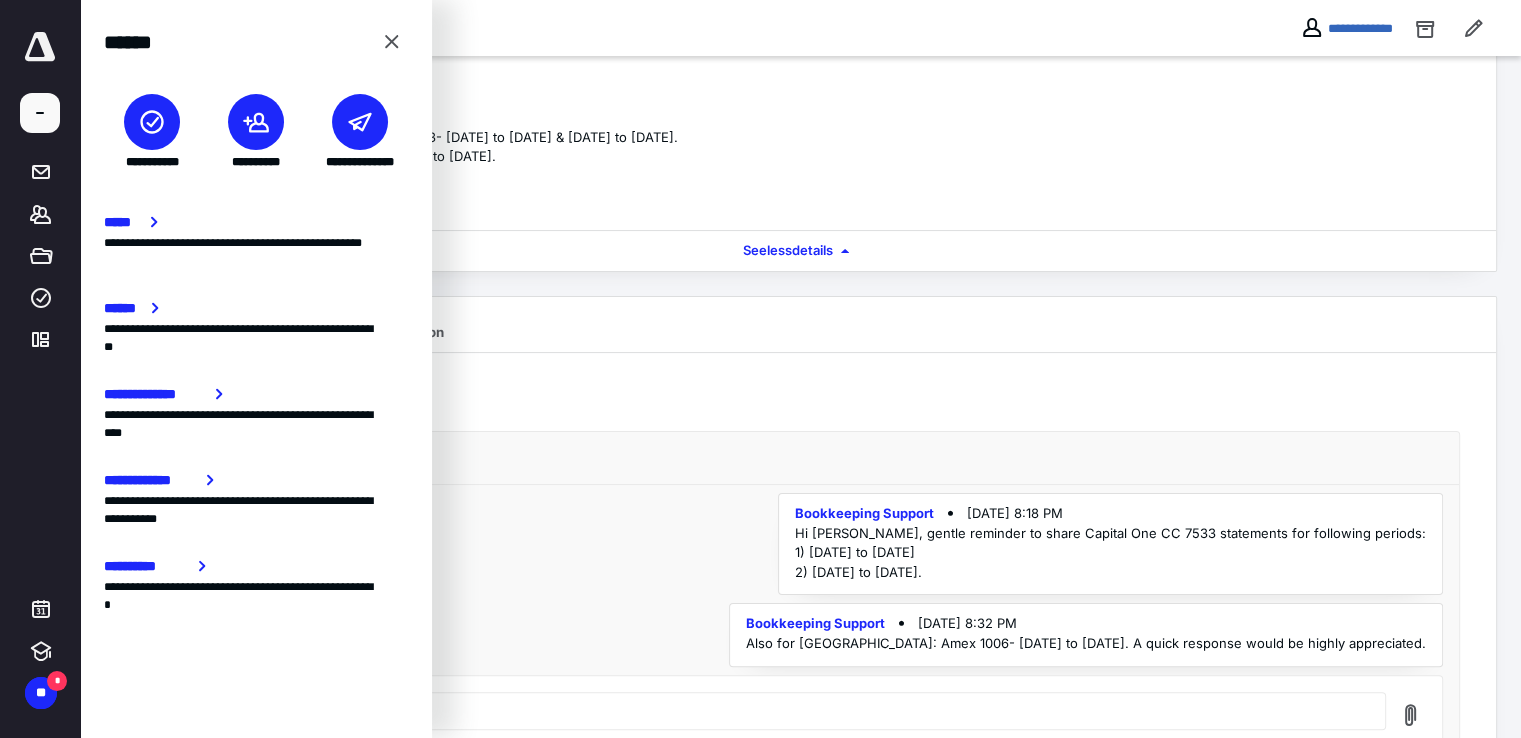 click 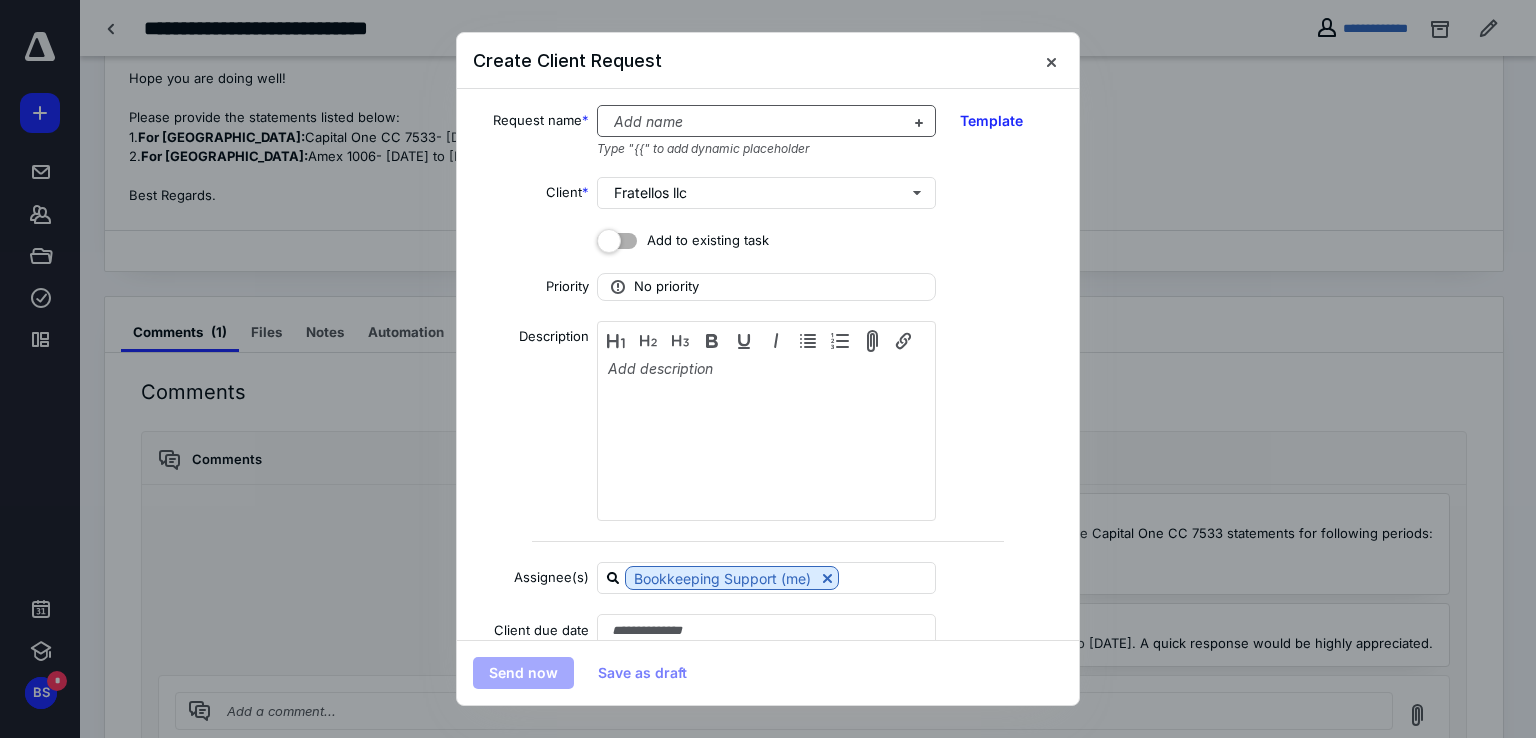 click at bounding box center [754, 122] 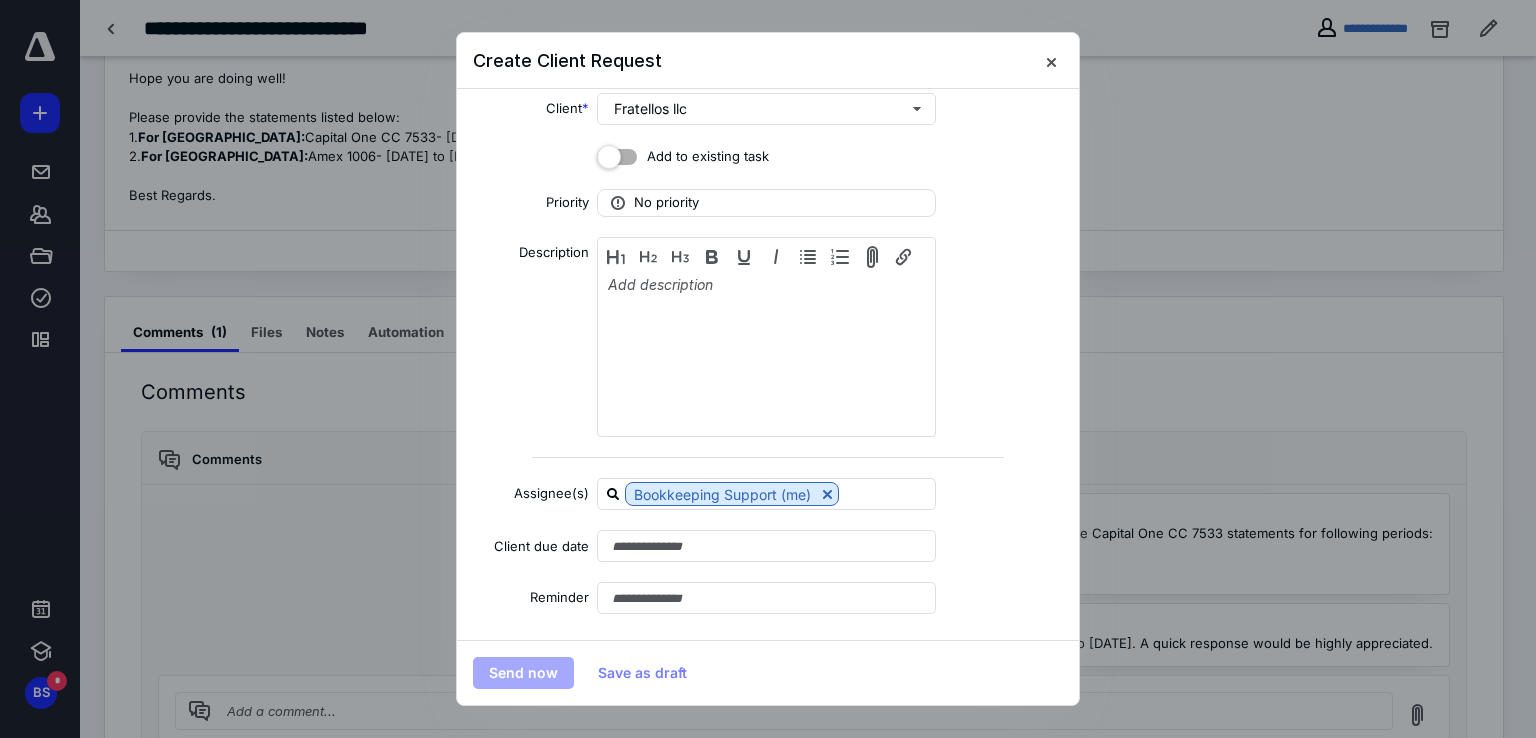 scroll, scrollTop: 0, scrollLeft: 0, axis: both 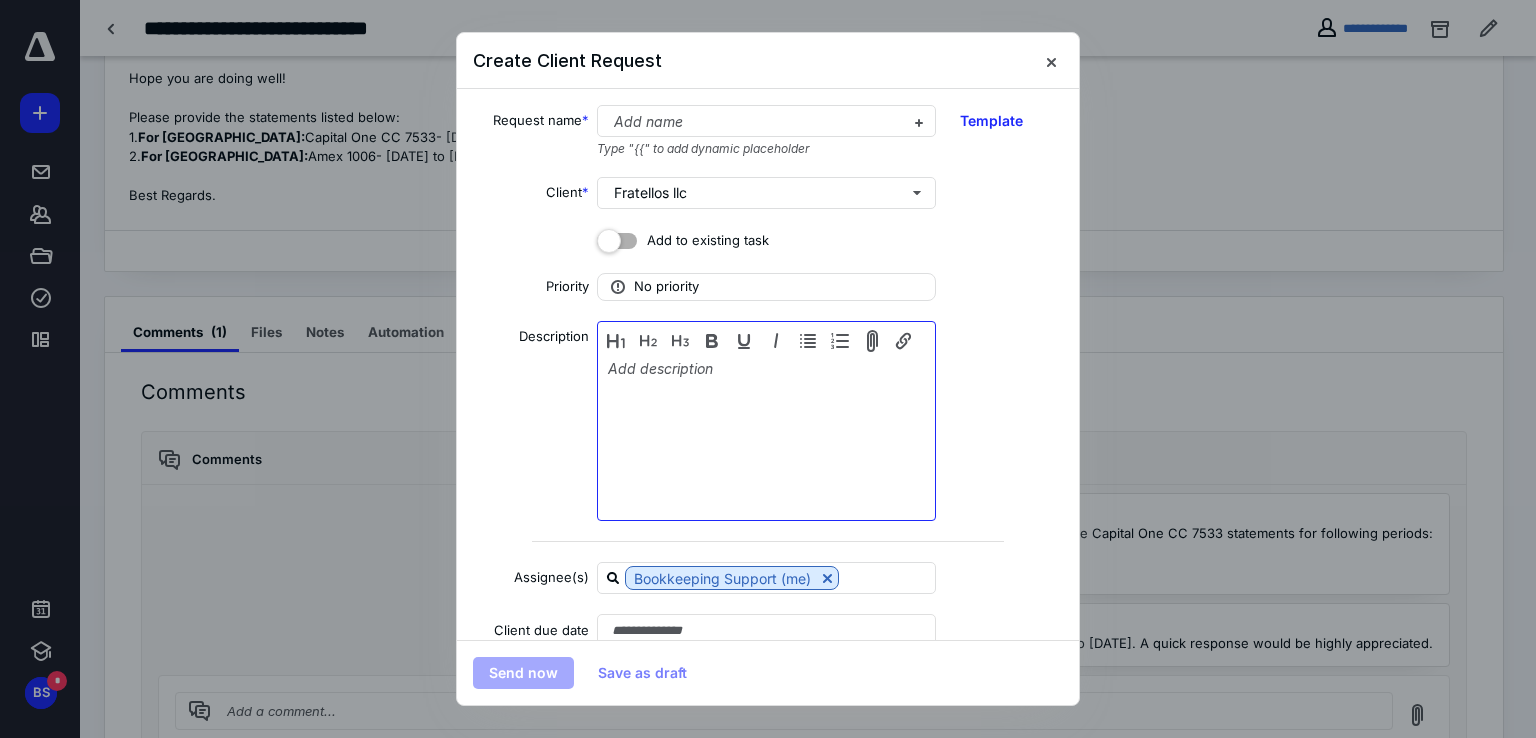 click at bounding box center (766, 423) 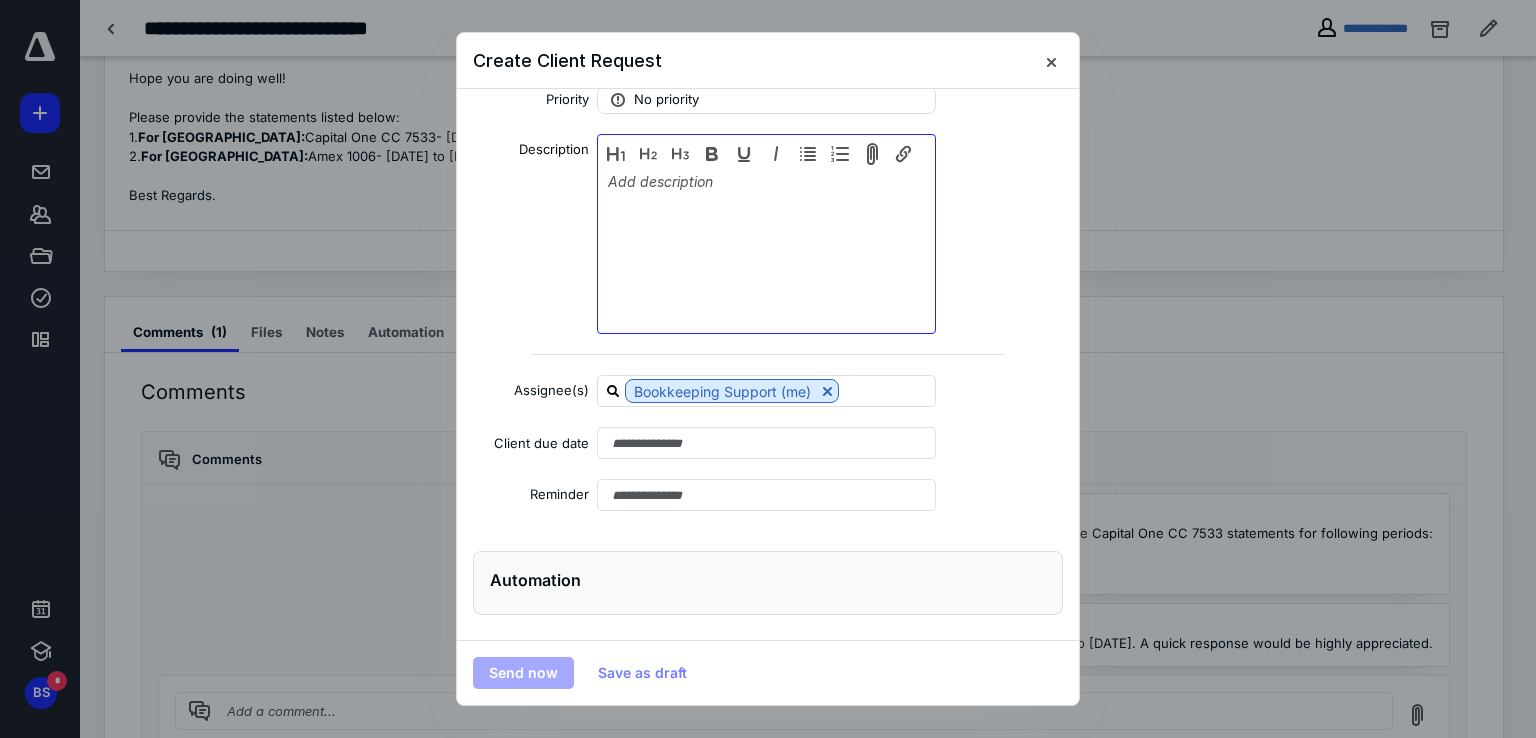 scroll, scrollTop: 188, scrollLeft: 0, axis: vertical 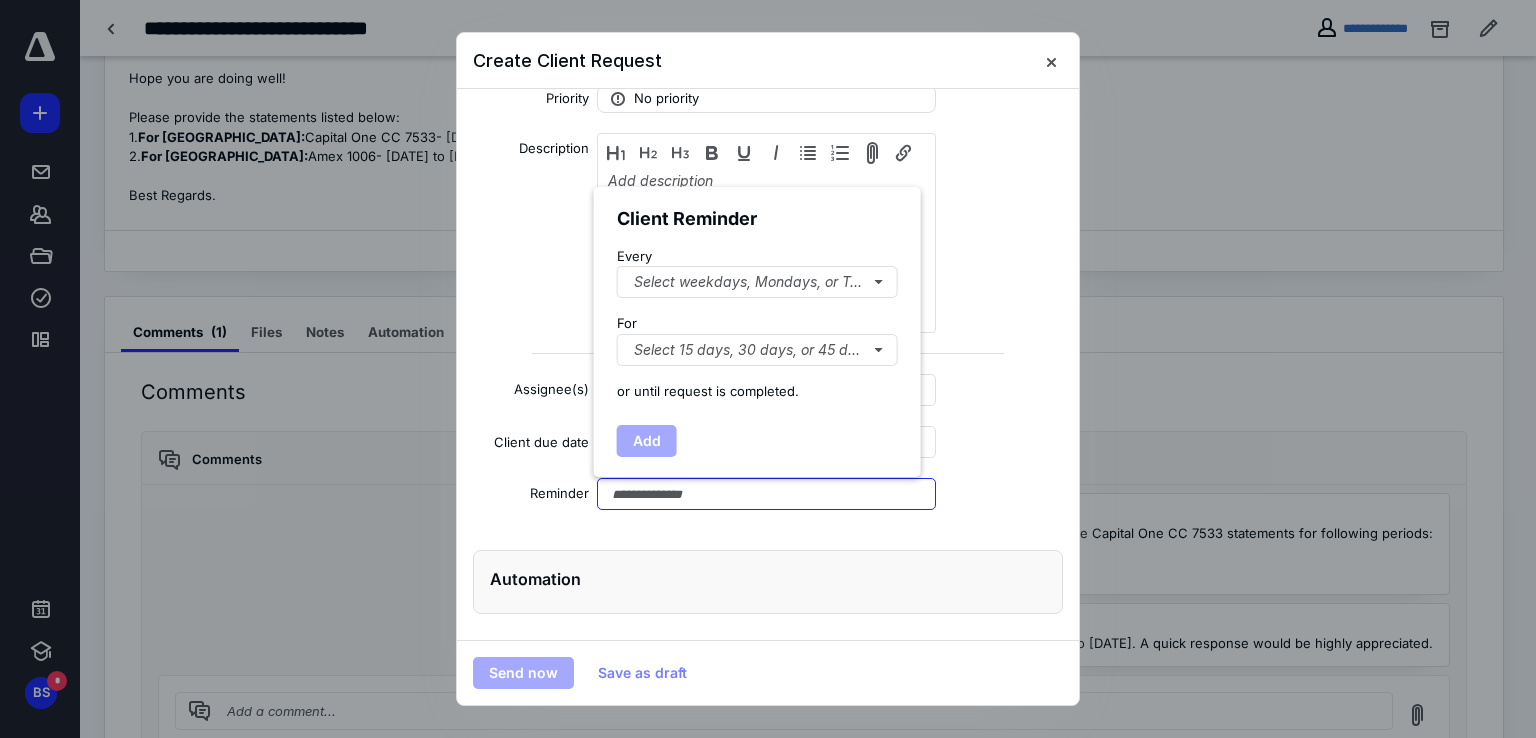 click at bounding box center (766, 494) 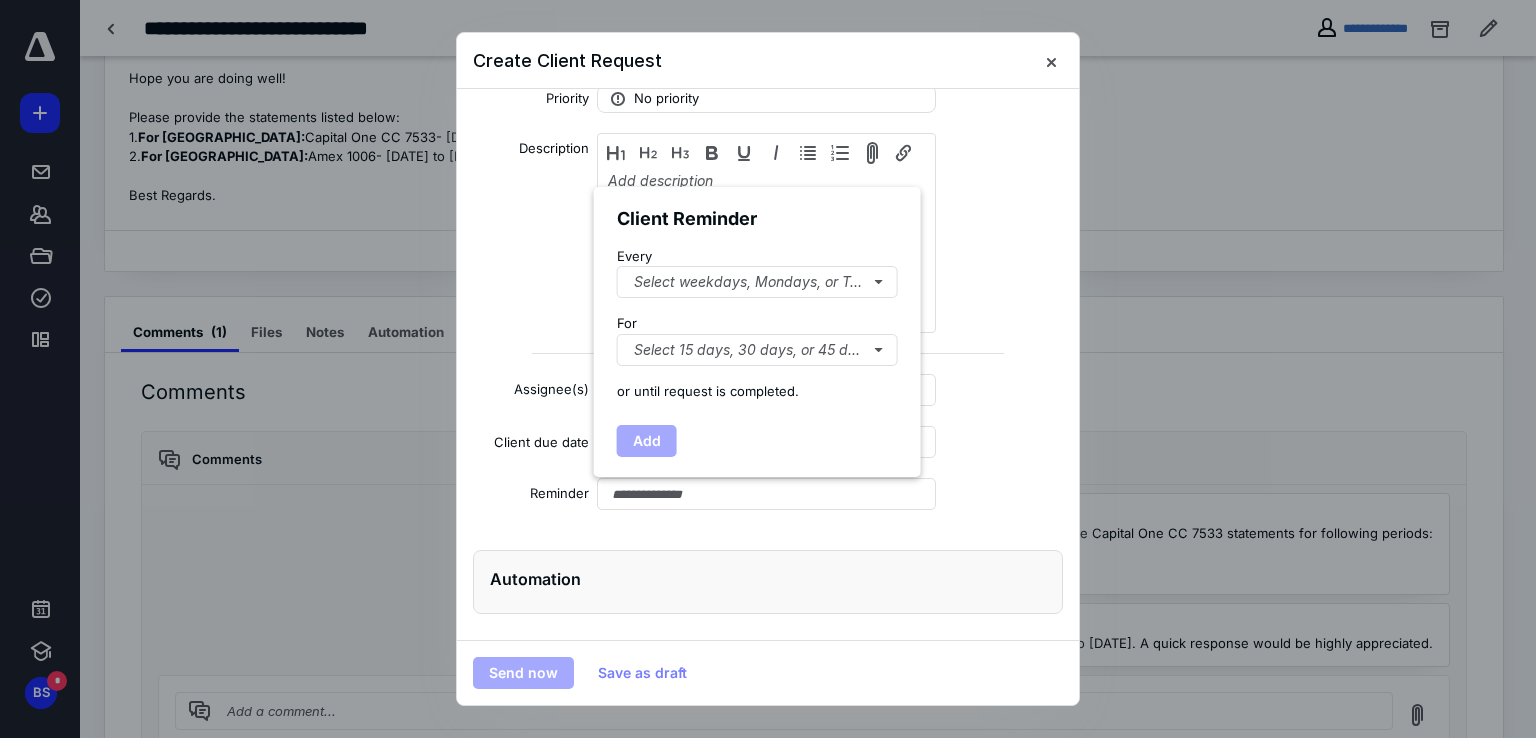click on "Assignee(s) Bookkeeping Support (me)" at bounding box center [768, 390] 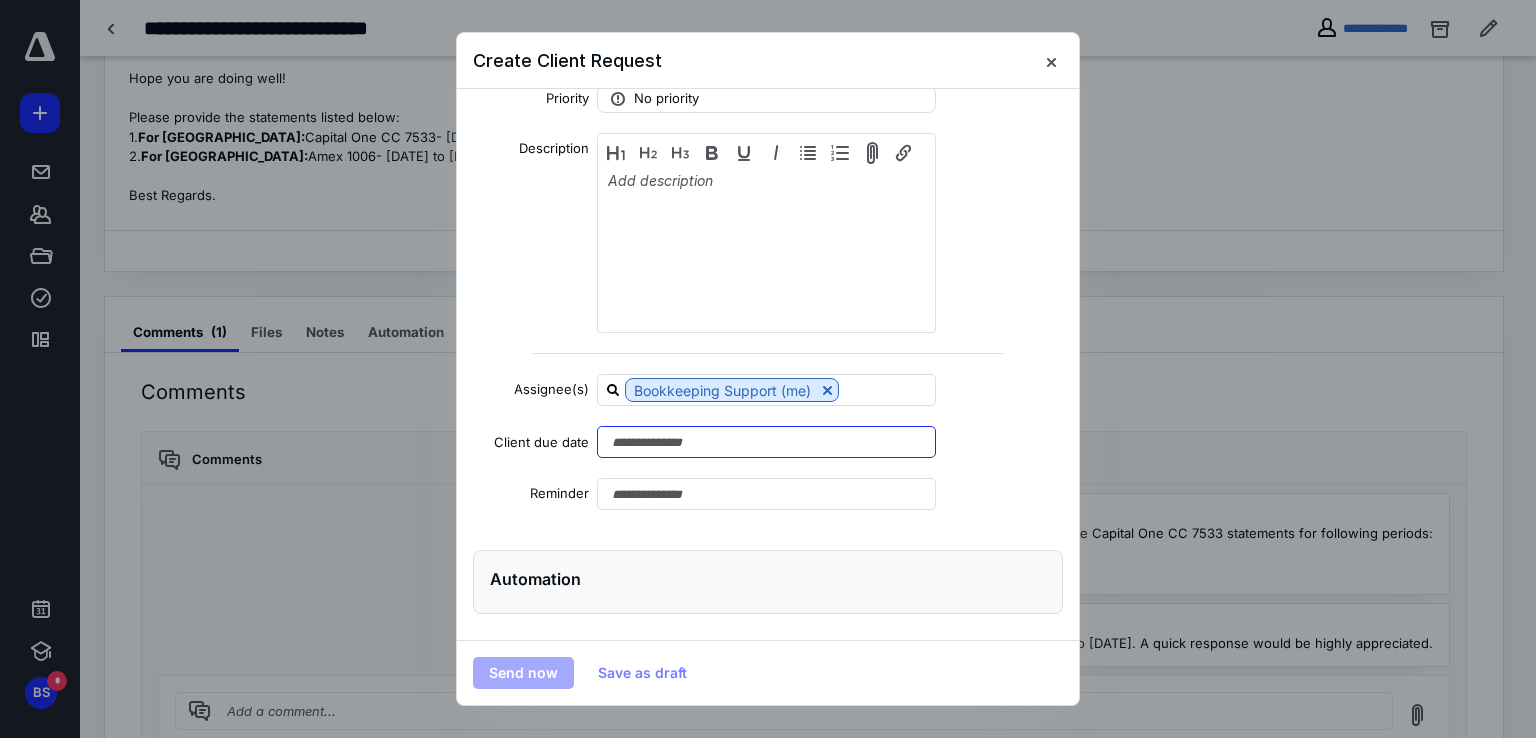 click at bounding box center (766, 442) 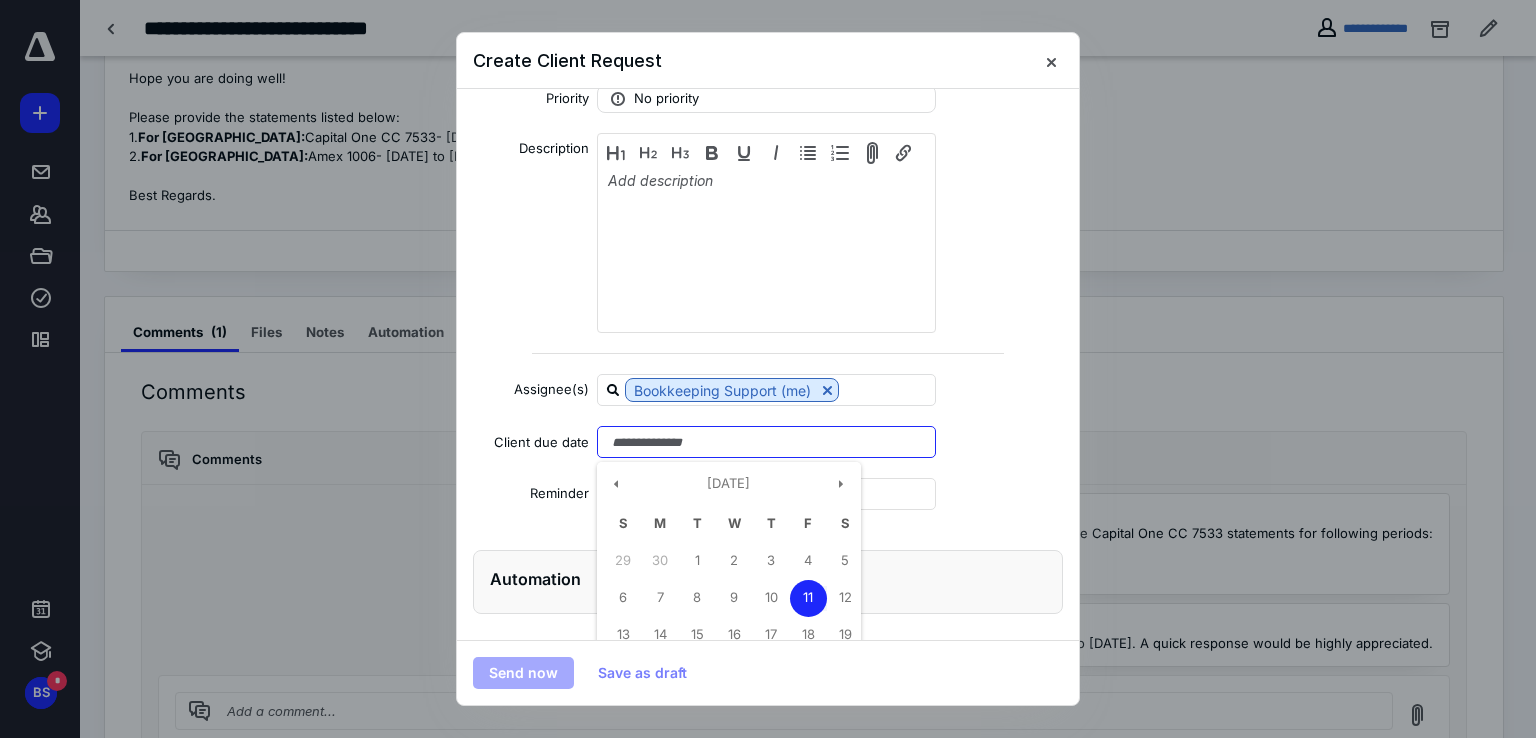 scroll, scrollTop: 288, scrollLeft: 0, axis: vertical 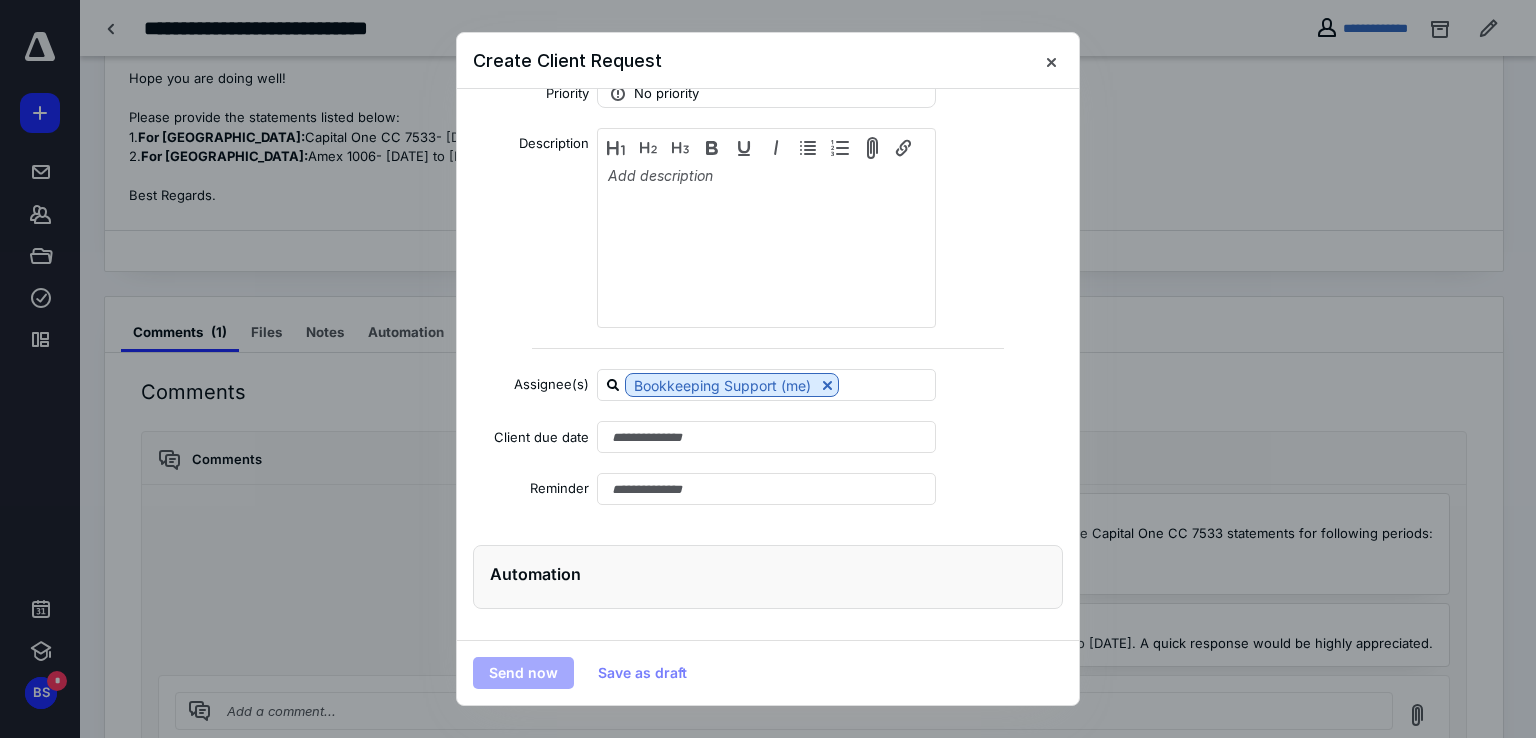 click on "Assignee(s) Bookkeeping Support (me) Client due date Reminder" at bounding box center (768, 437) 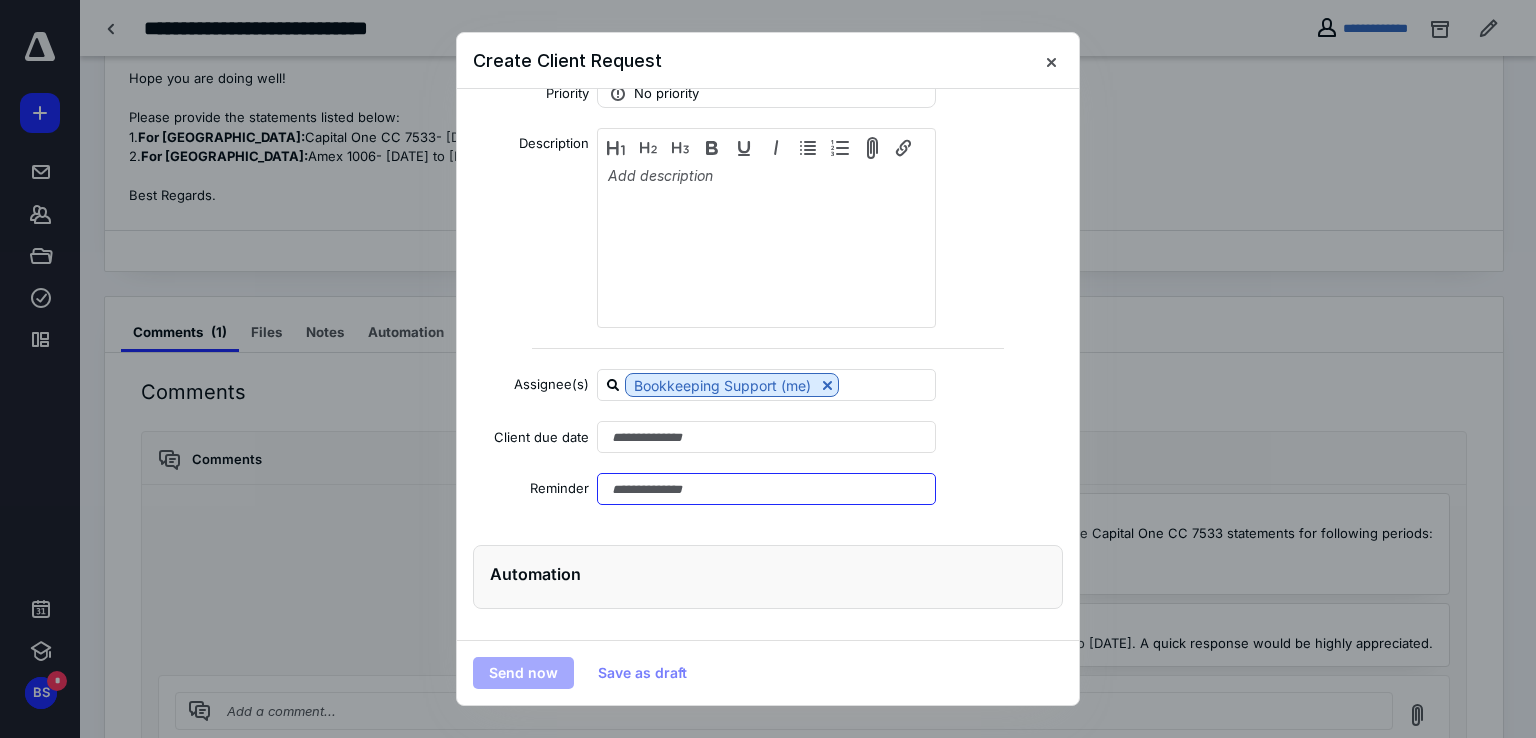 click at bounding box center [766, 489] 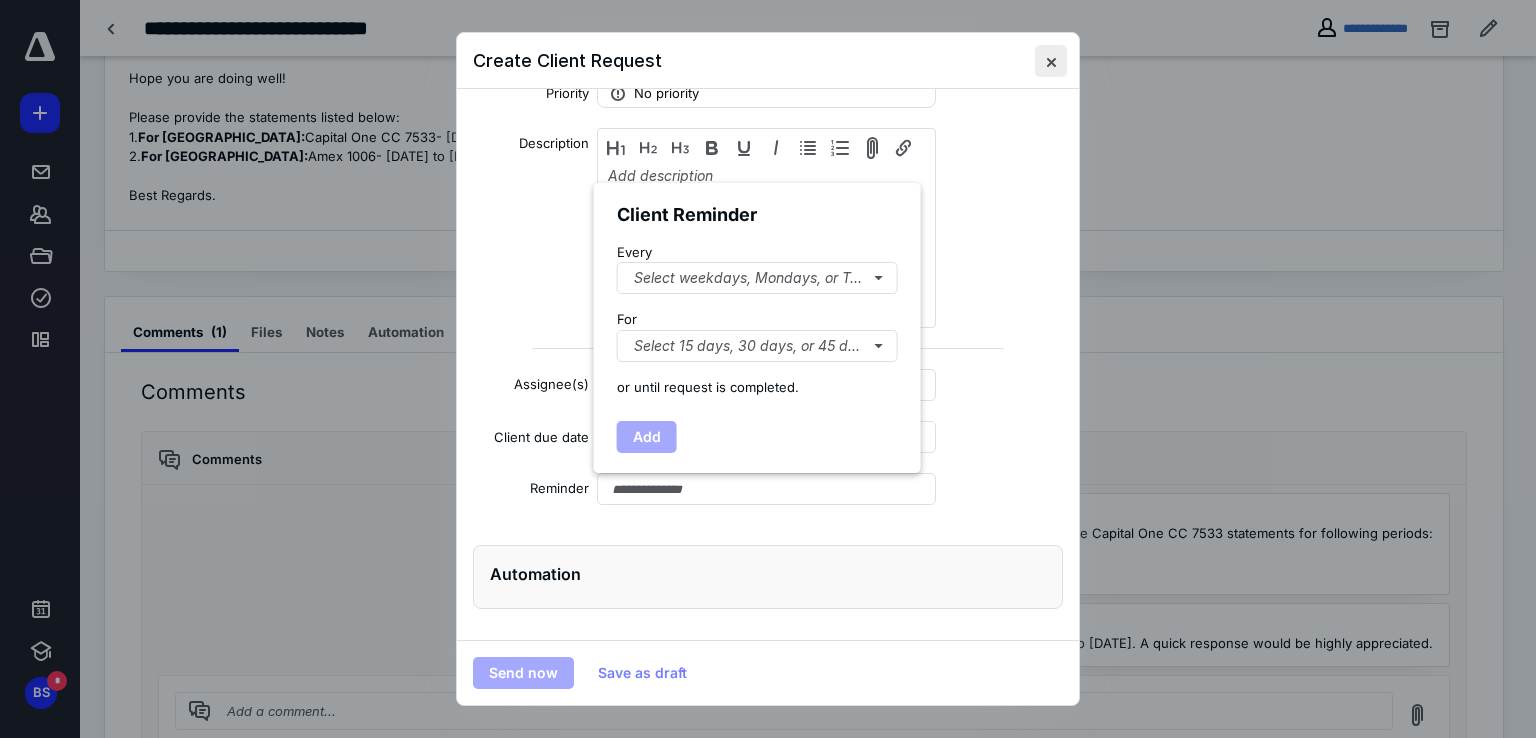 click at bounding box center [1051, 61] 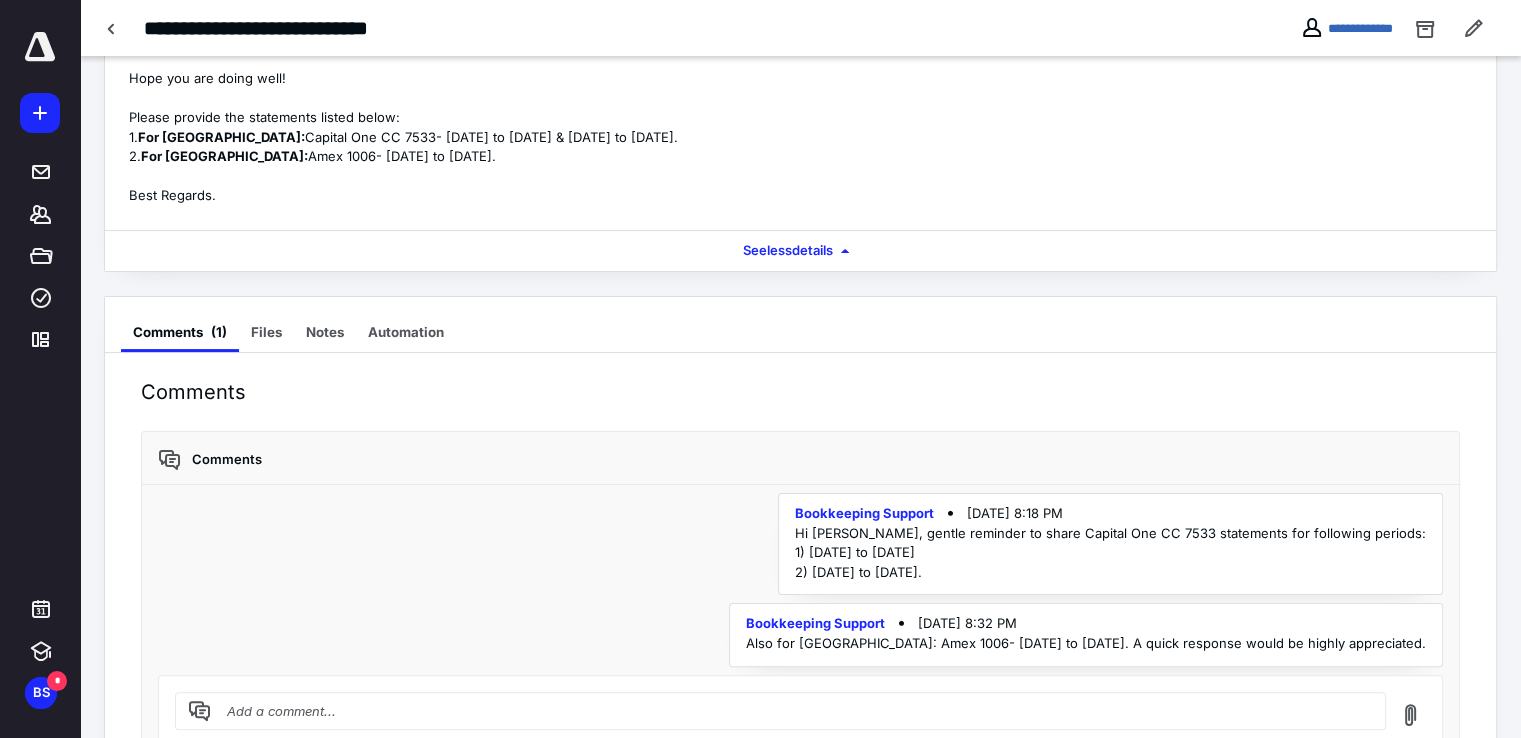 scroll, scrollTop: 0, scrollLeft: 0, axis: both 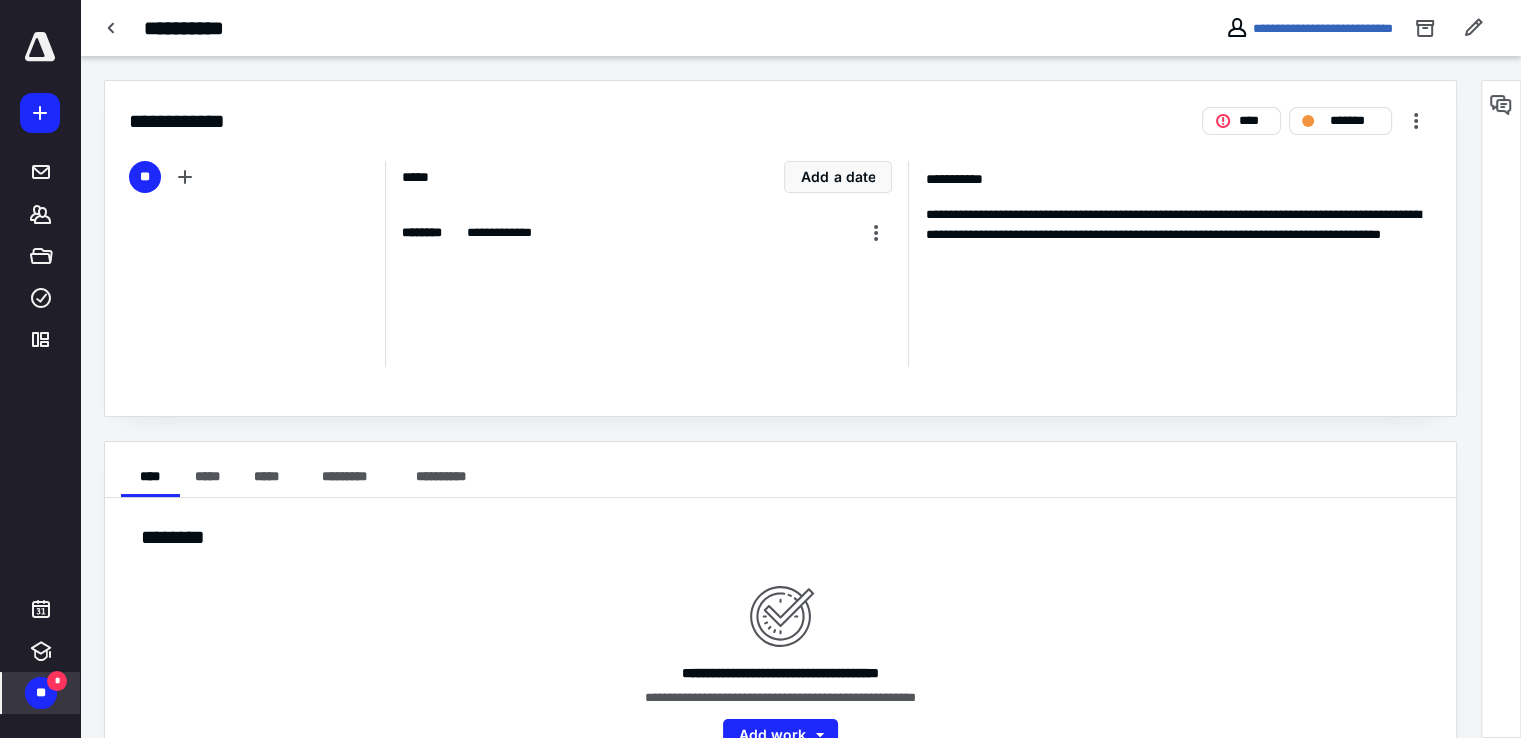 click on "*" at bounding box center (57, 681) 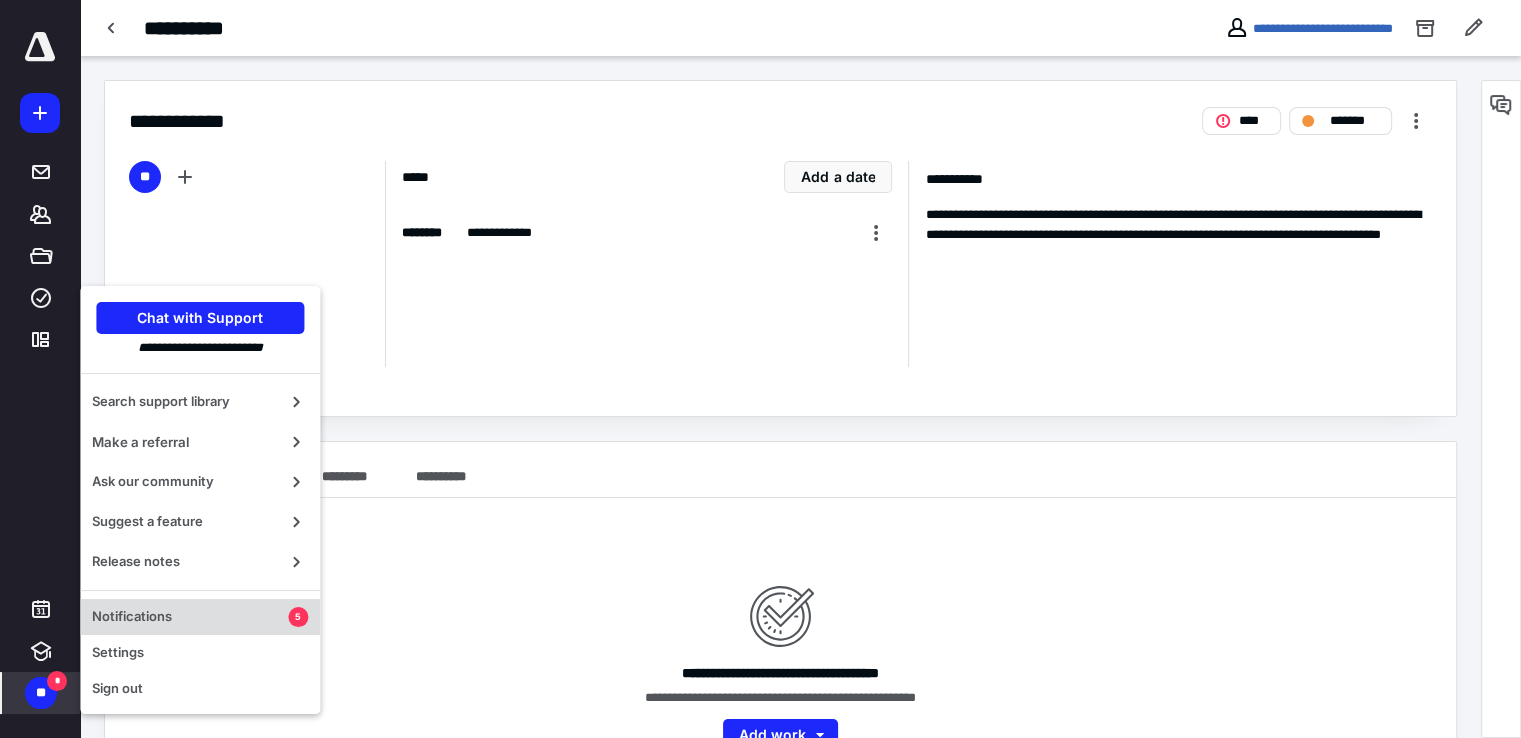 click on "Notifications" at bounding box center (190, 617) 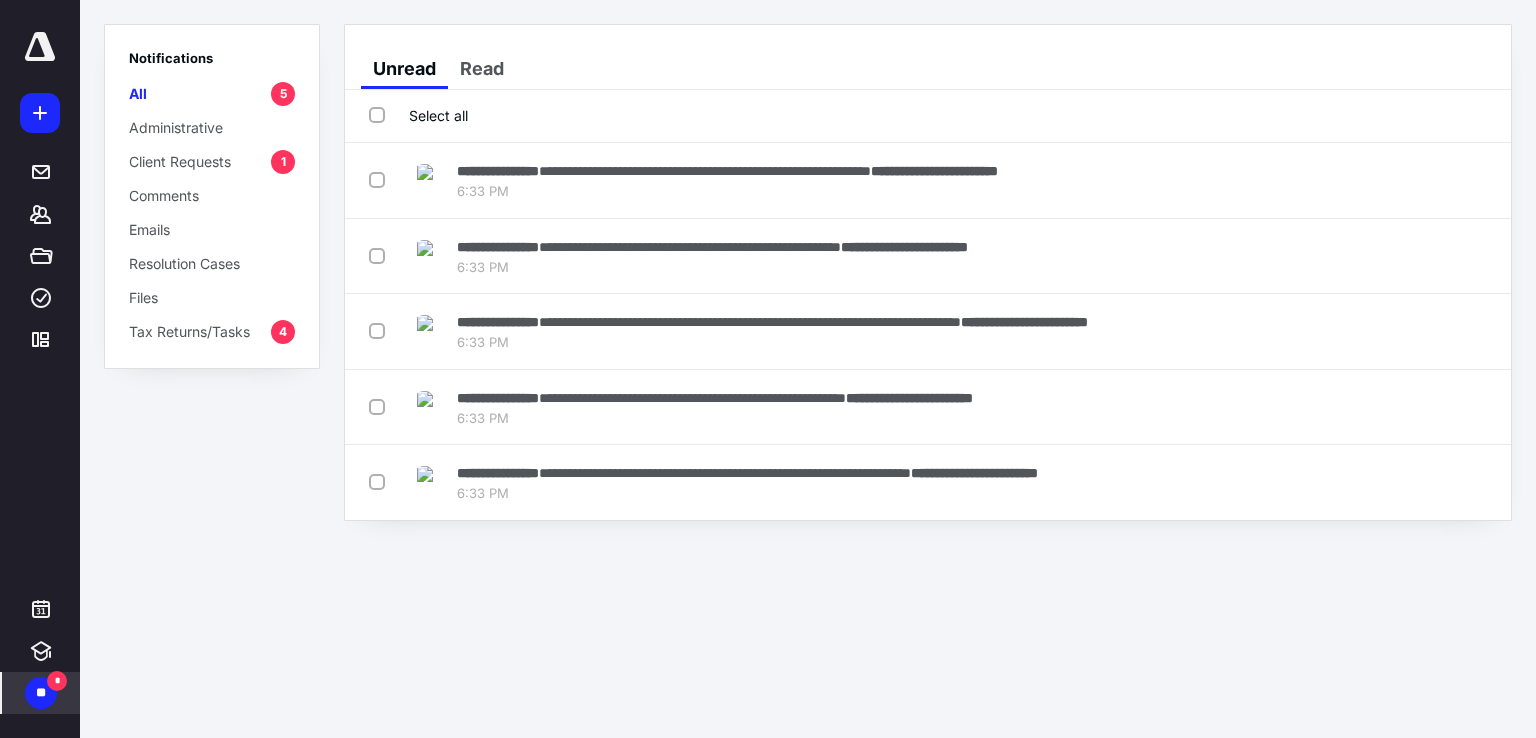 click on "**********" at bounding box center (768, 369) 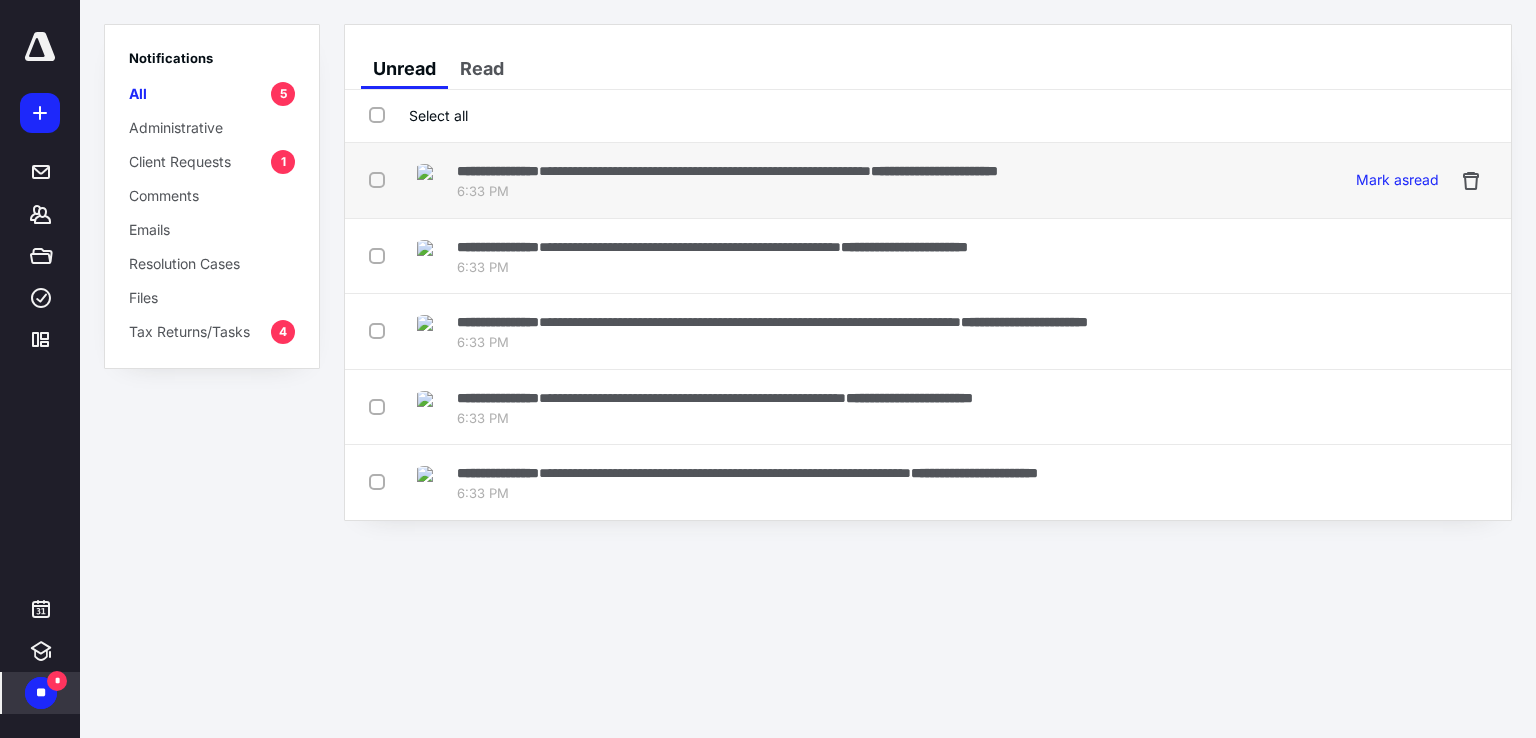 click on "**********" at bounding box center [705, 171] 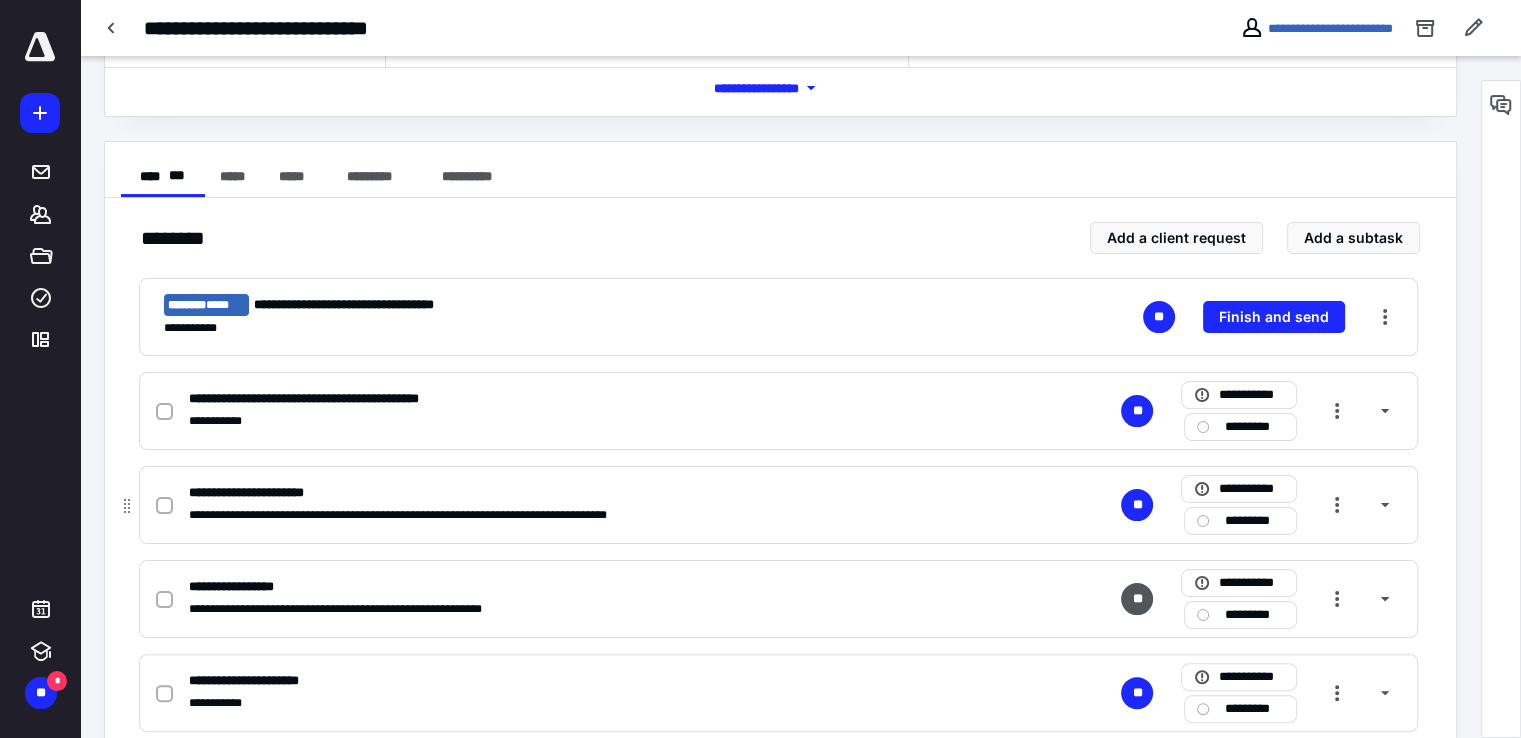 scroll, scrollTop: 343, scrollLeft: 0, axis: vertical 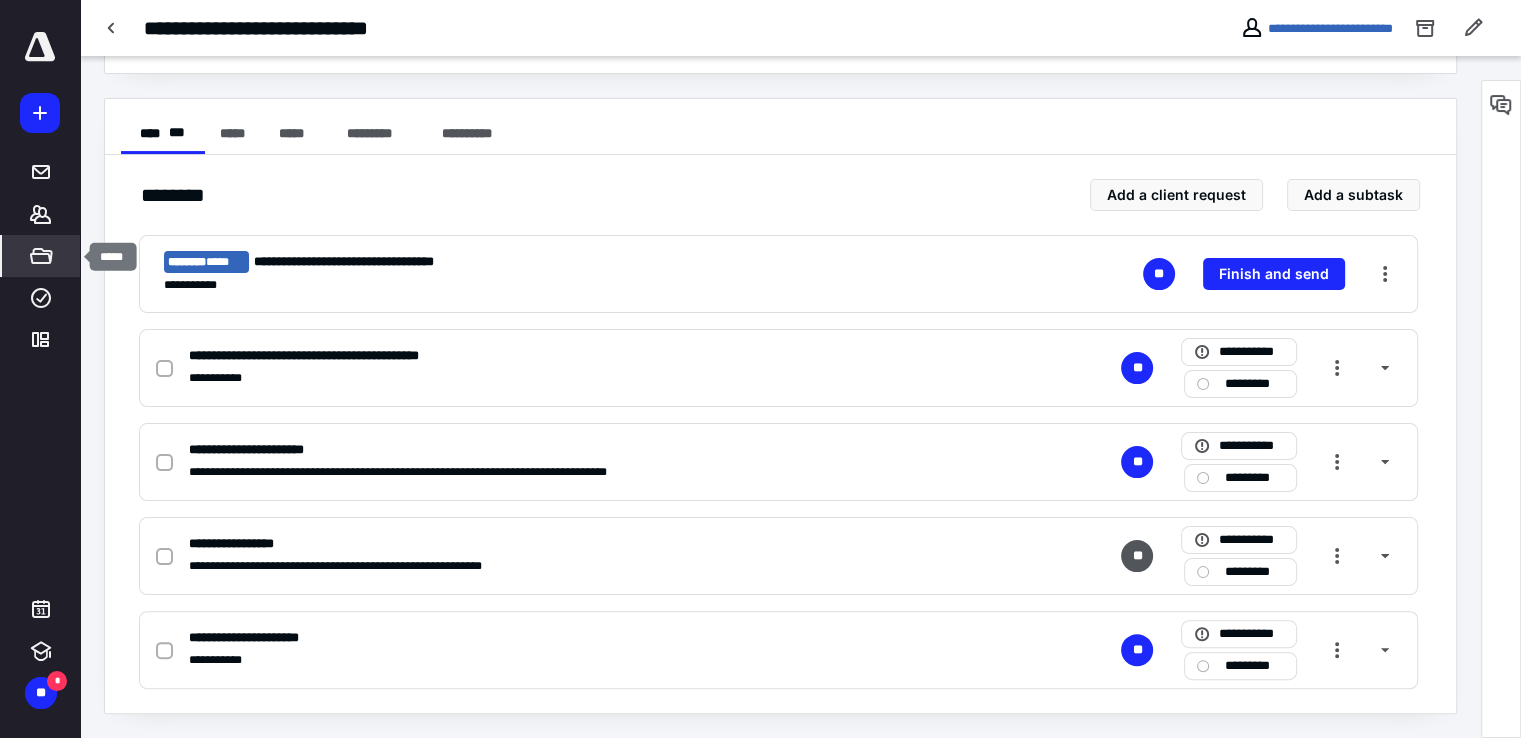click 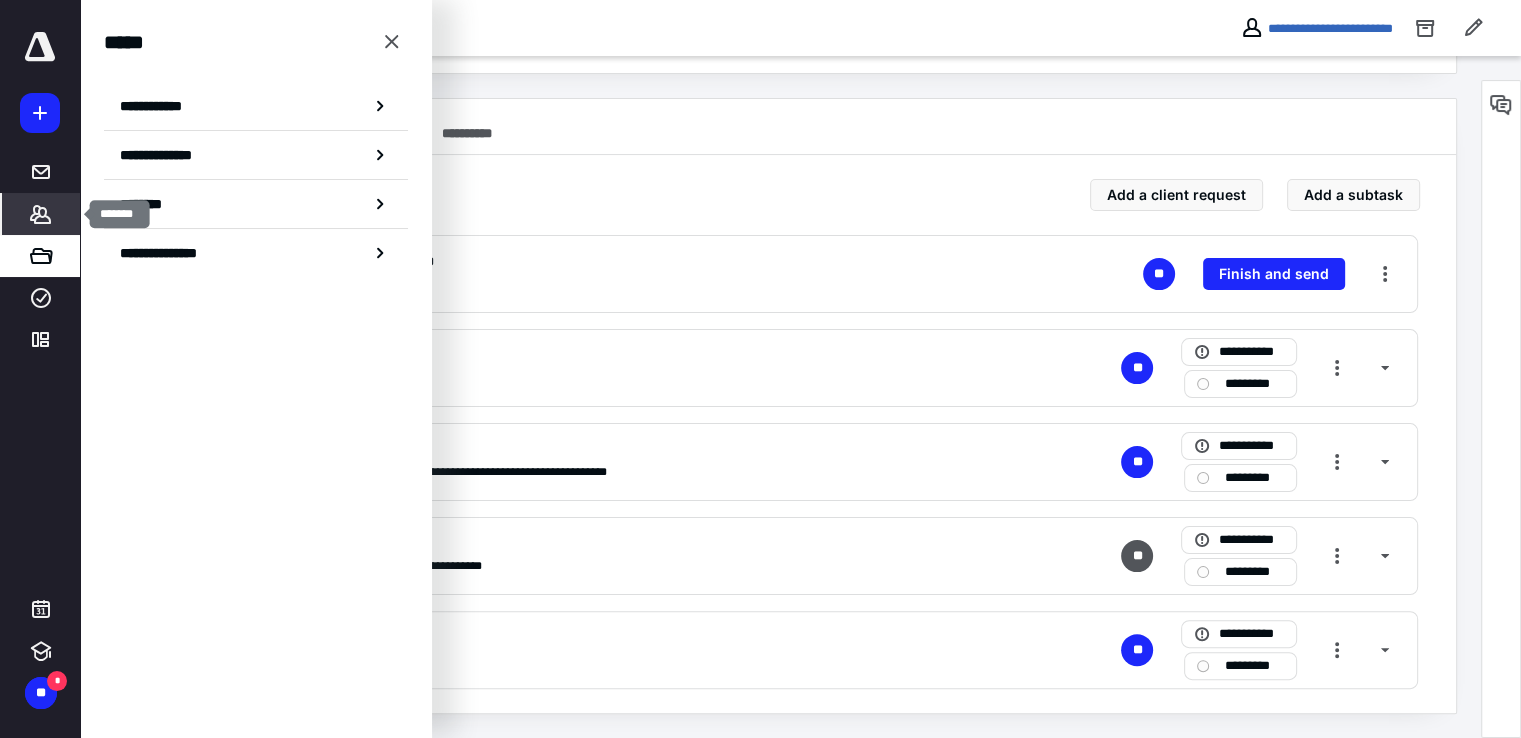 click 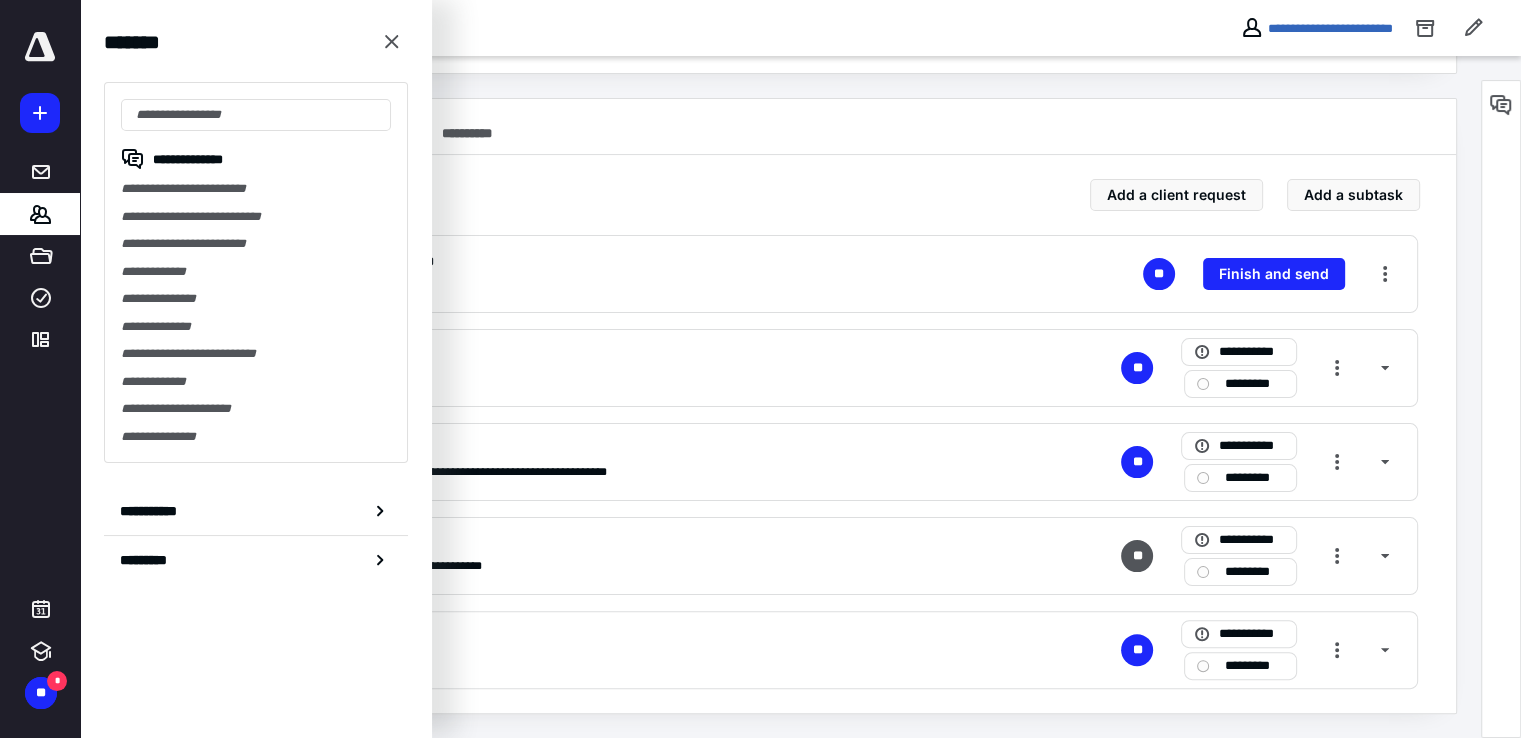 click on "**********" at bounding box center [780, 127] 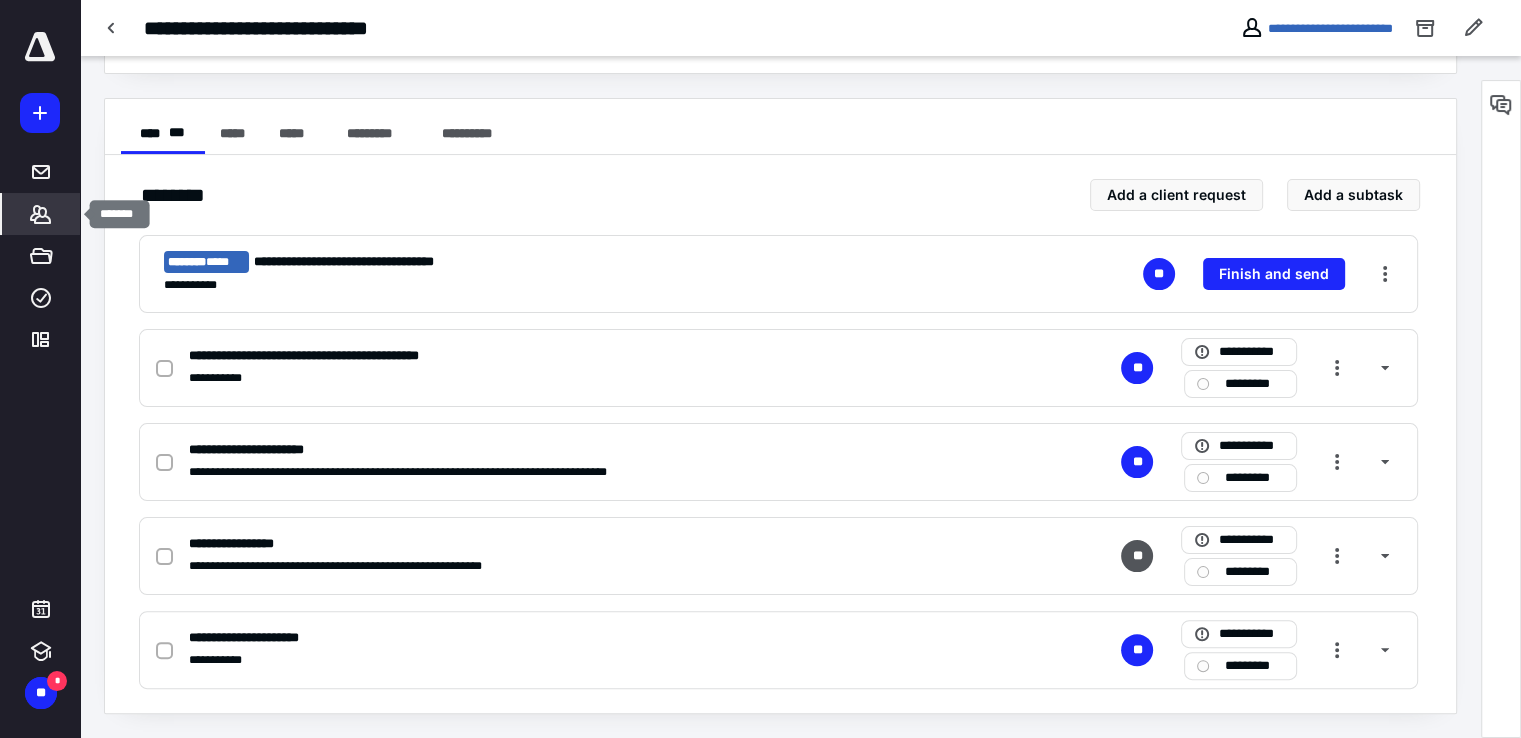 click 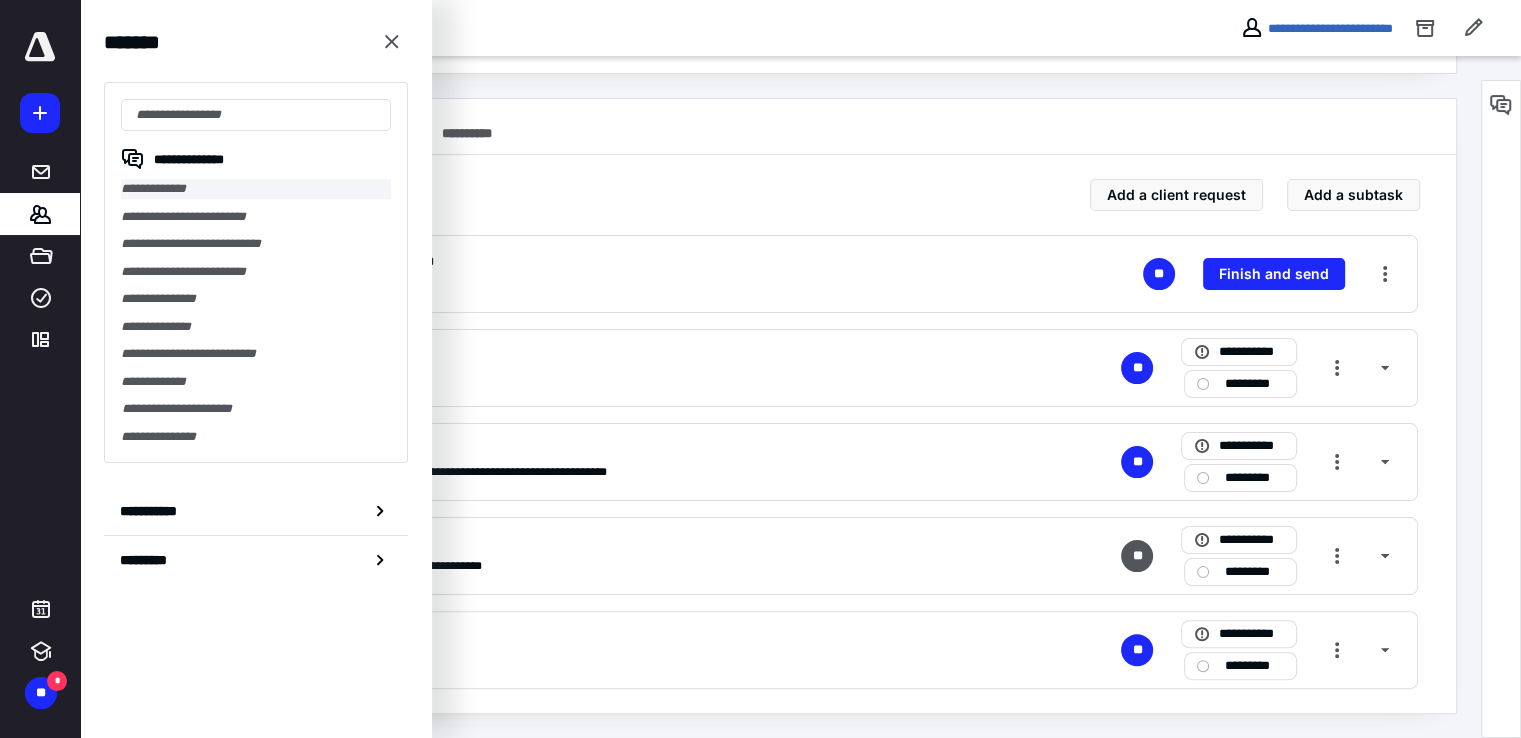 click on "**********" at bounding box center [256, 189] 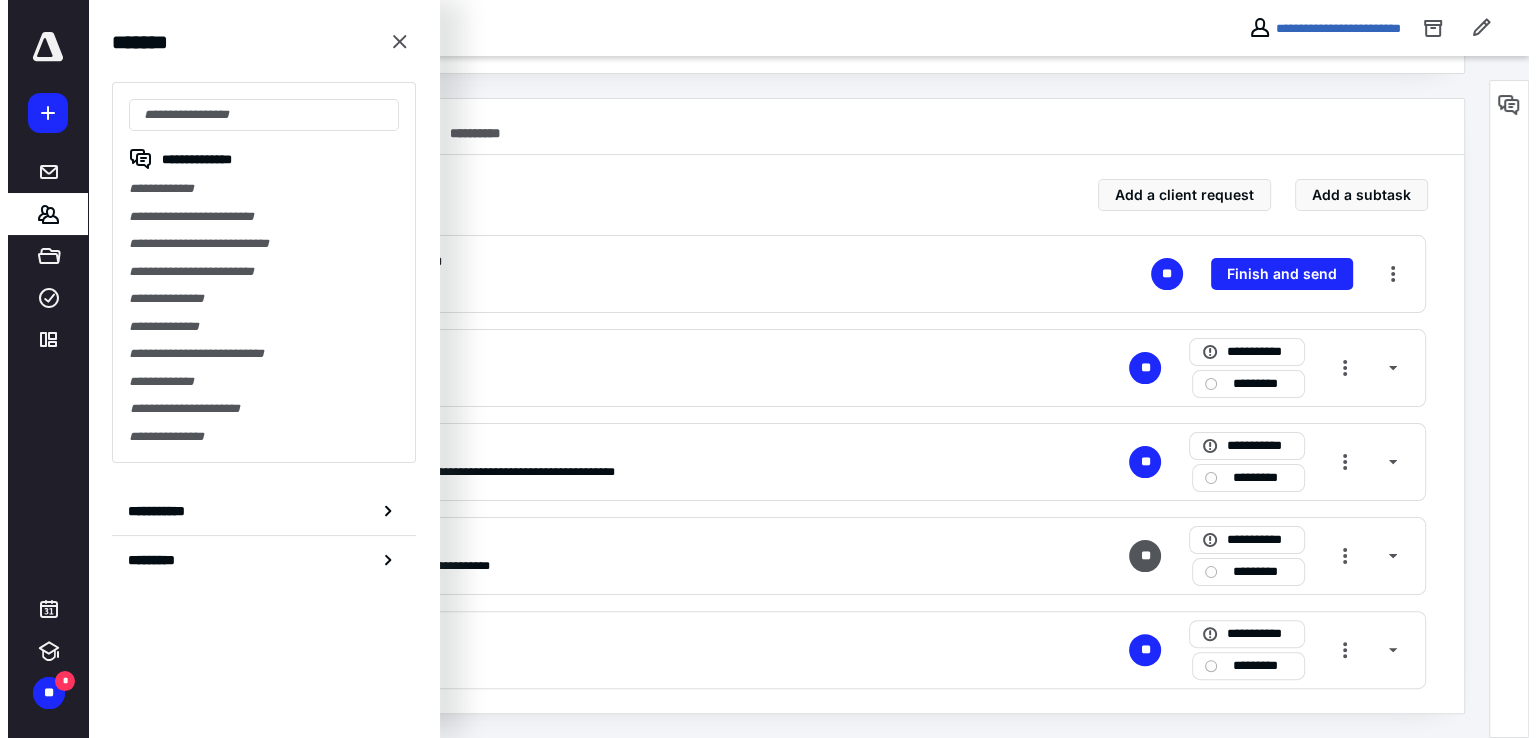 scroll, scrollTop: 0, scrollLeft: 0, axis: both 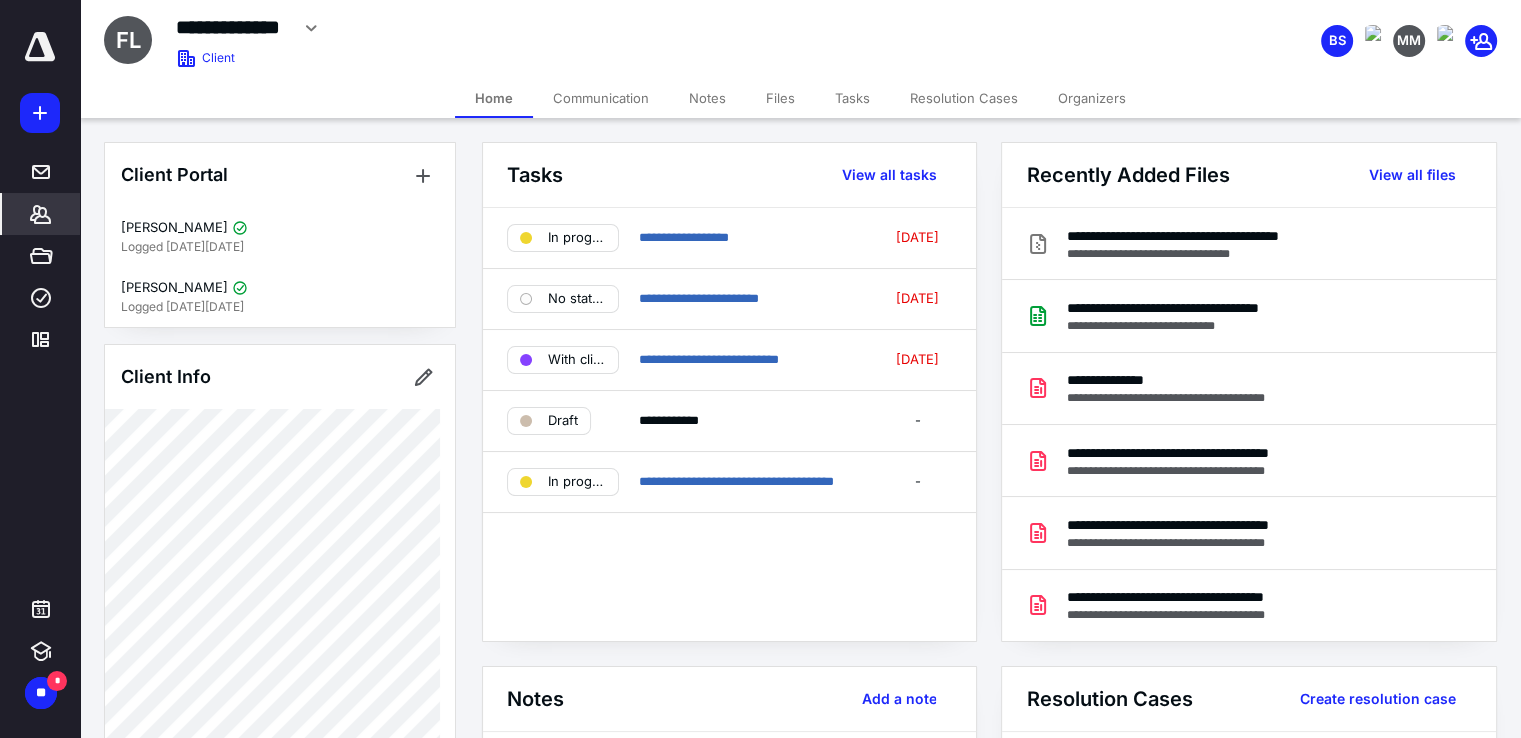 click on "Files" at bounding box center [780, 98] 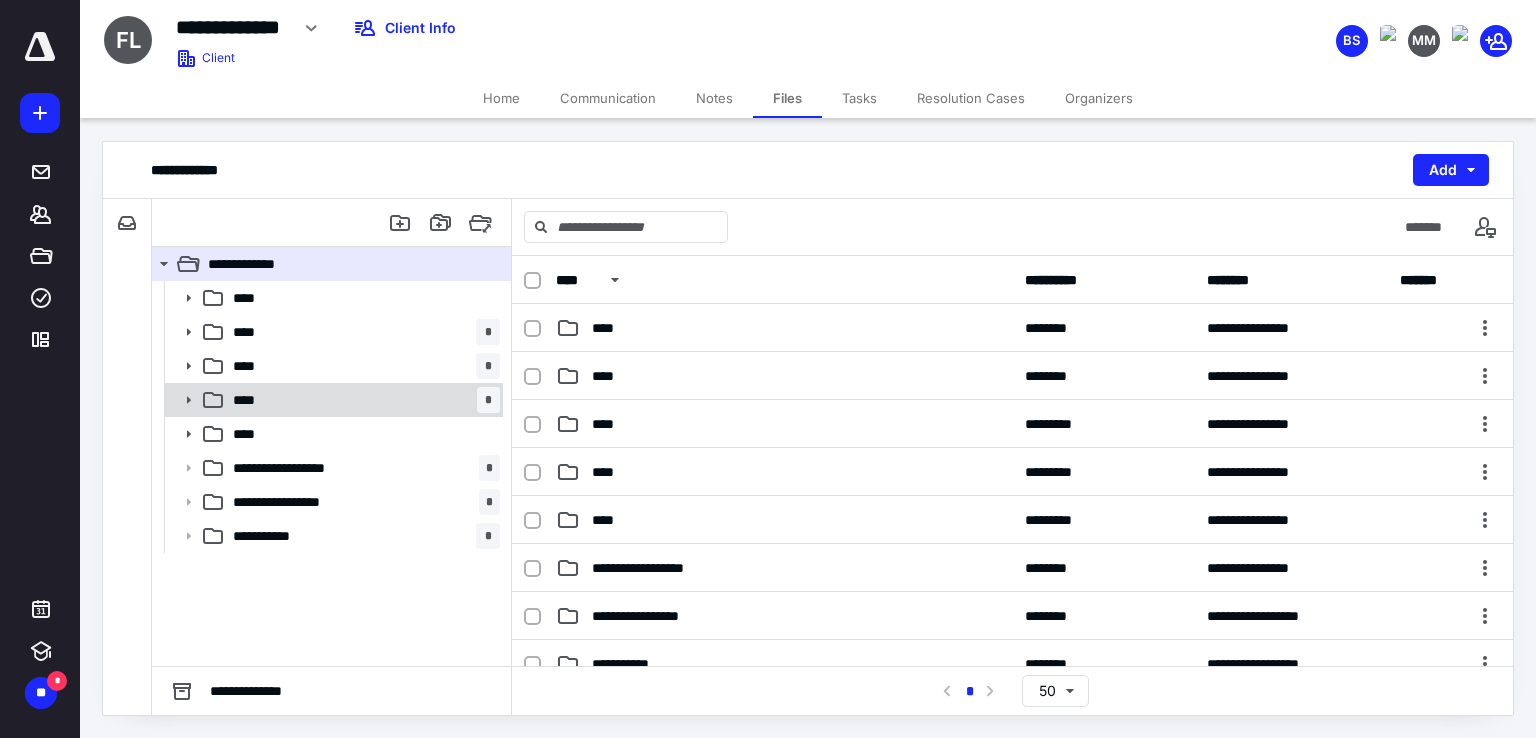 click on "****" at bounding box center [250, 400] 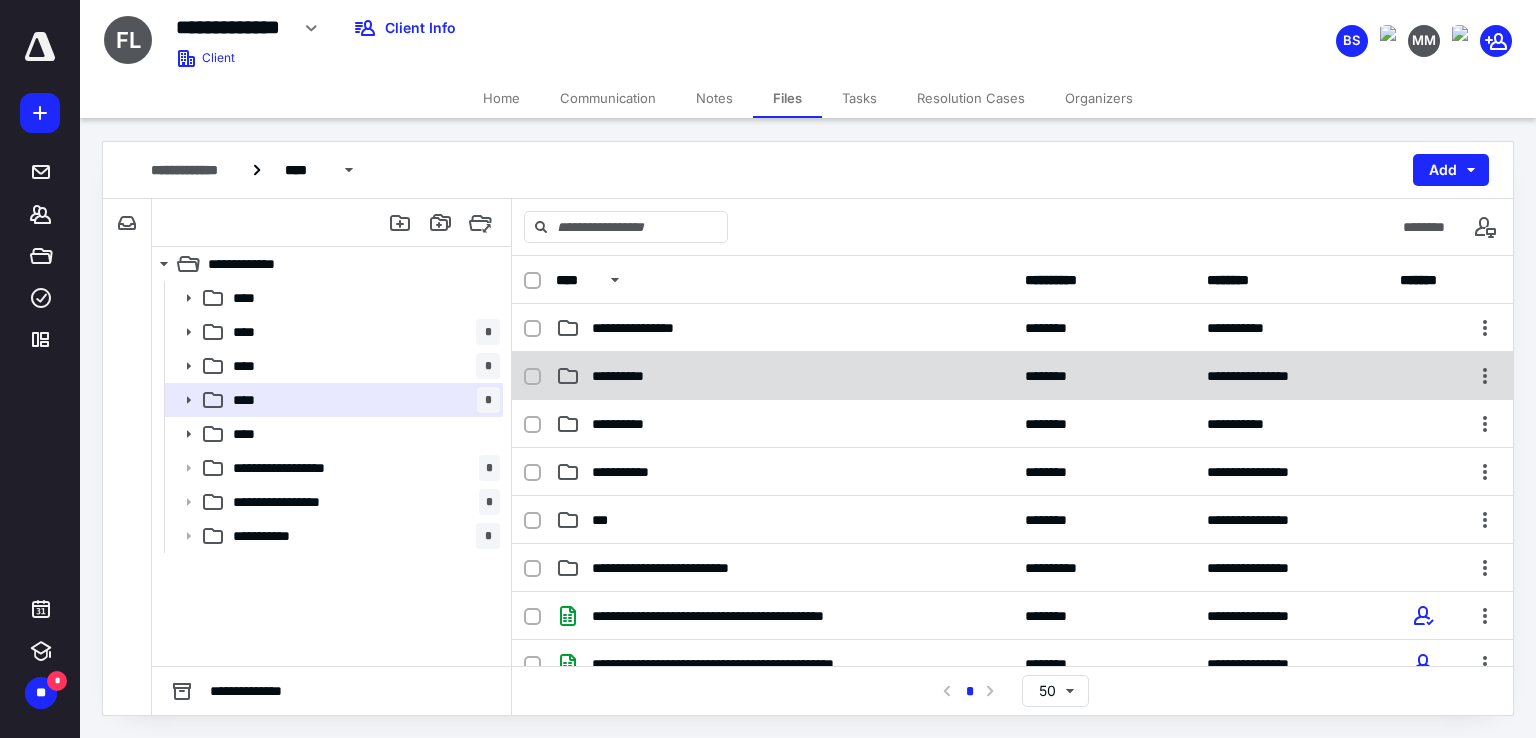 click on "**********" at bounding box center (635, 376) 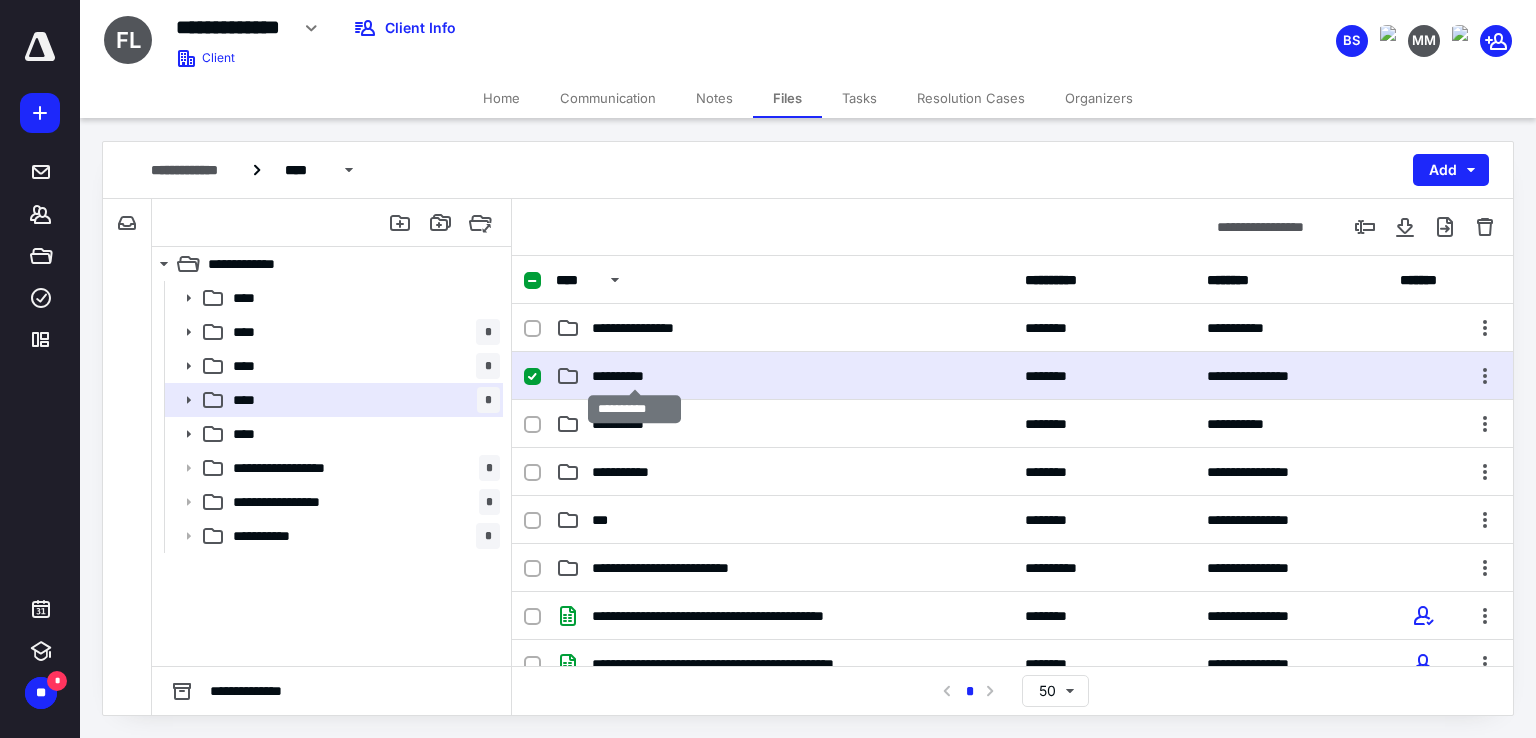 click on "**********" at bounding box center [635, 376] 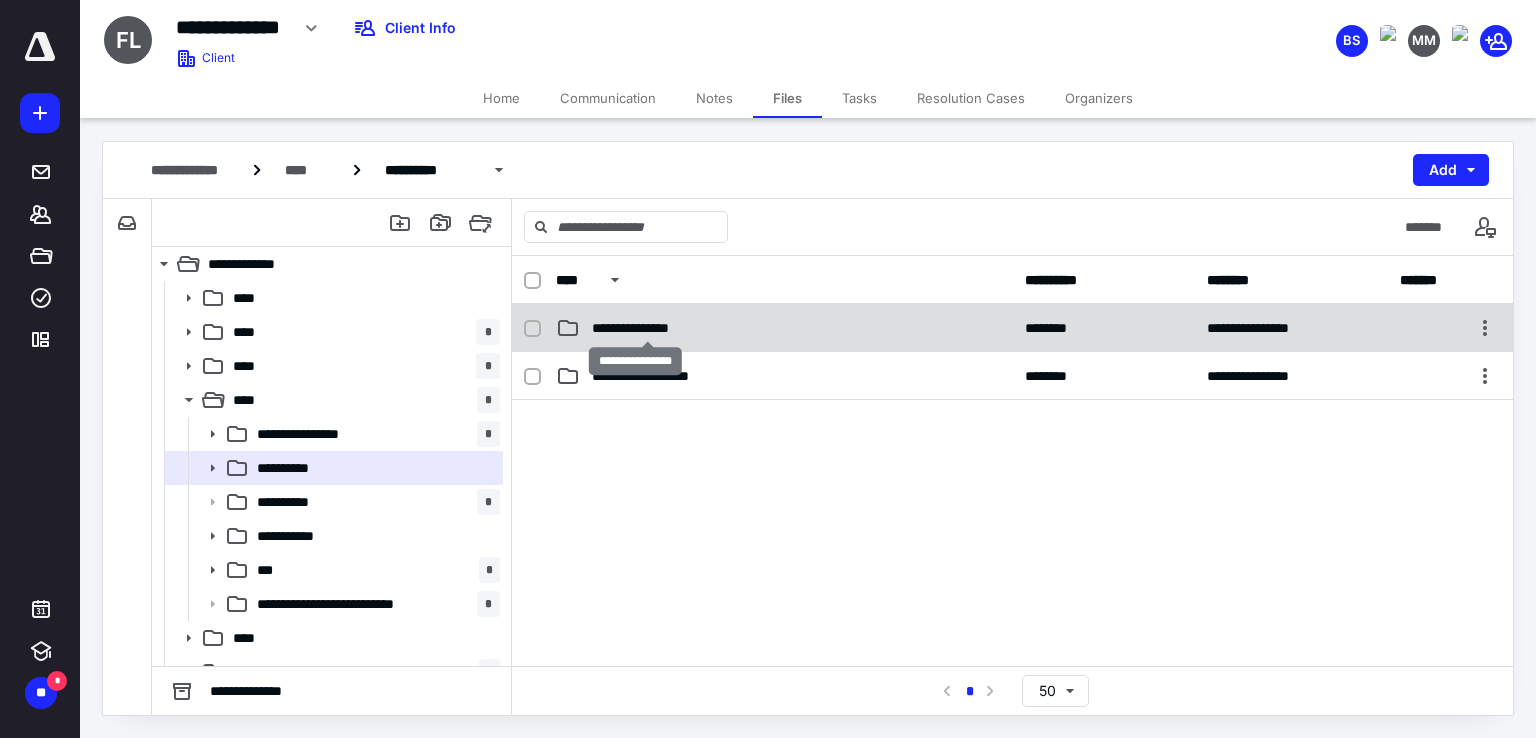 click on "**********" at bounding box center (647, 328) 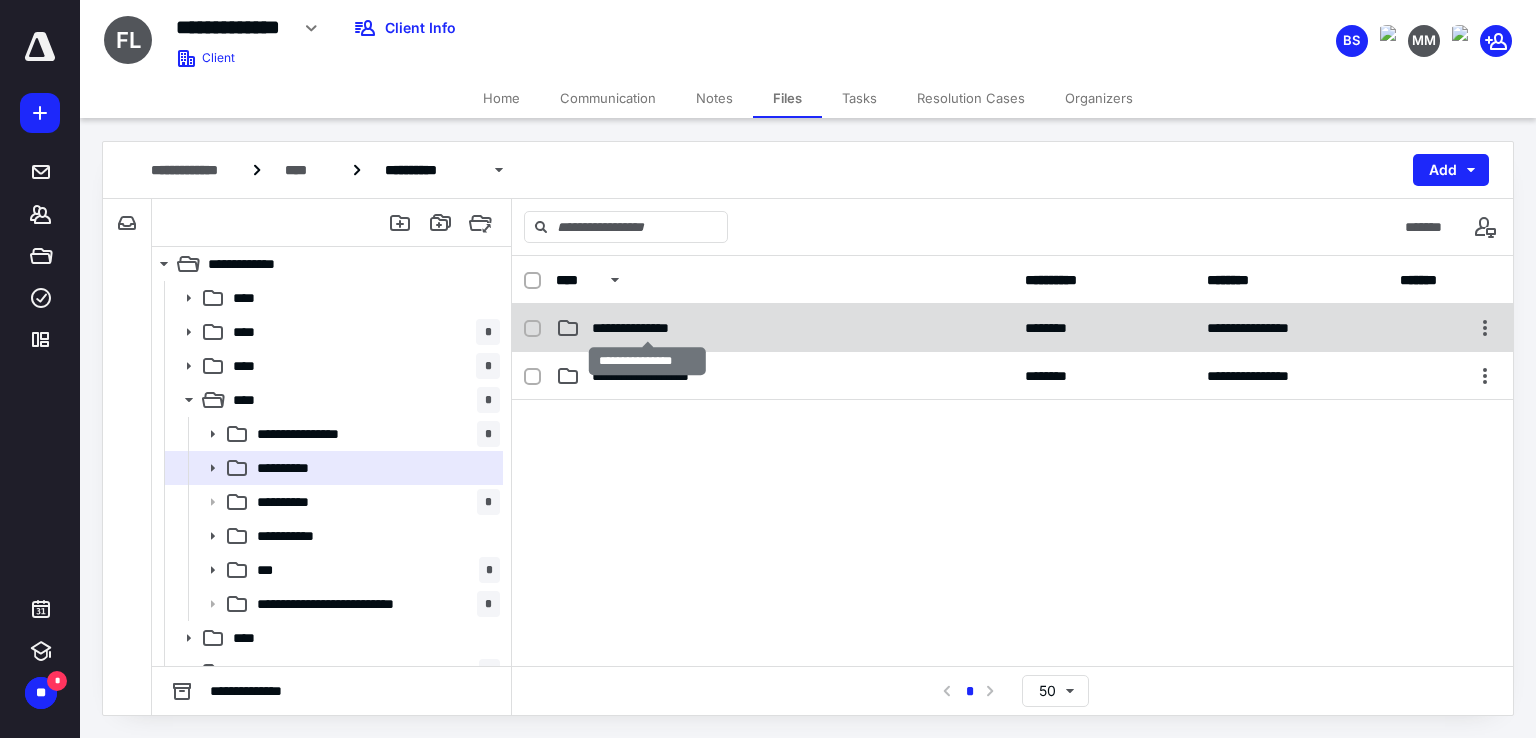 click on "**********" at bounding box center (647, 328) 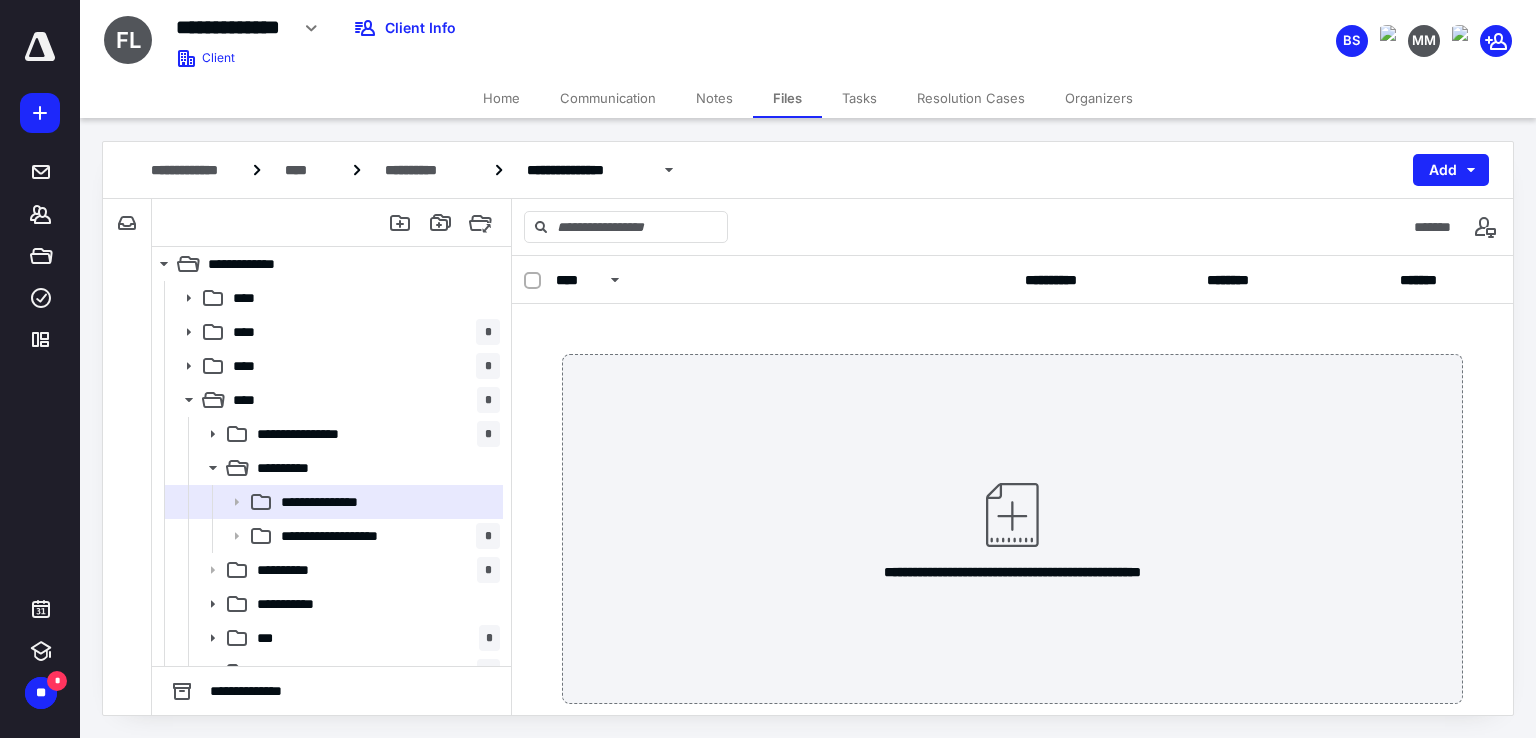 scroll, scrollTop: 39, scrollLeft: 0, axis: vertical 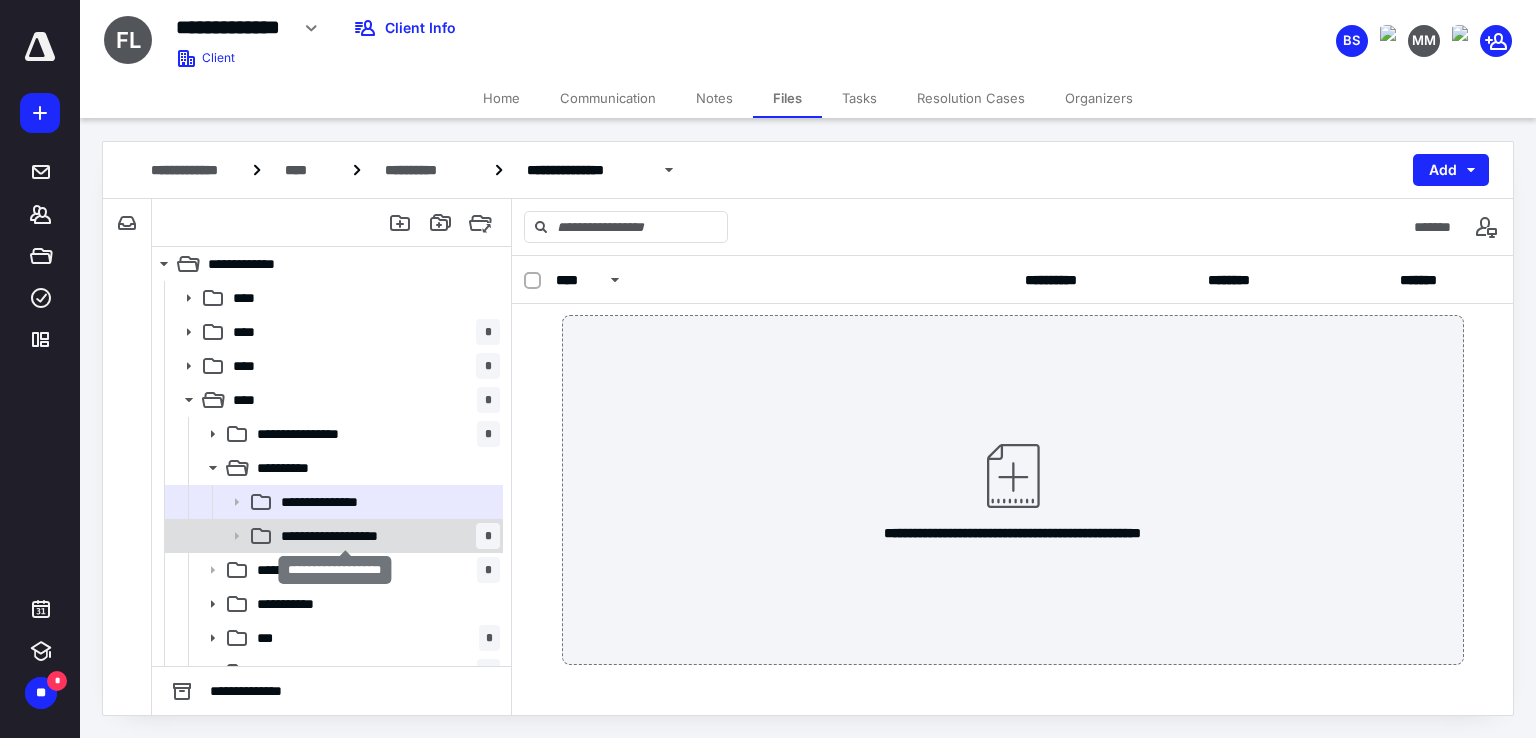 click on "**********" at bounding box center (345, 536) 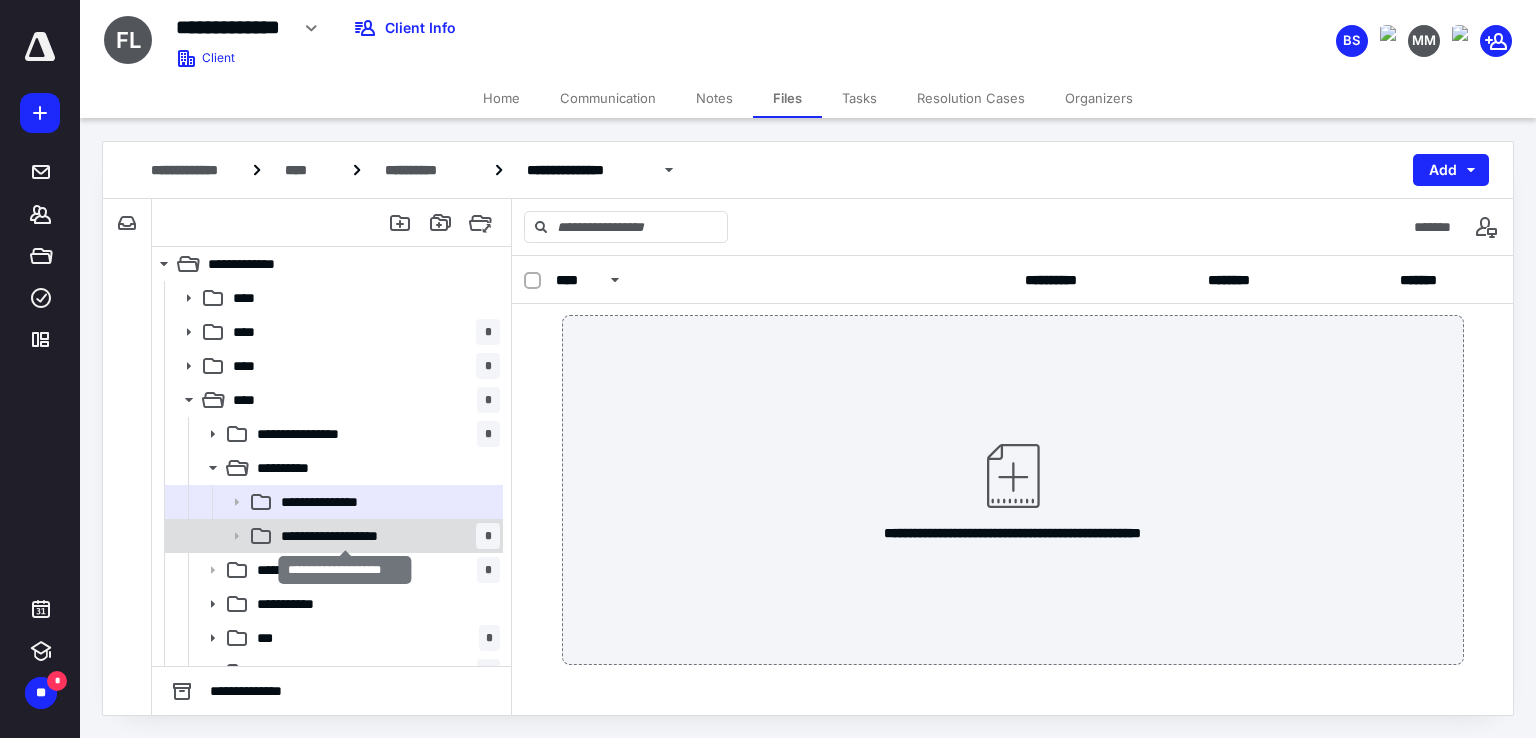 scroll, scrollTop: 0, scrollLeft: 0, axis: both 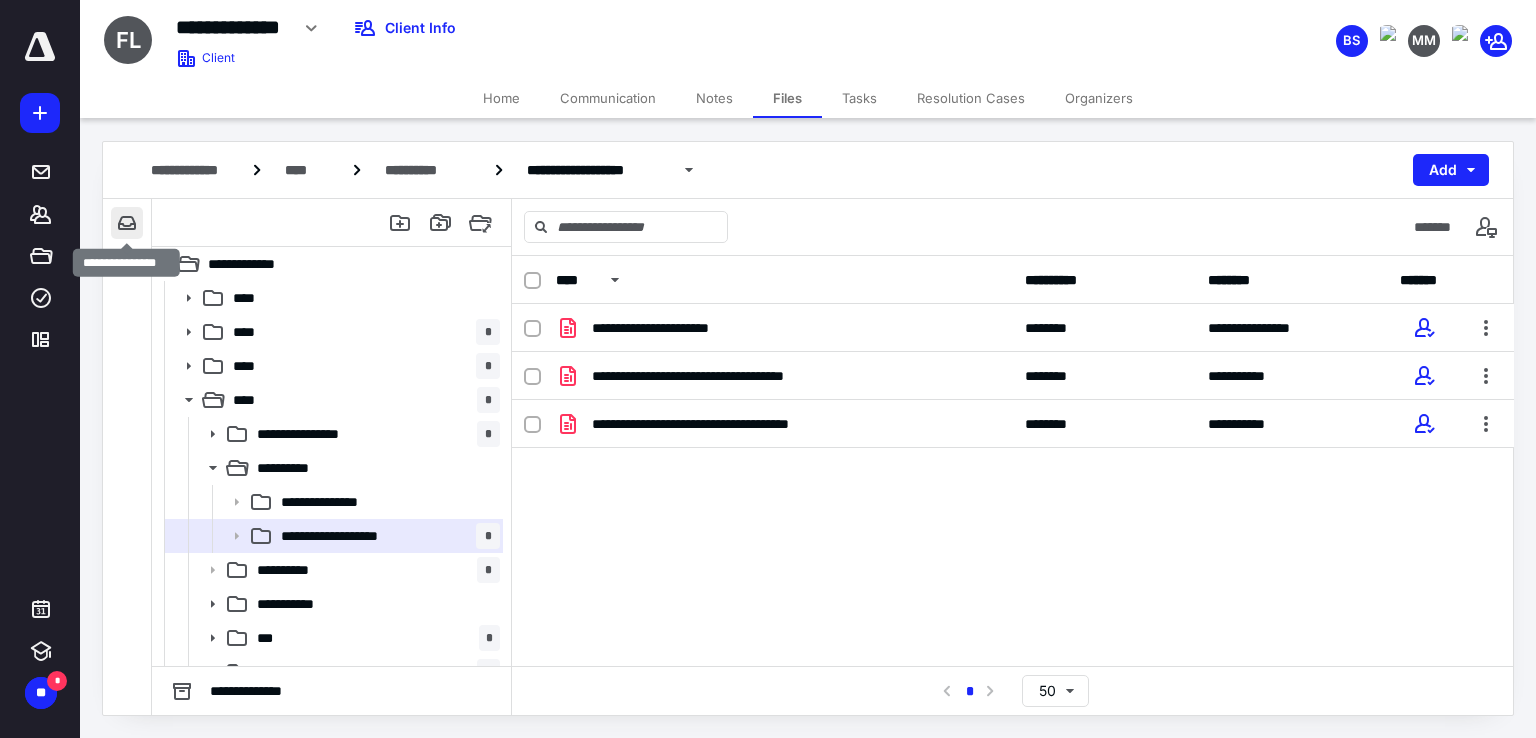 click at bounding box center (127, 223) 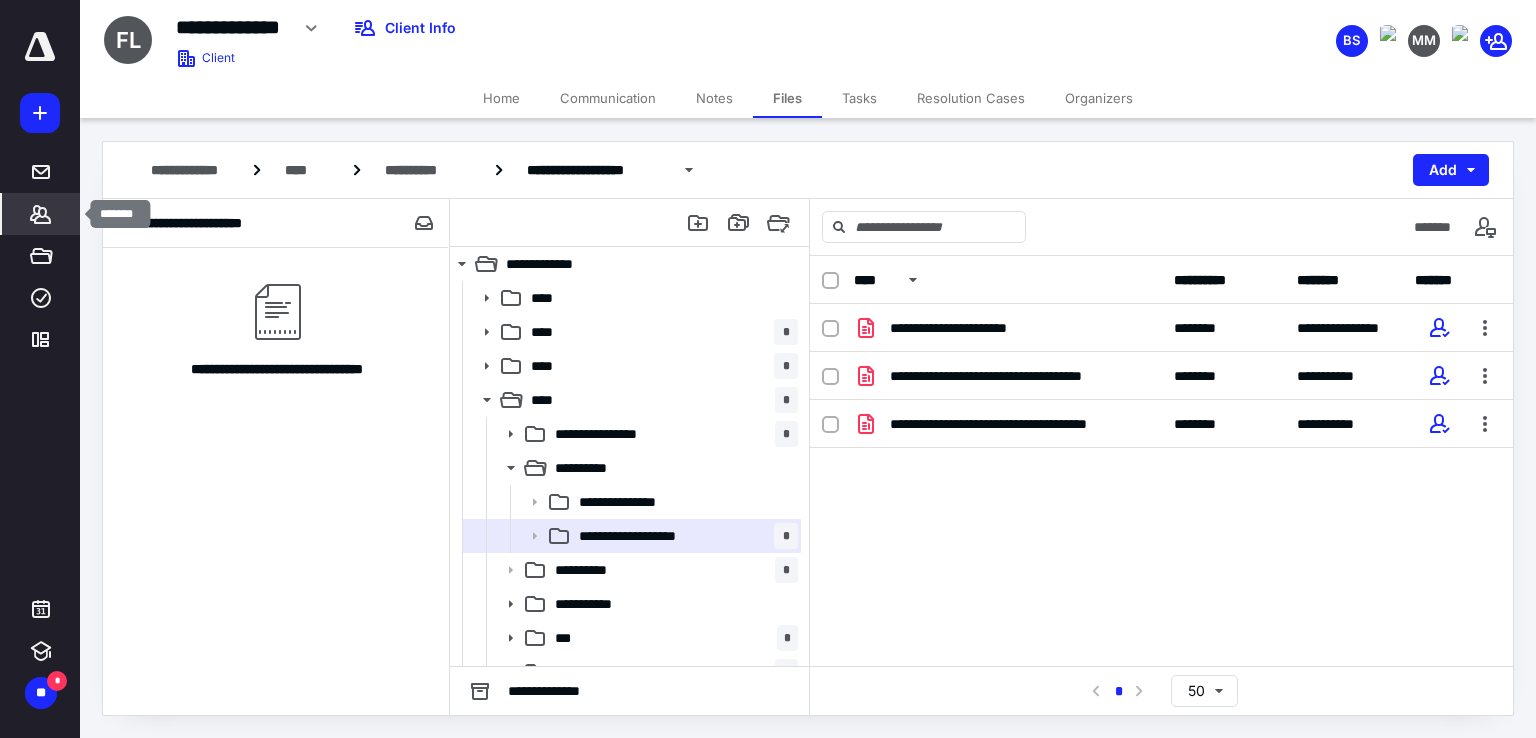 click 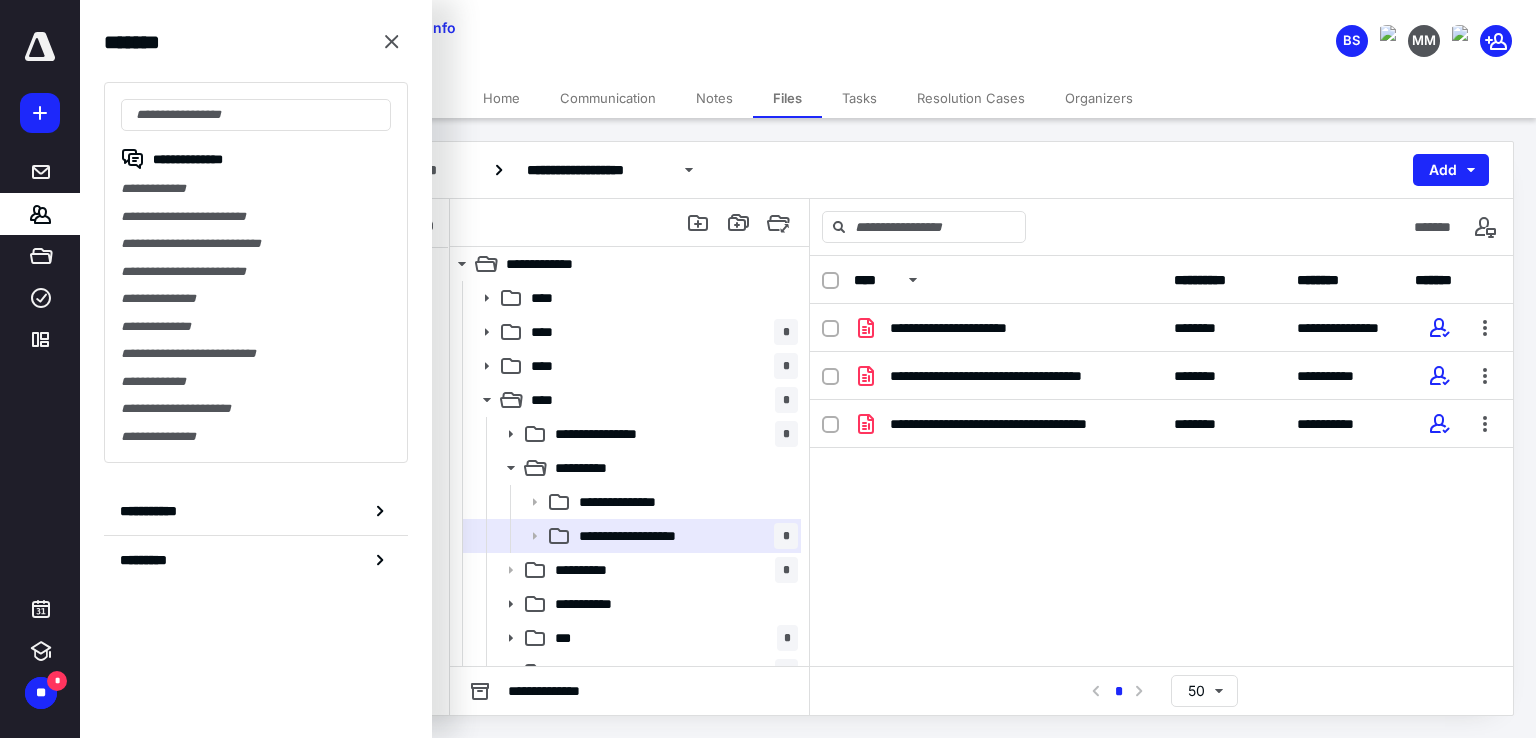 click at bounding box center (630, 223) 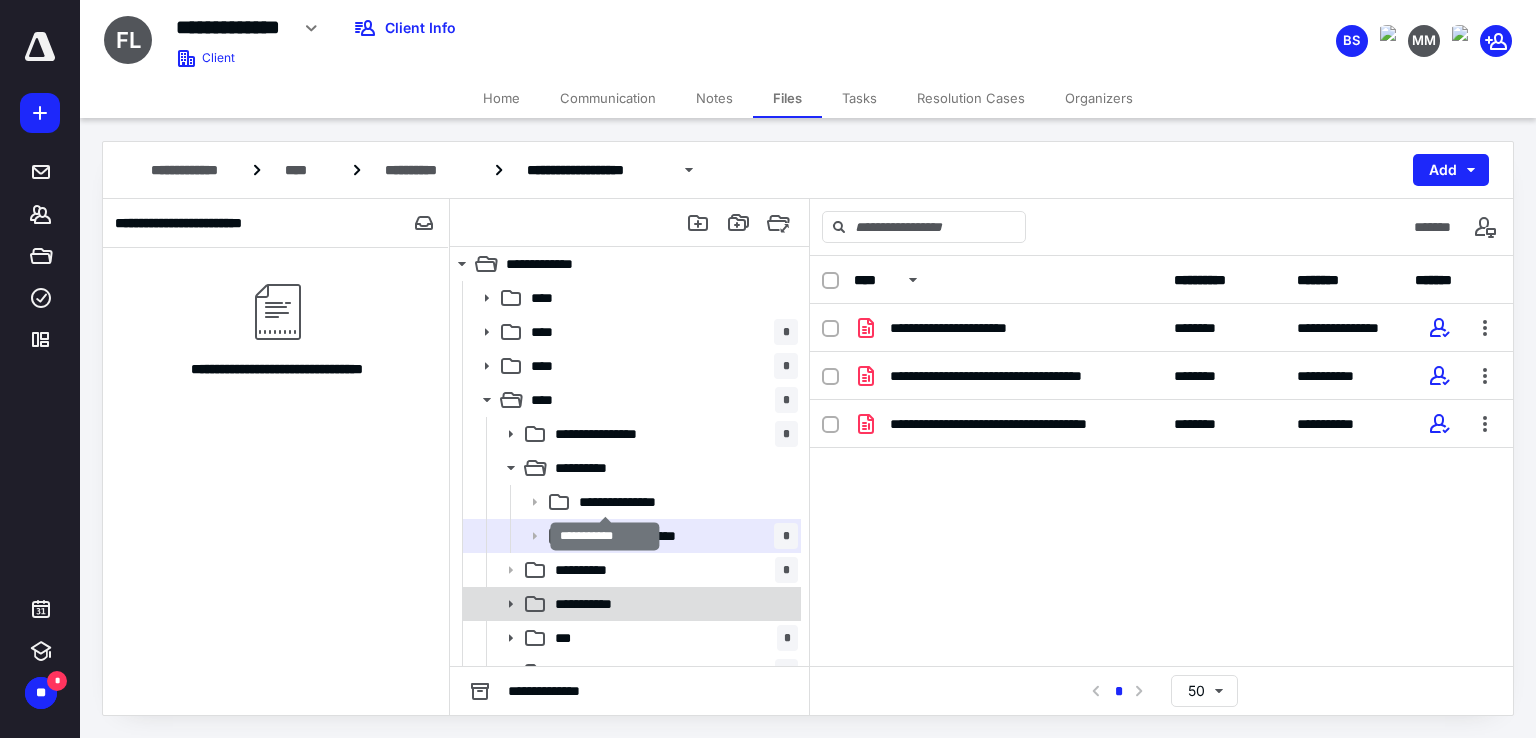 scroll, scrollTop: 158, scrollLeft: 0, axis: vertical 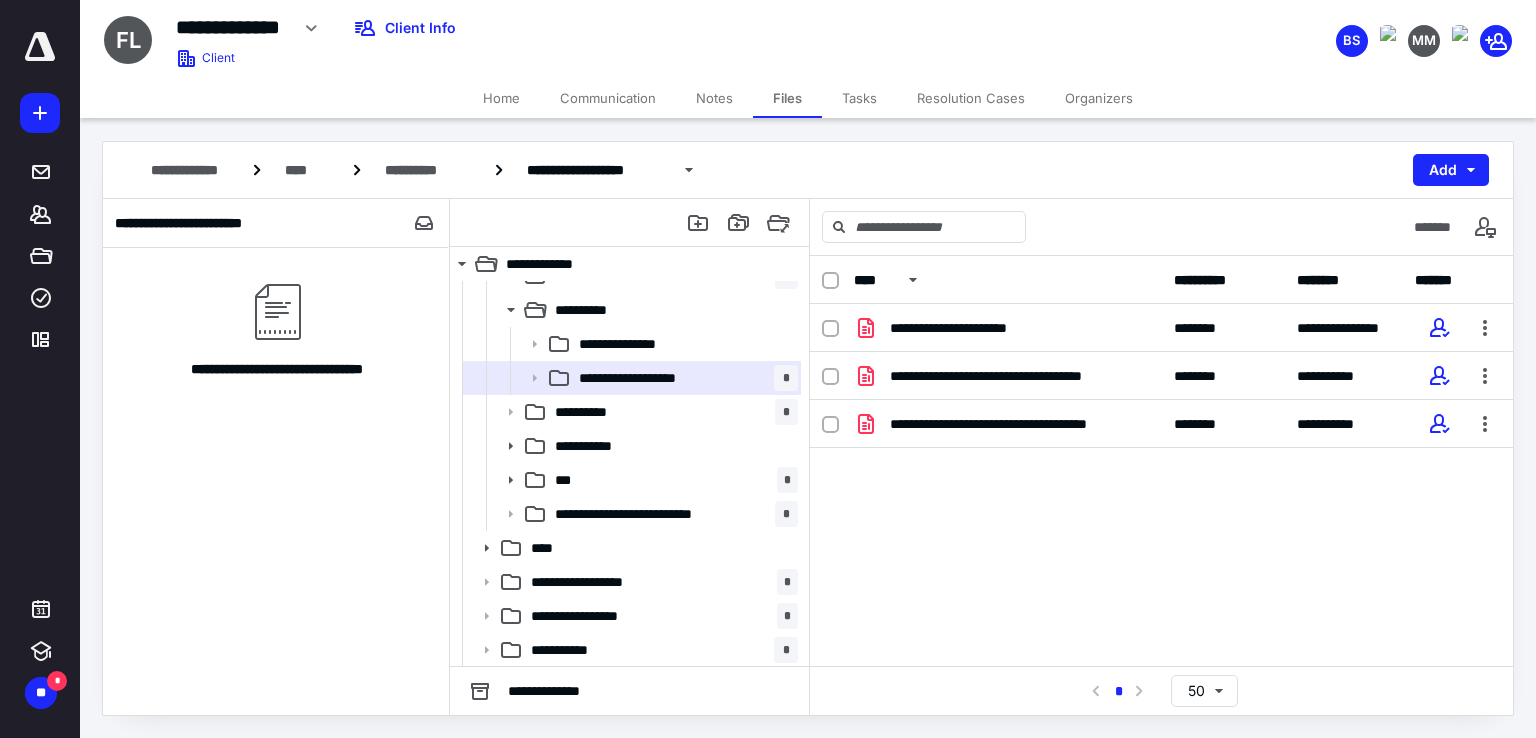 click on "**********" at bounding box center (1161, 454) 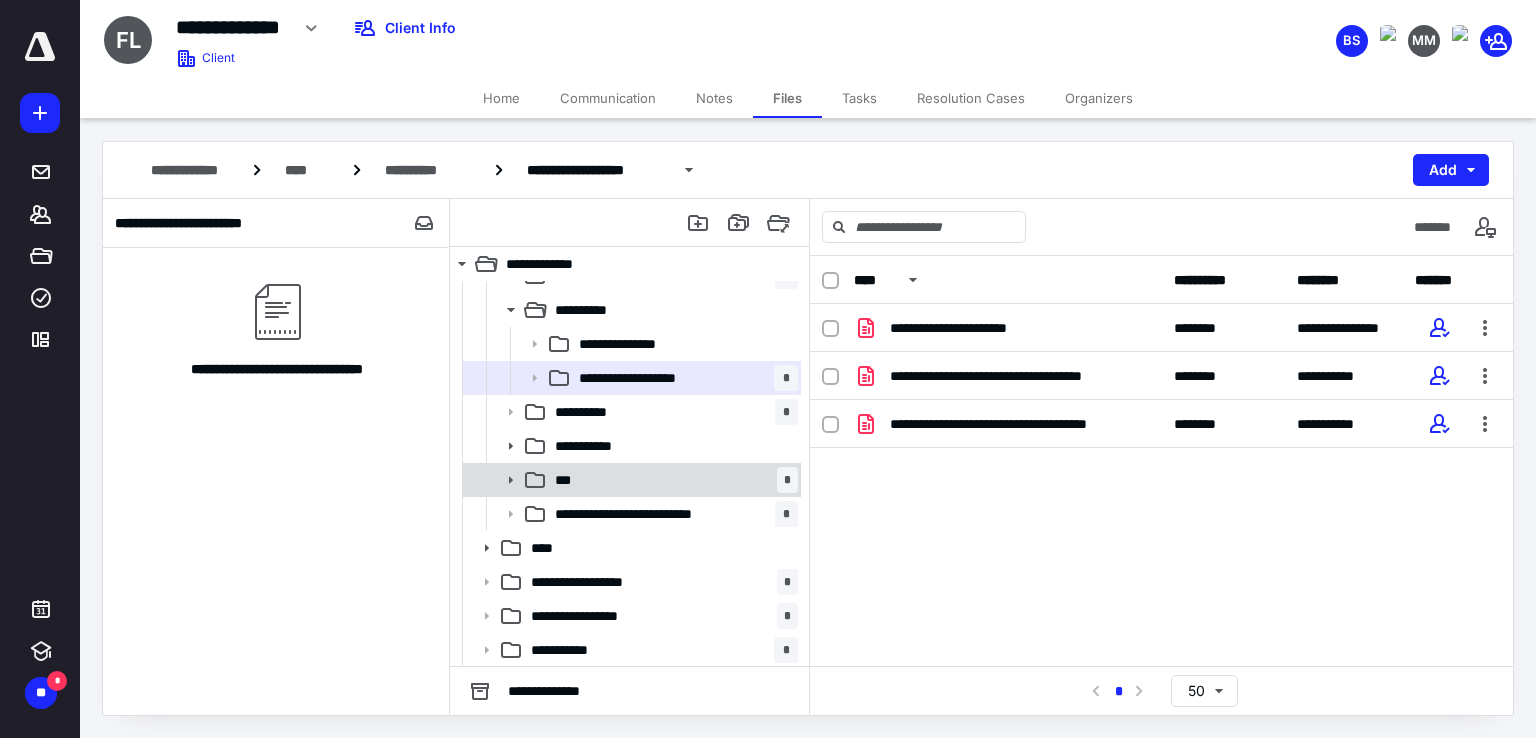 scroll, scrollTop: 58, scrollLeft: 0, axis: vertical 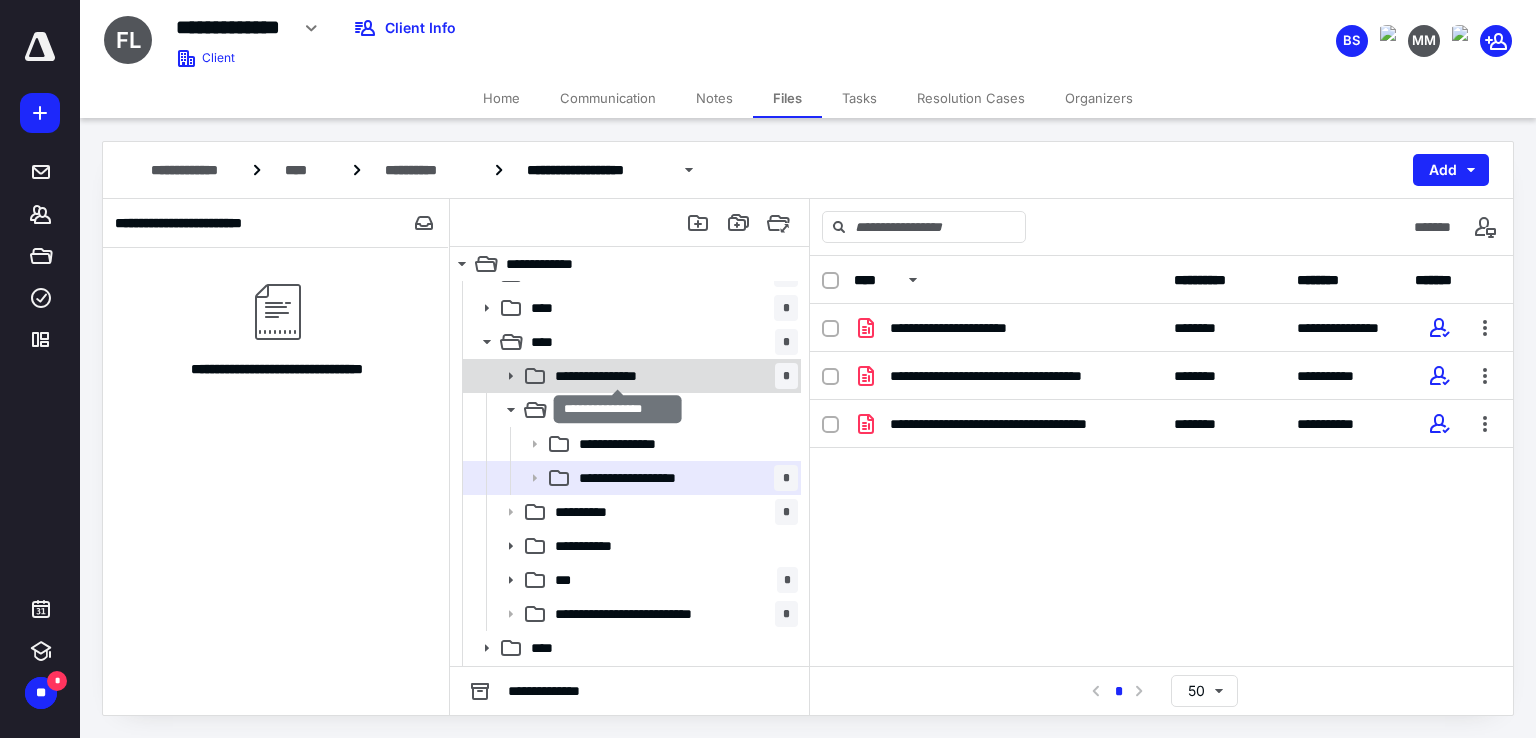 click on "**********" at bounding box center (618, 376) 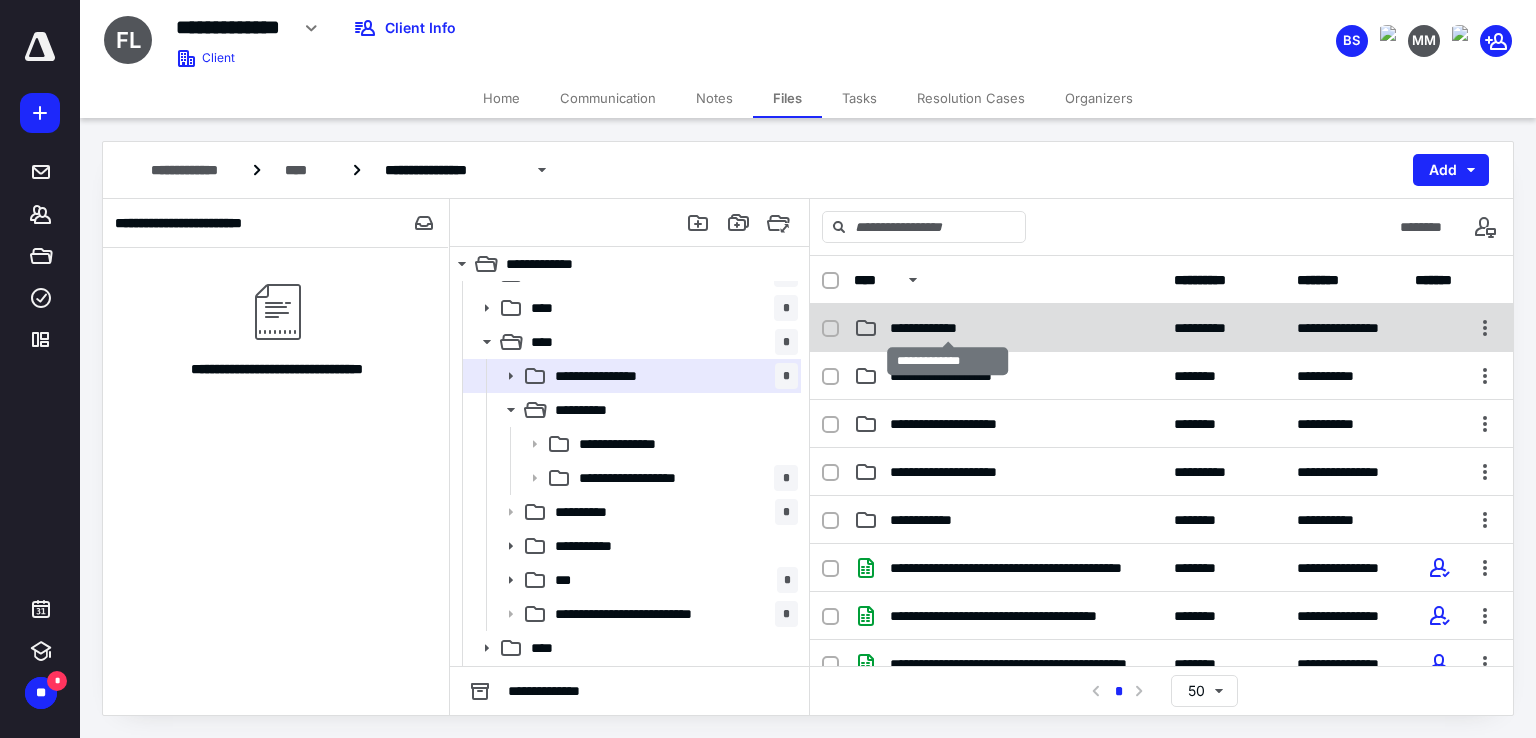 click on "**********" at bounding box center (947, 328) 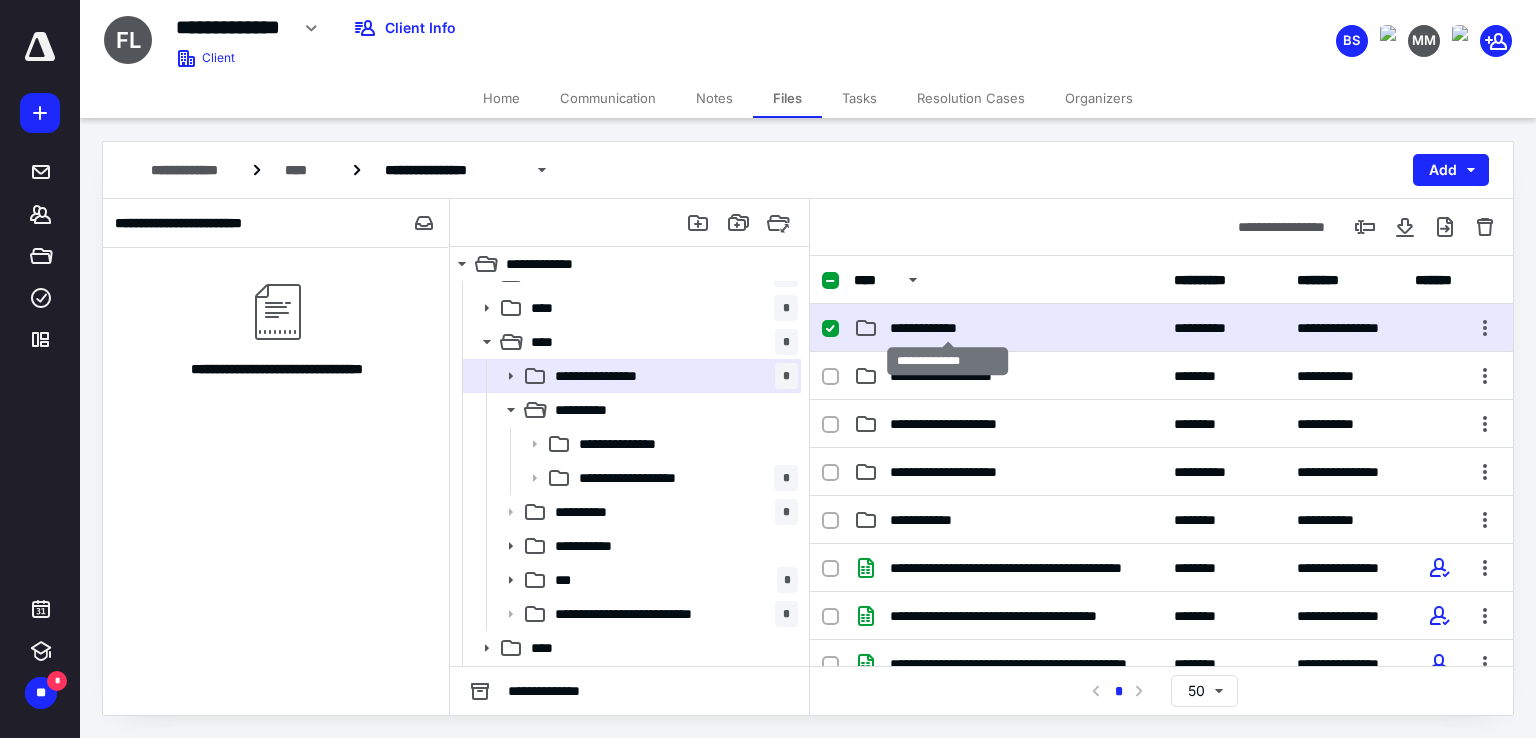 click on "**********" at bounding box center [947, 328] 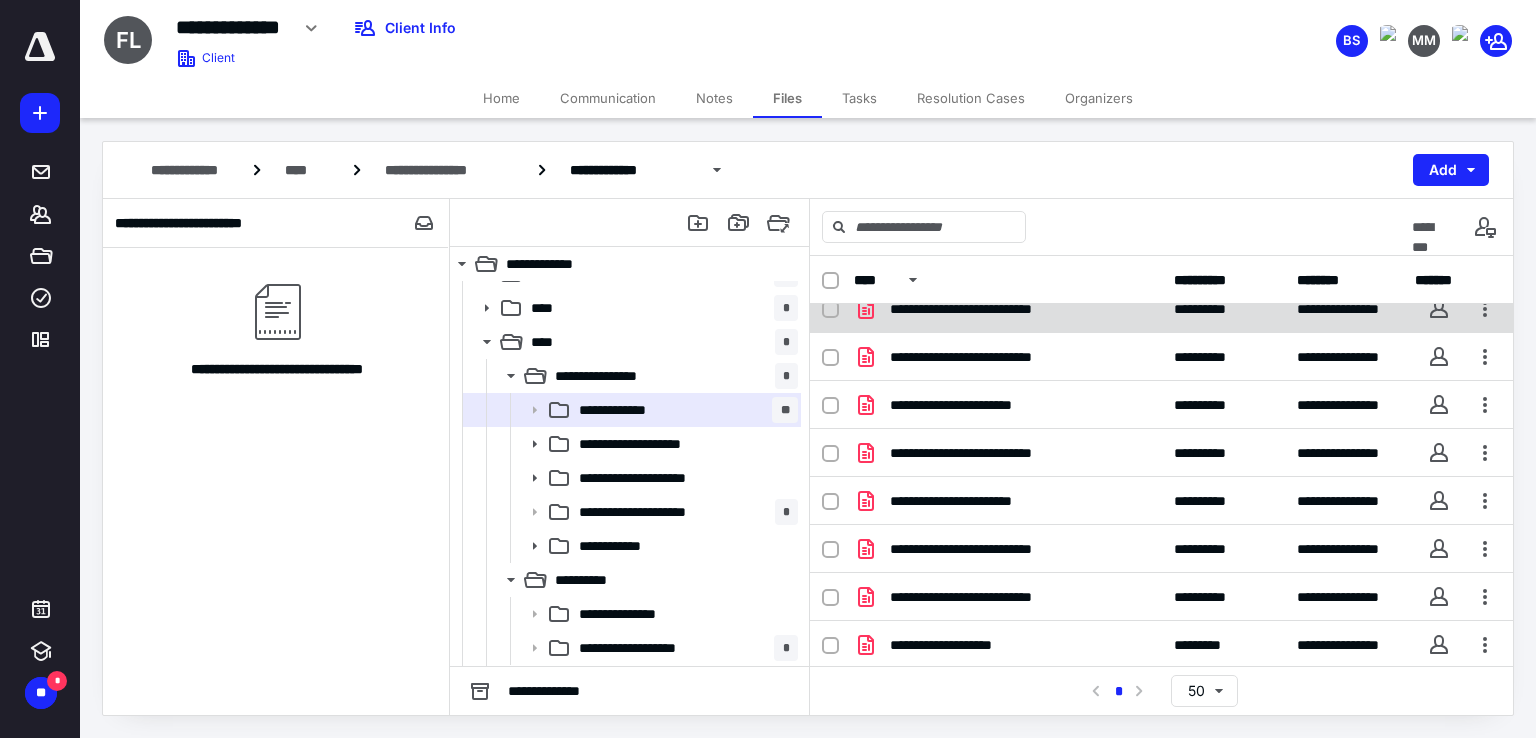 scroll, scrollTop: 0, scrollLeft: 0, axis: both 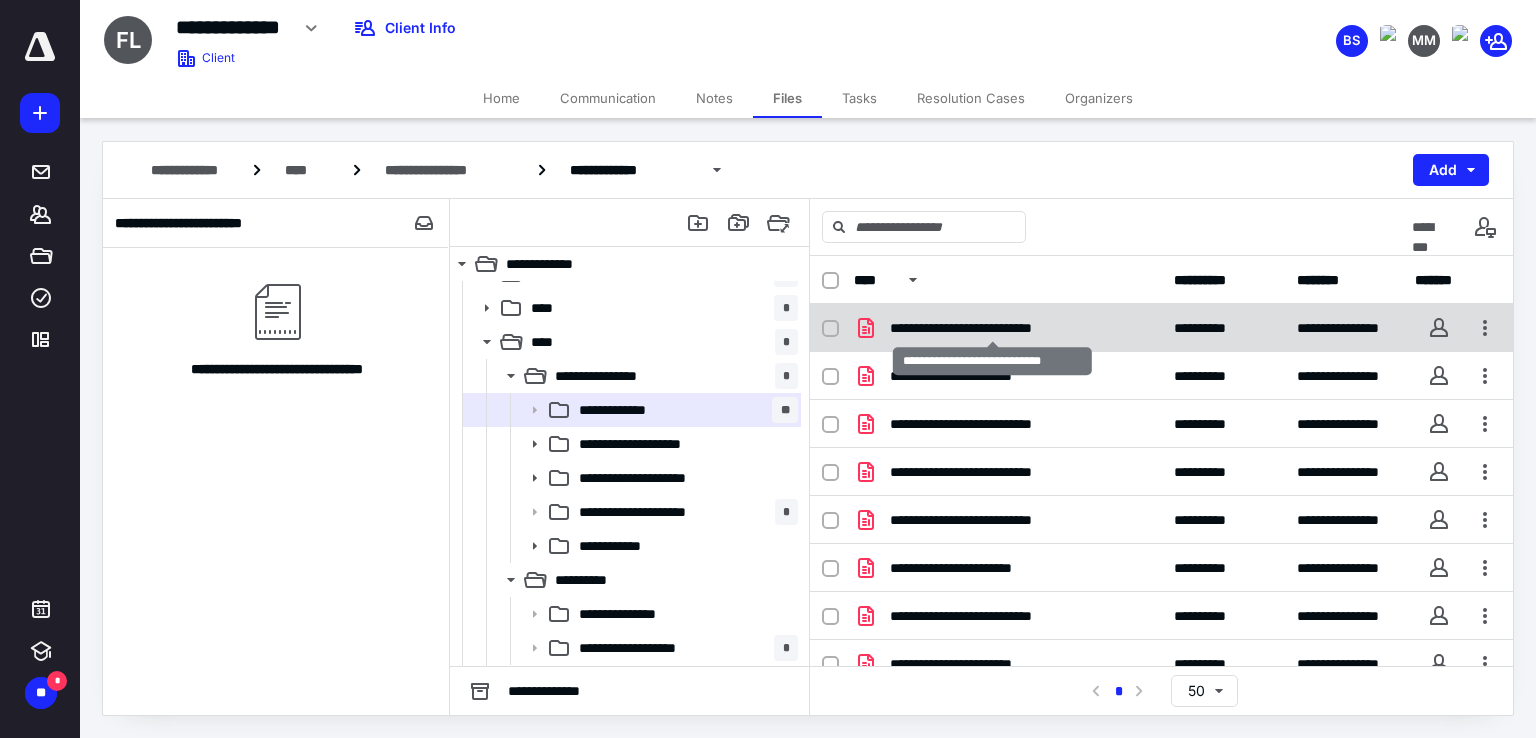click on "**********" at bounding box center [993, 328] 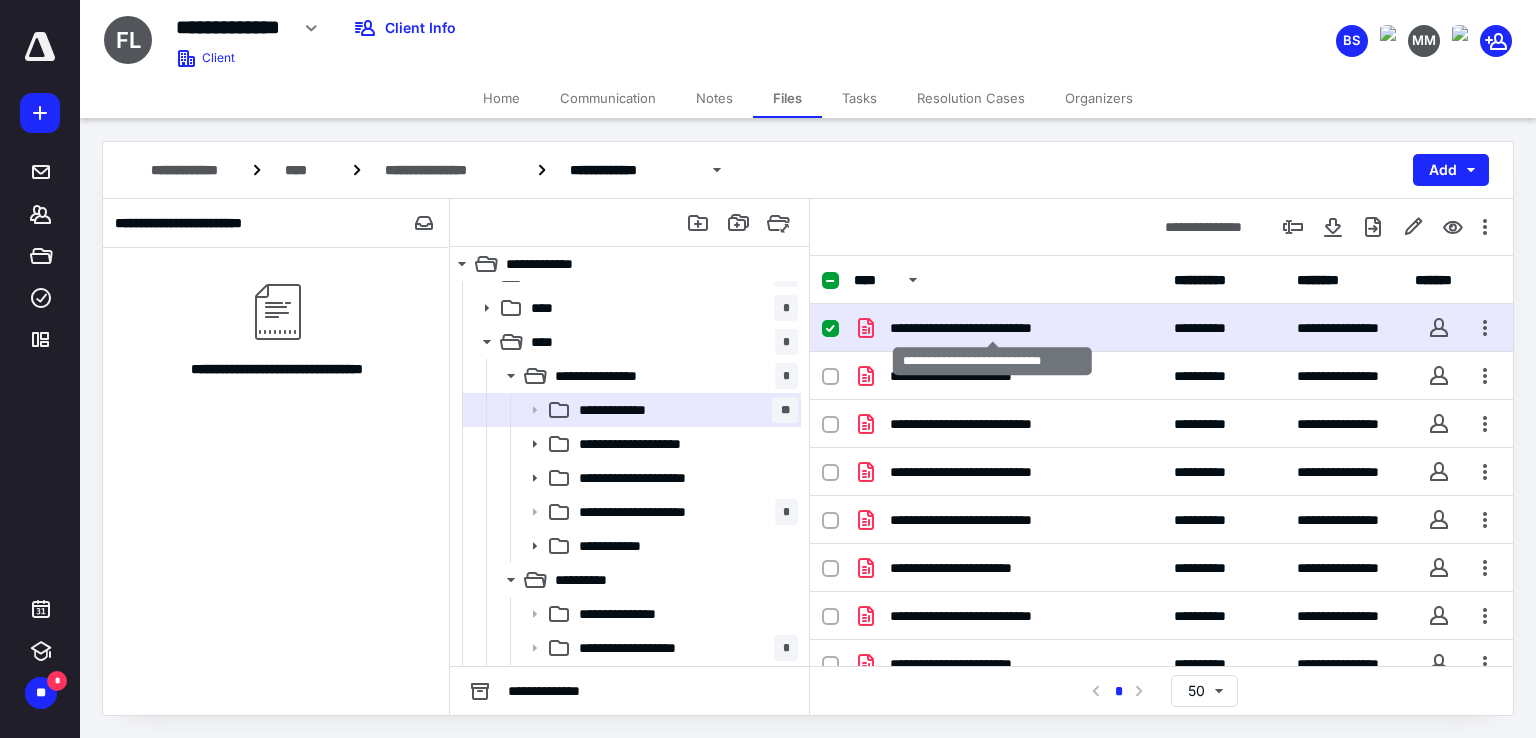 click on "**********" at bounding box center [993, 328] 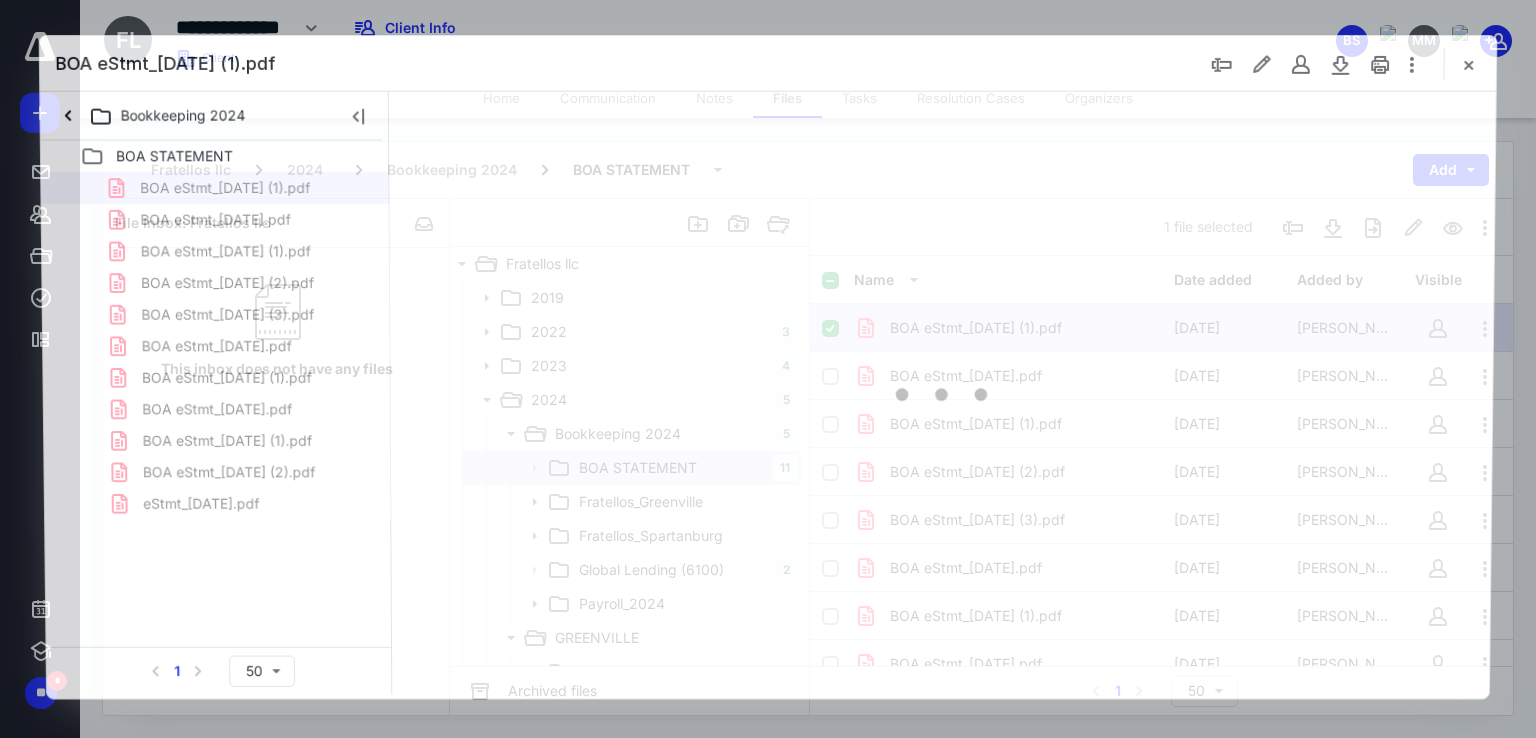 scroll, scrollTop: 58, scrollLeft: 0, axis: vertical 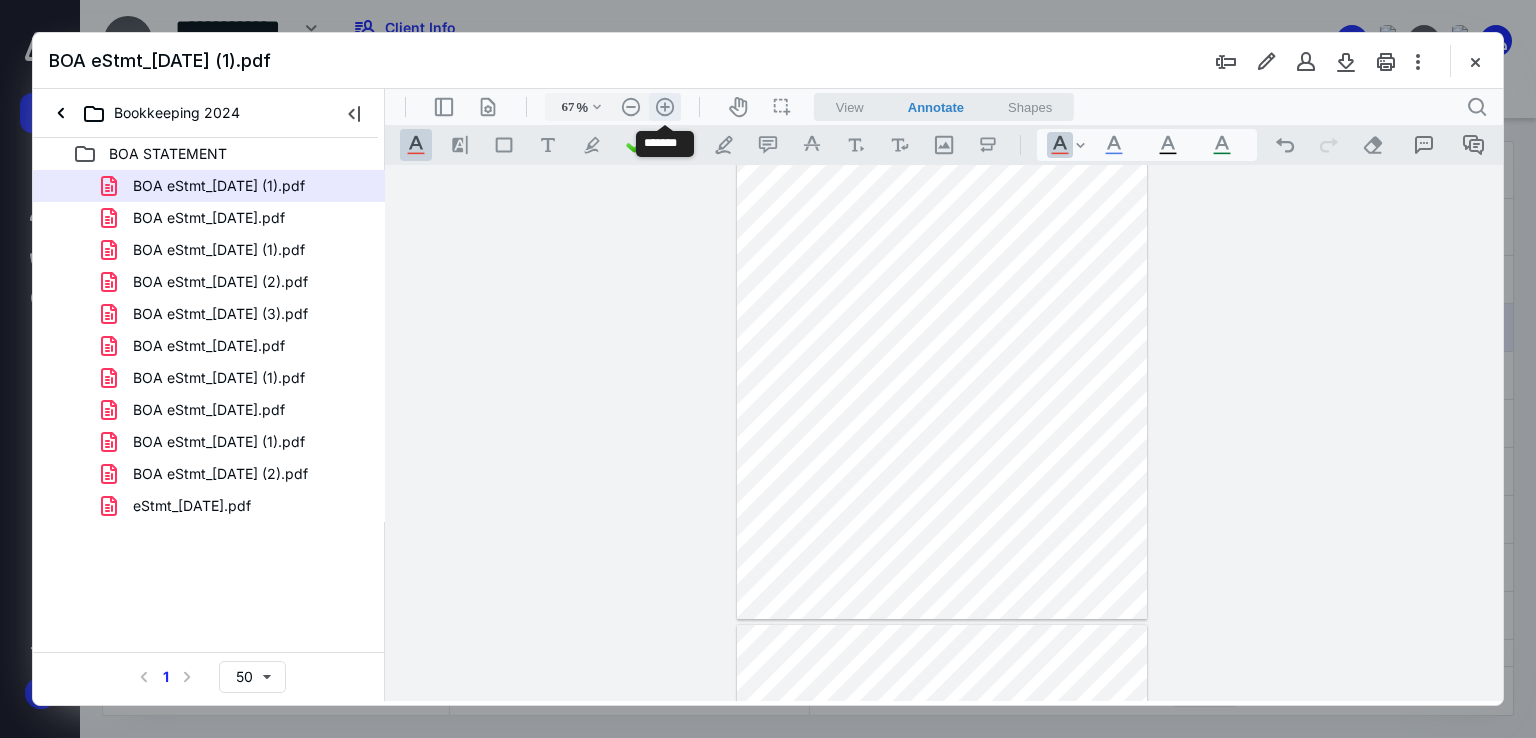 click on ".cls-1{fill:#abb0c4;} icon - header - zoom - in - line" at bounding box center [665, 107] 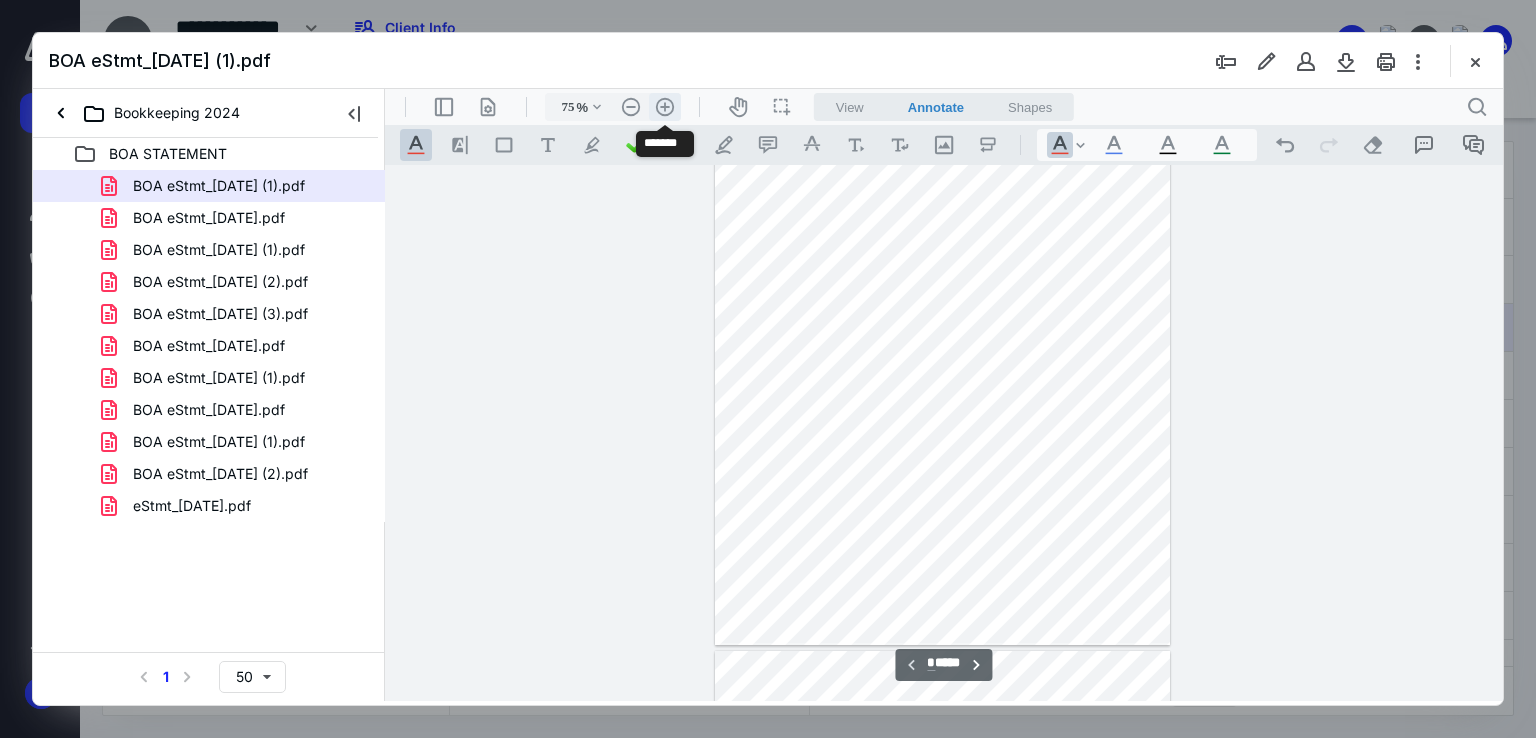 click on ".cls-1{fill:#abb0c4;} icon - header - zoom - in - line" at bounding box center [665, 107] 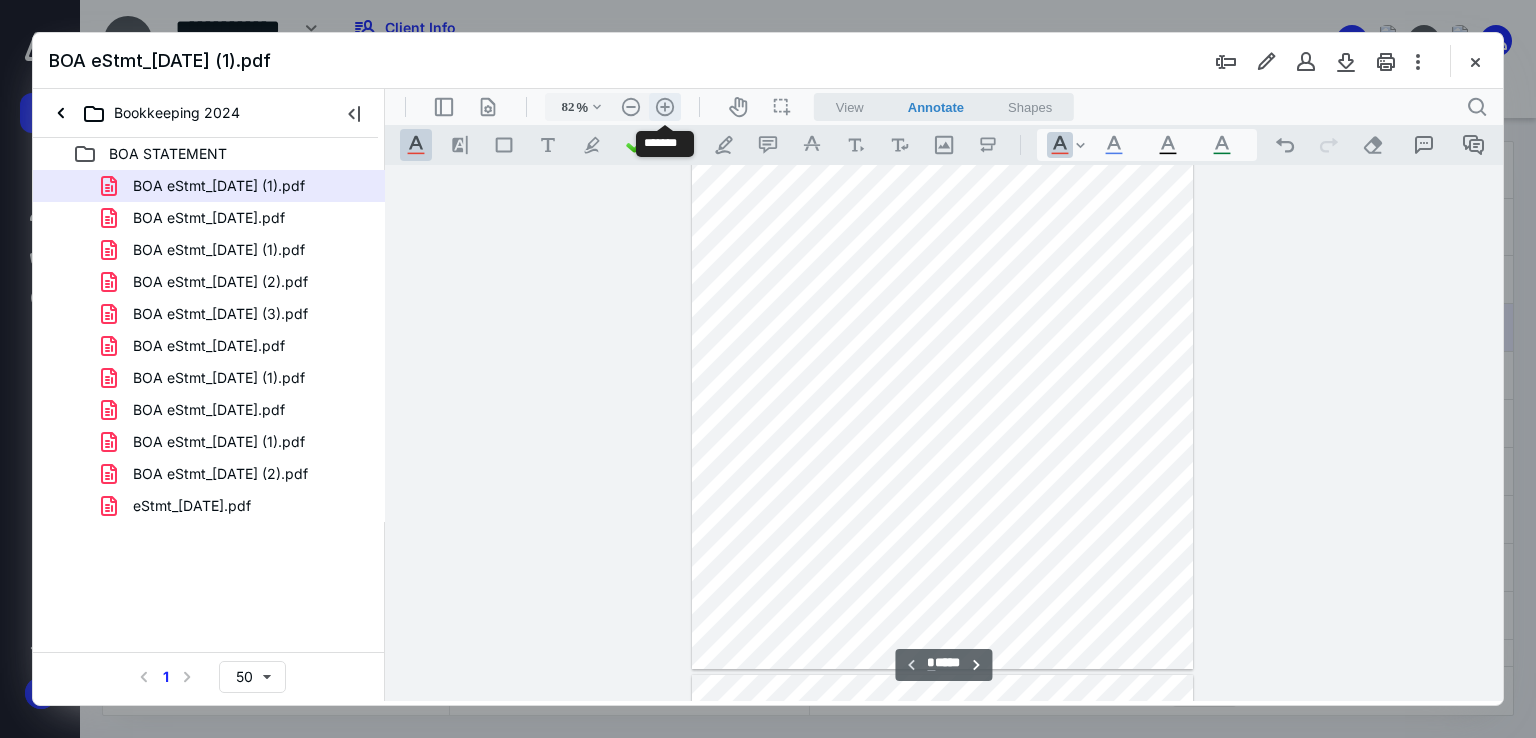 click on ".cls-1{fill:#abb0c4;} icon - header - zoom - in - line" at bounding box center [665, 107] 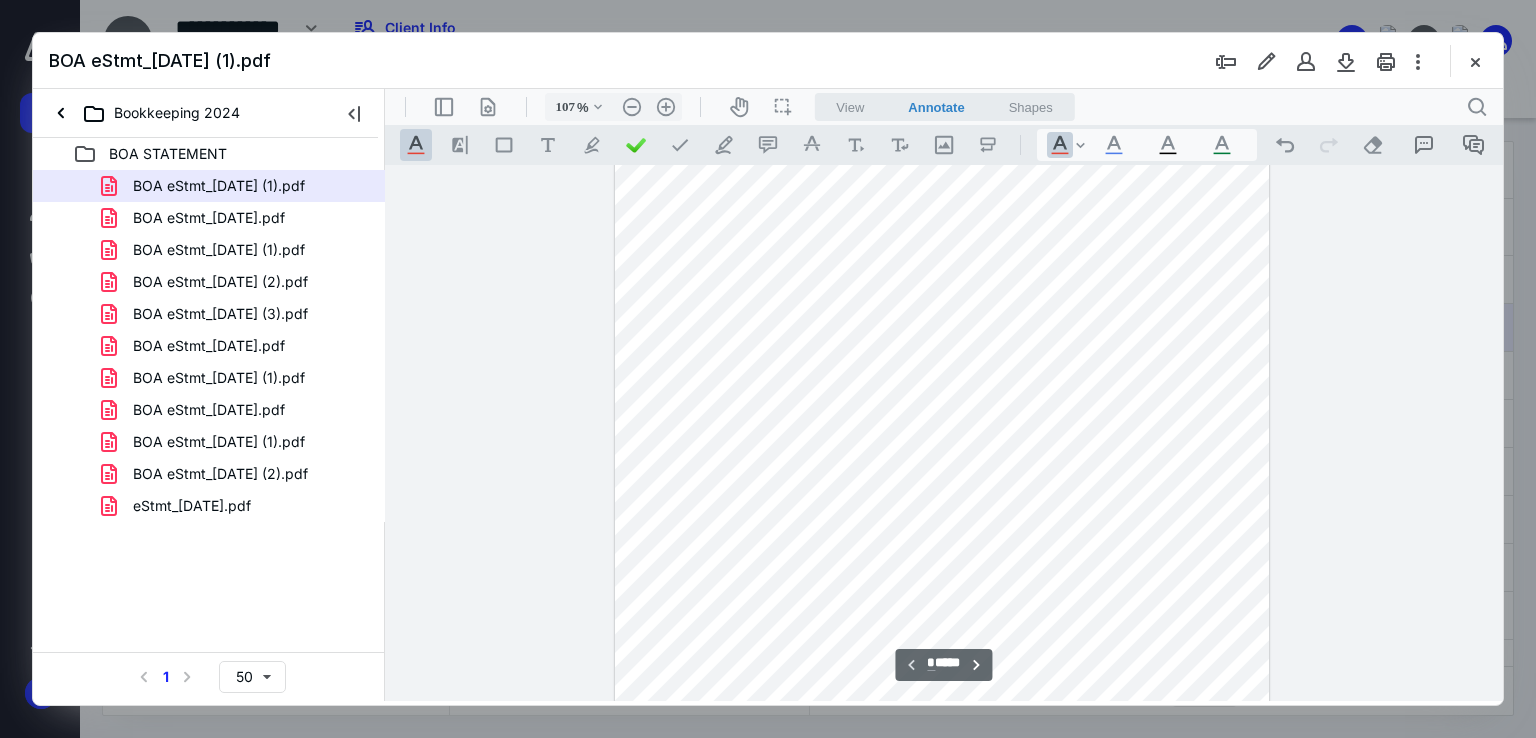 scroll, scrollTop: 0, scrollLeft: 0, axis: both 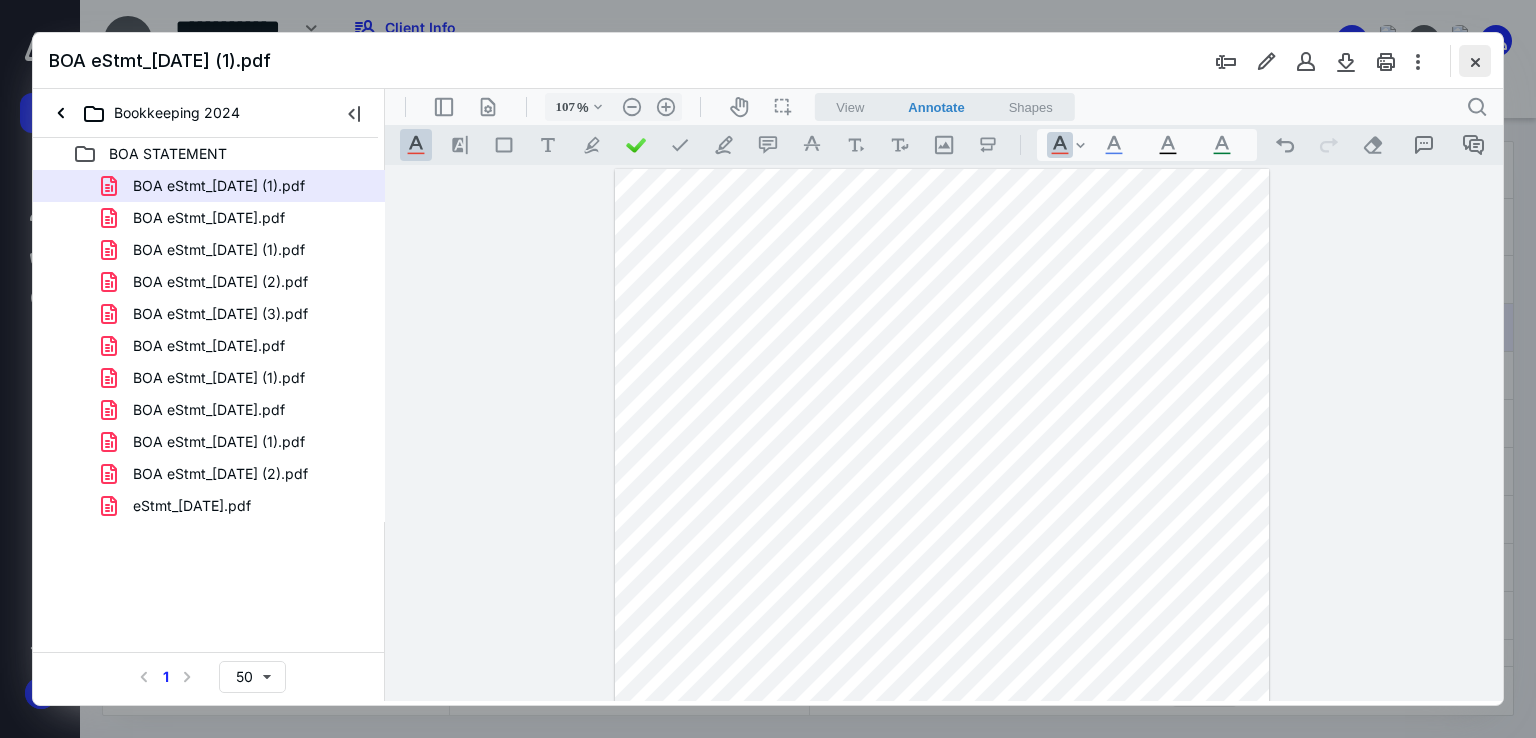 click at bounding box center [1475, 61] 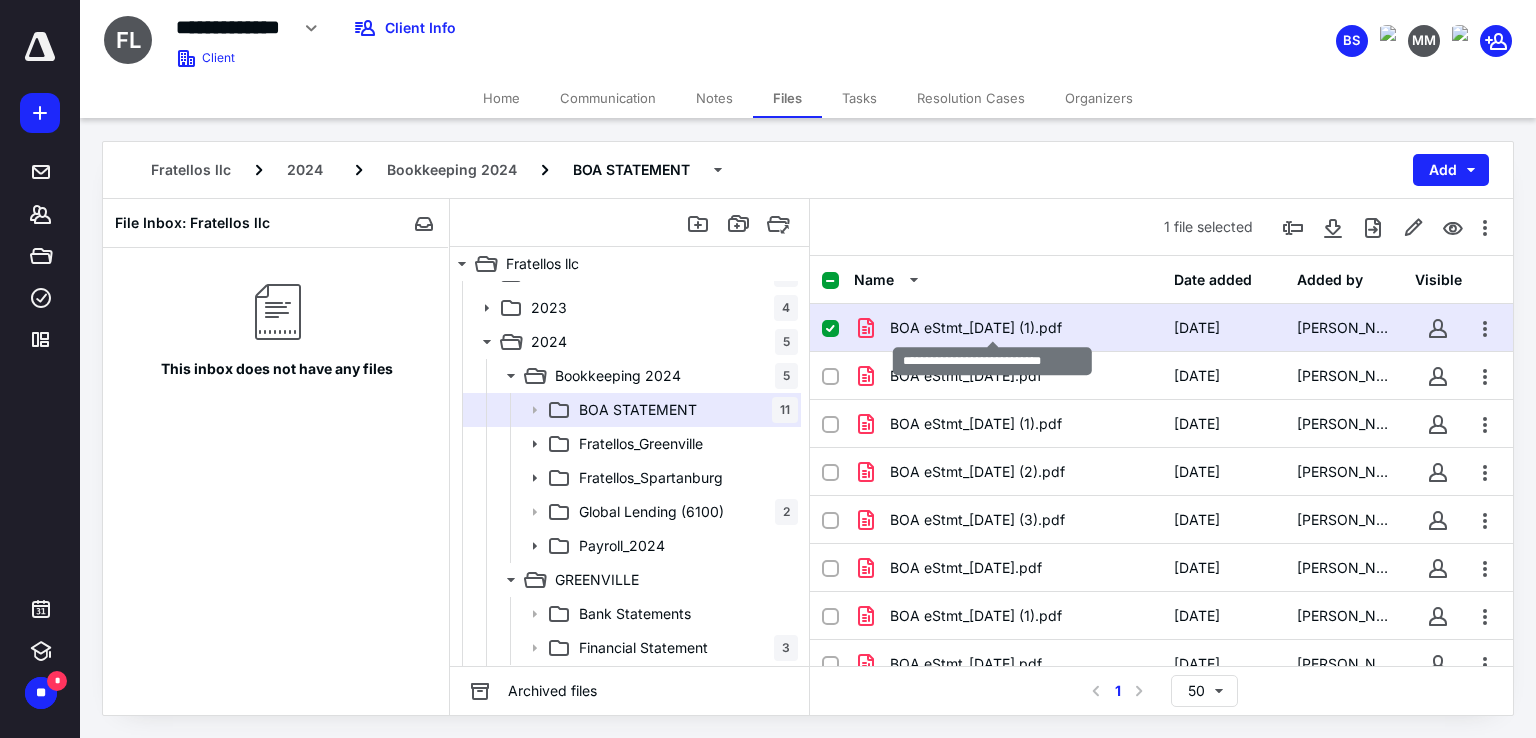 click on "BOA eStmt_2024-08-30 (1).pdf" at bounding box center [976, 328] 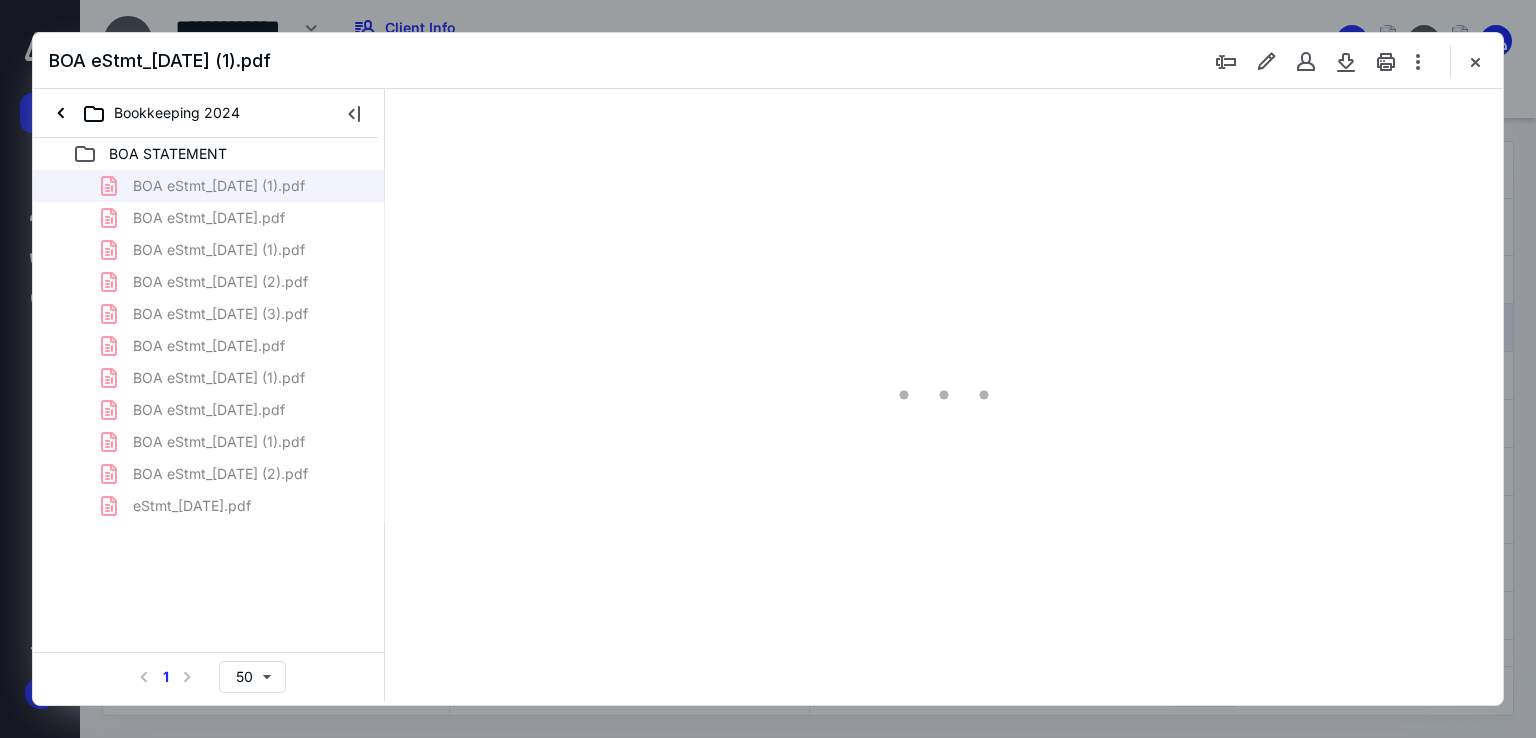scroll, scrollTop: 0, scrollLeft: 0, axis: both 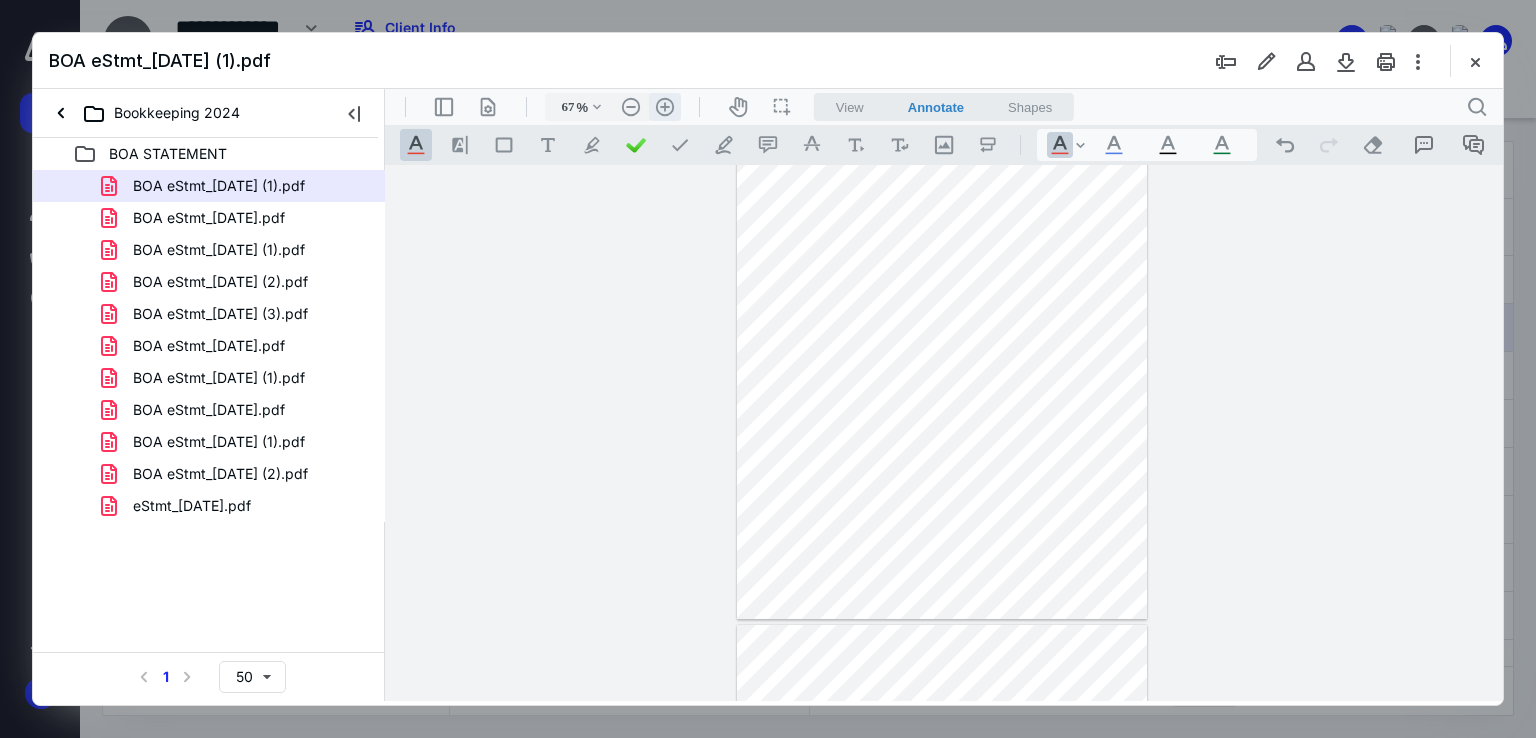 click on ".cls-1{fill:#abb0c4;} icon - header - zoom - in - line" at bounding box center (665, 107) 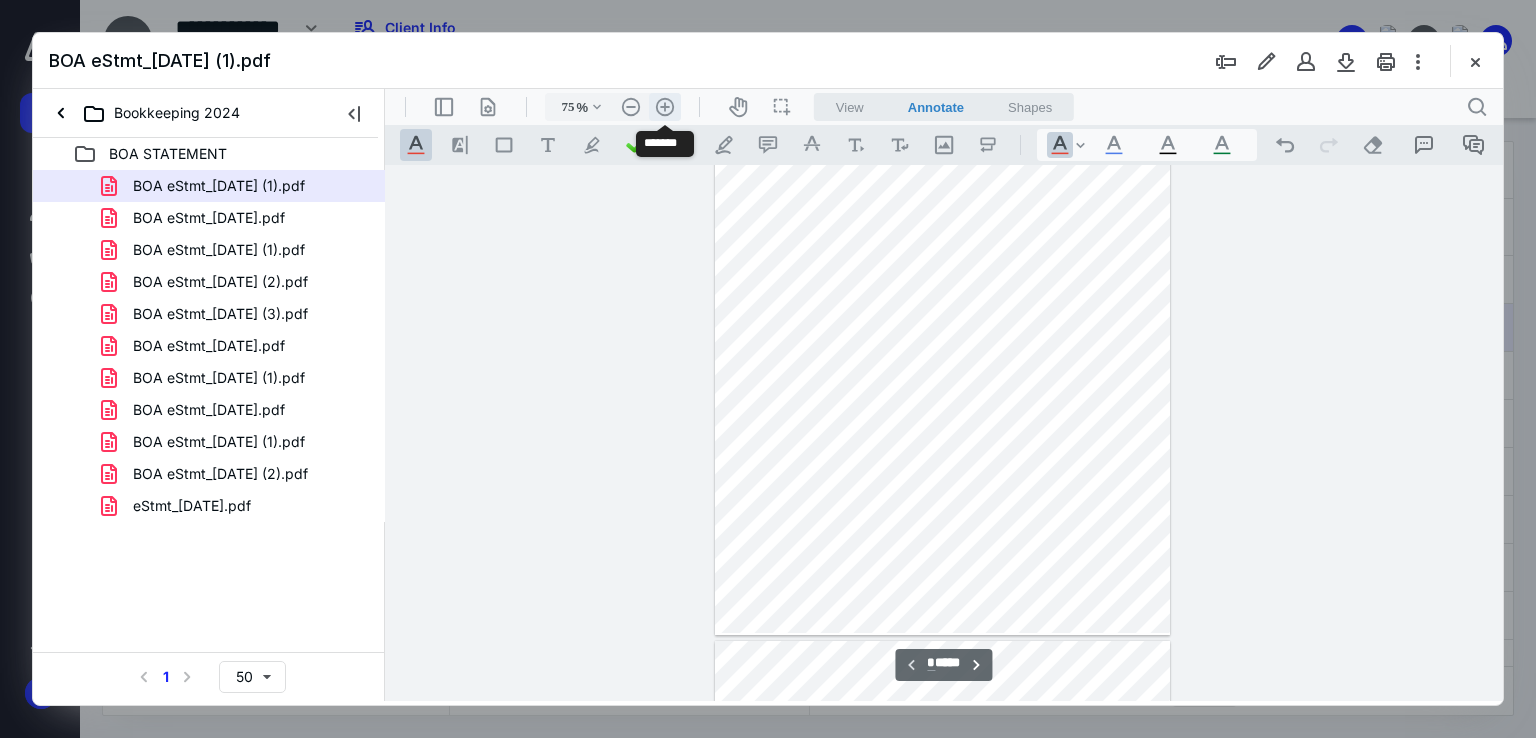 click on ".cls-1{fill:#abb0c4;} icon - header - zoom - in - line" at bounding box center (665, 107) 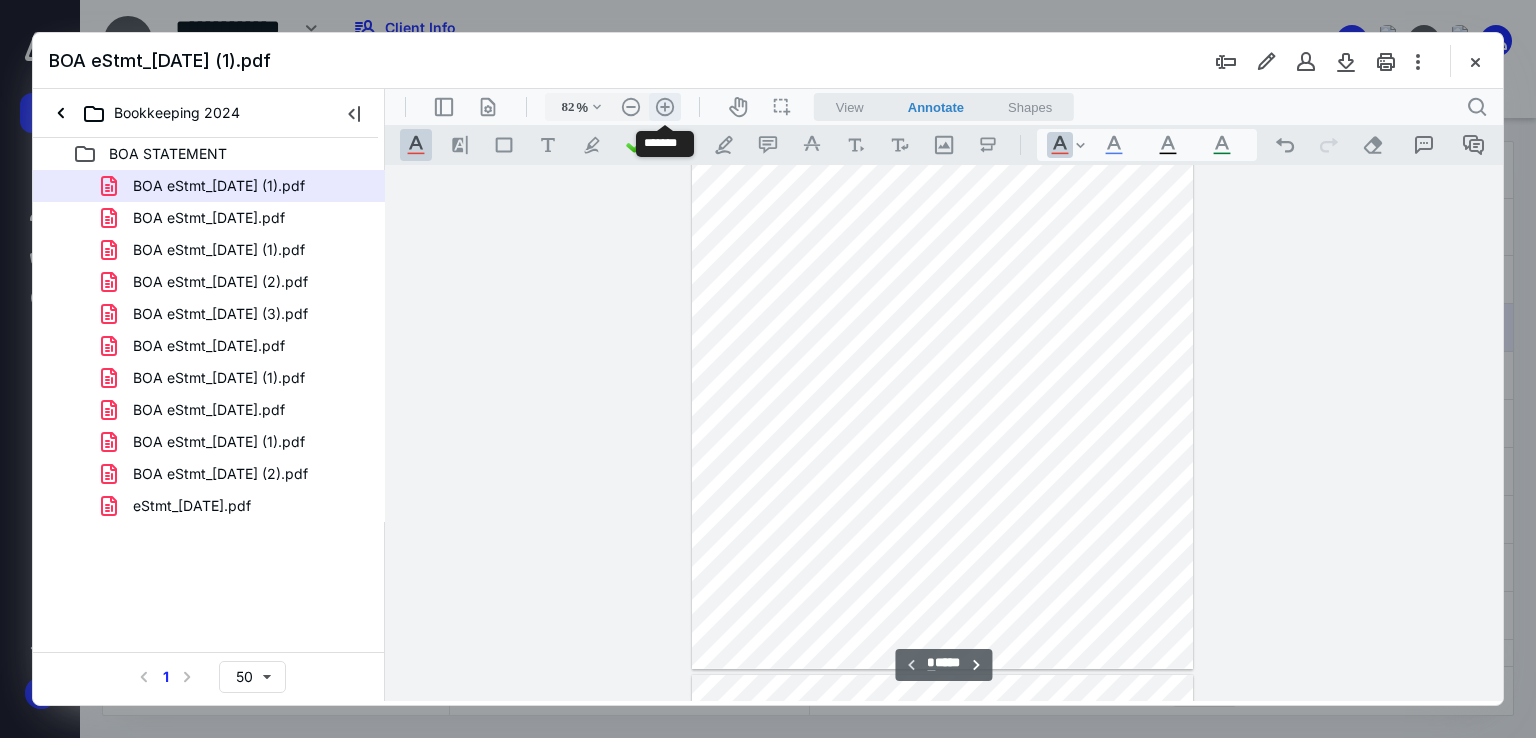 click on ".cls-1{fill:#abb0c4;} icon - header - zoom - in - line" at bounding box center [665, 107] 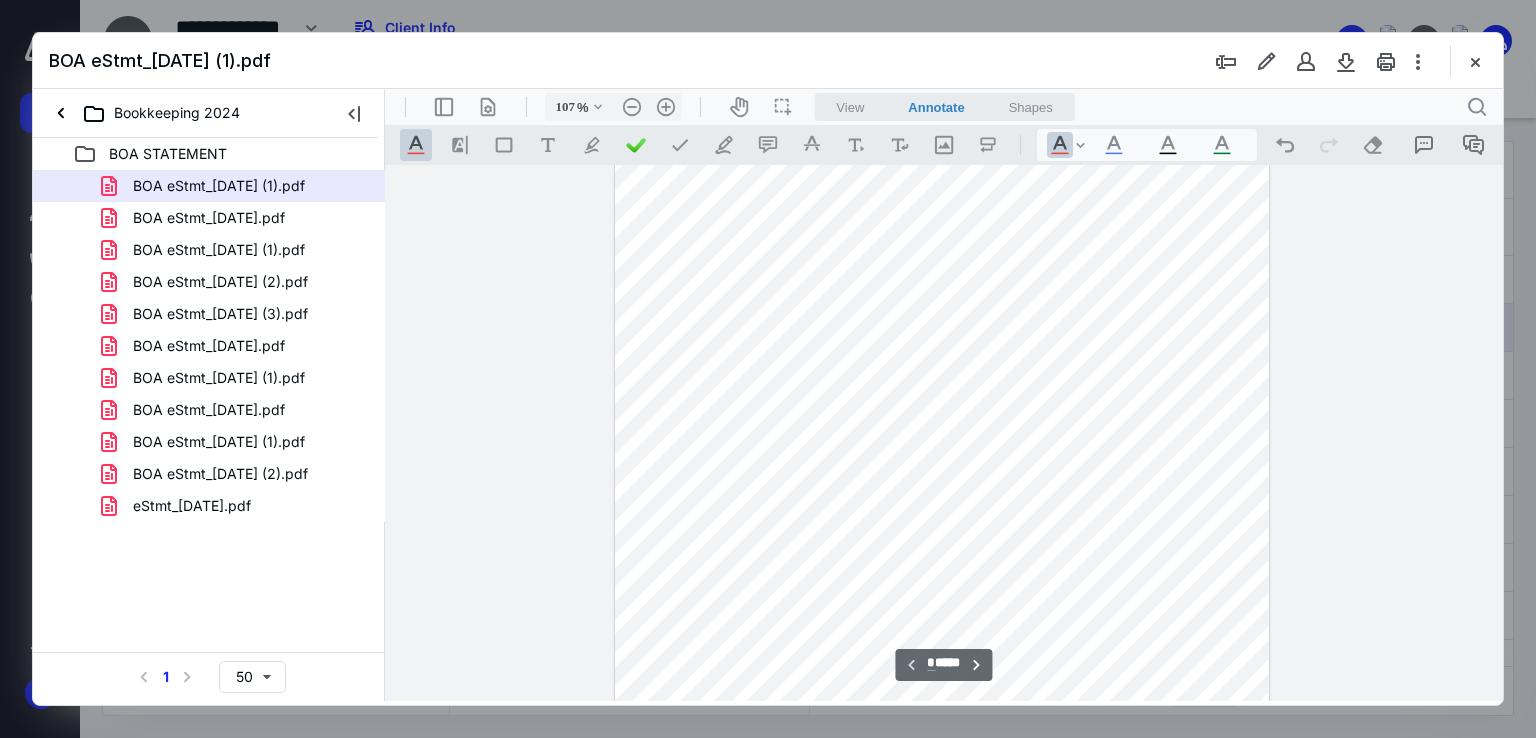 scroll, scrollTop: 0, scrollLeft: 0, axis: both 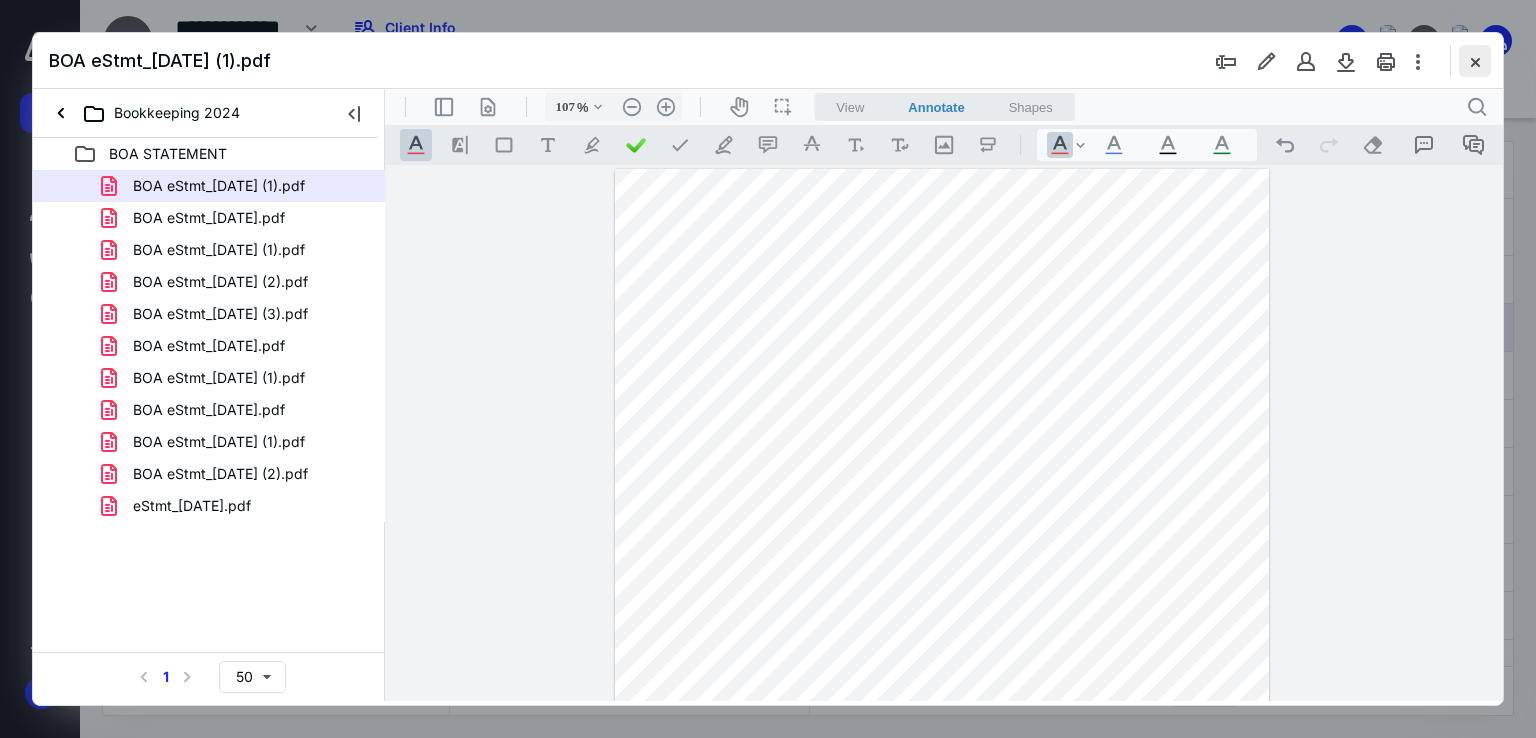 click at bounding box center [1475, 61] 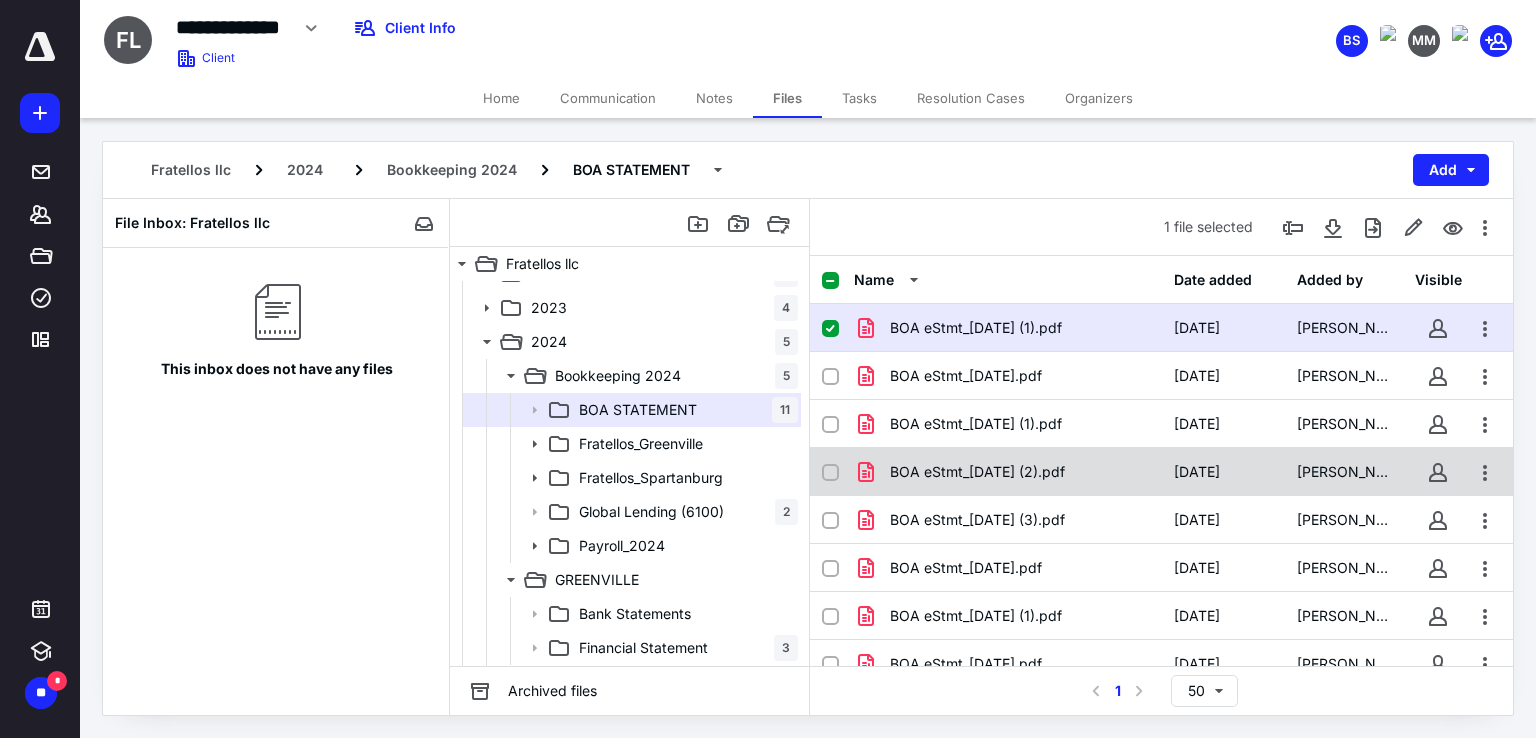 scroll, scrollTop: 163, scrollLeft: 0, axis: vertical 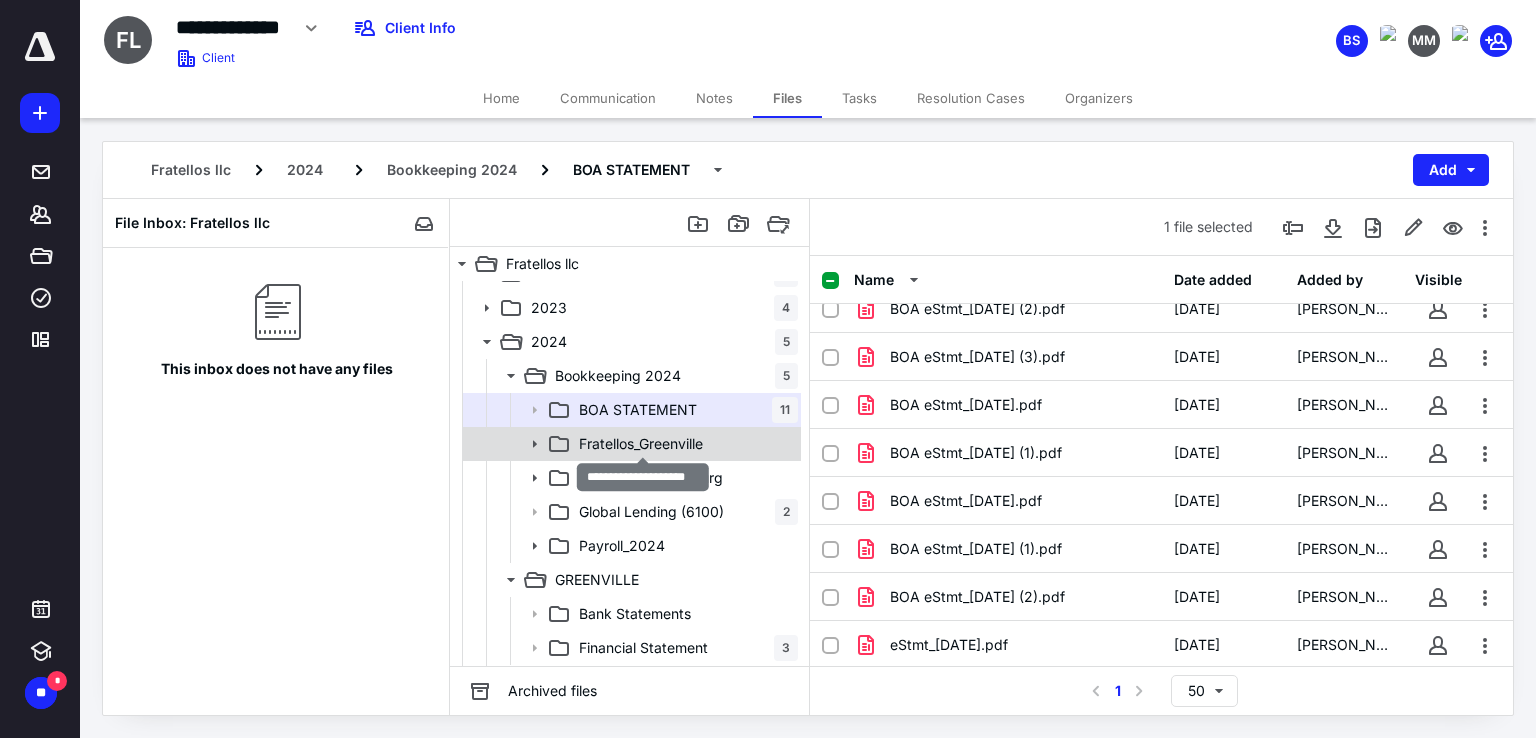 click on "Fratellos_Greenville" at bounding box center (641, 444) 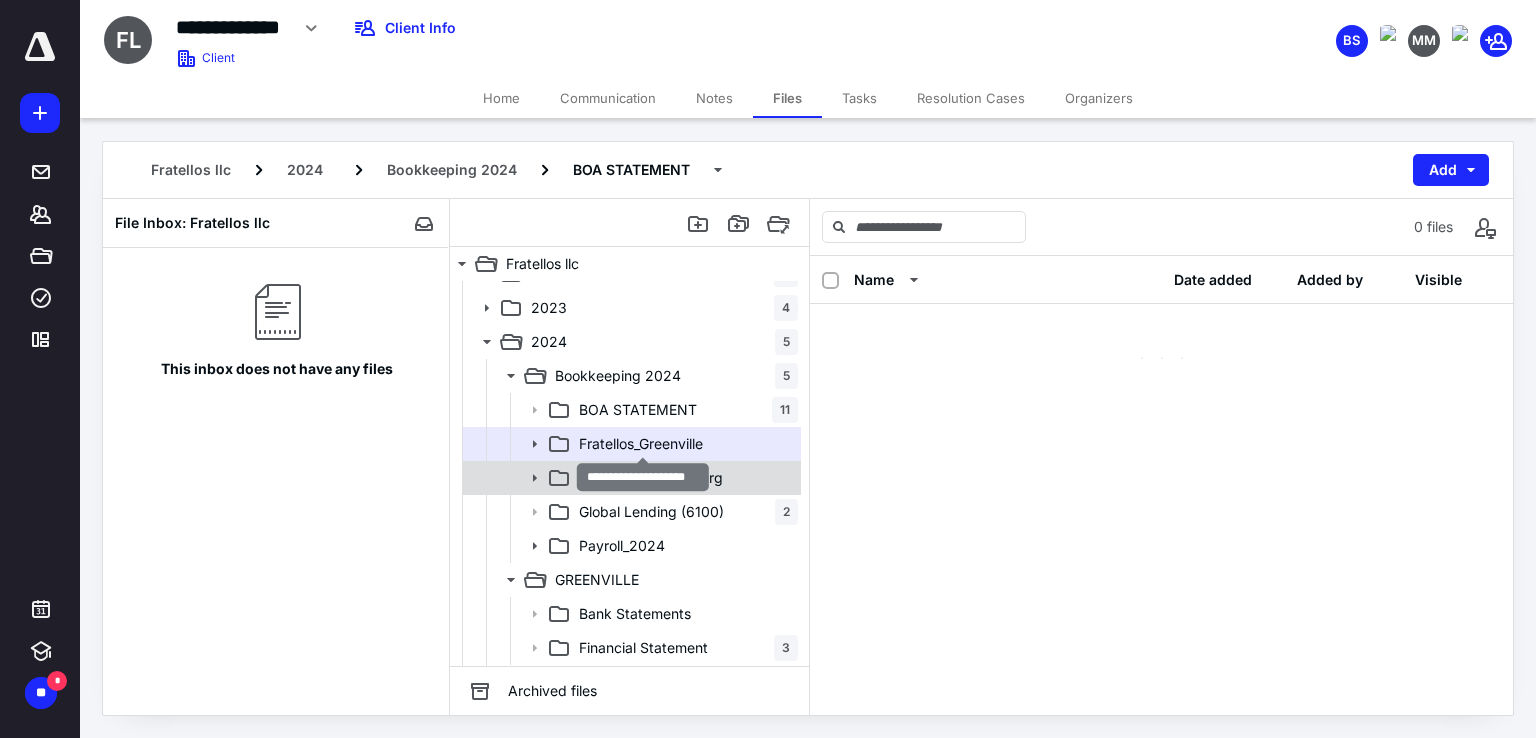 scroll, scrollTop: 0, scrollLeft: 0, axis: both 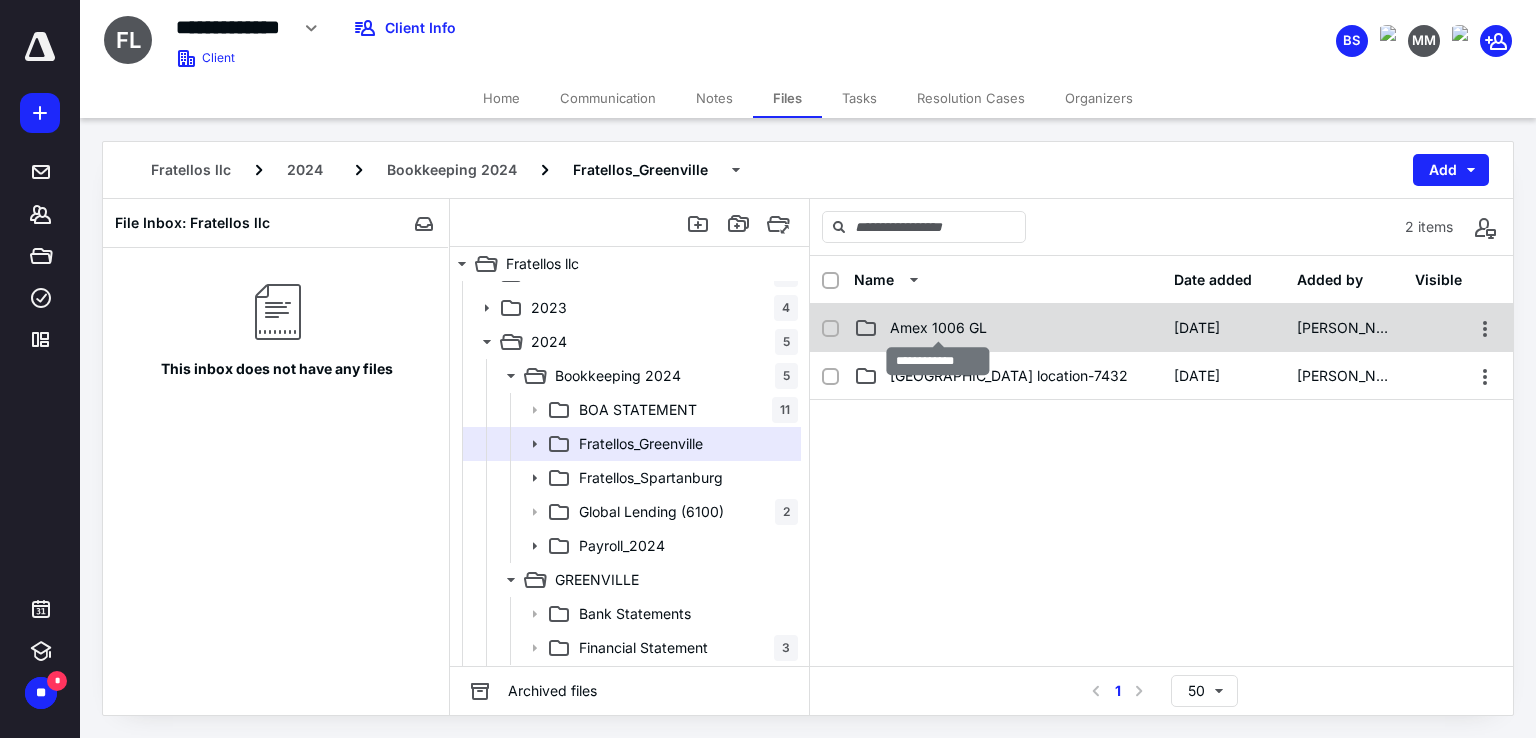 click on "Amex 1006 GL" at bounding box center (938, 328) 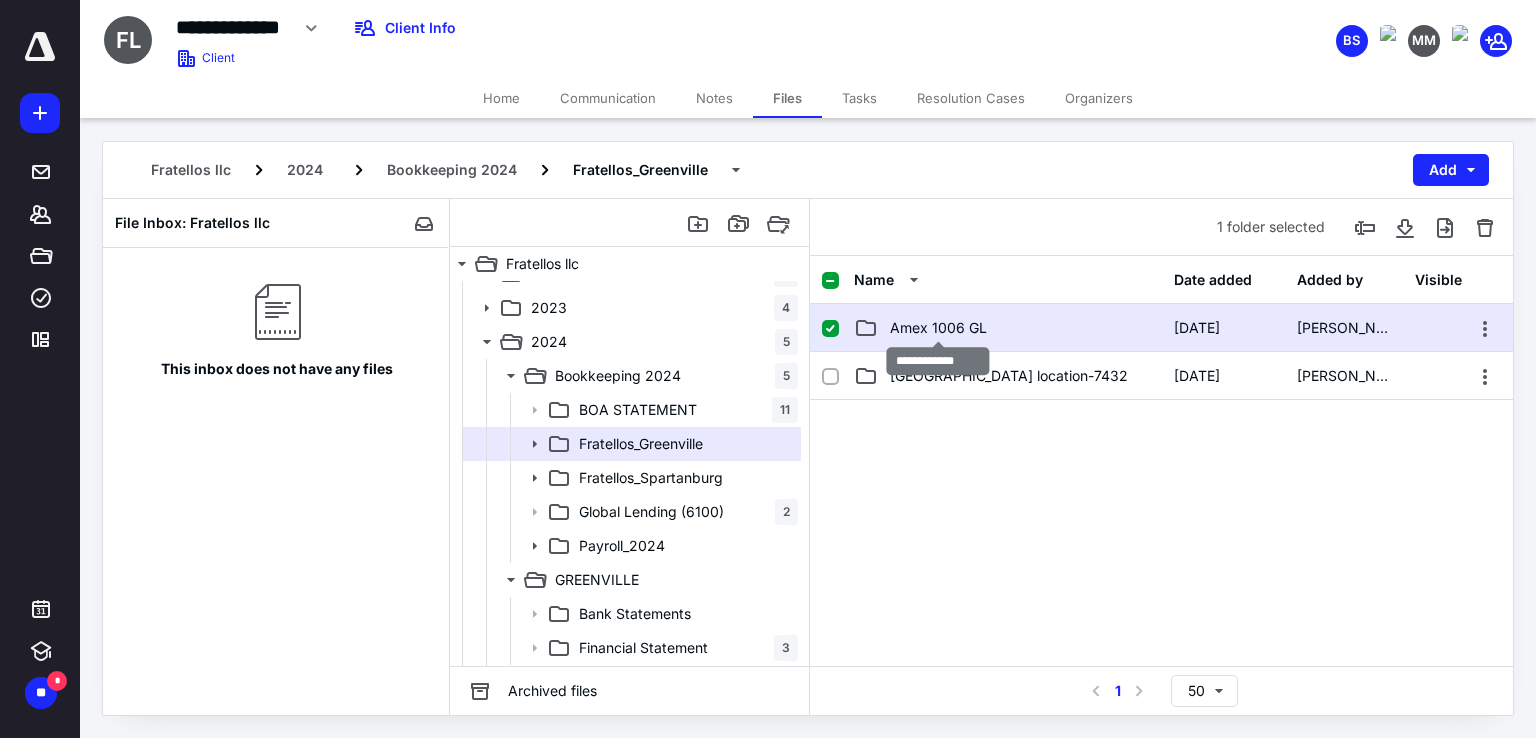 click on "Amex 1006 GL" at bounding box center [938, 328] 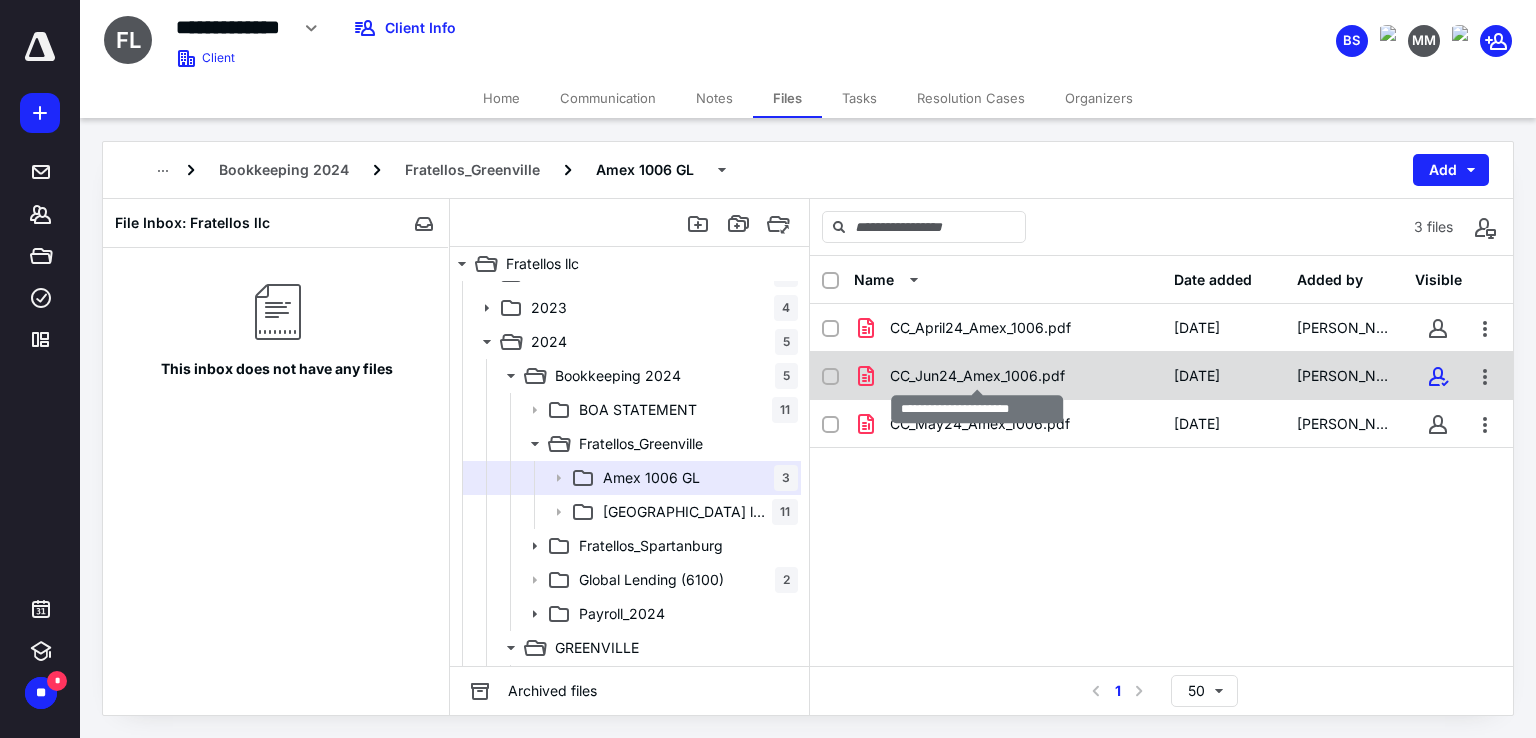 click on "CC_Jun24_Amex_1006.pdf" at bounding box center [977, 376] 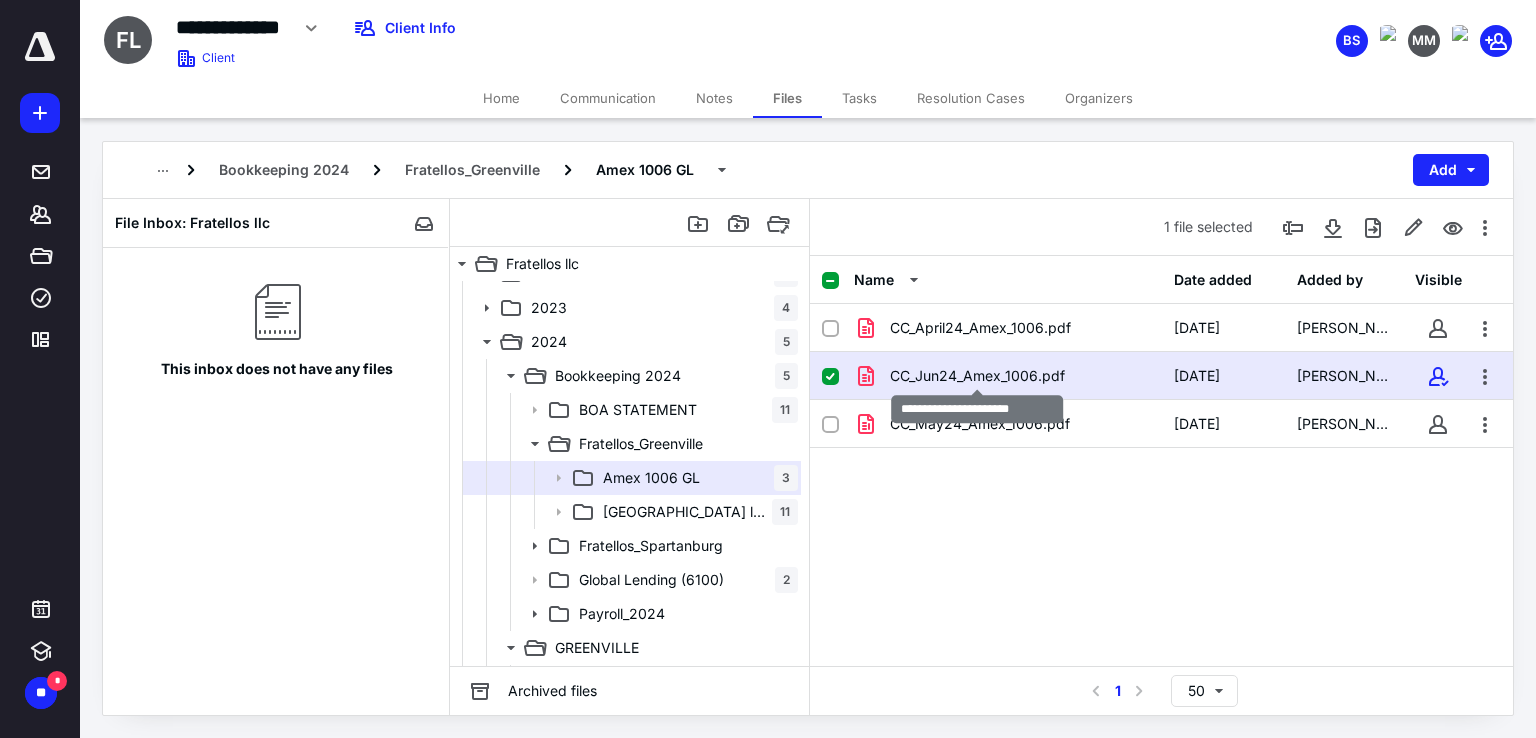 click on "CC_Jun24_Amex_1006.pdf" at bounding box center (977, 376) 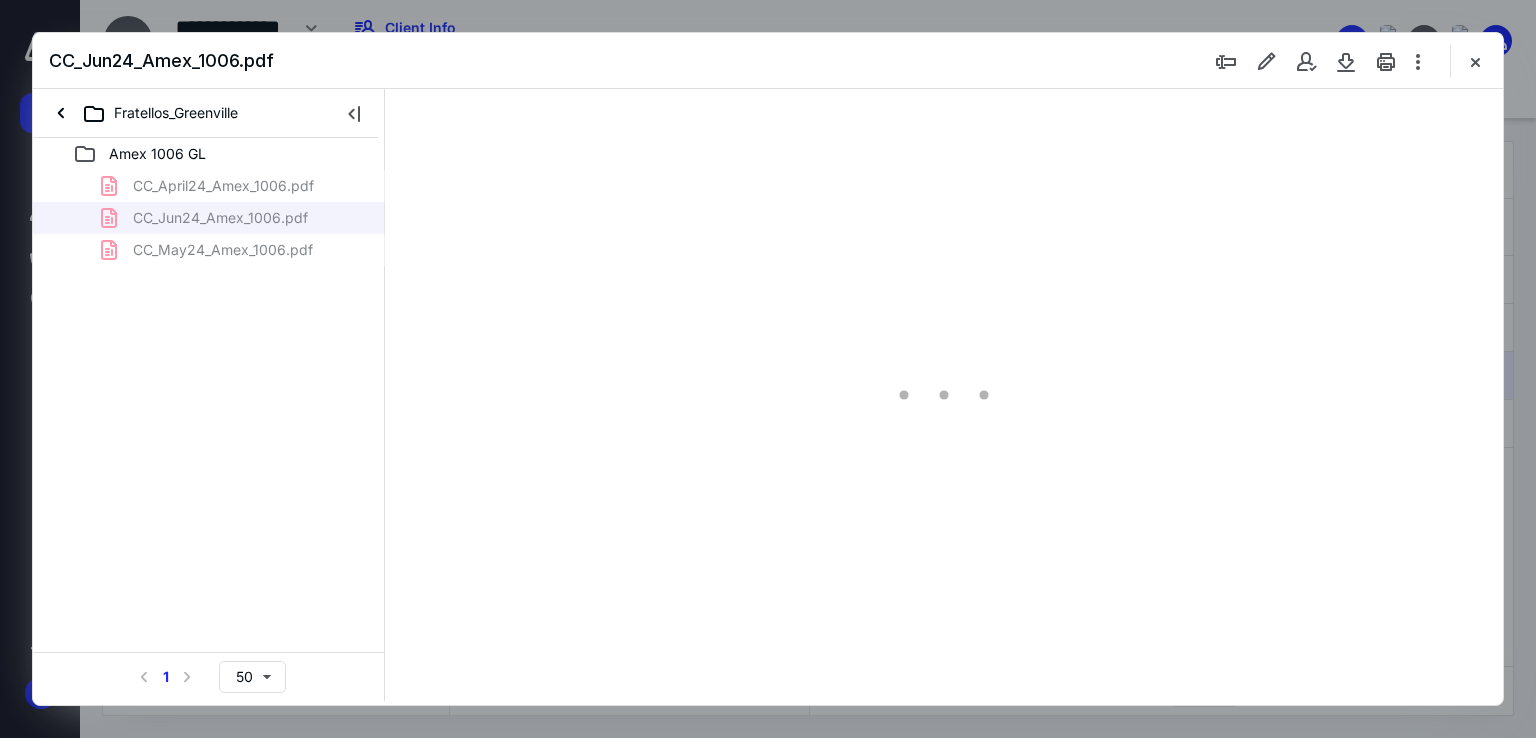 scroll, scrollTop: 0, scrollLeft: 0, axis: both 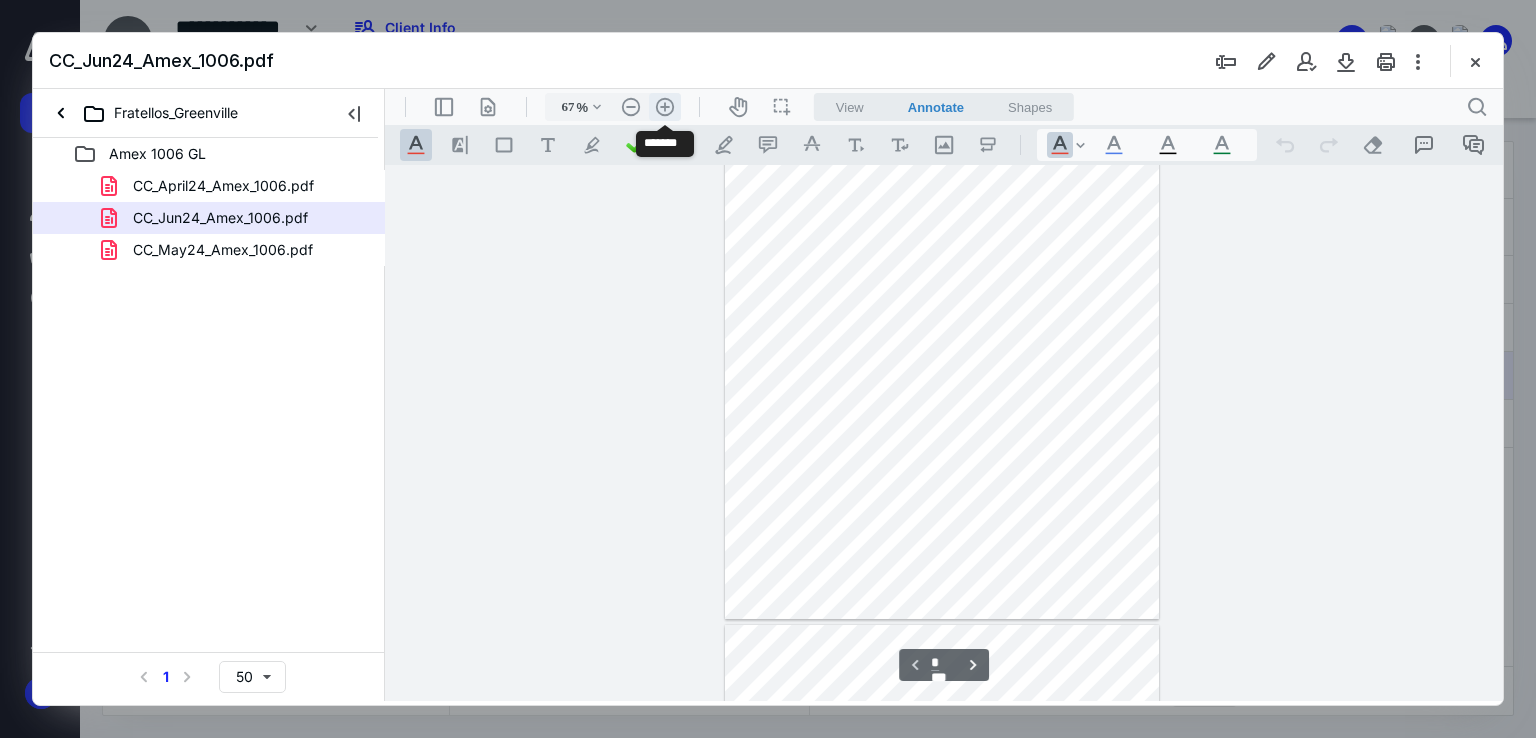click on ".cls-1{fill:#abb0c4;} icon - header - zoom - in - line" at bounding box center (665, 107) 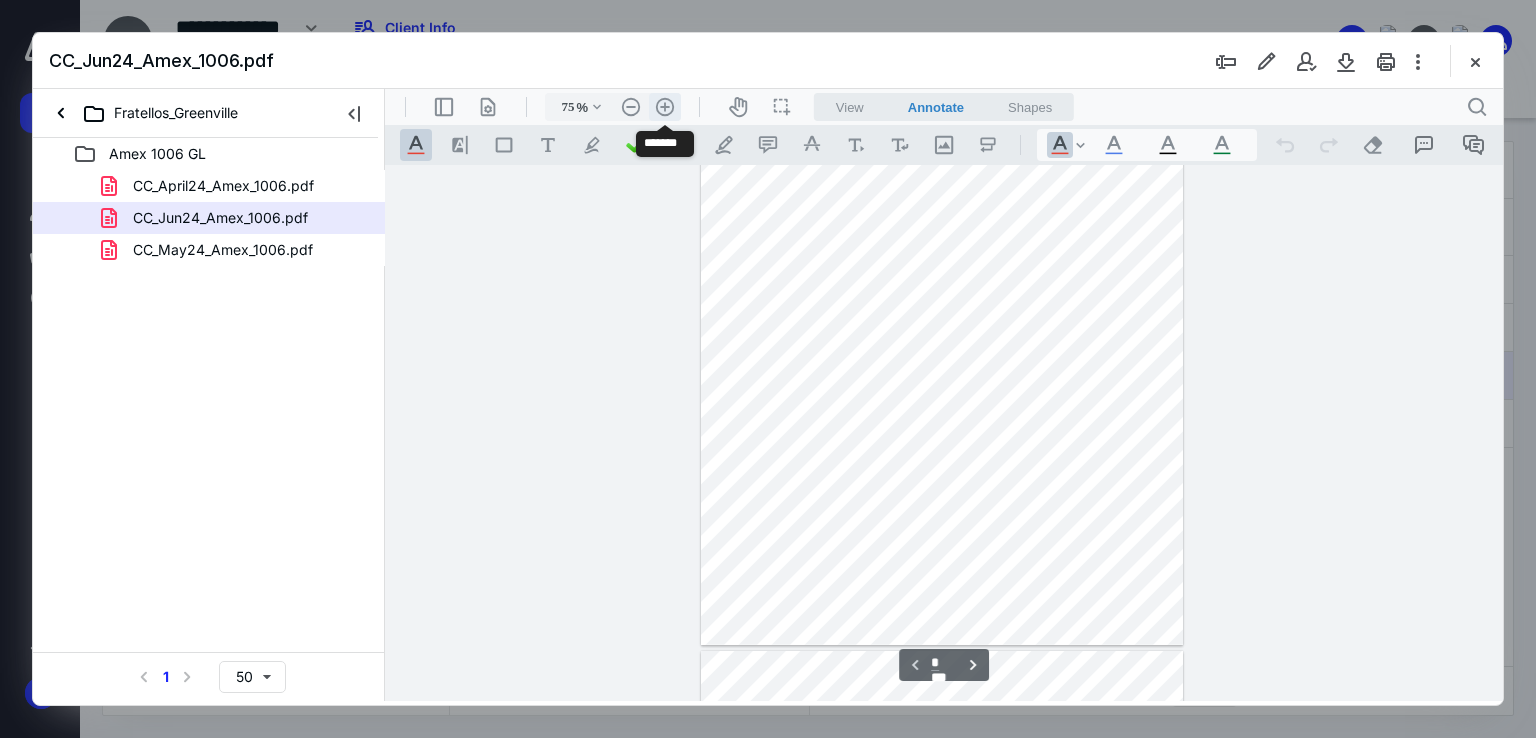click on ".cls-1{fill:#abb0c4;} icon - header - zoom - in - line" at bounding box center (665, 107) 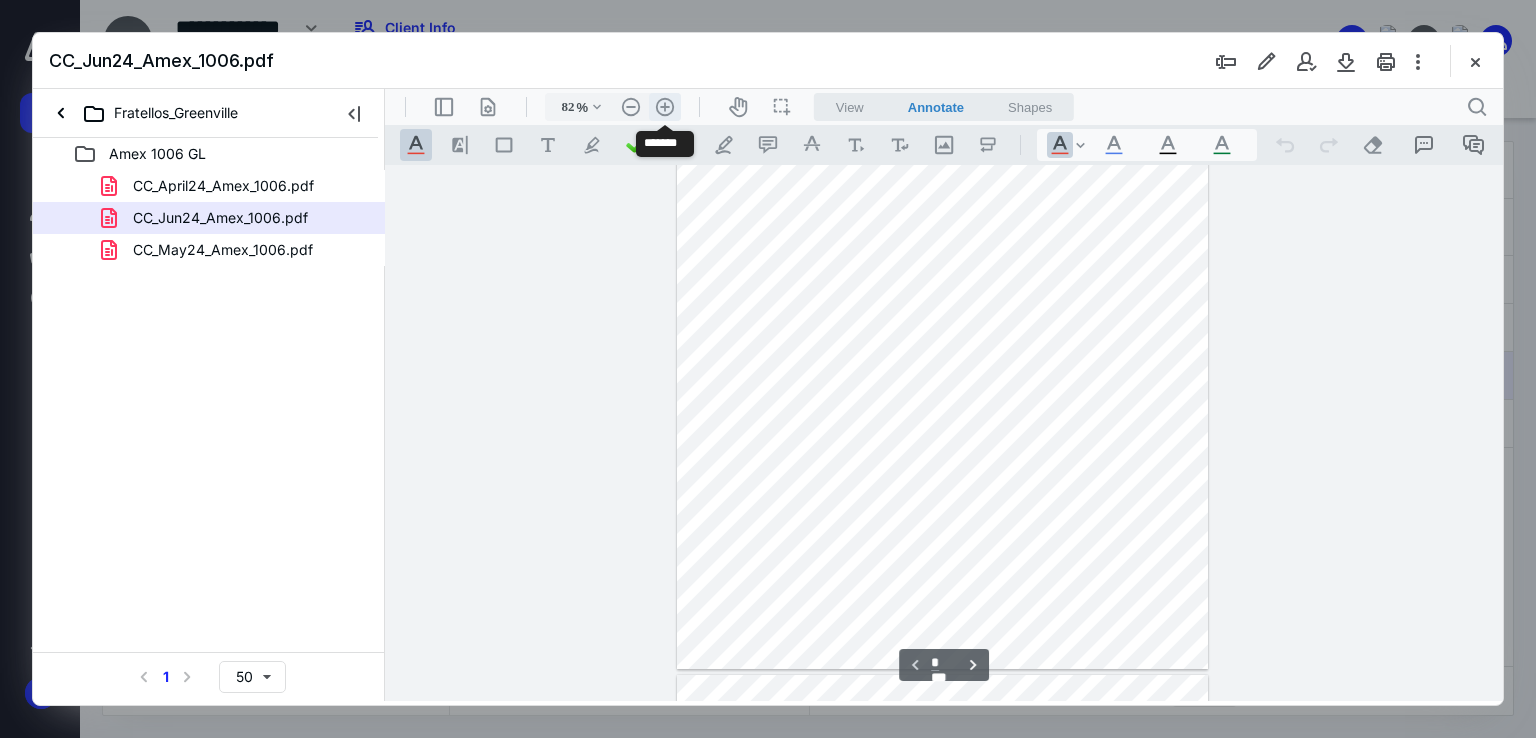 click on ".cls-1{fill:#abb0c4;} icon - header - zoom - in - line" at bounding box center (665, 107) 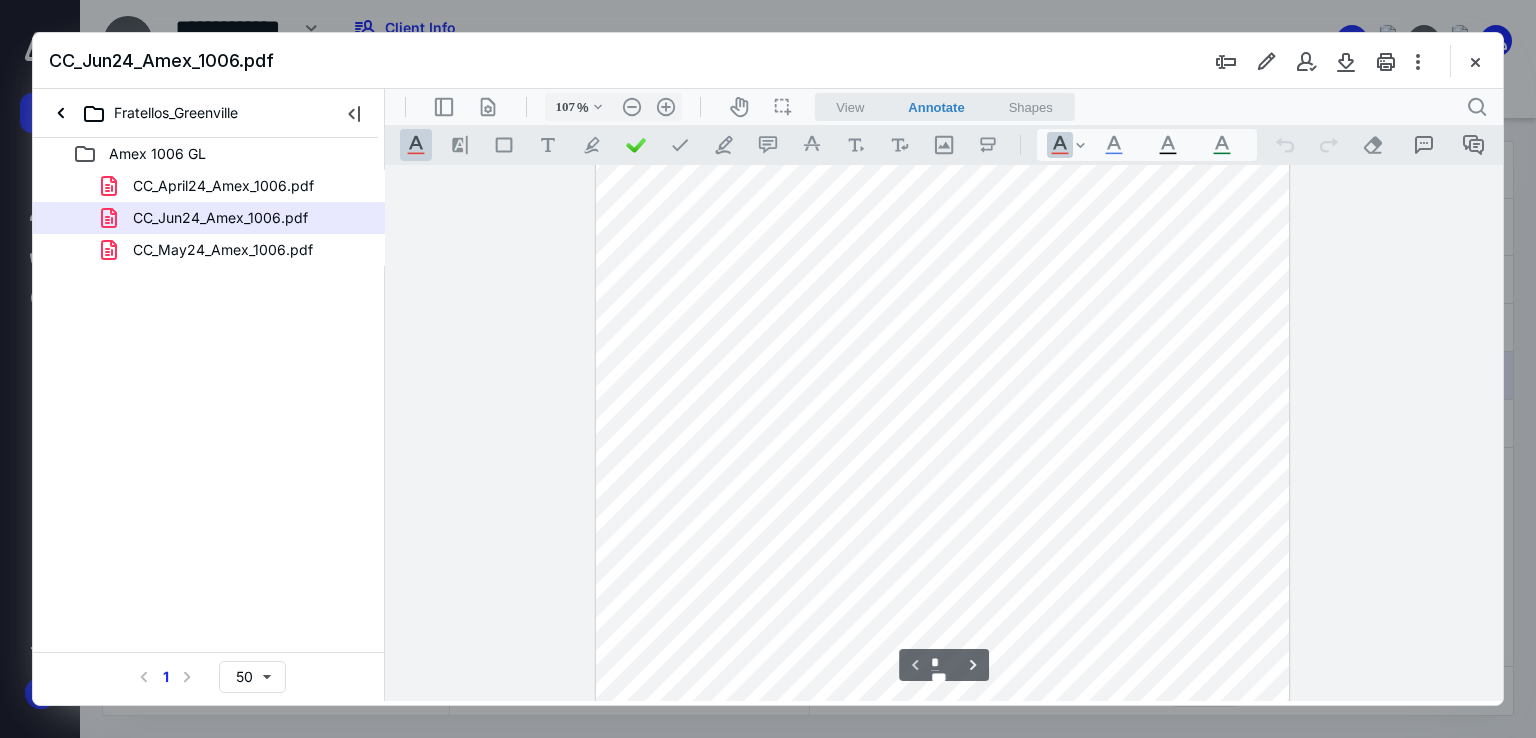 scroll, scrollTop: 0, scrollLeft: 0, axis: both 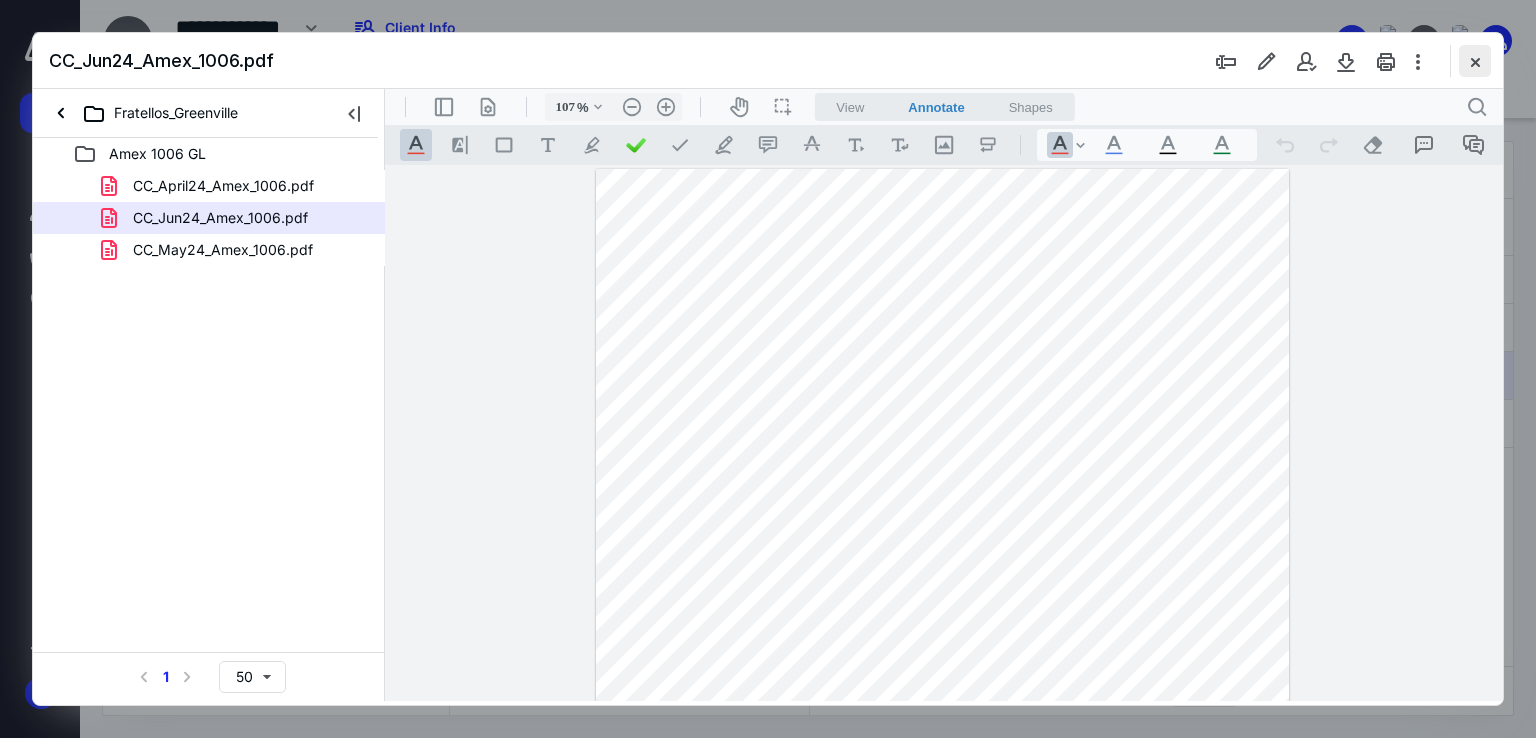 click at bounding box center [1475, 61] 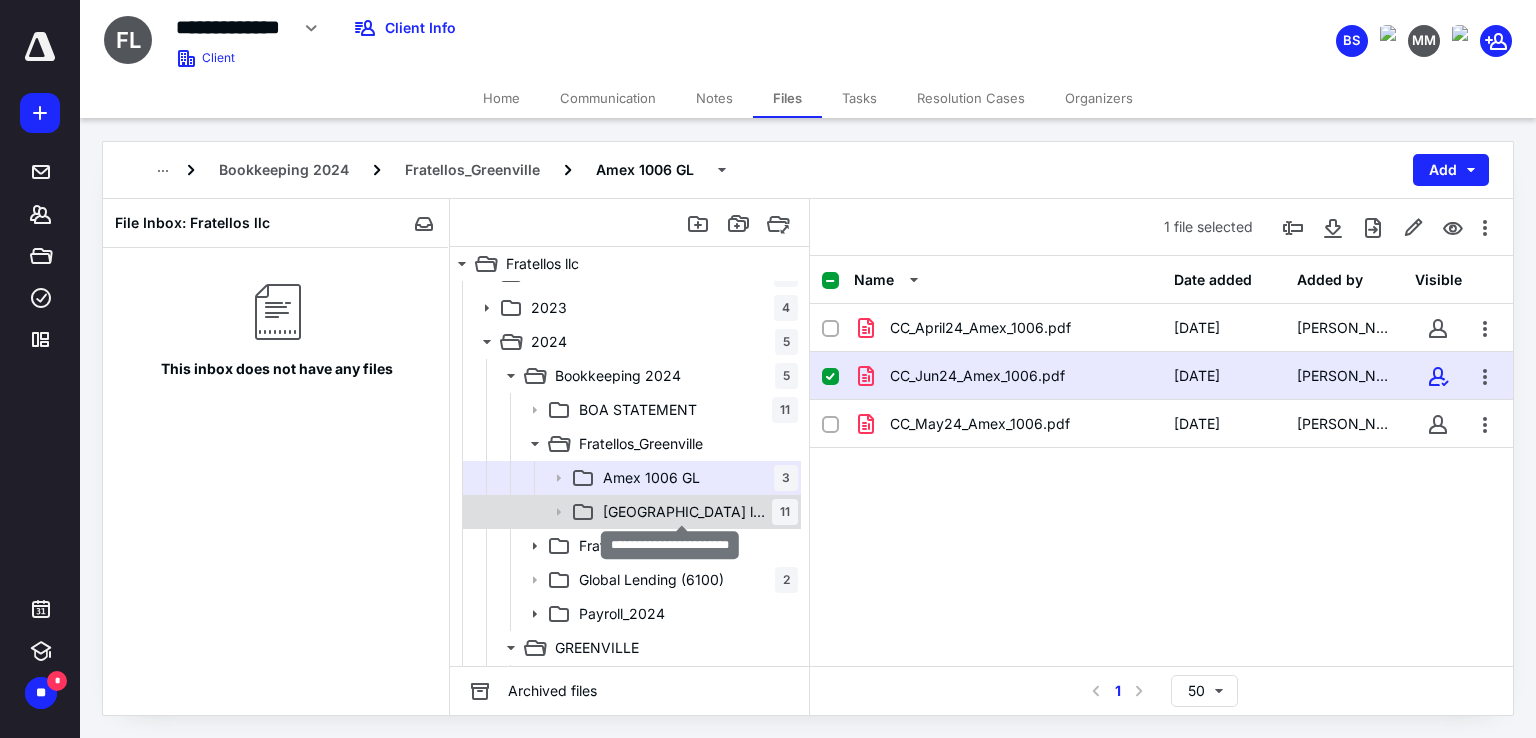 click on "Greenville location-7432" at bounding box center (687, 512) 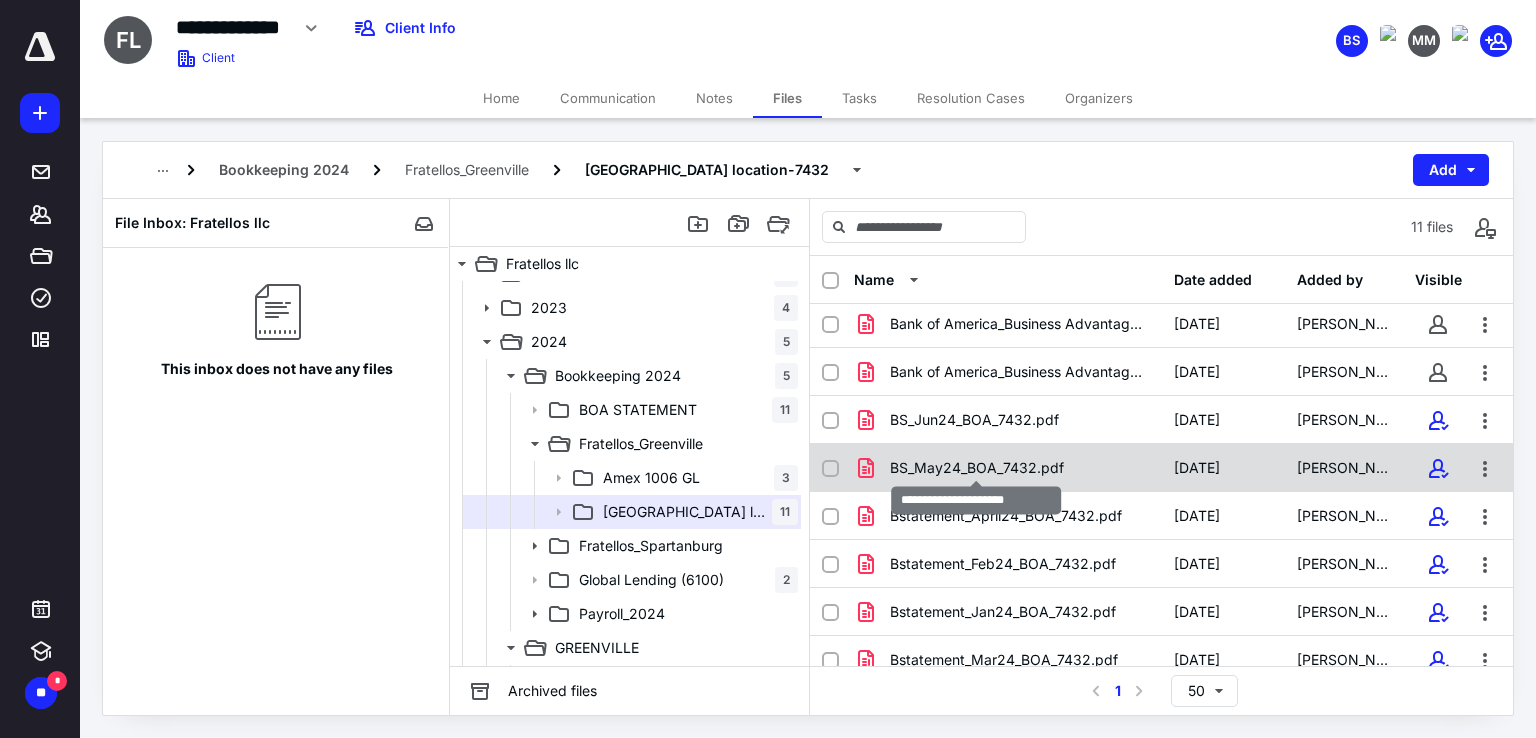 scroll, scrollTop: 163, scrollLeft: 0, axis: vertical 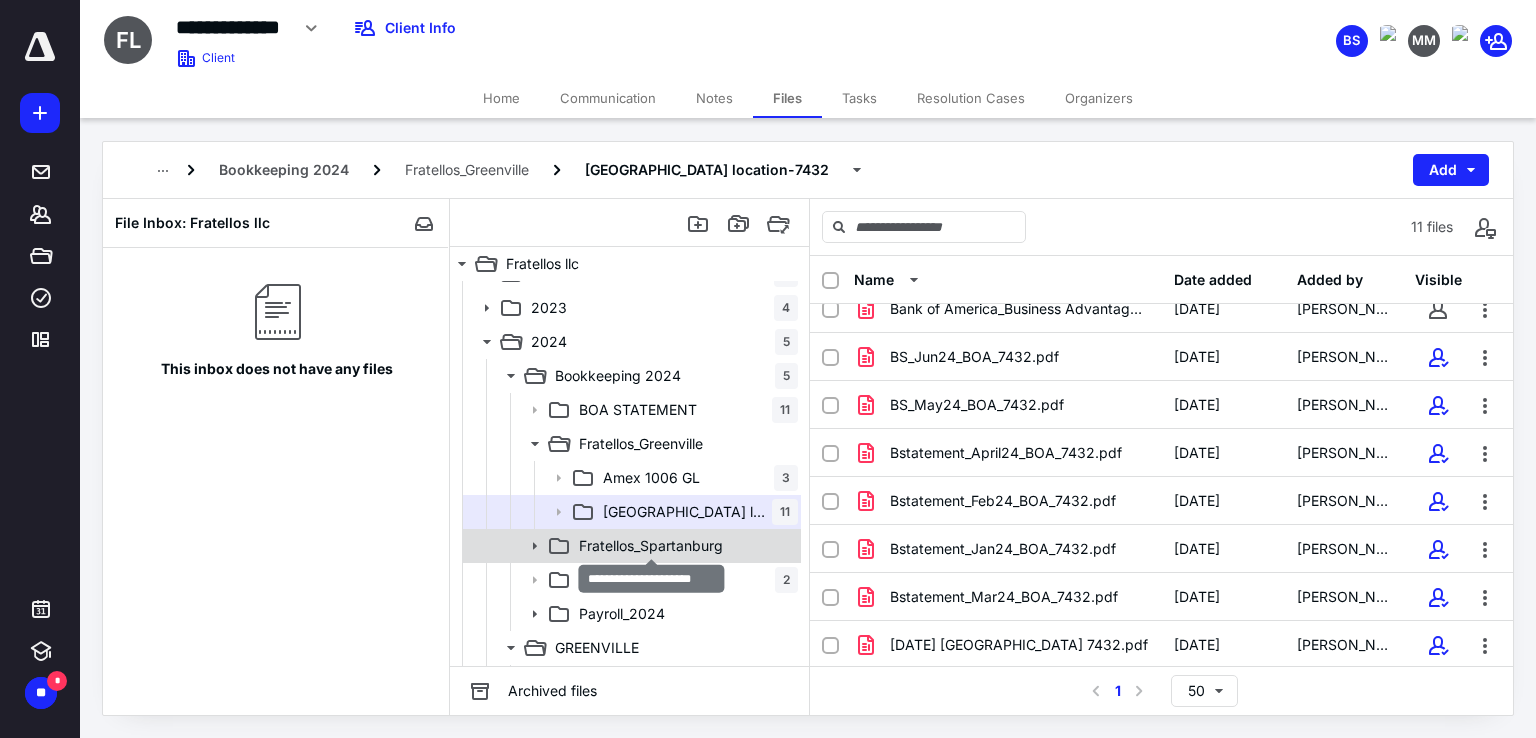 click on "Fratellos_Spartanburg" at bounding box center [651, 546] 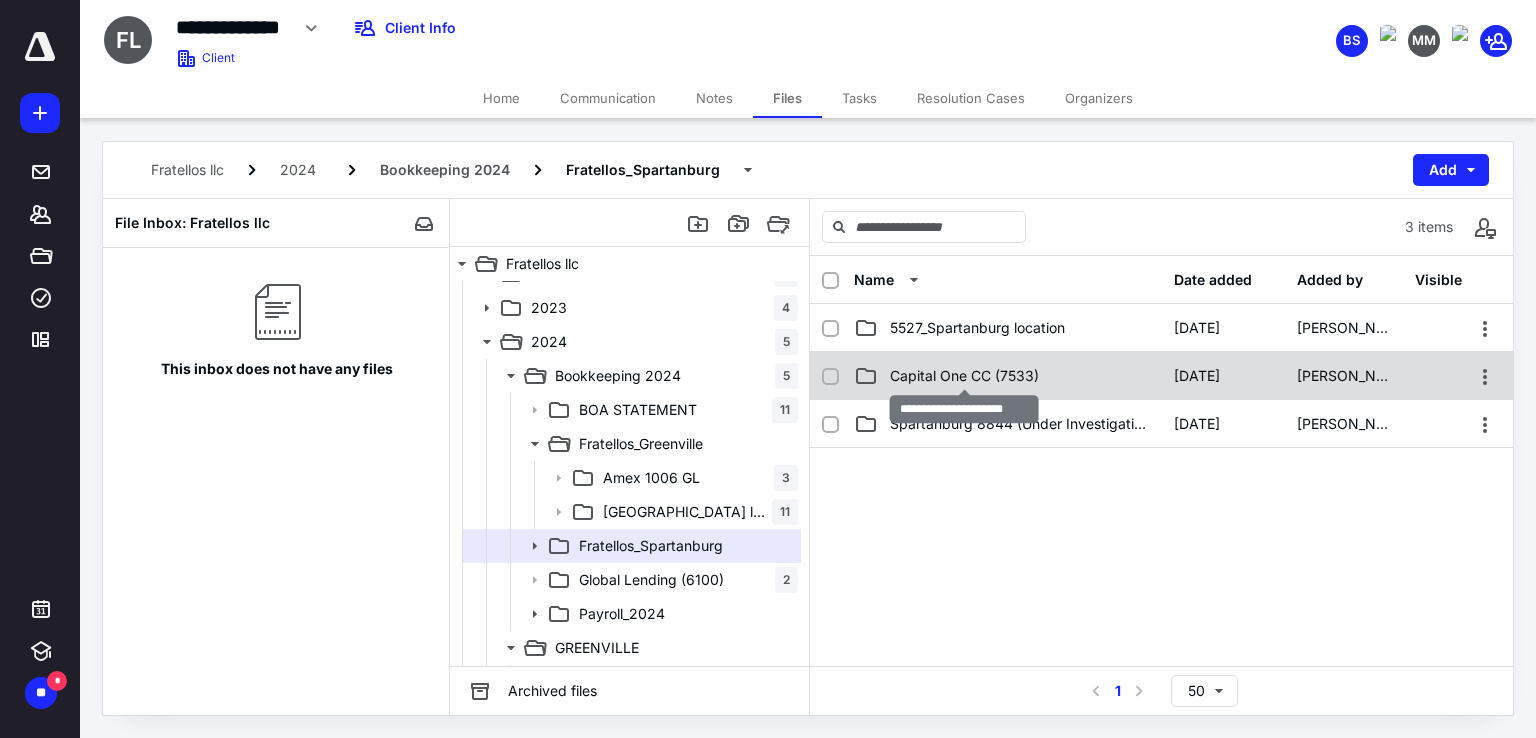 click on "Capital One CC (7533)" at bounding box center [964, 376] 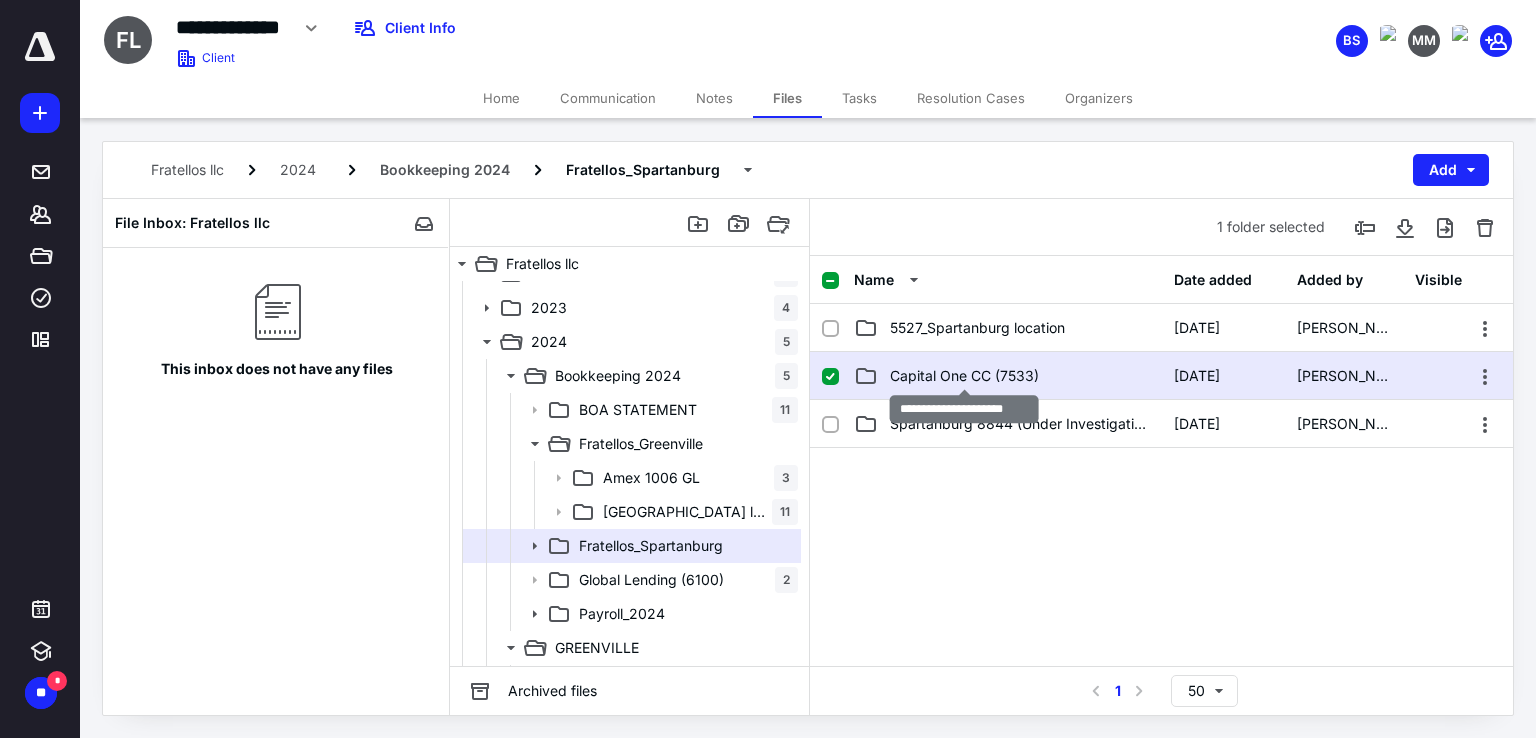 click on "Capital One CC (7533)" at bounding box center (964, 376) 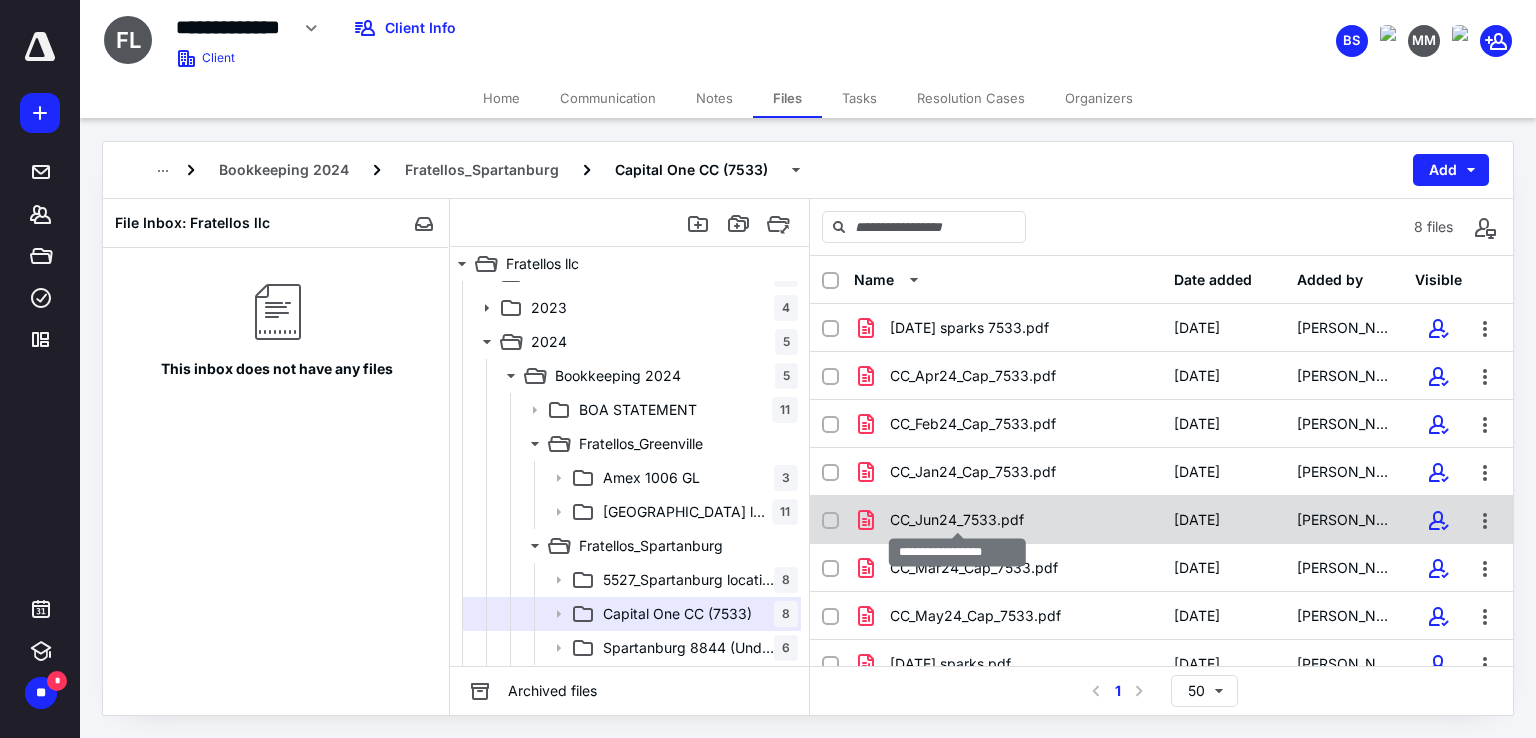 scroll, scrollTop: 20, scrollLeft: 0, axis: vertical 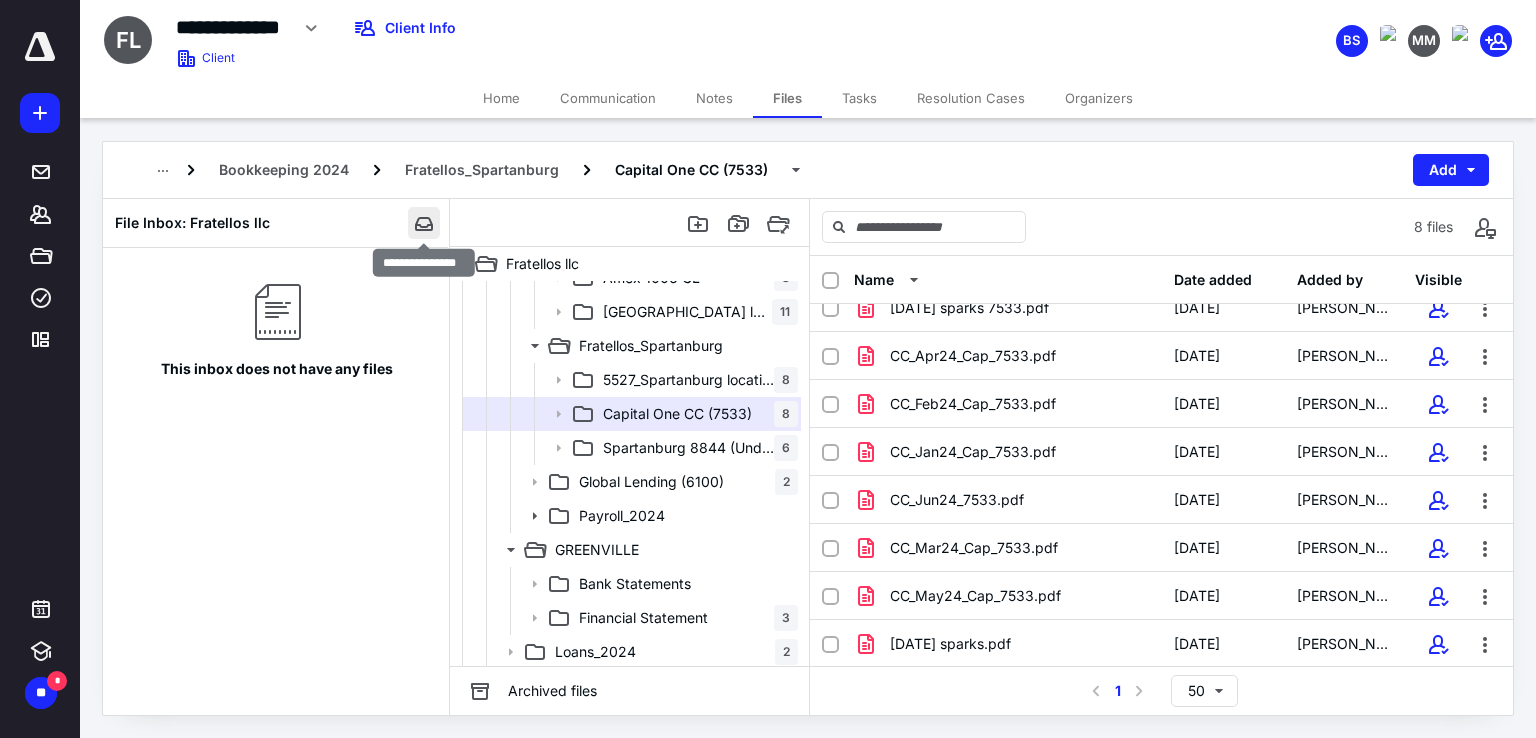 click at bounding box center [424, 223] 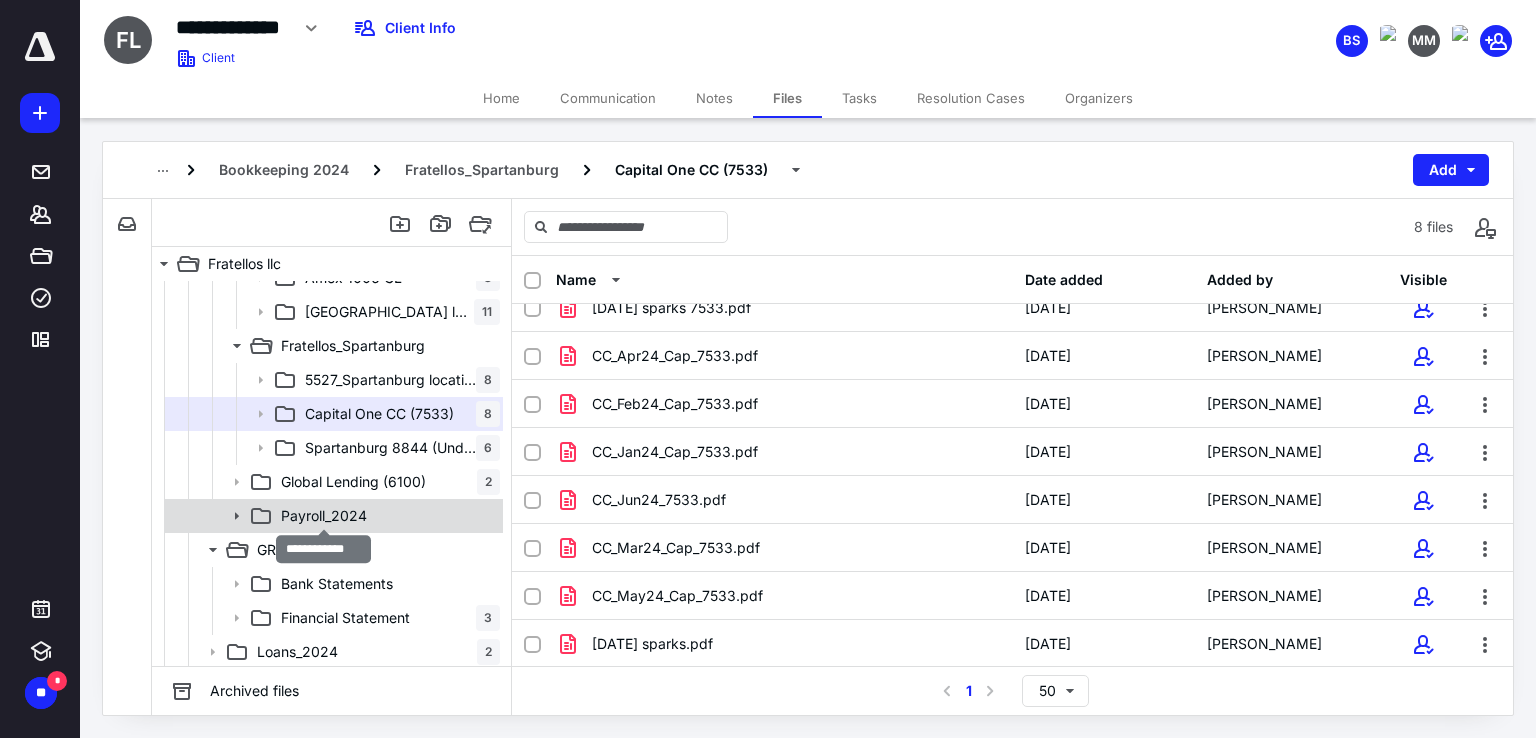 click on "Payroll_2024" at bounding box center [324, 516] 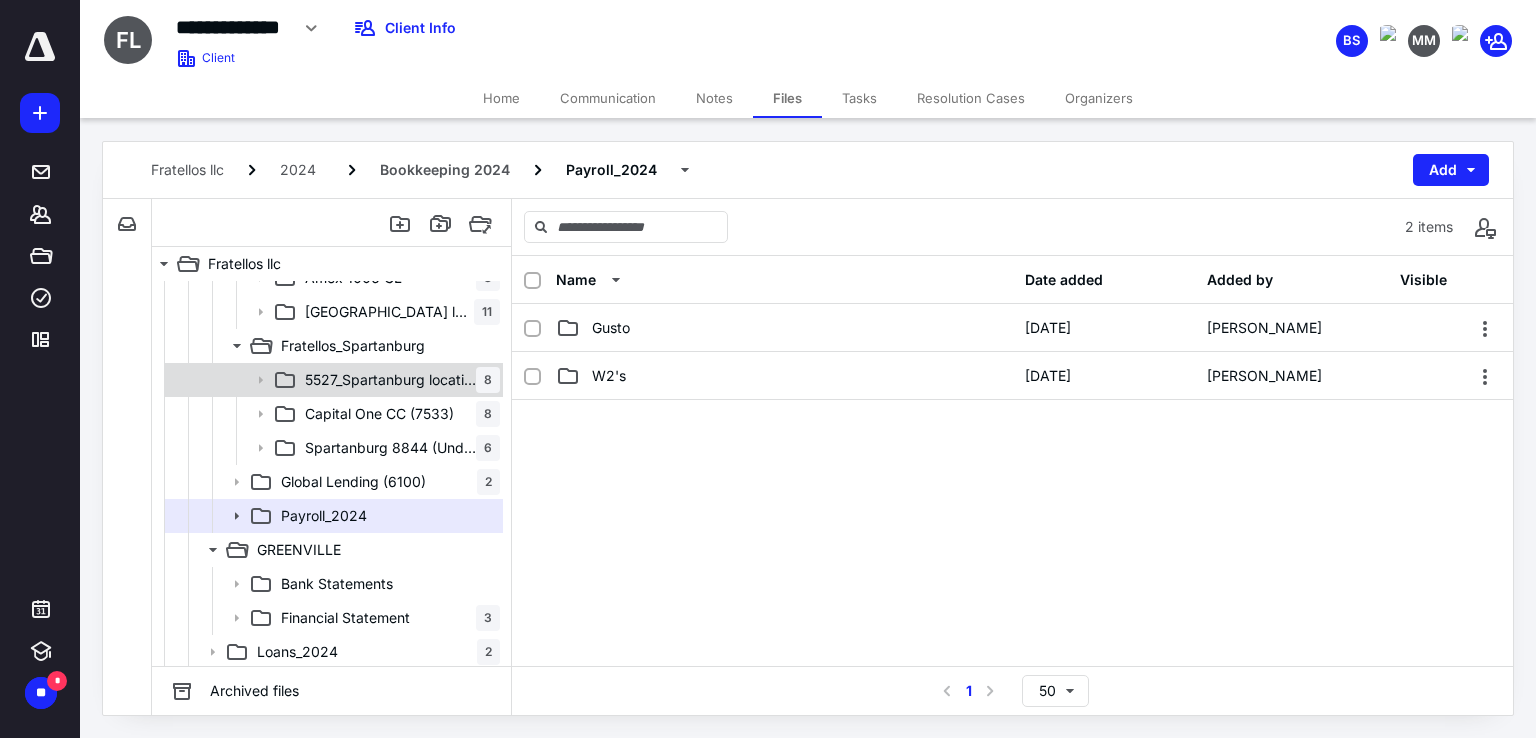 scroll, scrollTop: 58, scrollLeft: 0, axis: vertical 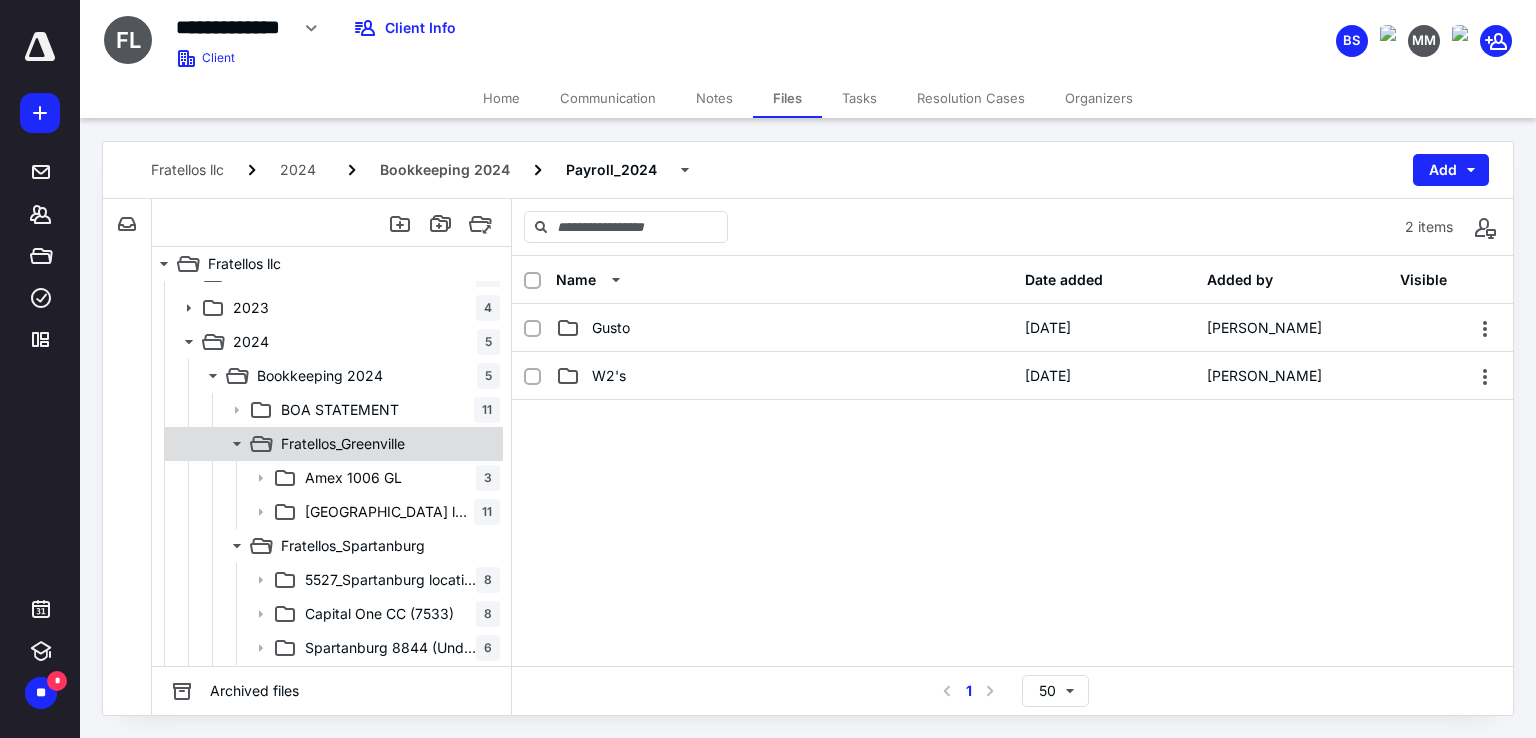 click 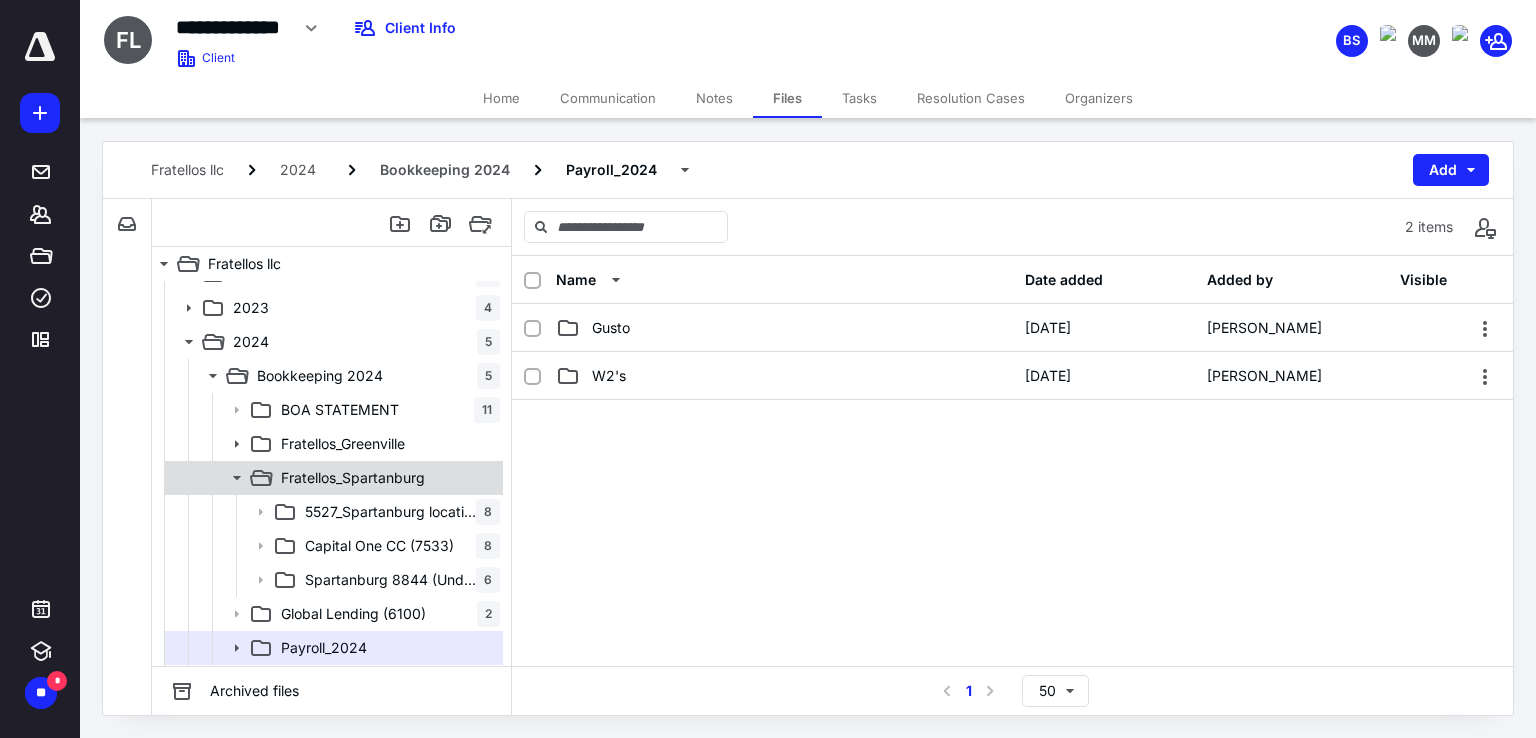 click 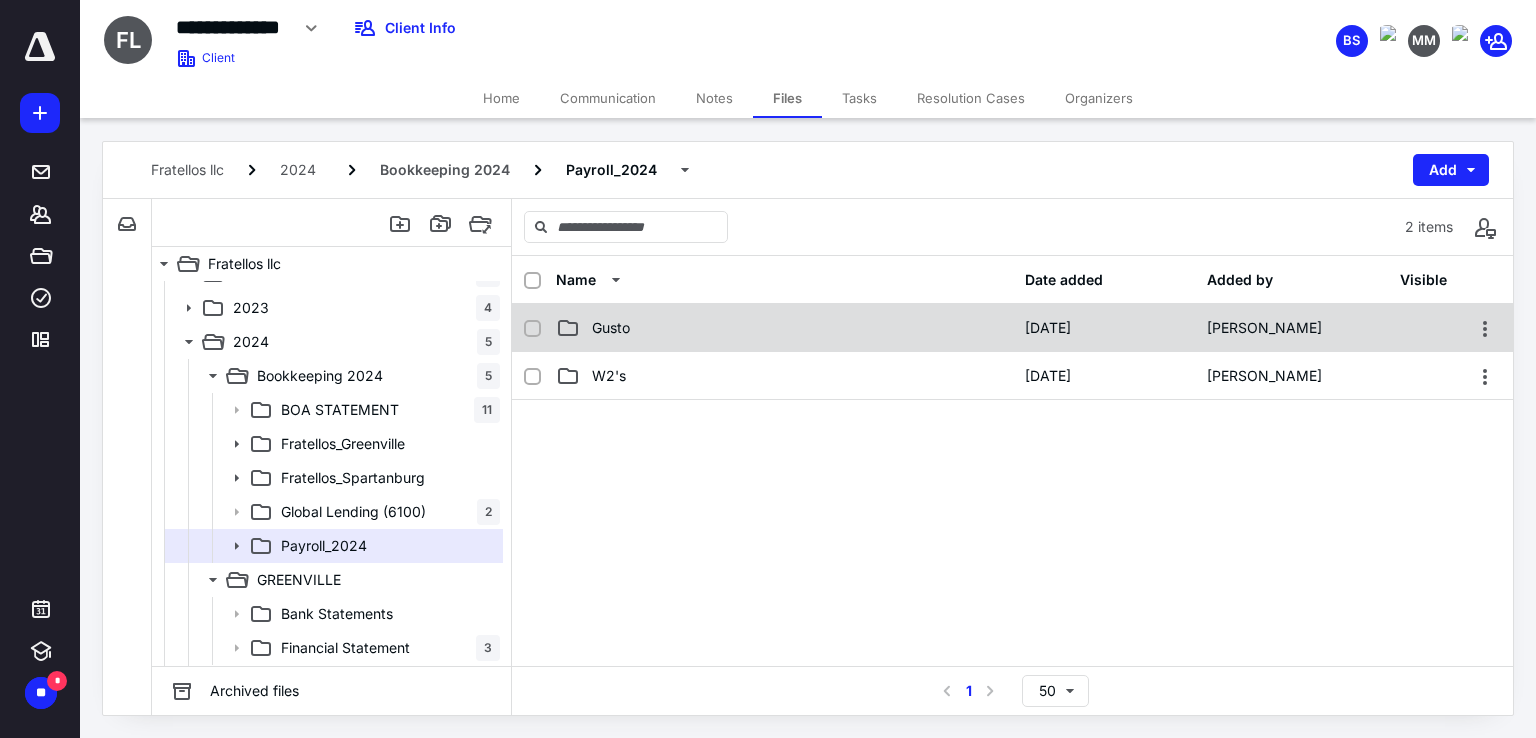 click on "Gusto" at bounding box center (784, 328) 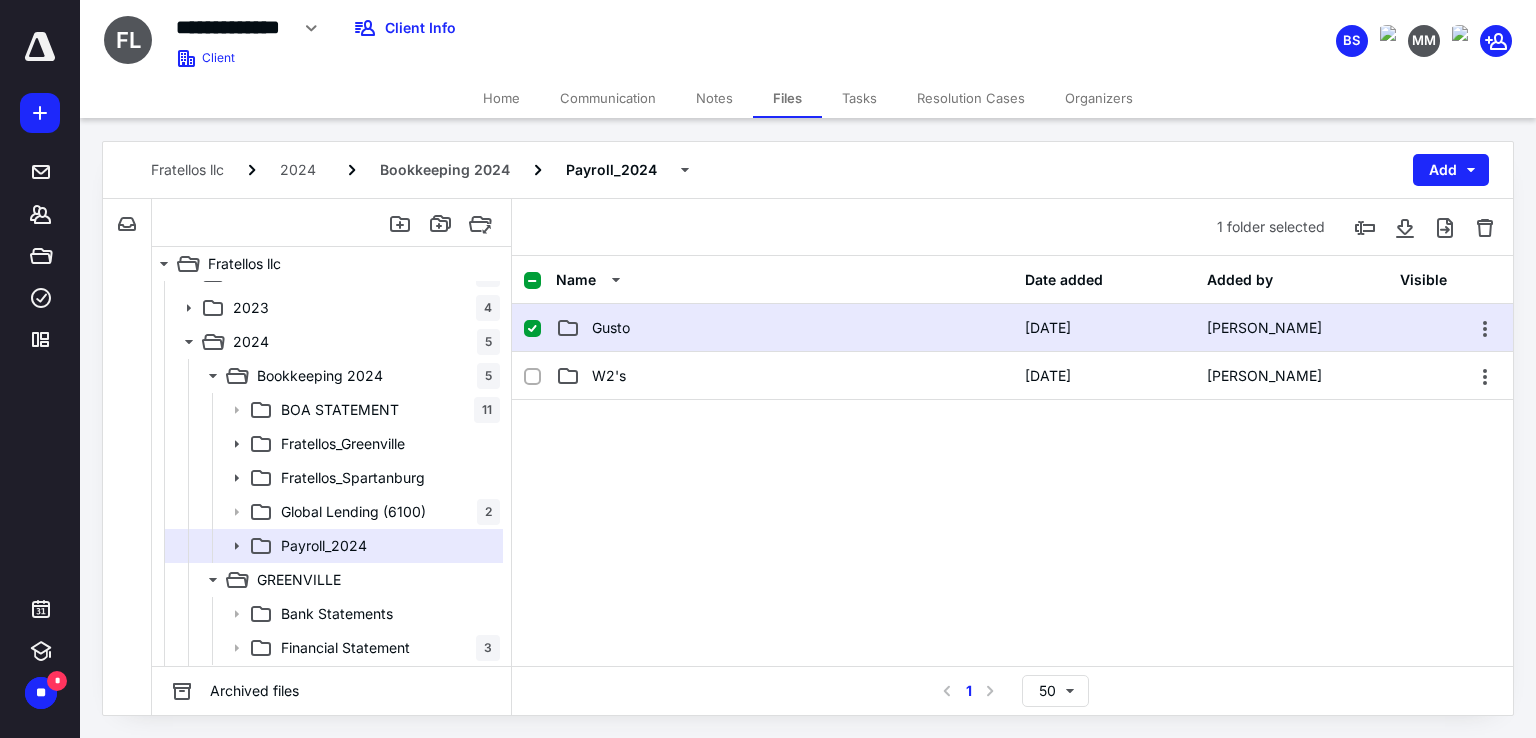 click on "Gusto" at bounding box center (784, 328) 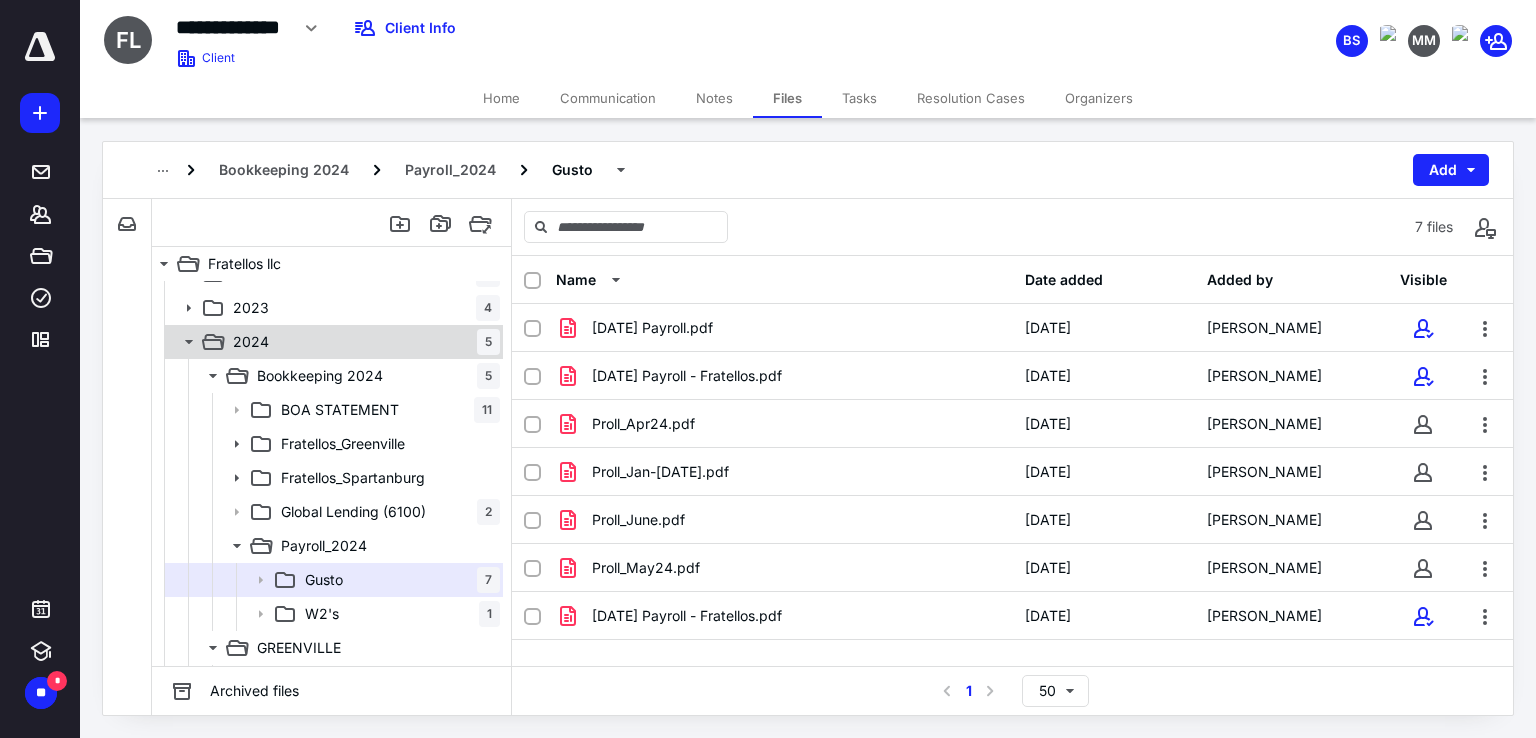 click 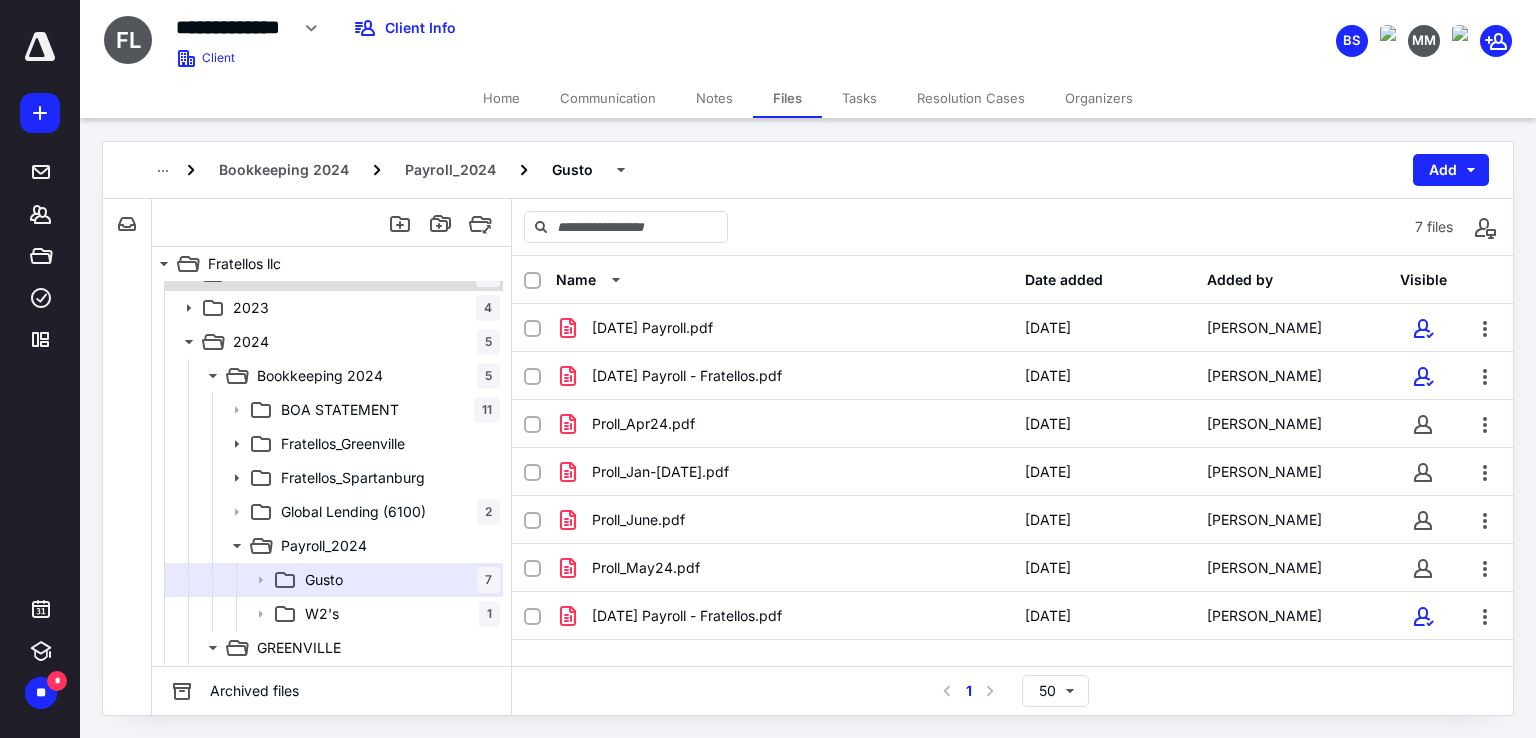 scroll, scrollTop: 0, scrollLeft: 0, axis: both 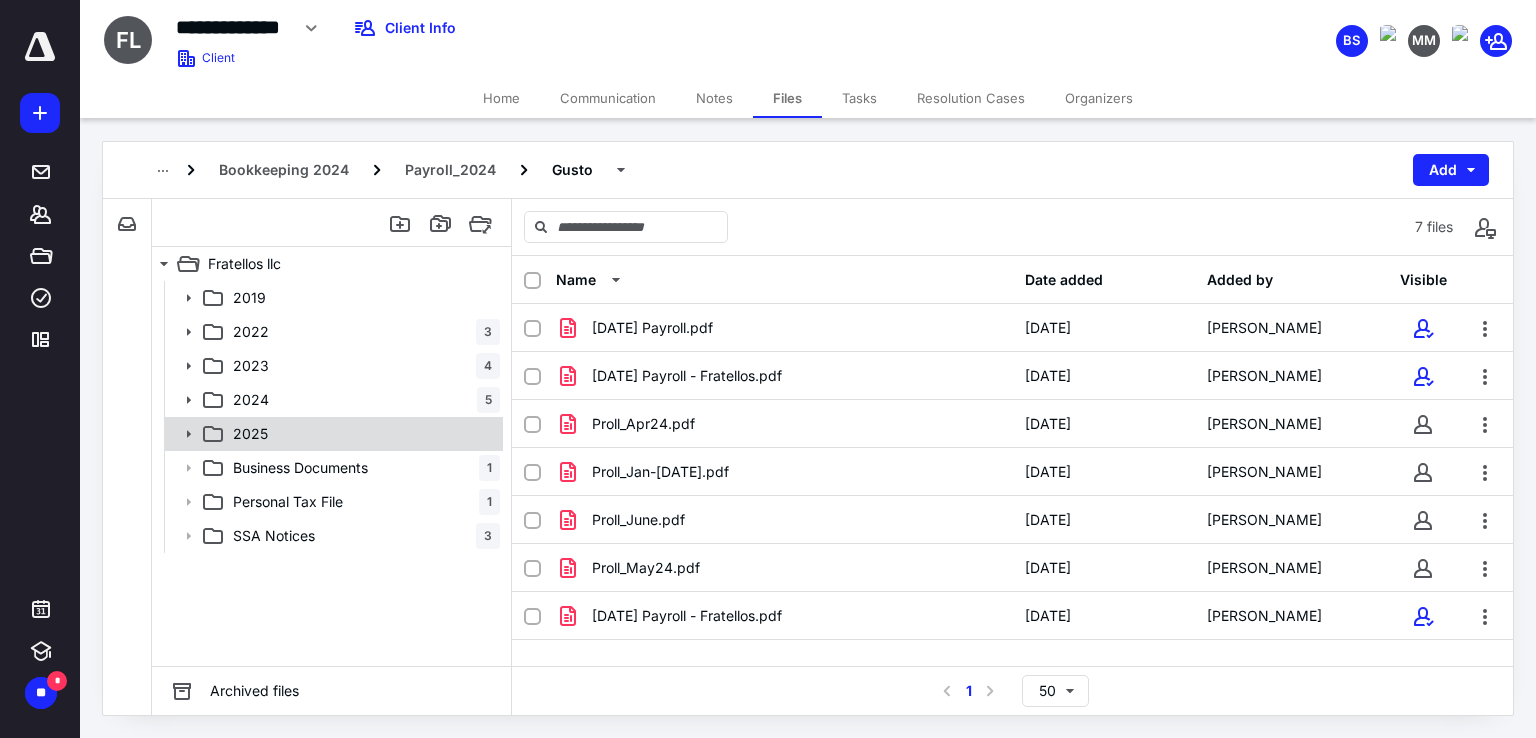 click 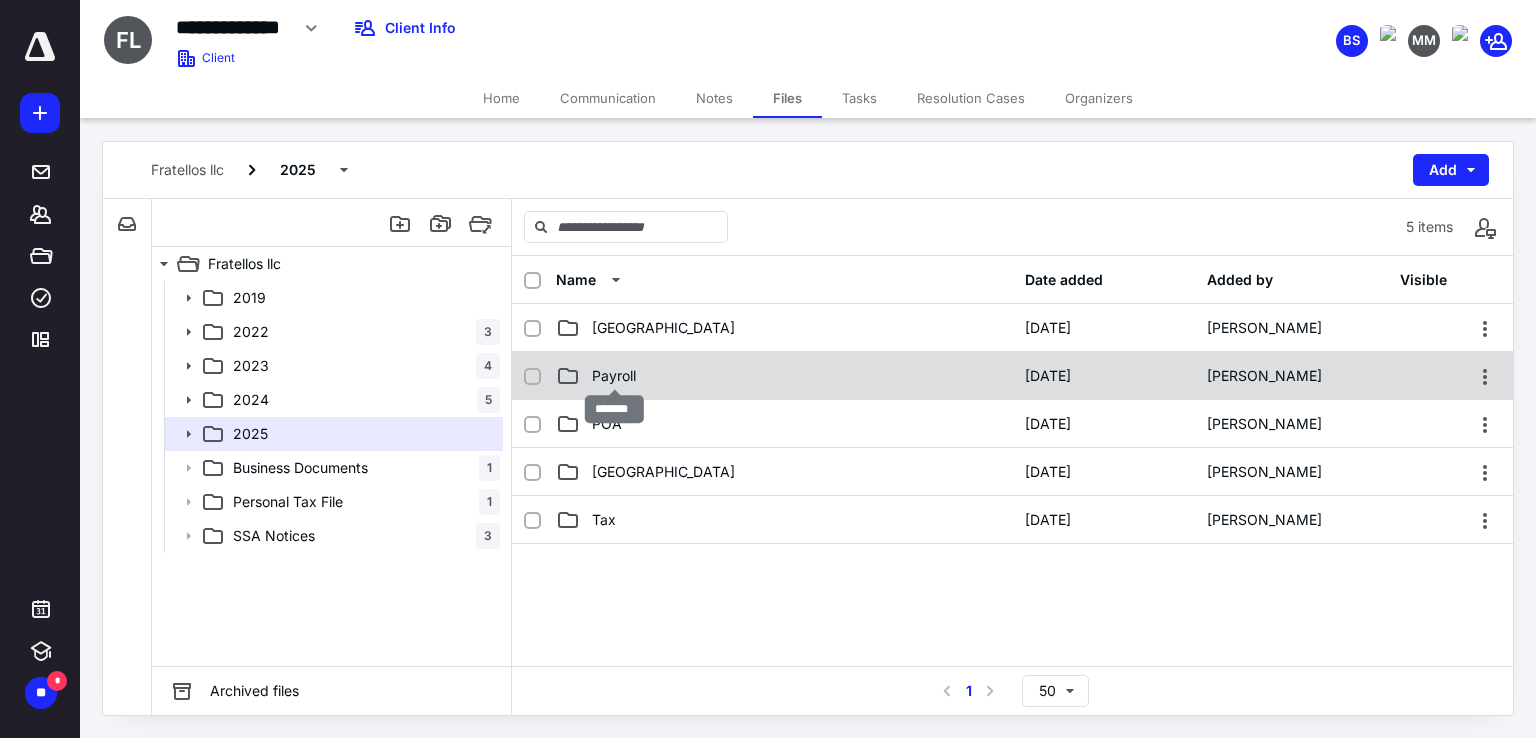 click on "Payroll" at bounding box center (614, 376) 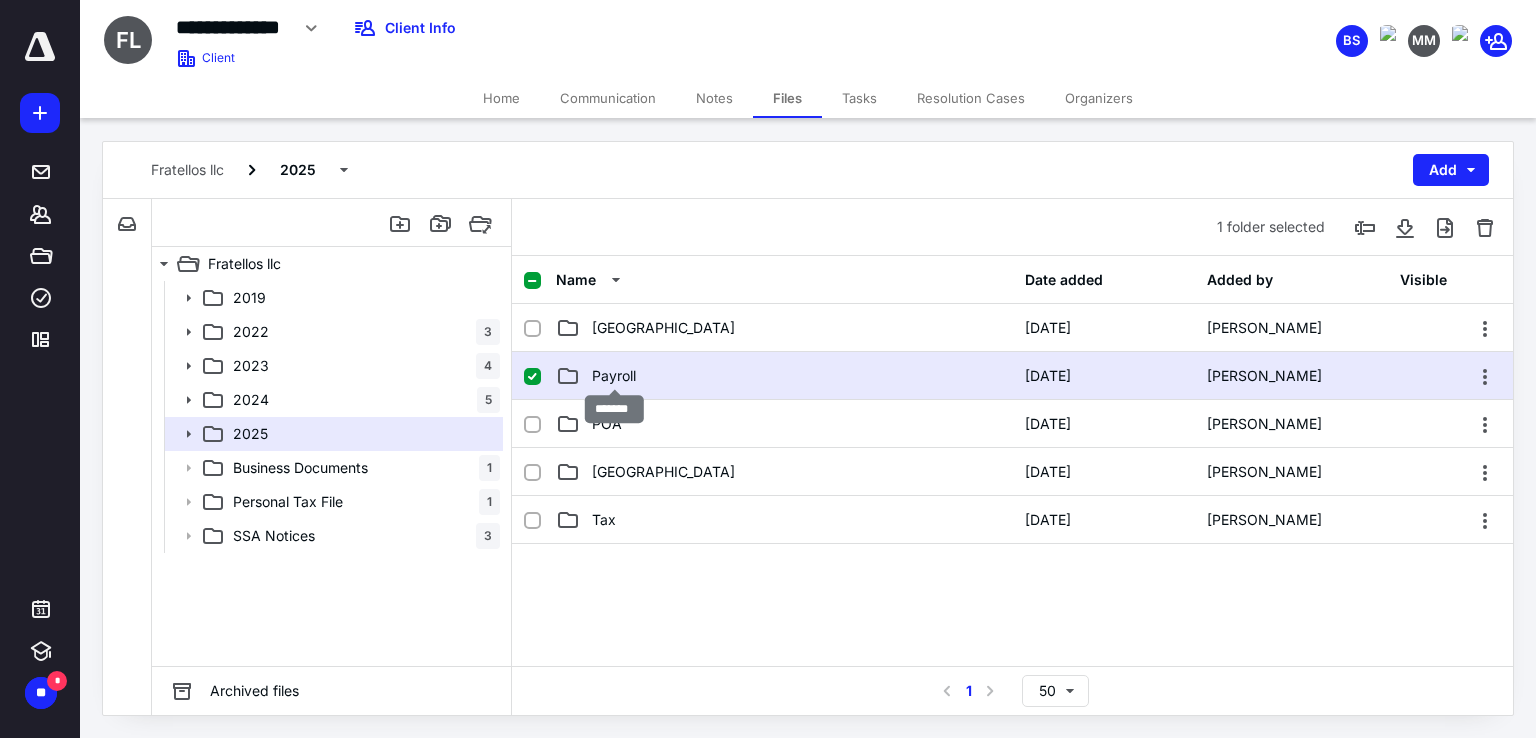 click on "Payroll" at bounding box center [614, 376] 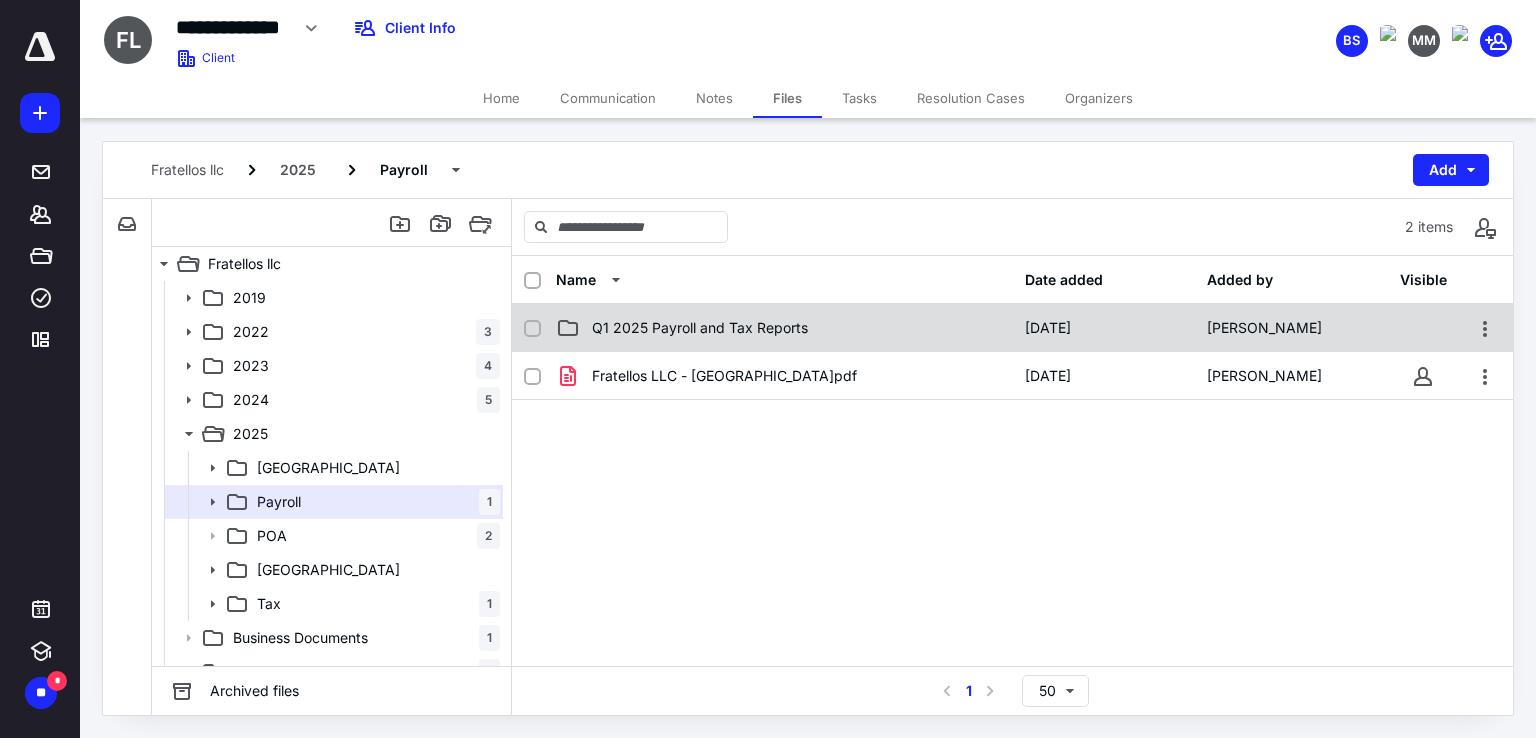 click on "Q1 2025 Payroll and Tax Reports 4/23/2025 Micah Mia" at bounding box center [1012, 328] 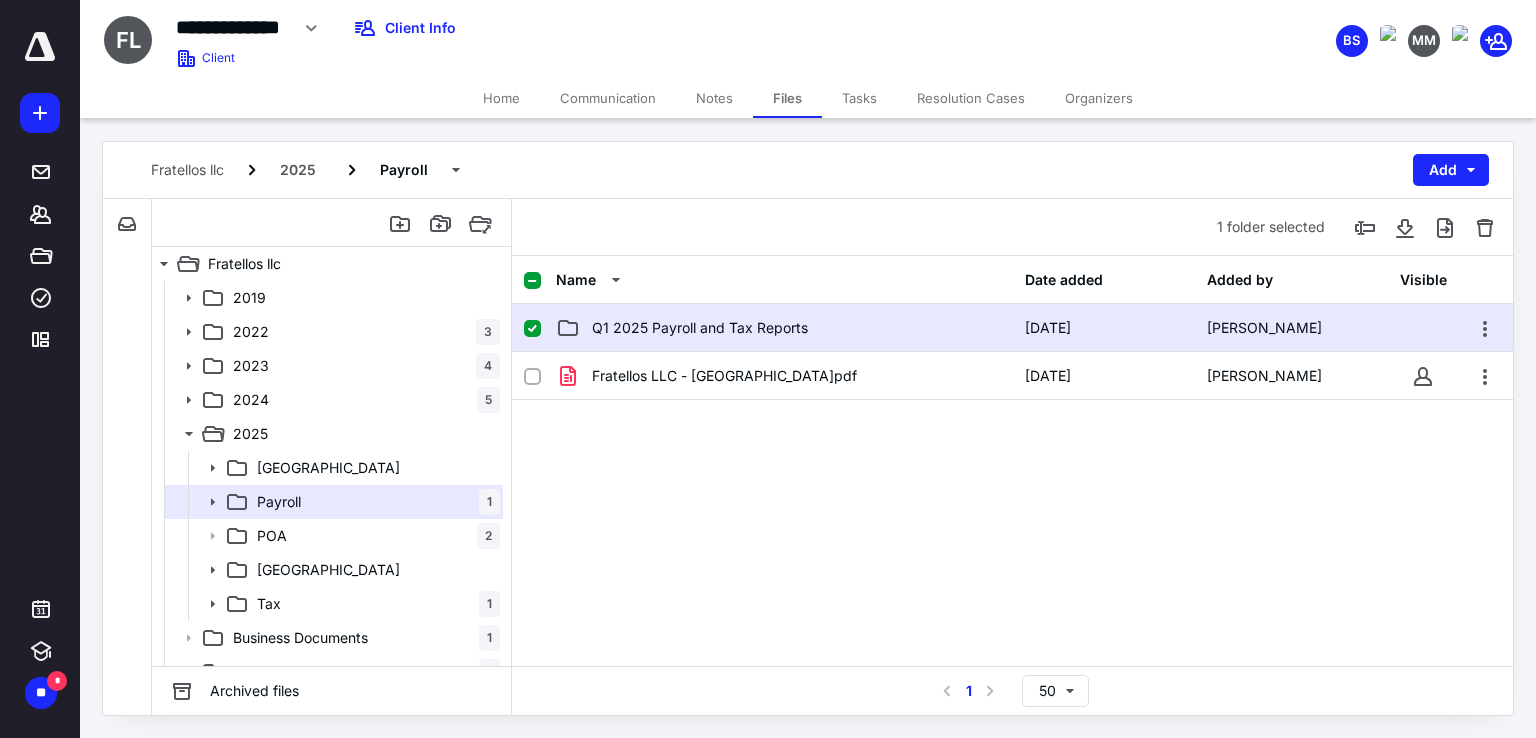 click on "Q1 2025 Payroll and Tax Reports 4/23/2025 Micah Mia" at bounding box center (1012, 328) 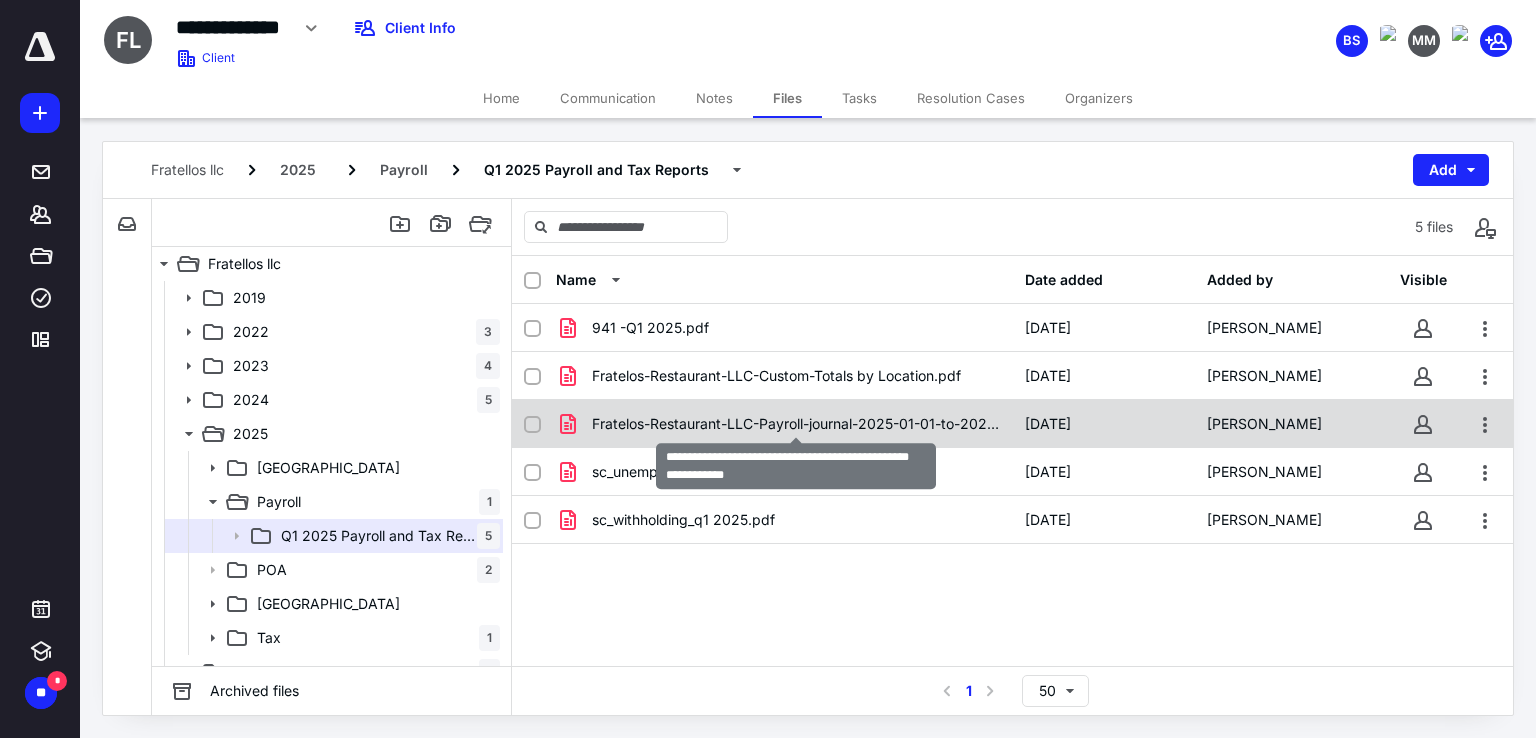 click on "Fratelos-Restaurant-LLC-Payroll-journal-2025-01-01-to-2025.pdf" at bounding box center [796, 424] 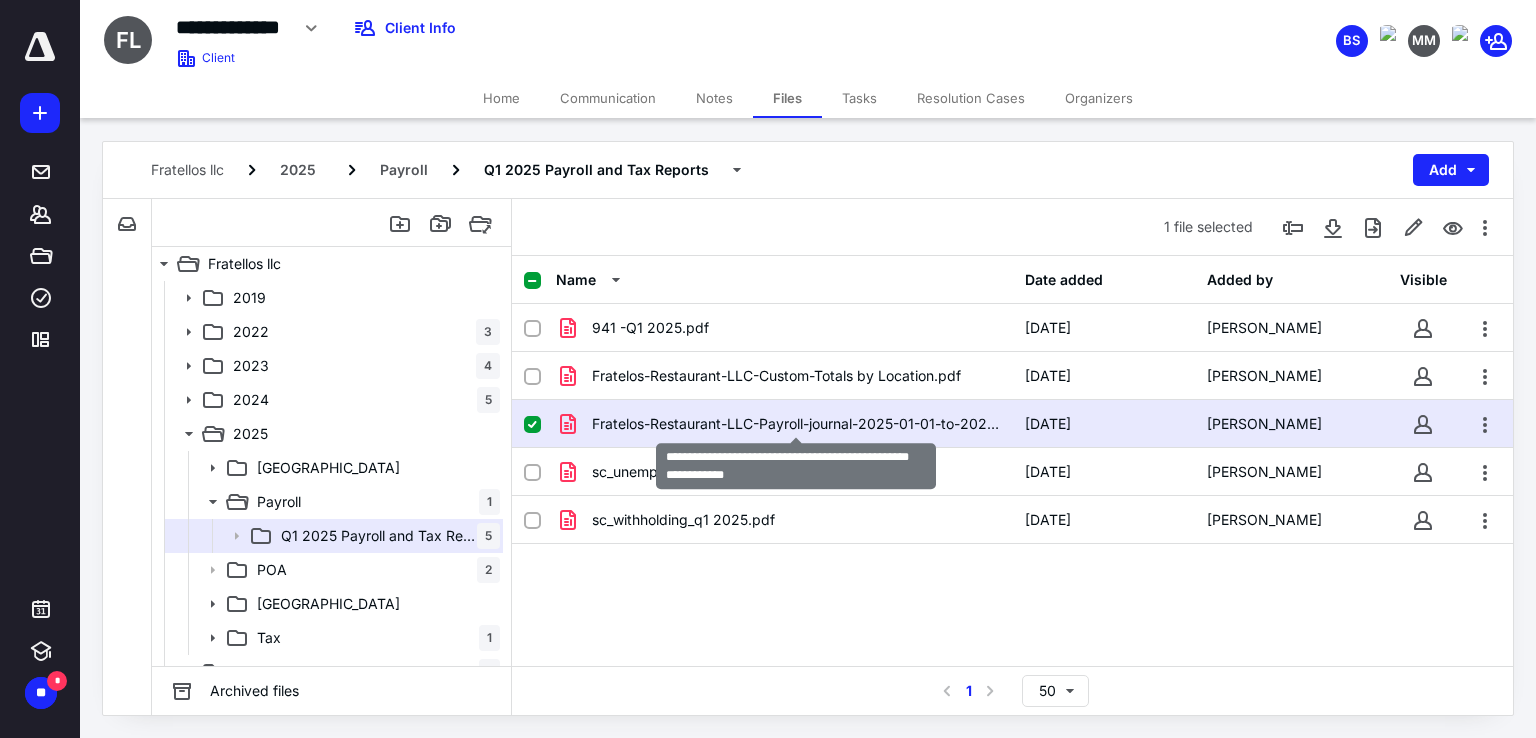 click on "Fratelos-Restaurant-LLC-Payroll-journal-2025-01-01-to-2025.pdf" at bounding box center [796, 424] 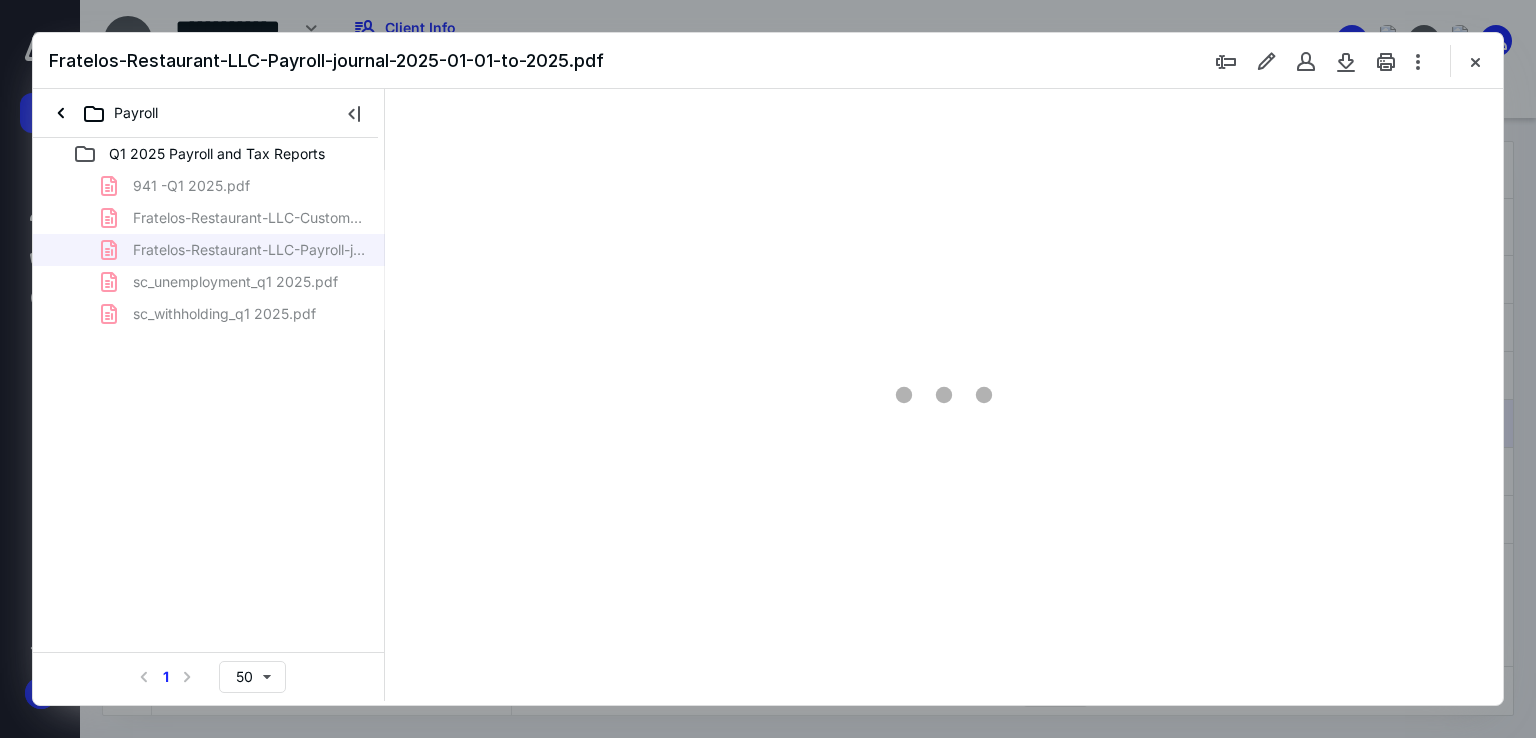 scroll, scrollTop: 0, scrollLeft: 0, axis: both 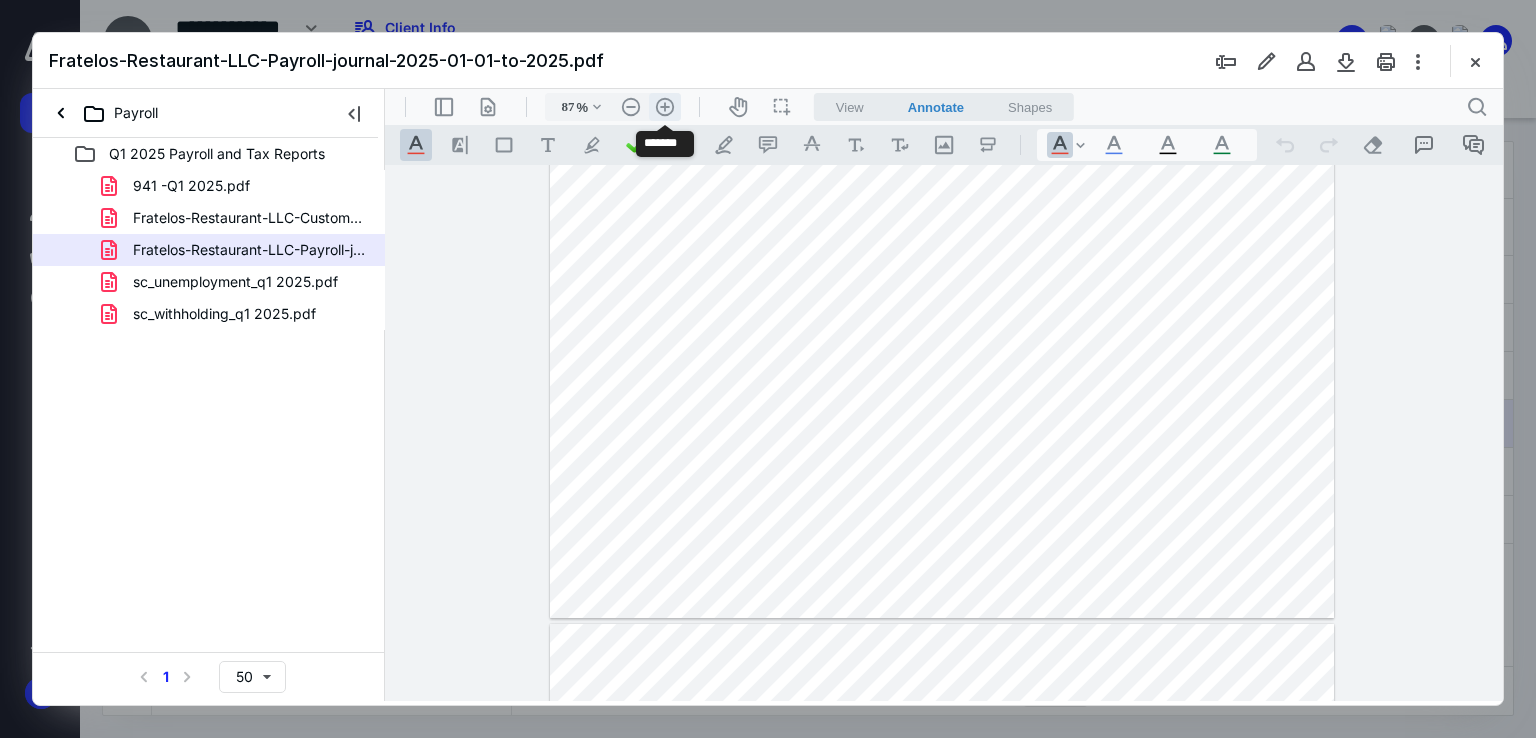 click on ".cls-1{fill:#abb0c4;} icon - header - zoom - in - line" at bounding box center [665, 107] 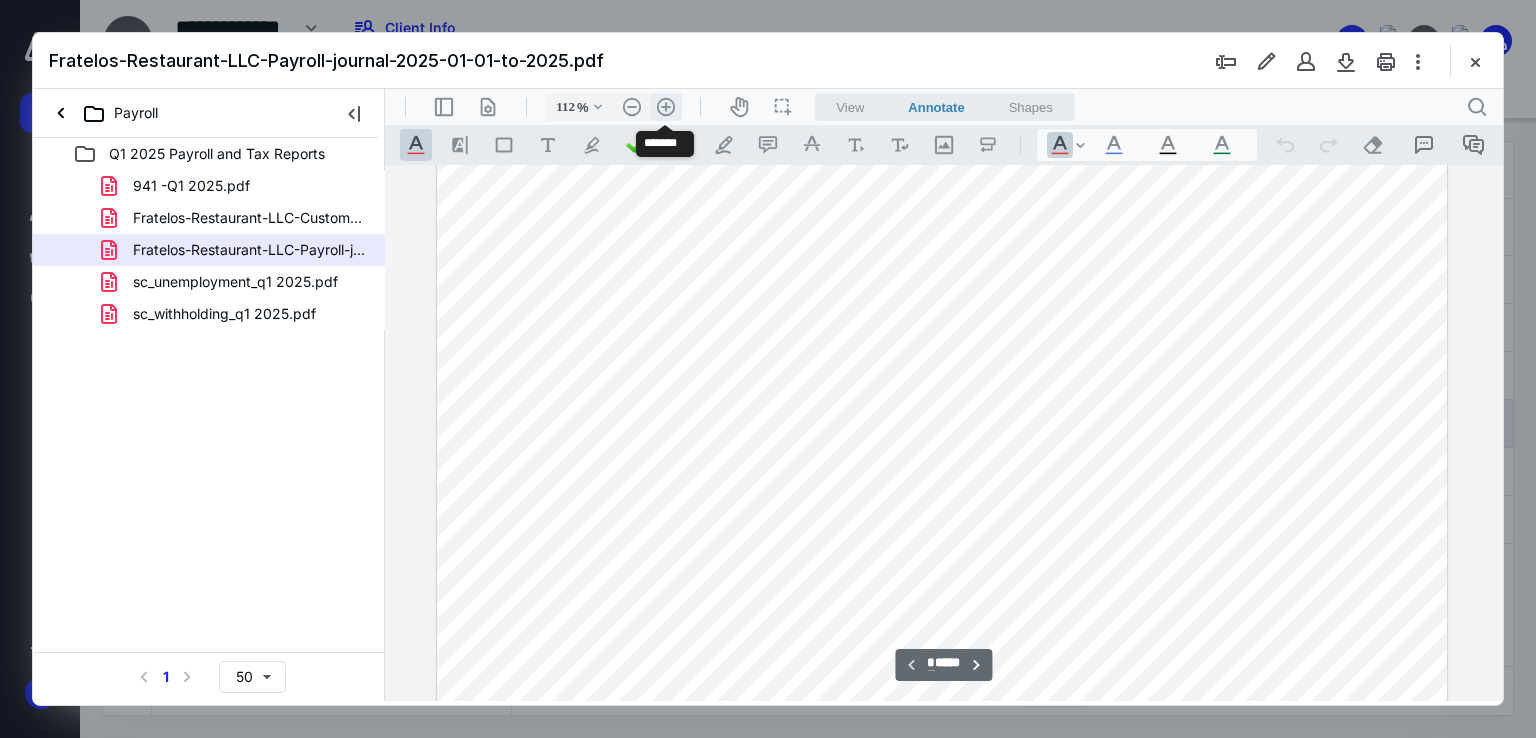scroll, scrollTop: 168, scrollLeft: 0, axis: vertical 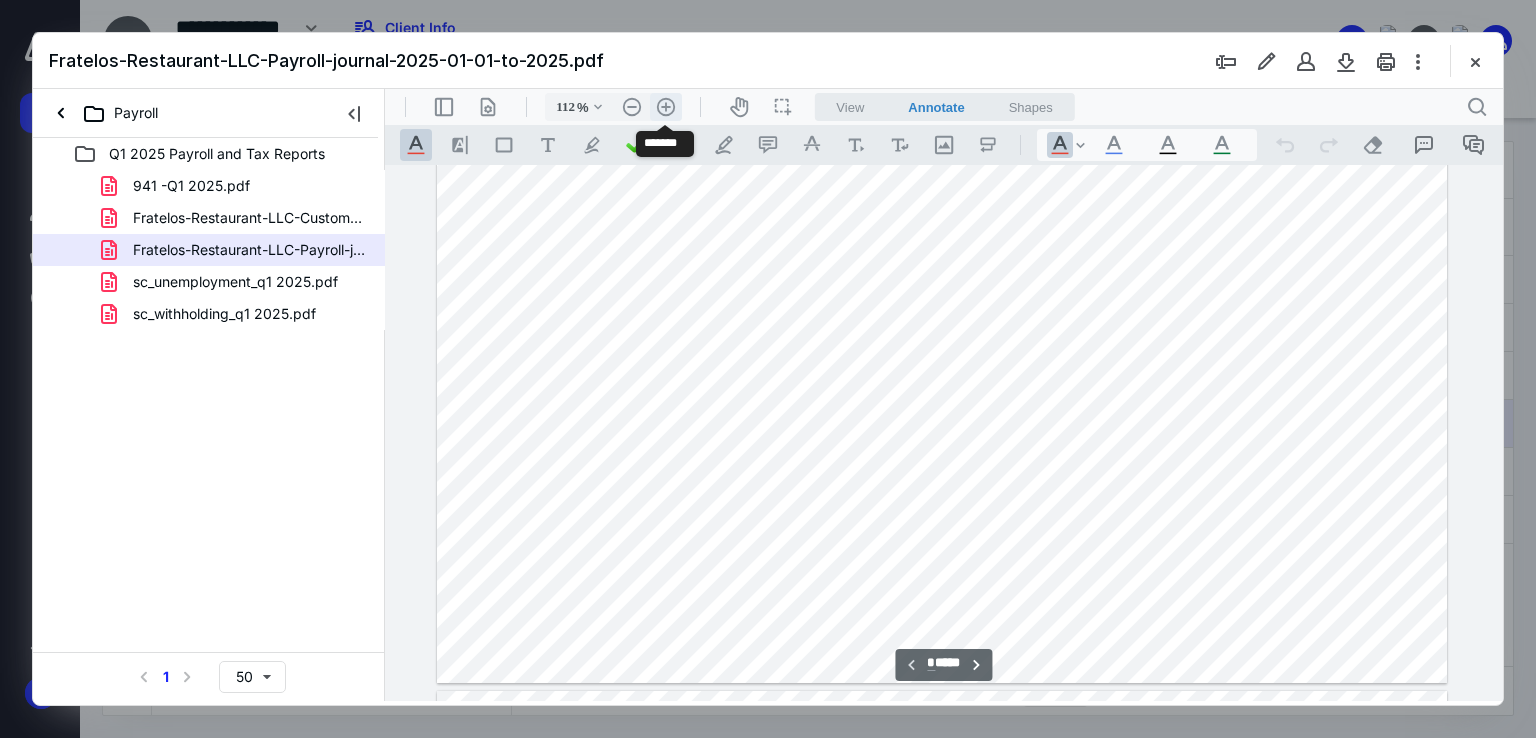 click on ".cls-1{fill:#abb0c4;} icon - header - zoom - in - line" at bounding box center [666, 107] 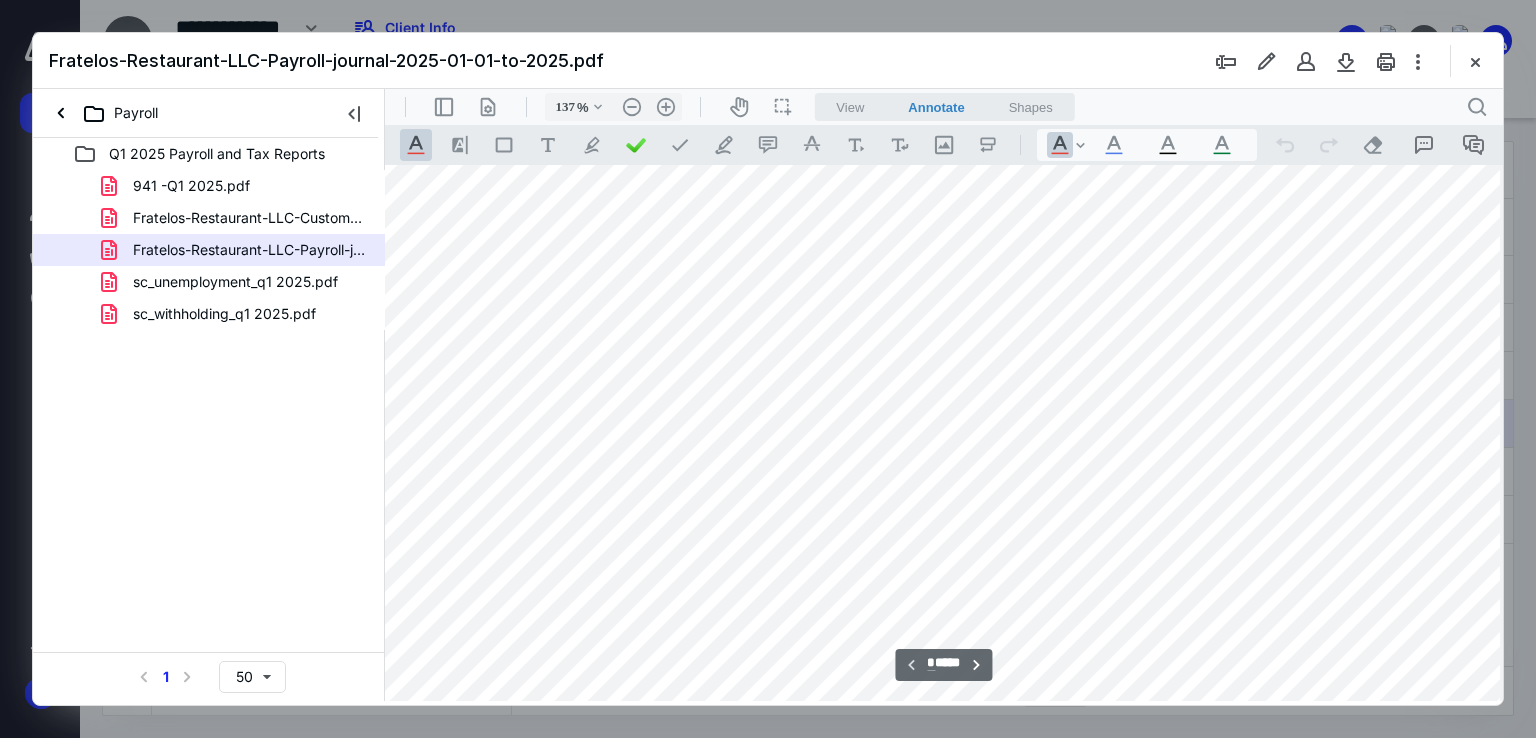 scroll, scrollTop: 0, scrollLeft: 70, axis: horizontal 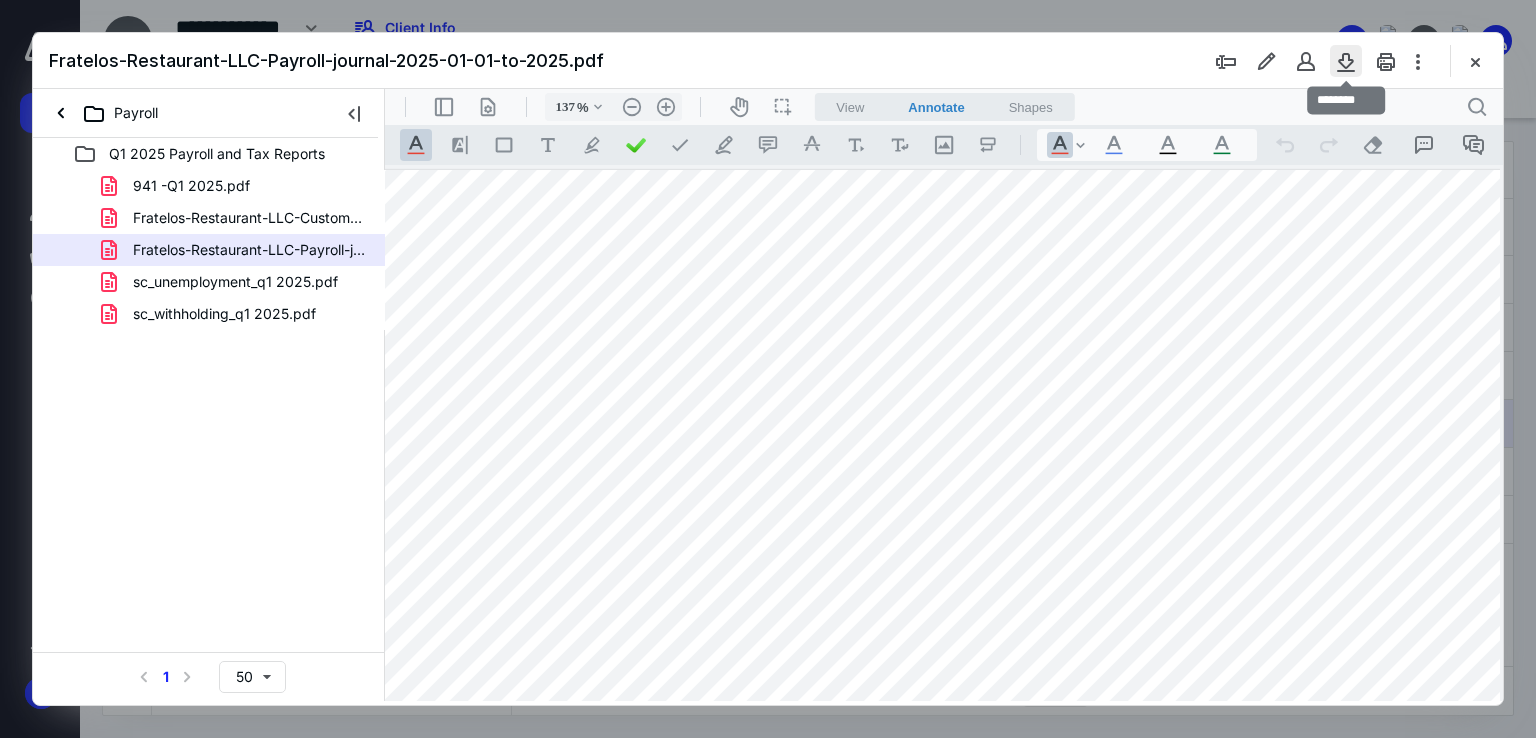 click at bounding box center (1346, 61) 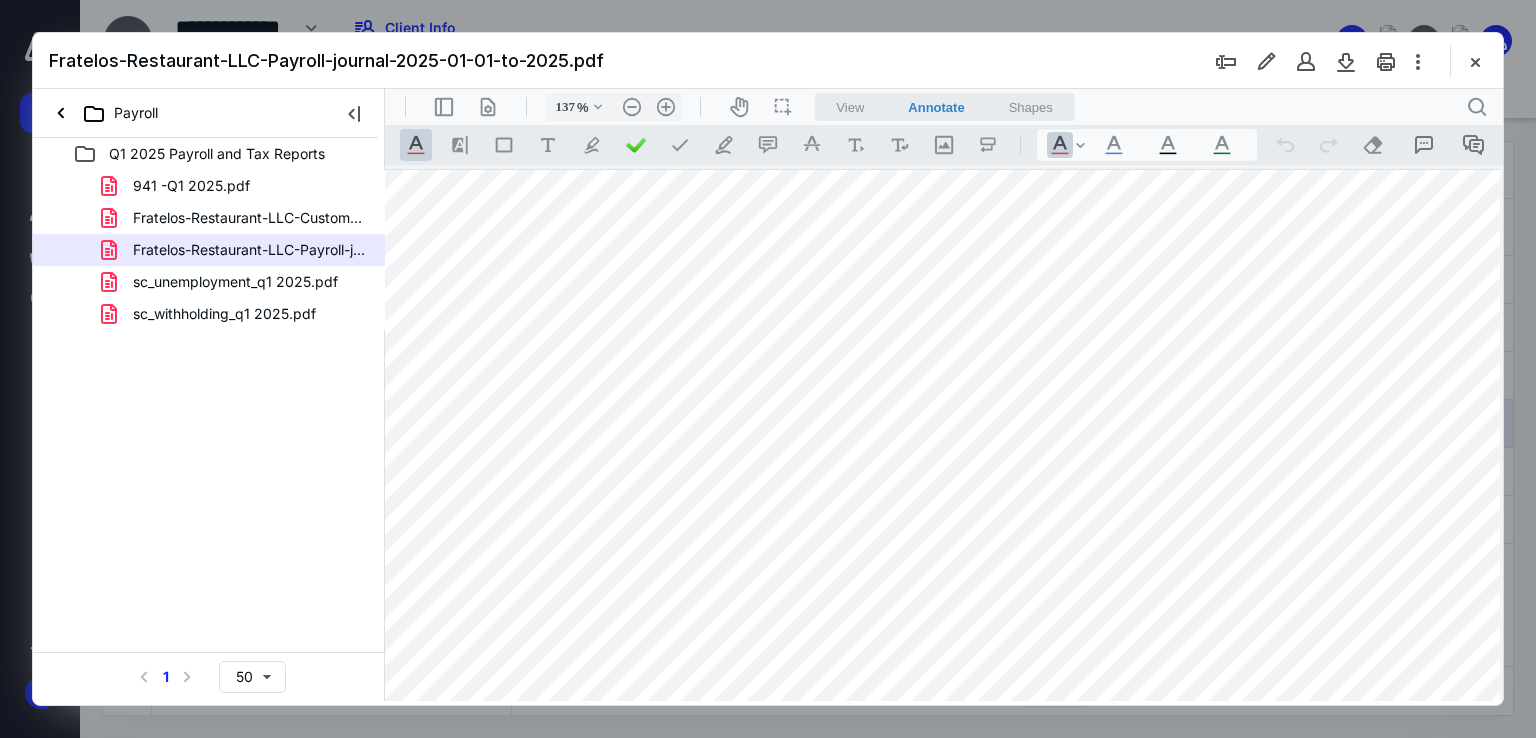 type 